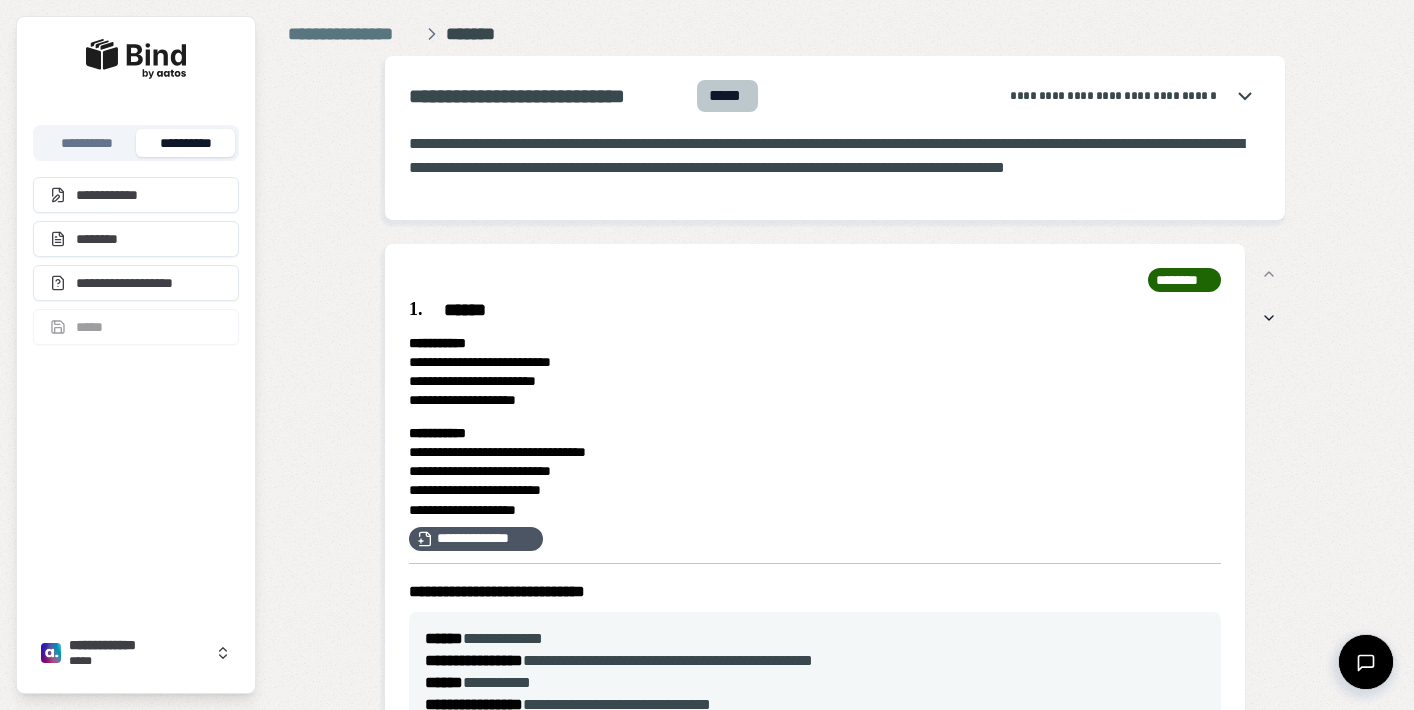 scroll, scrollTop: 0, scrollLeft: 0, axis: both 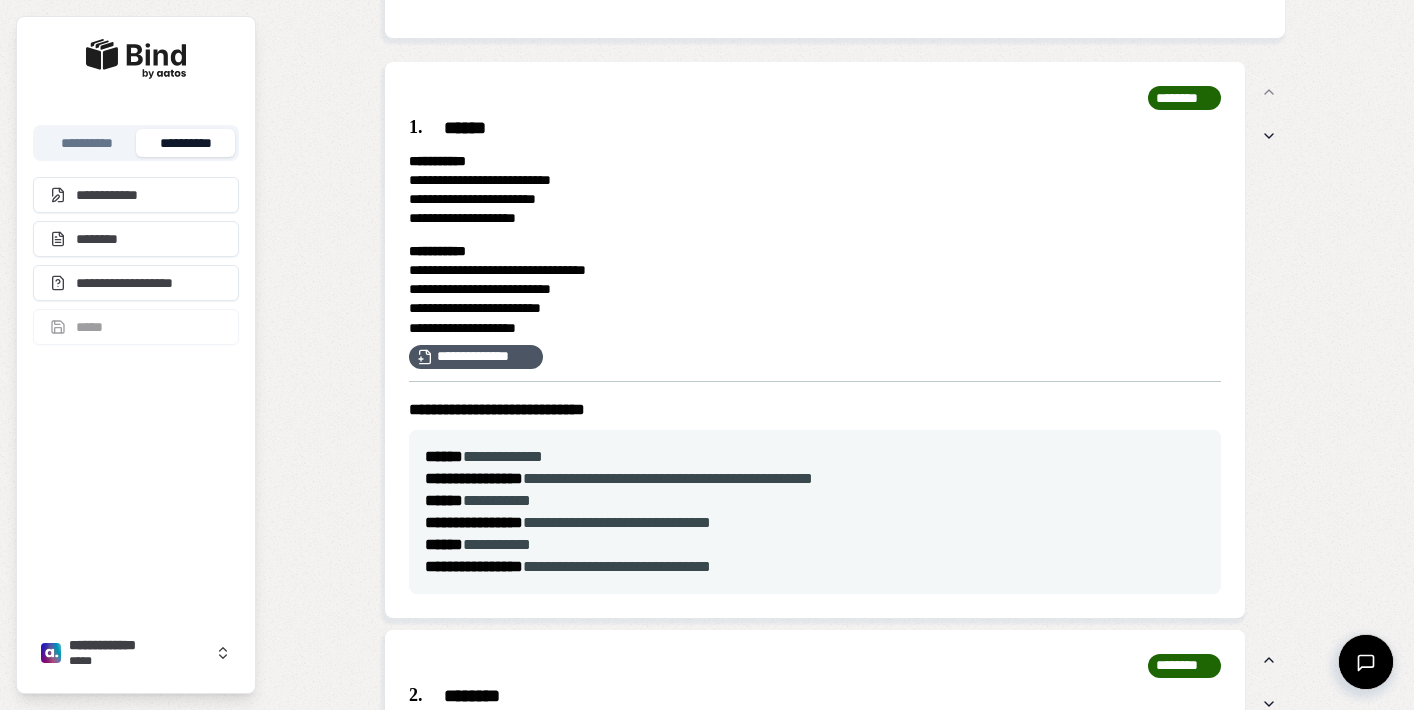 click on "******" at bounding box center (815, 128) 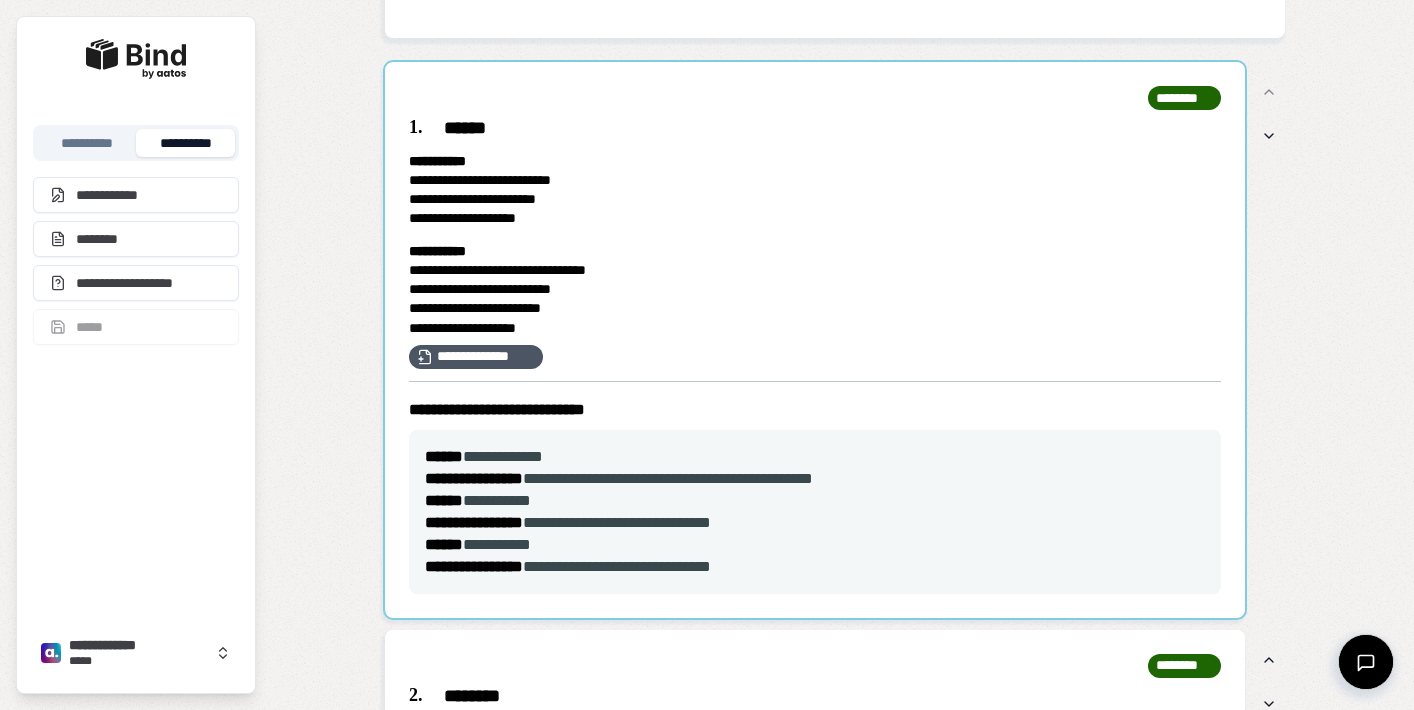 click at bounding box center [815, 340] 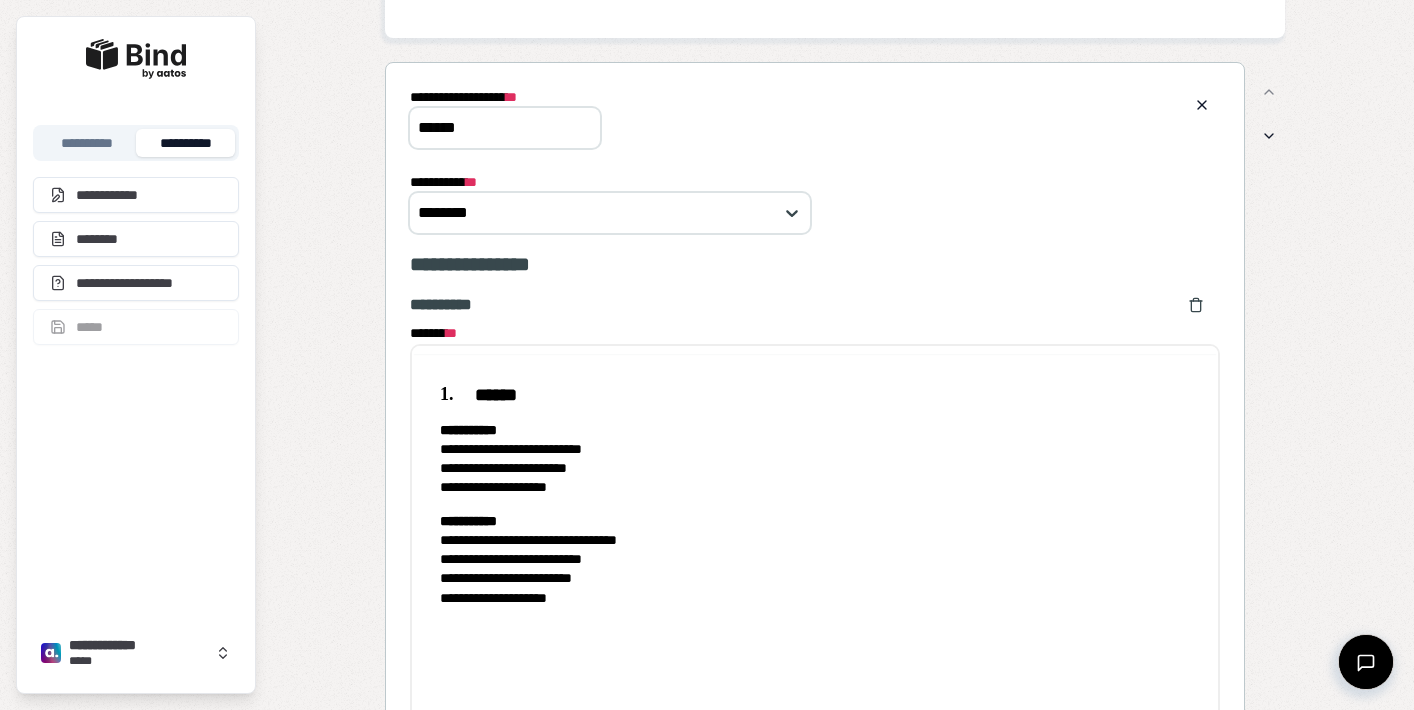 scroll, scrollTop: 0, scrollLeft: 0, axis: both 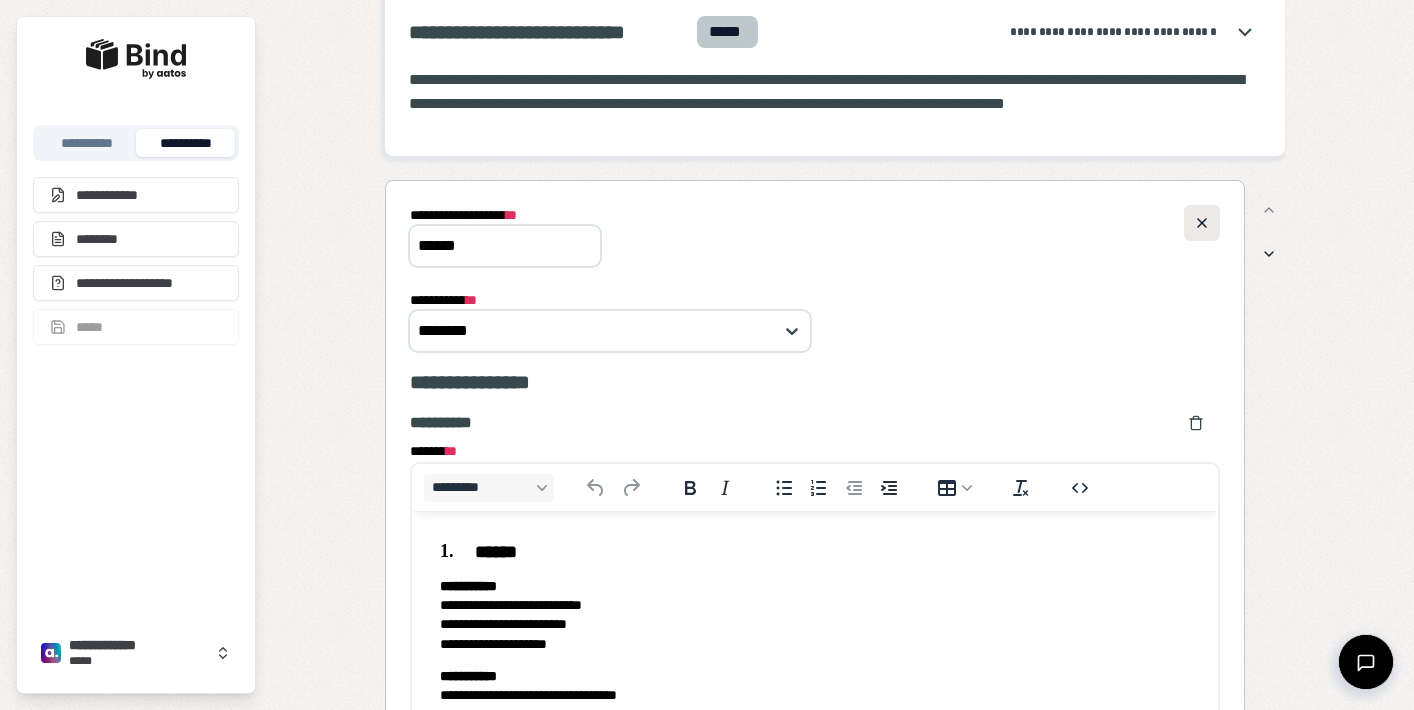 click at bounding box center [1202, 223] 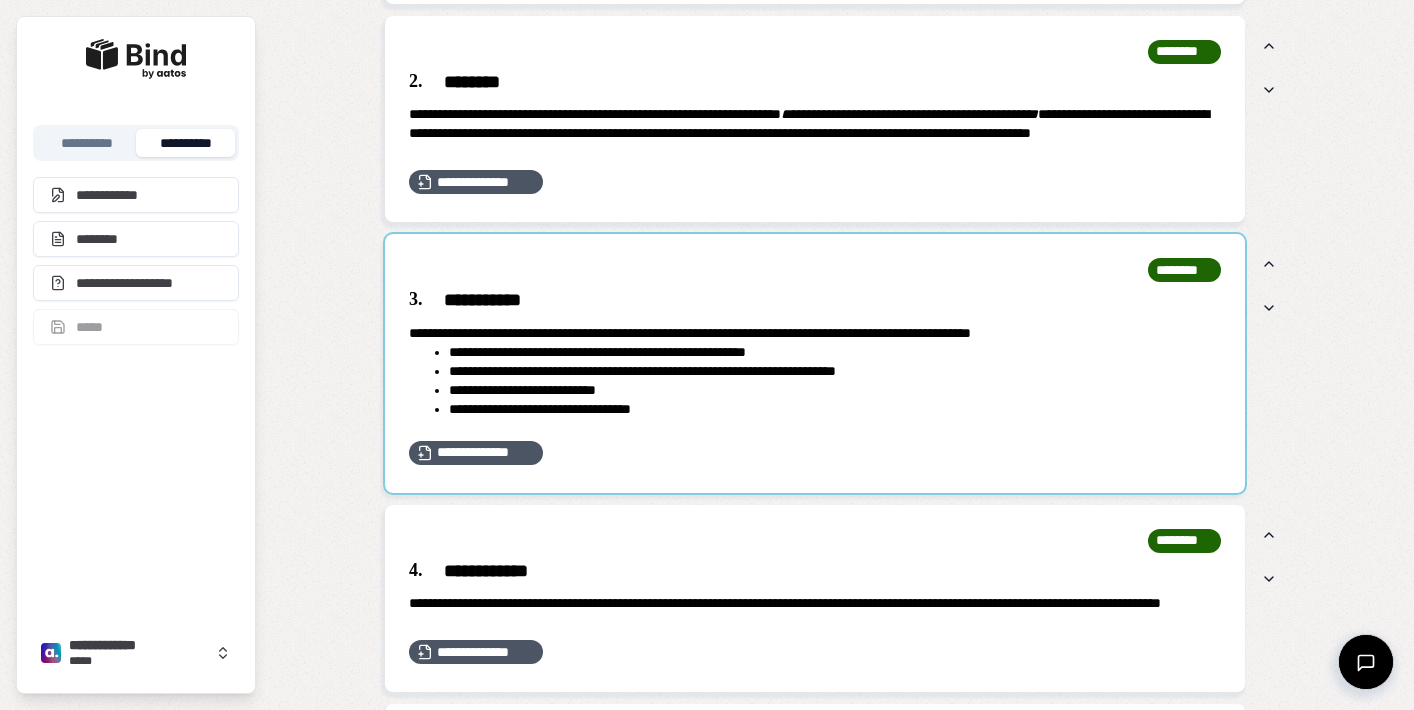 scroll, scrollTop: 794, scrollLeft: 0, axis: vertical 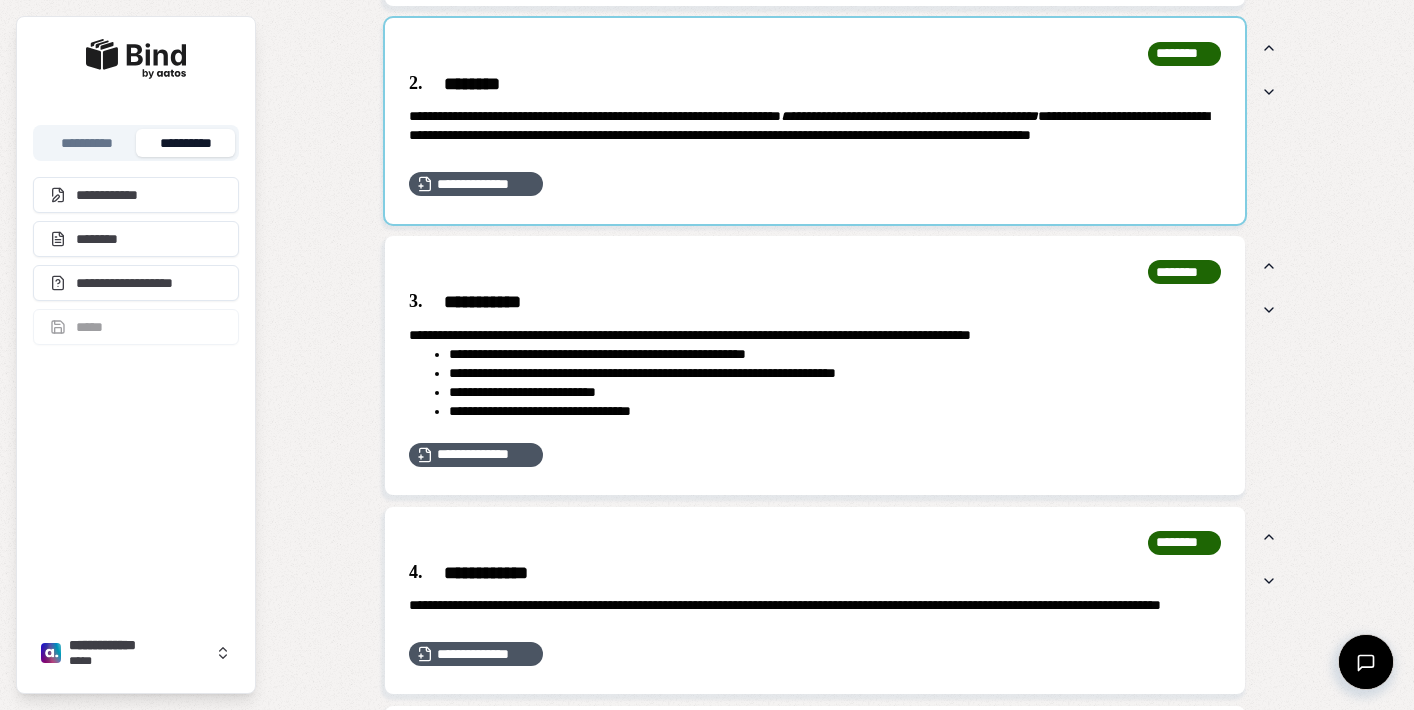 click at bounding box center [815, 121] 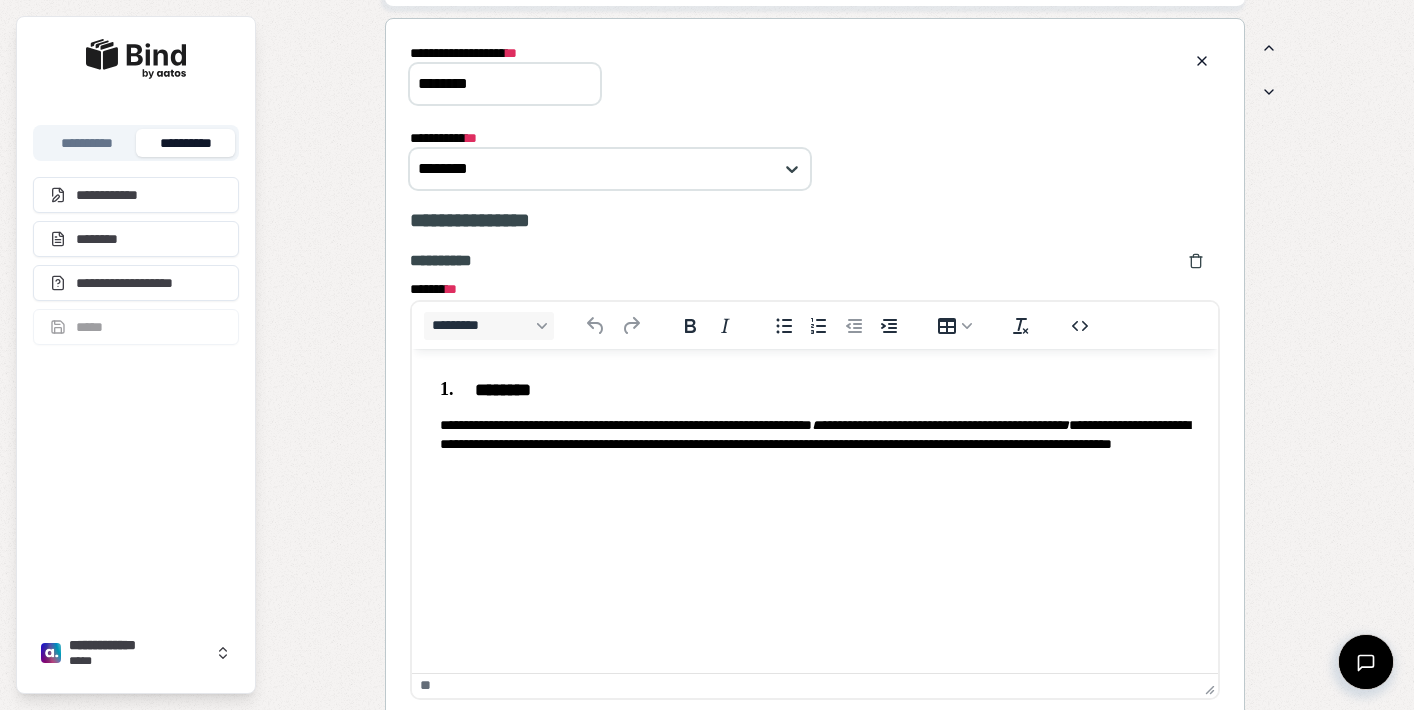 scroll, scrollTop: 0, scrollLeft: 0, axis: both 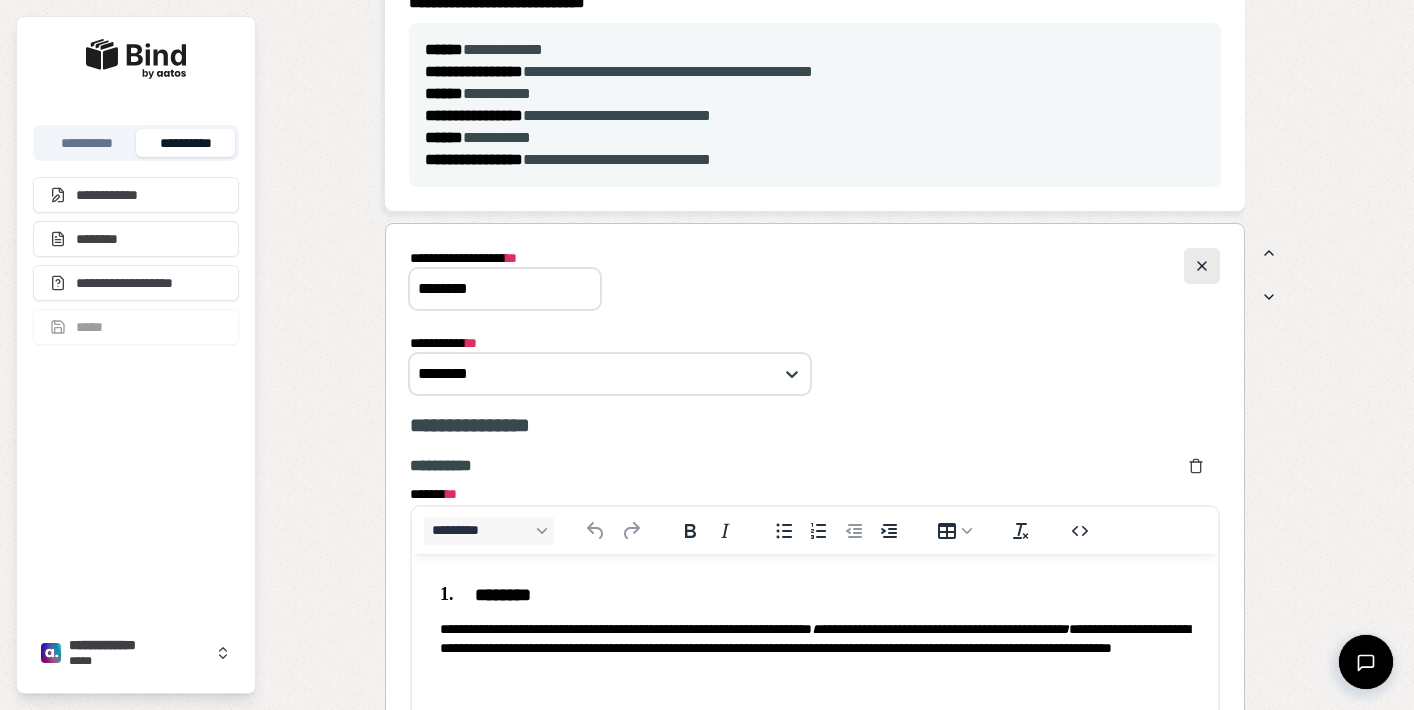 click at bounding box center [1202, 266] 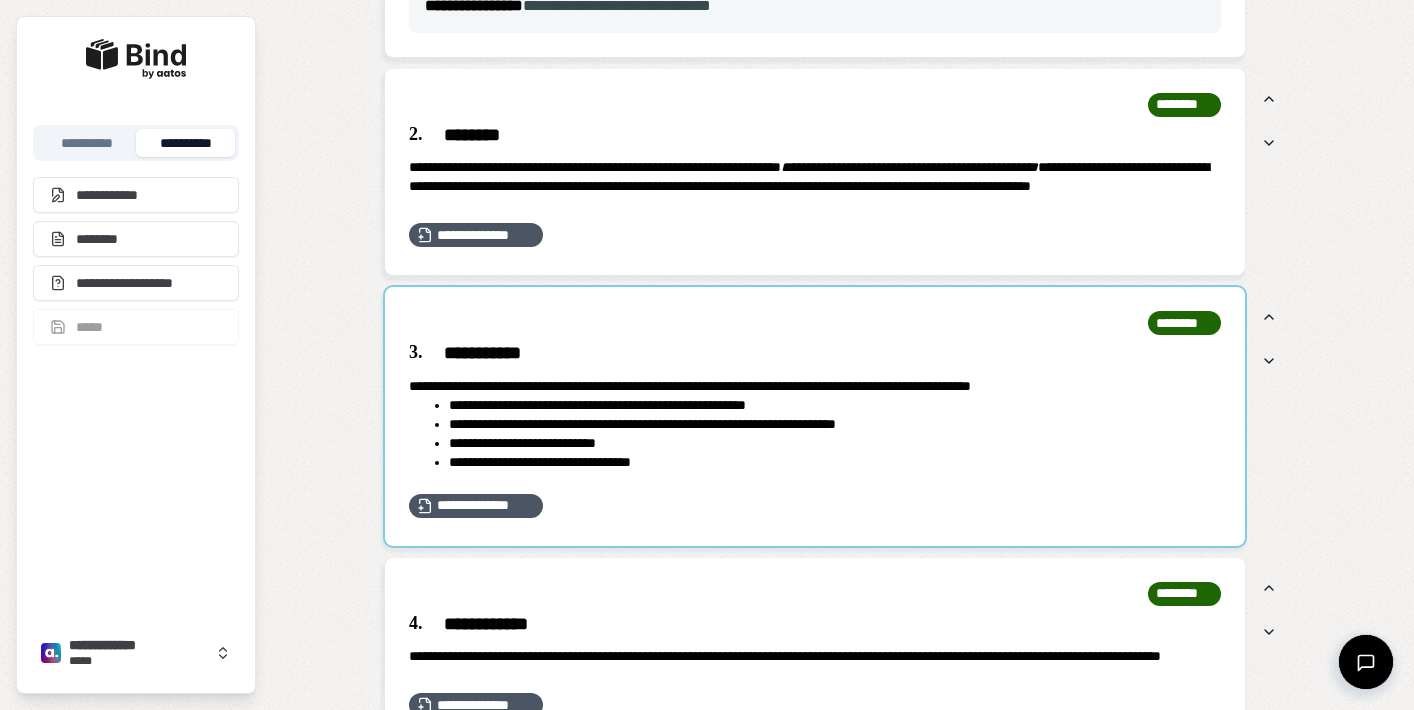scroll, scrollTop: 752, scrollLeft: 0, axis: vertical 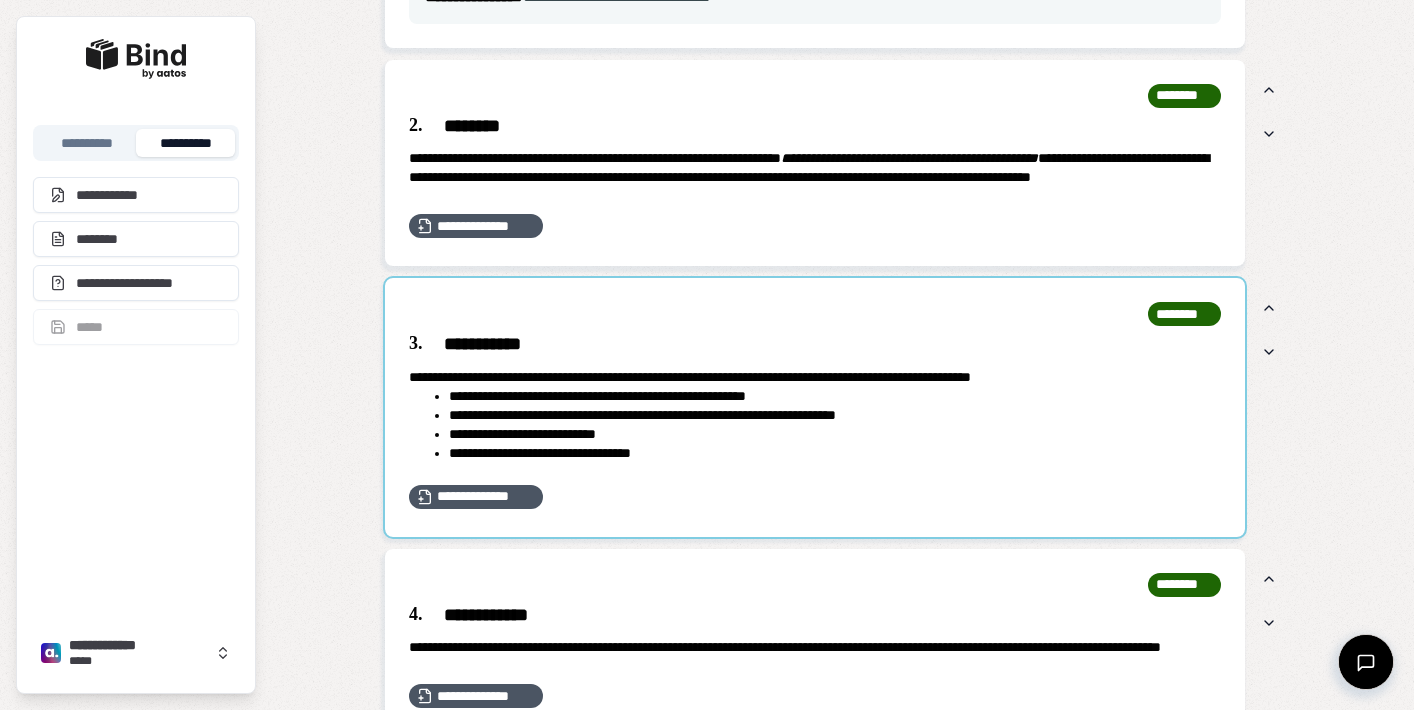 click at bounding box center (815, 407) 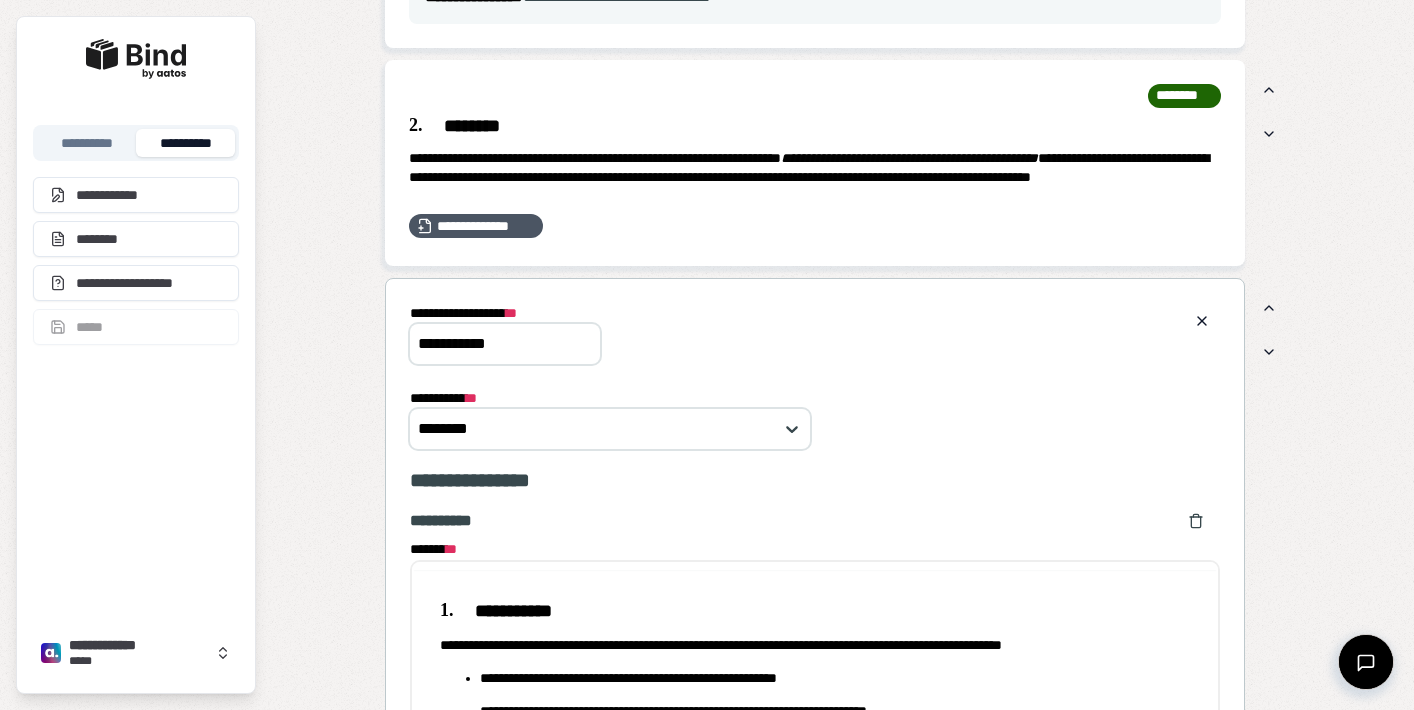 scroll, scrollTop: 0, scrollLeft: 0, axis: both 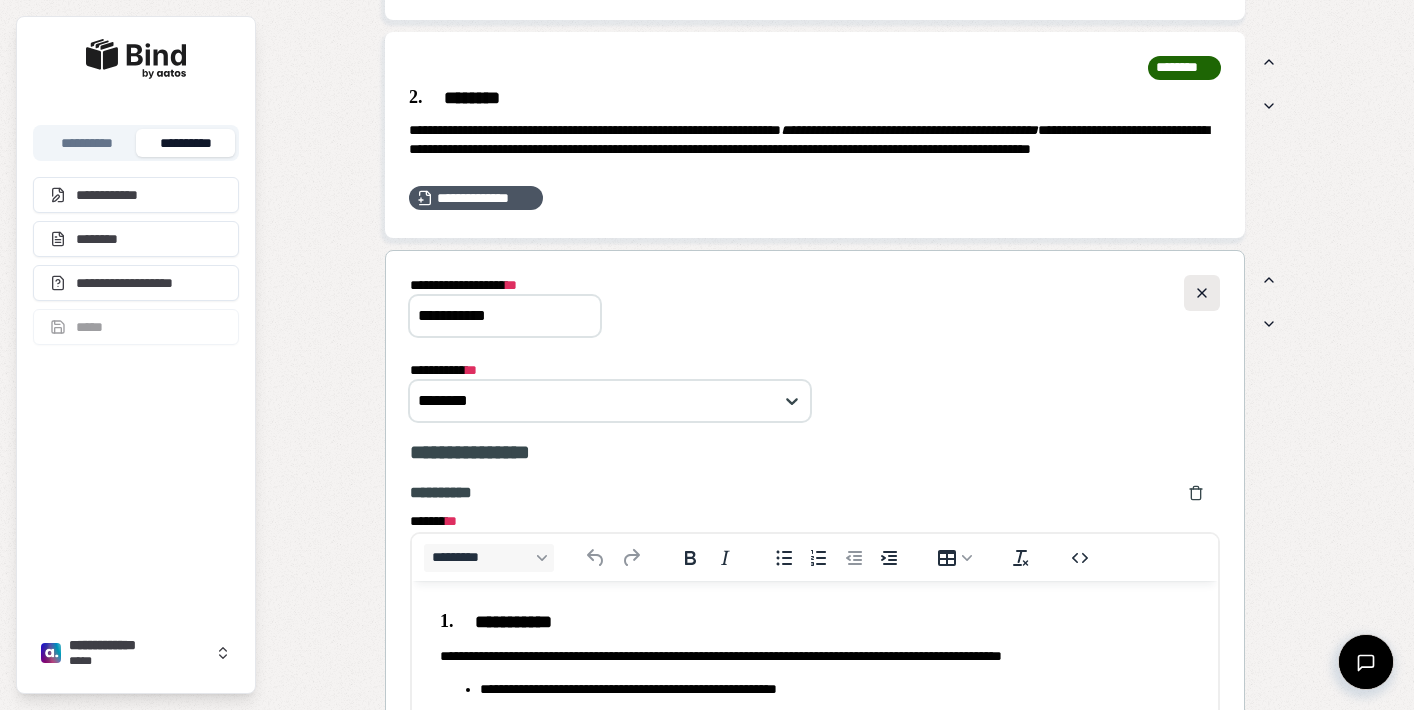 click at bounding box center [1202, 293] 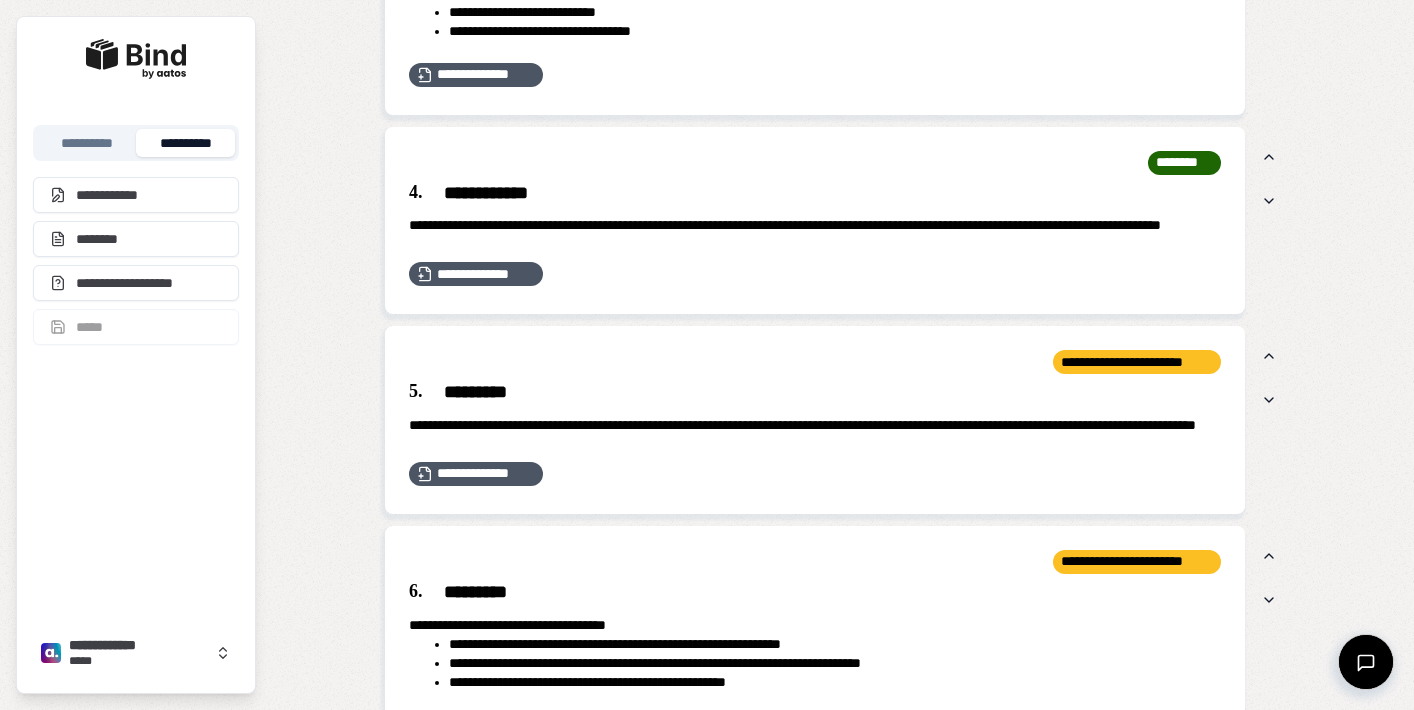 scroll, scrollTop: 1220, scrollLeft: 0, axis: vertical 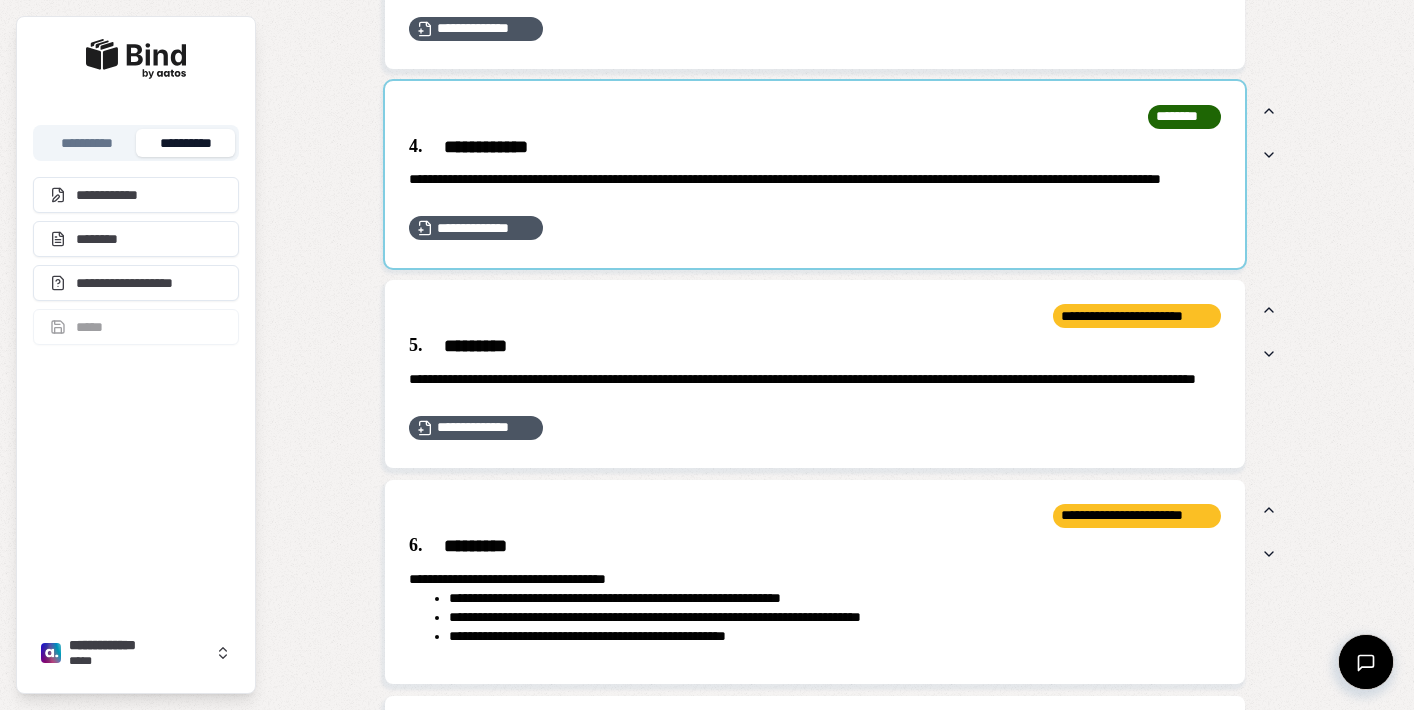 click at bounding box center (815, 175) 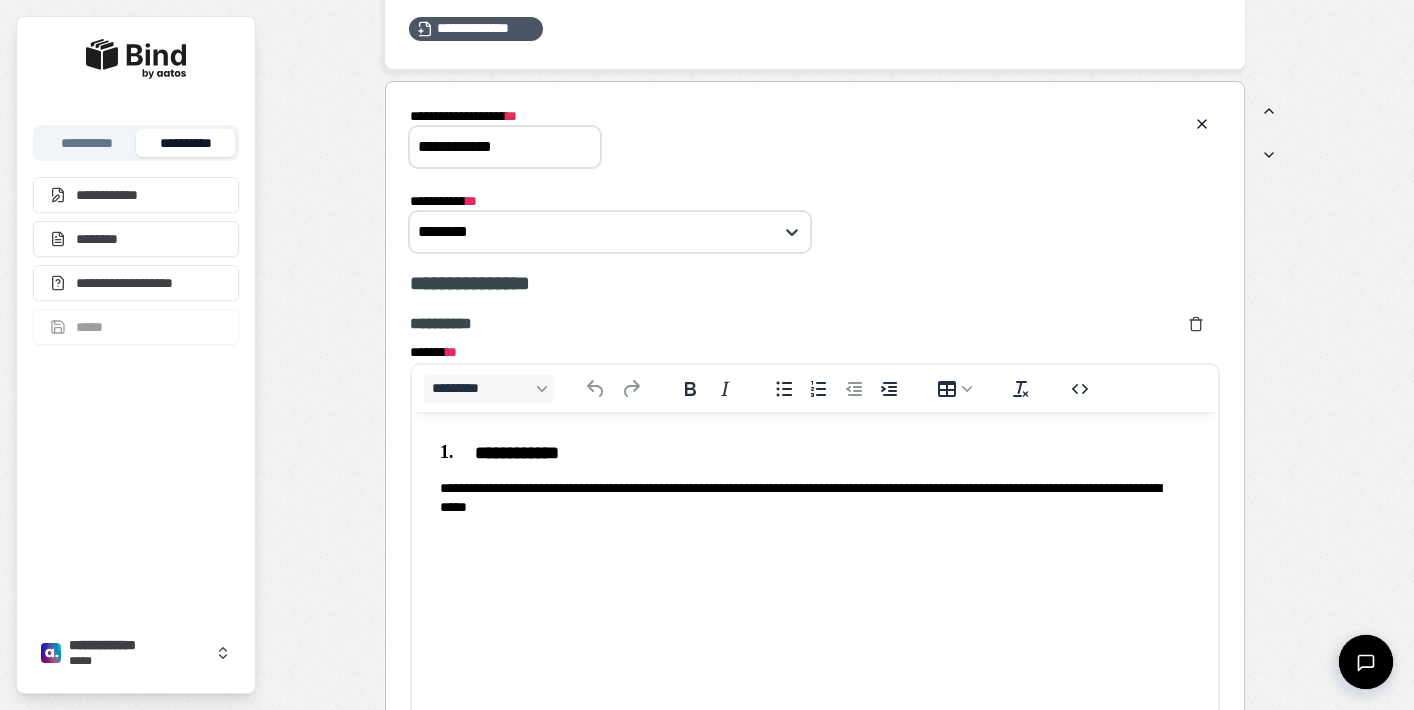 scroll, scrollTop: 0, scrollLeft: 0, axis: both 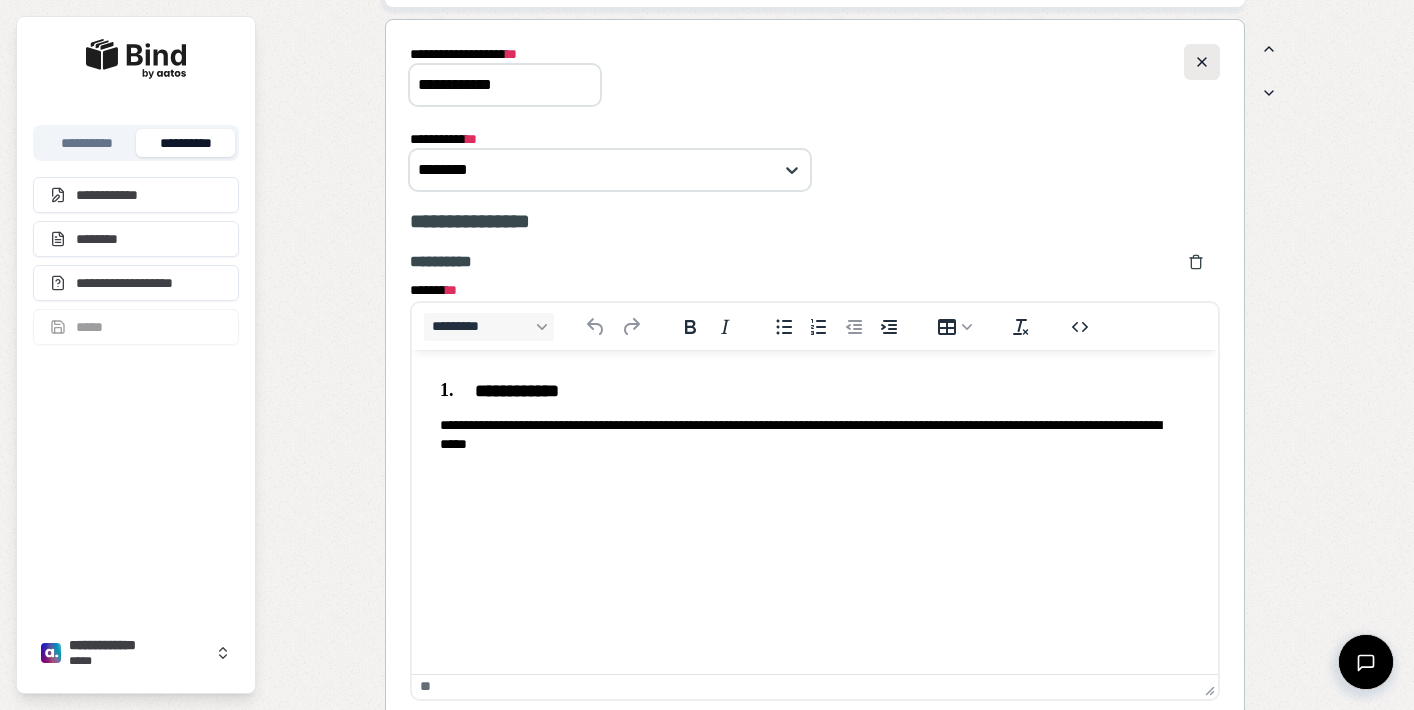 click at bounding box center [1202, 62] 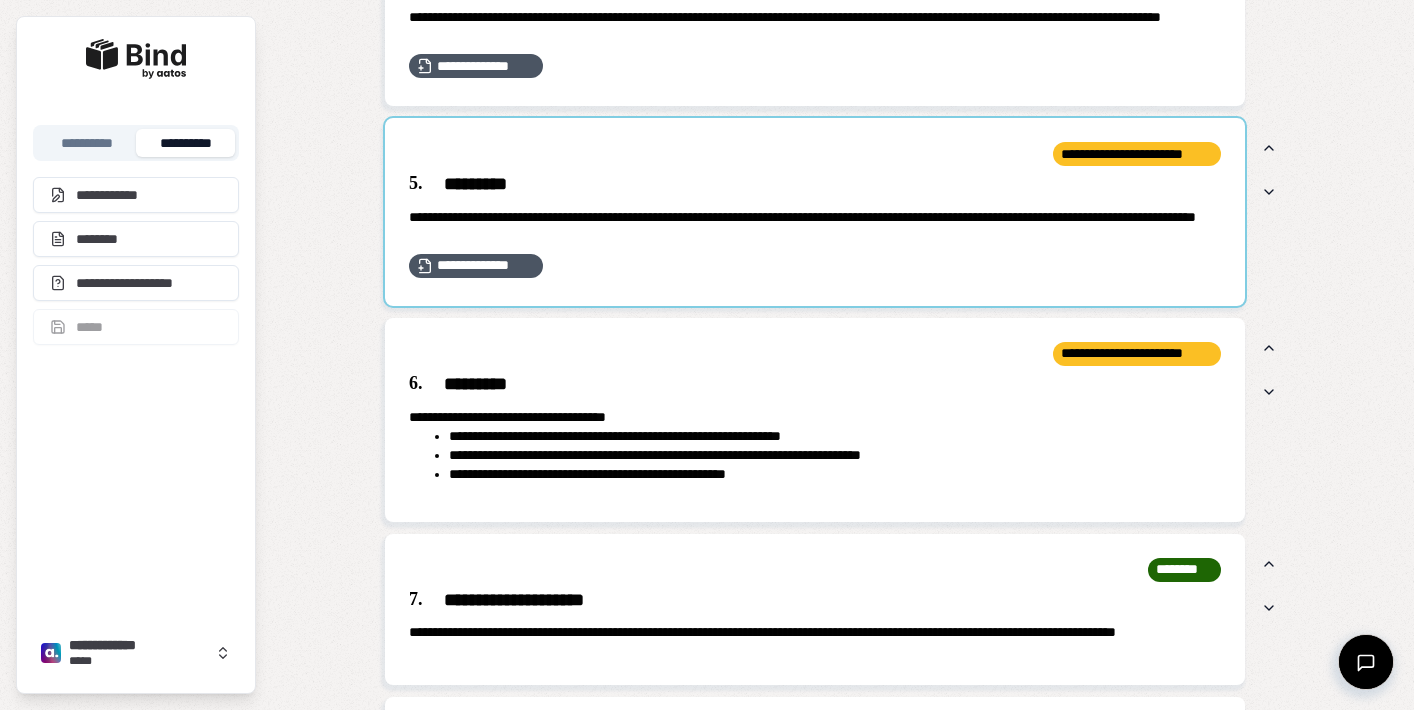 scroll, scrollTop: 1383, scrollLeft: 0, axis: vertical 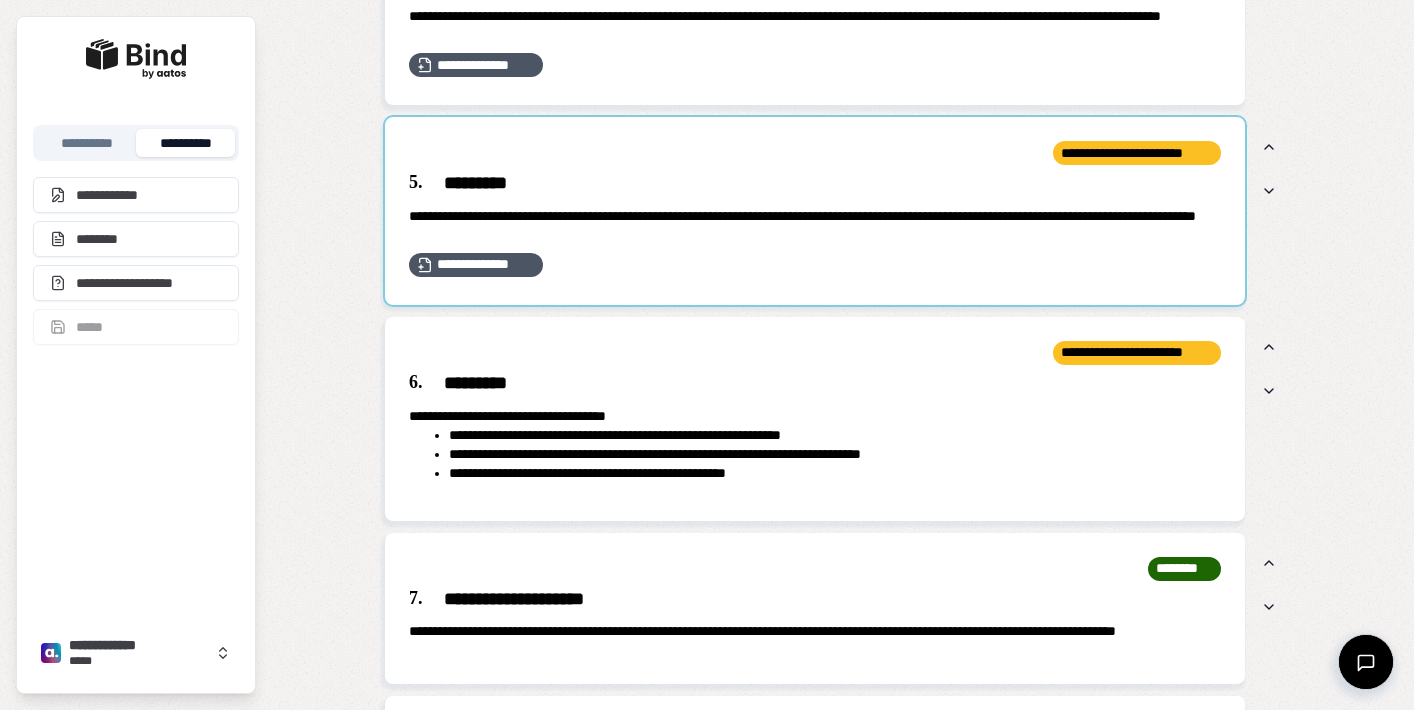 click at bounding box center [815, 211] 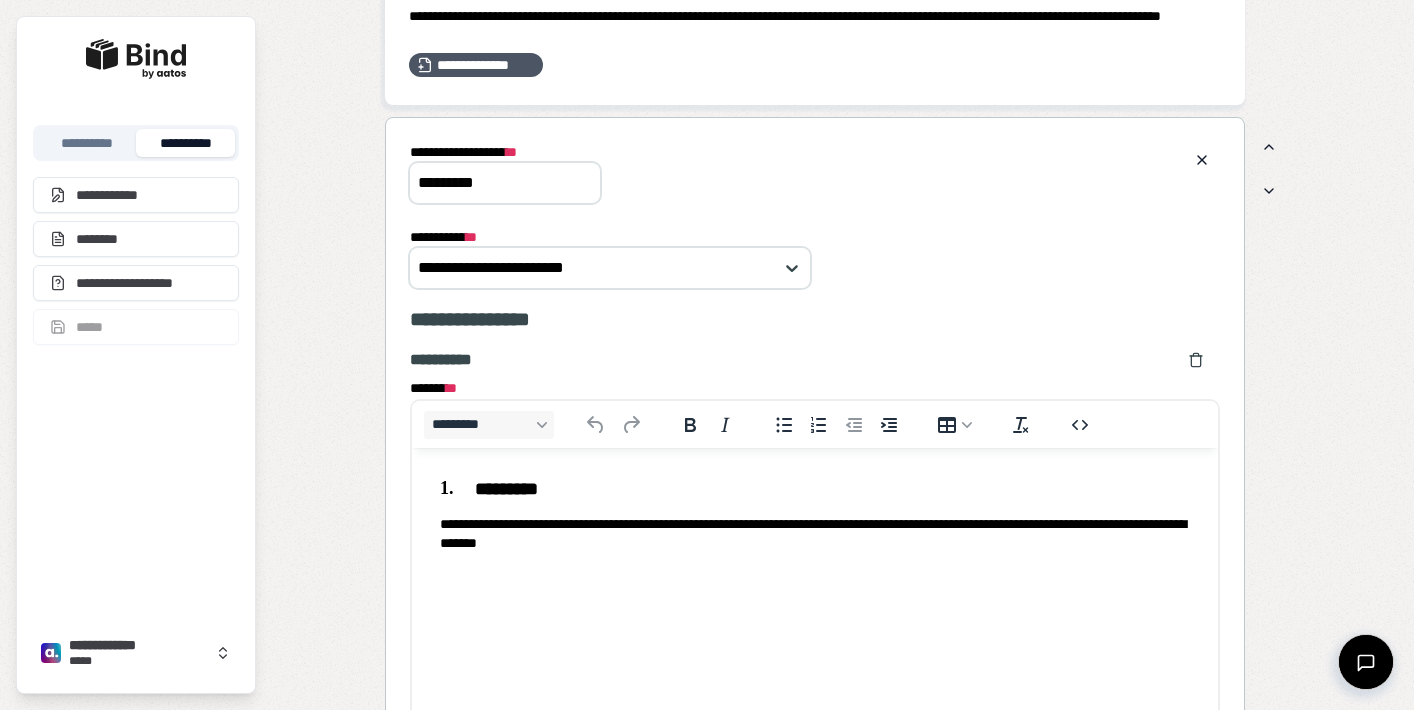 scroll, scrollTop: 0, scrollLeft: 0, axis: both 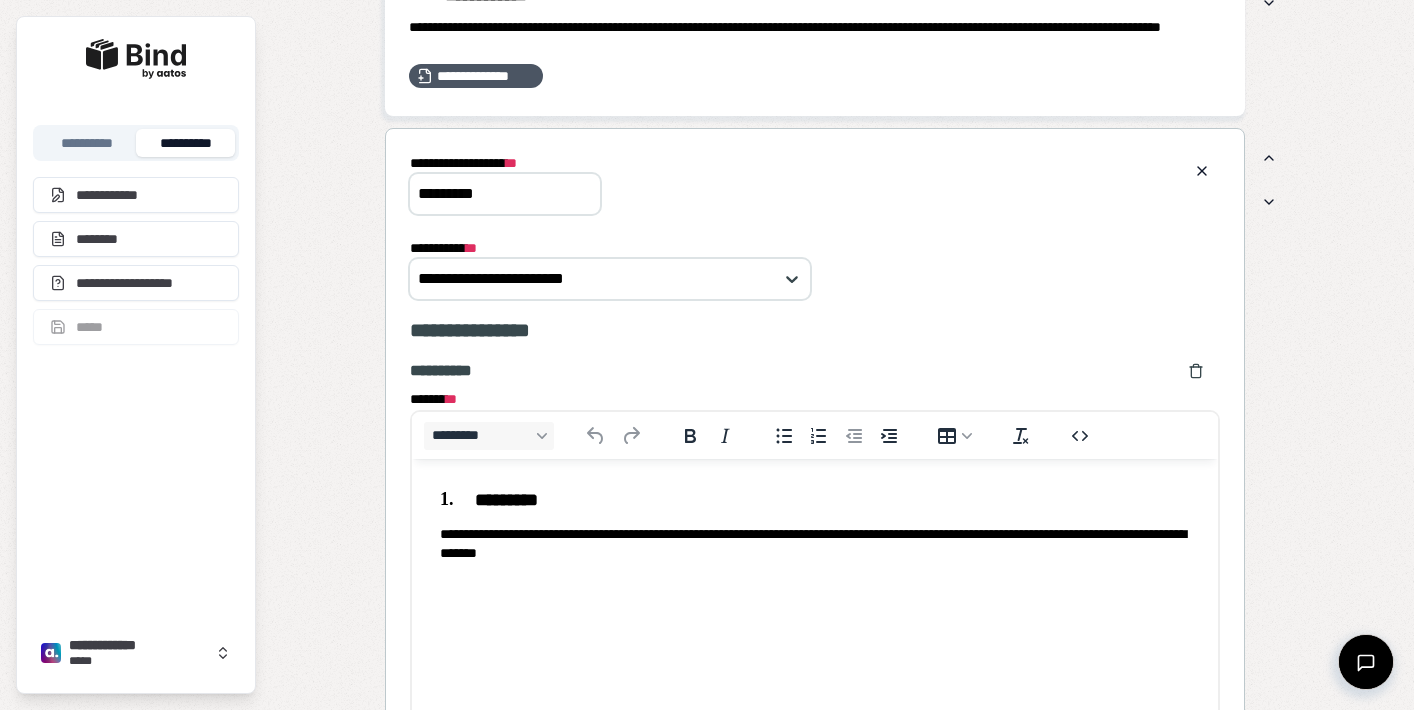 click on "**********" at bounding box center [815, 183] 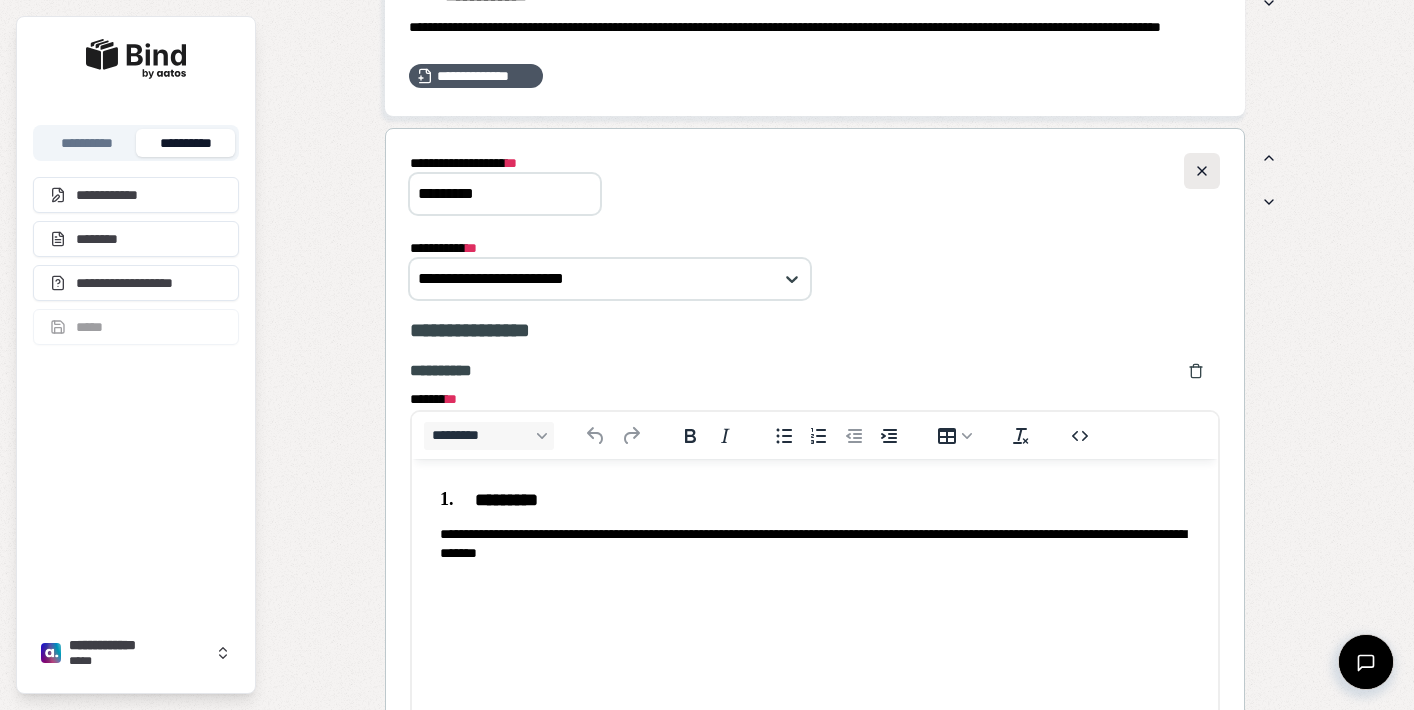 click at bounding box center (1202, 171) 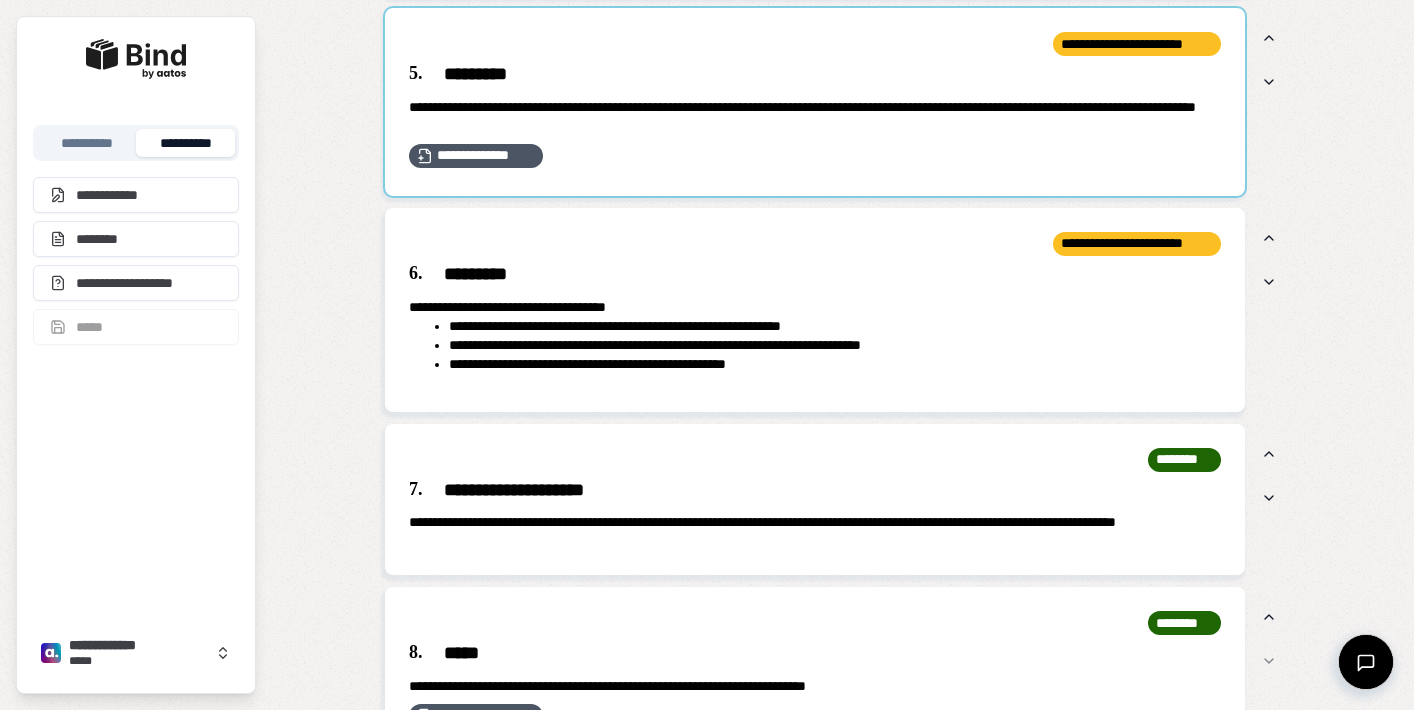 scroll, scrollTop: 1494, scrollLeft: 0, axis: vertical 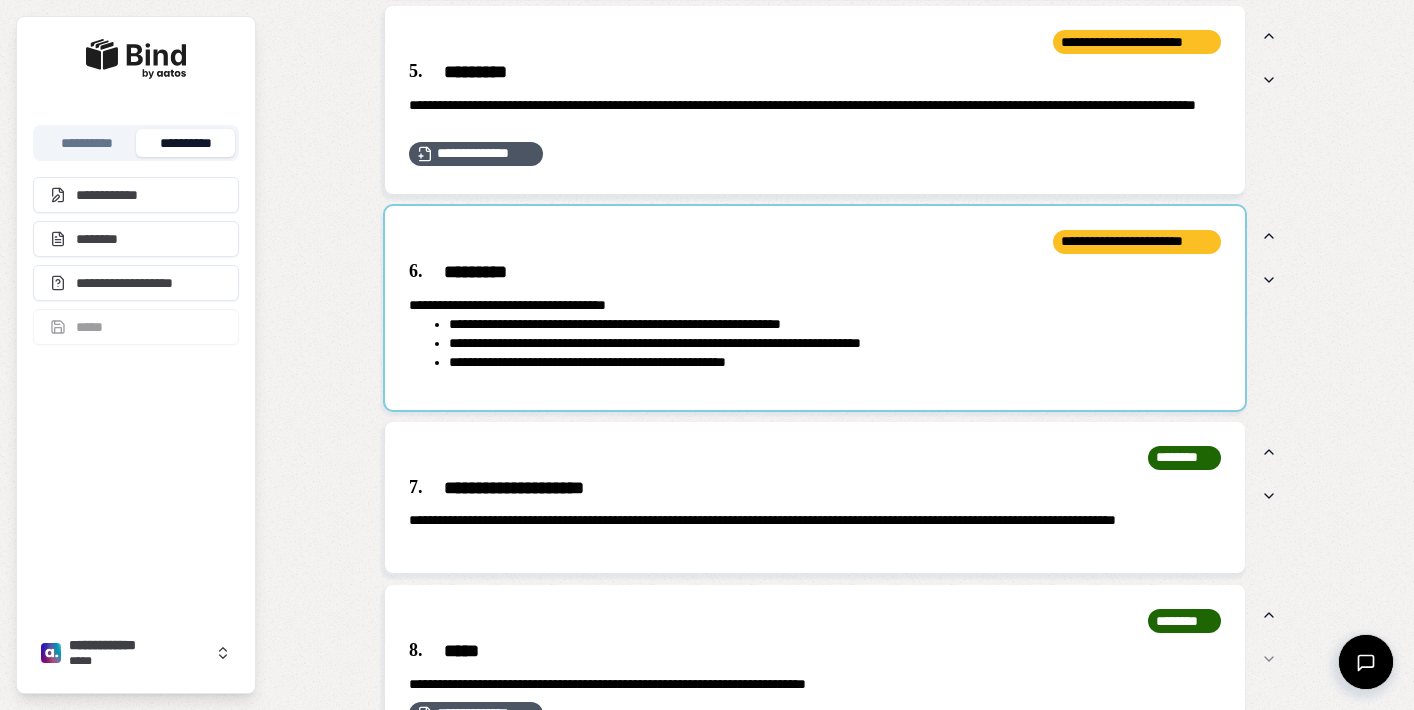 click at bounding box center (815, 308) 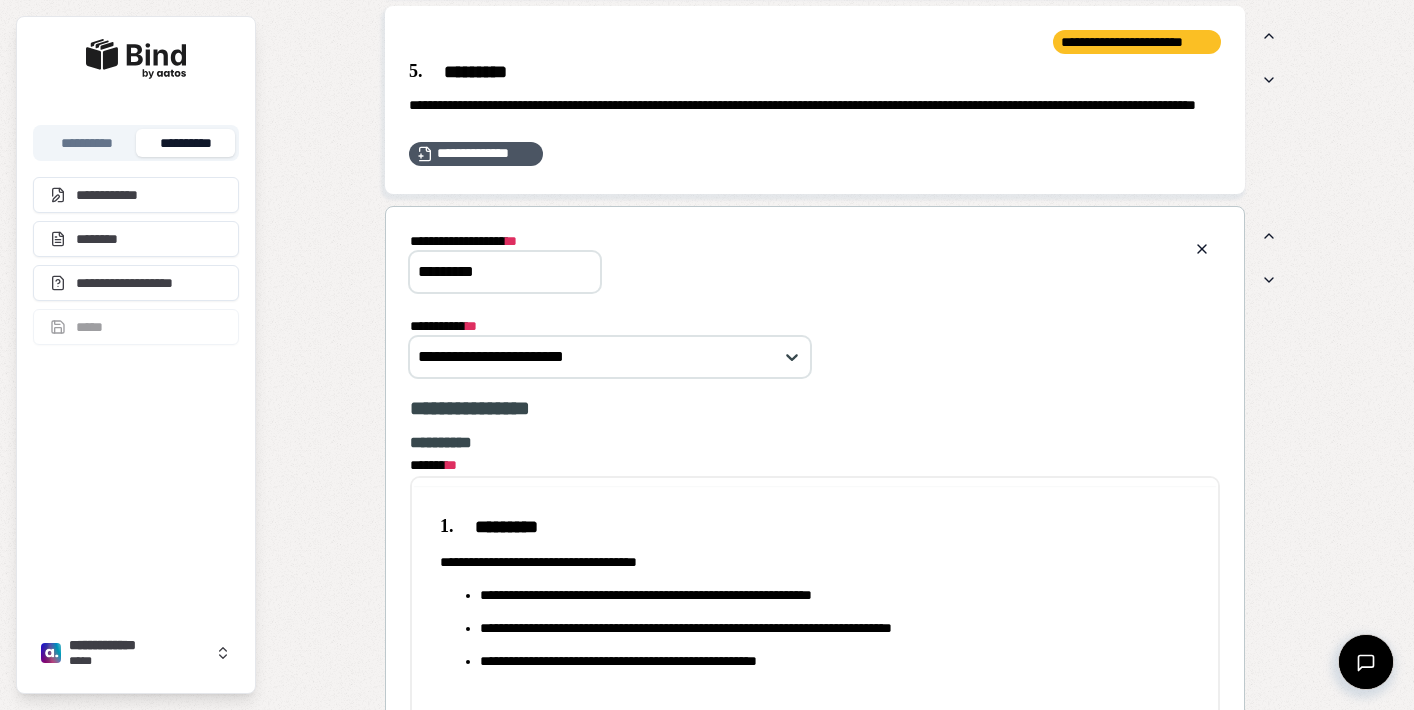 scroll, scrollTop: 0, scrollLeft: 0, axis: both 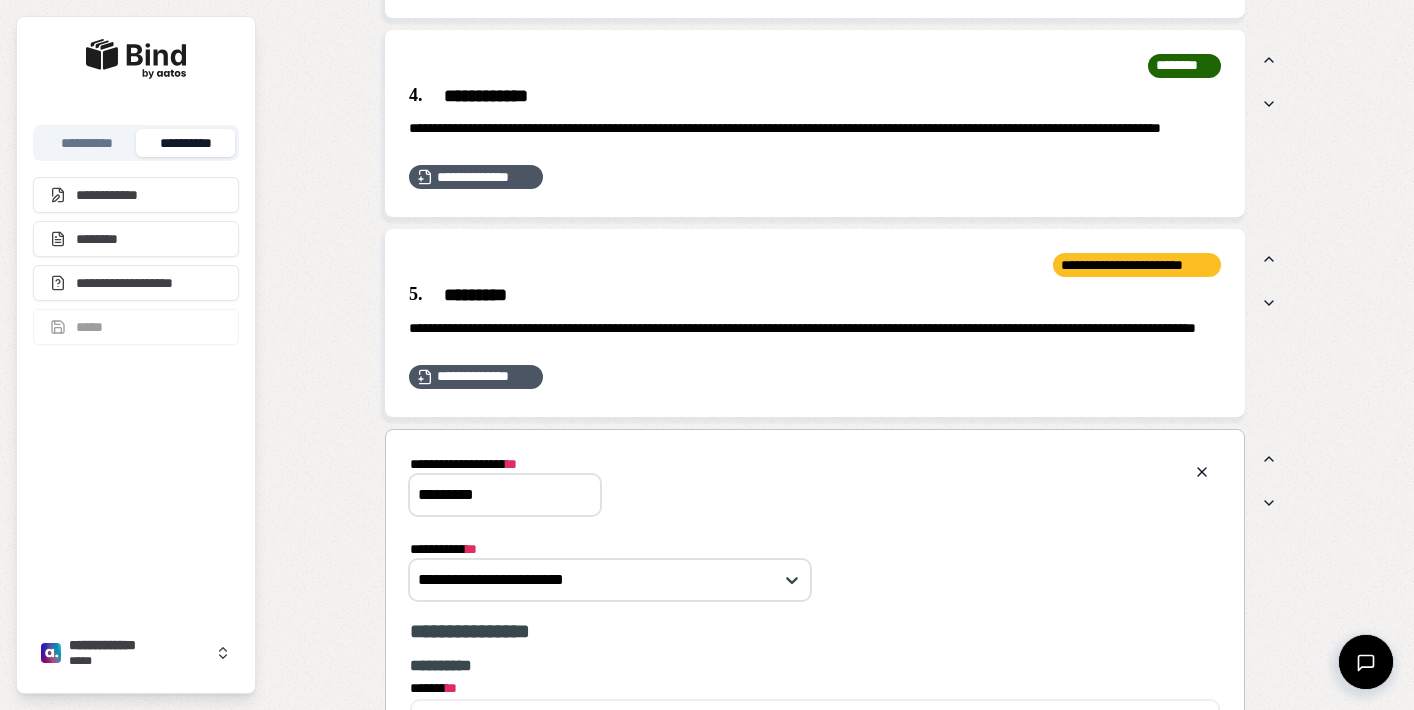 click on "**********" at bounding box center (815, 484) 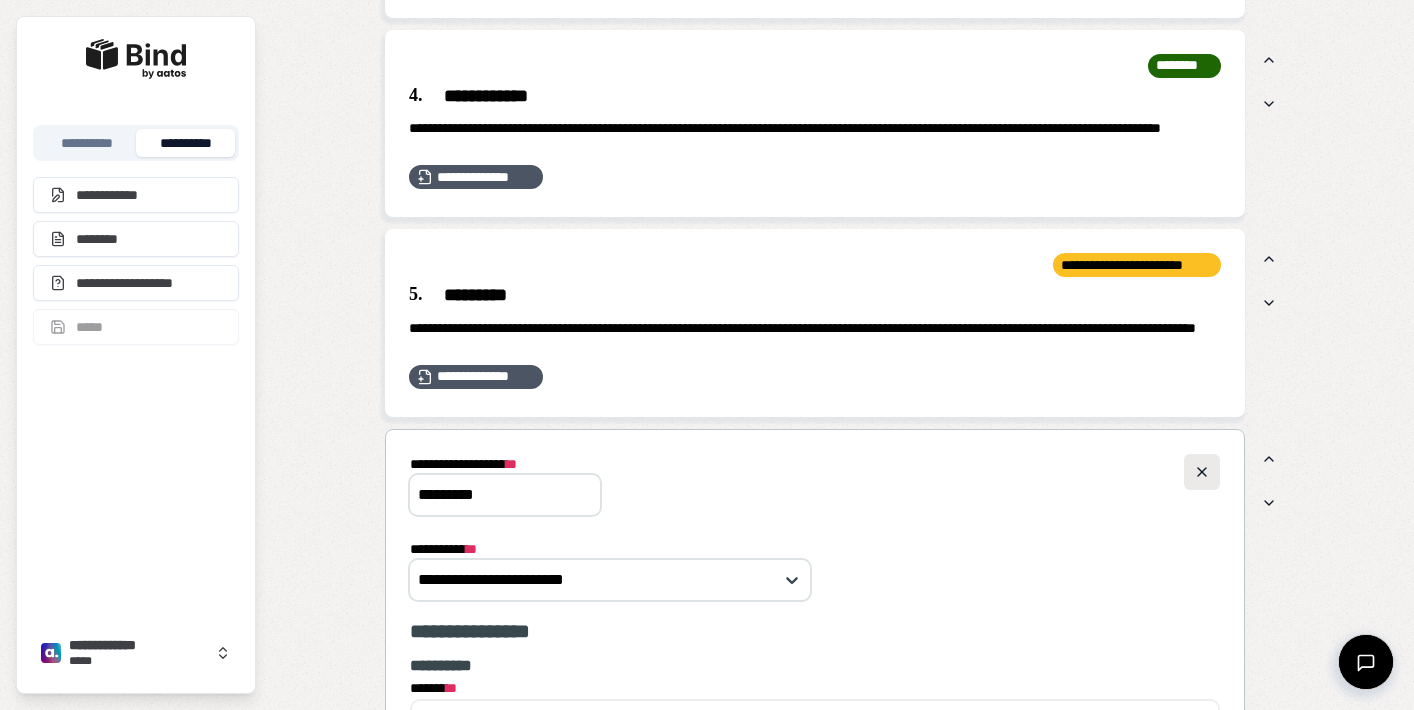 click at bounding box center (1202, 472) 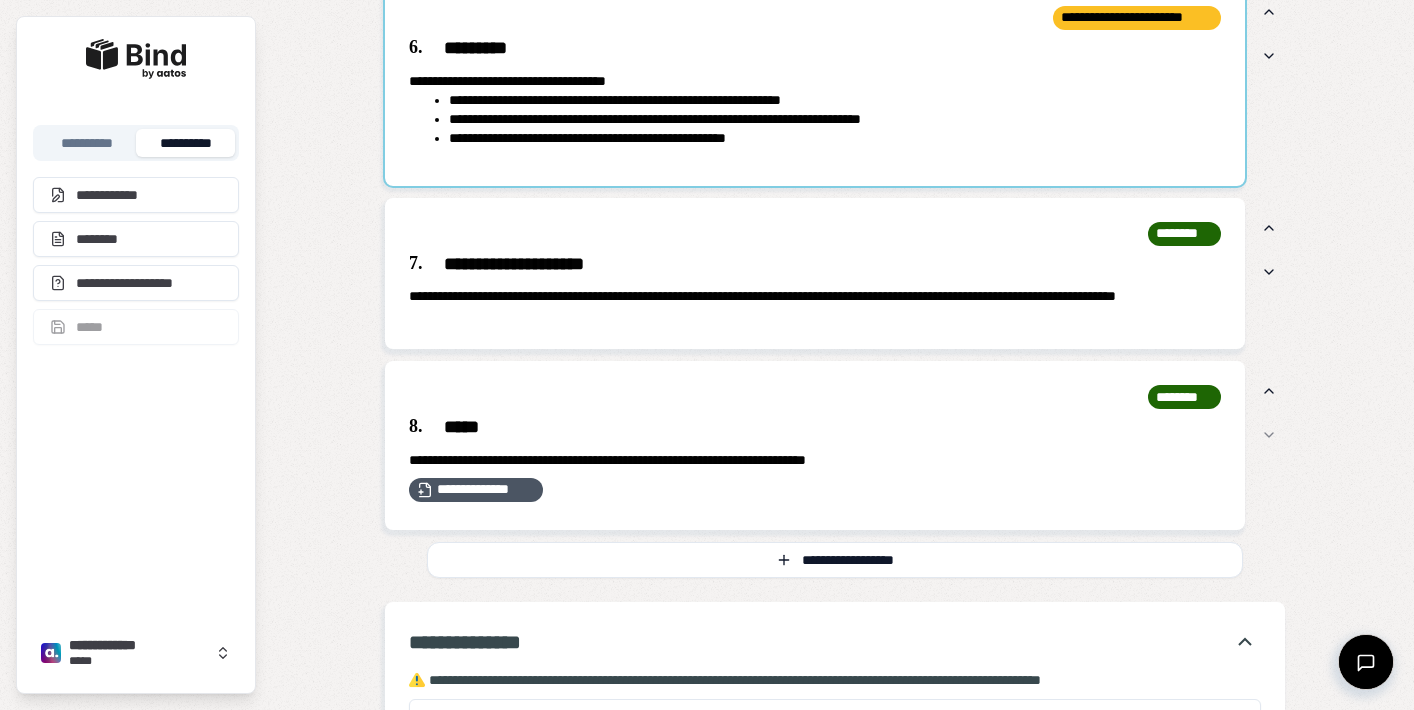 scroll, scrollTop: 1720, scrollLeft: 0, axis: vertical 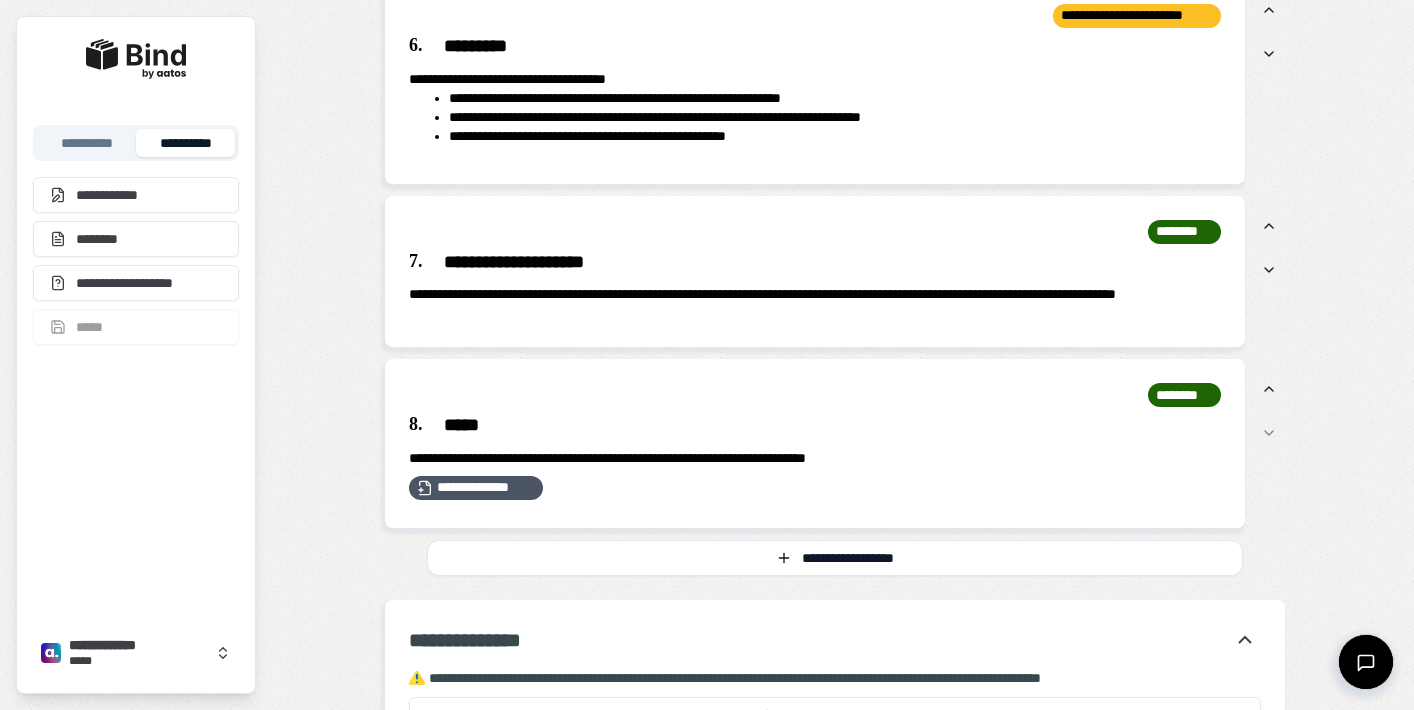 click on "**********" at bounding box center [815, 262] 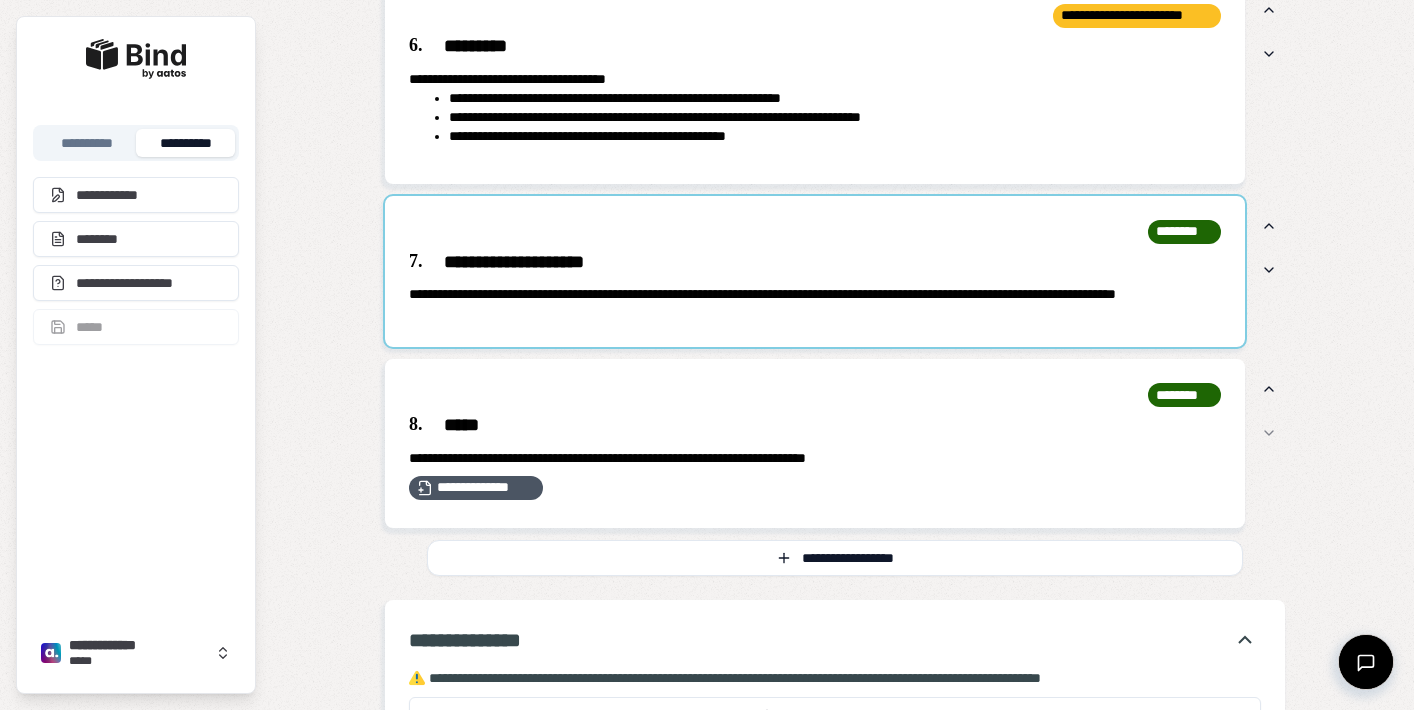 click at bounding box center [815, 272] 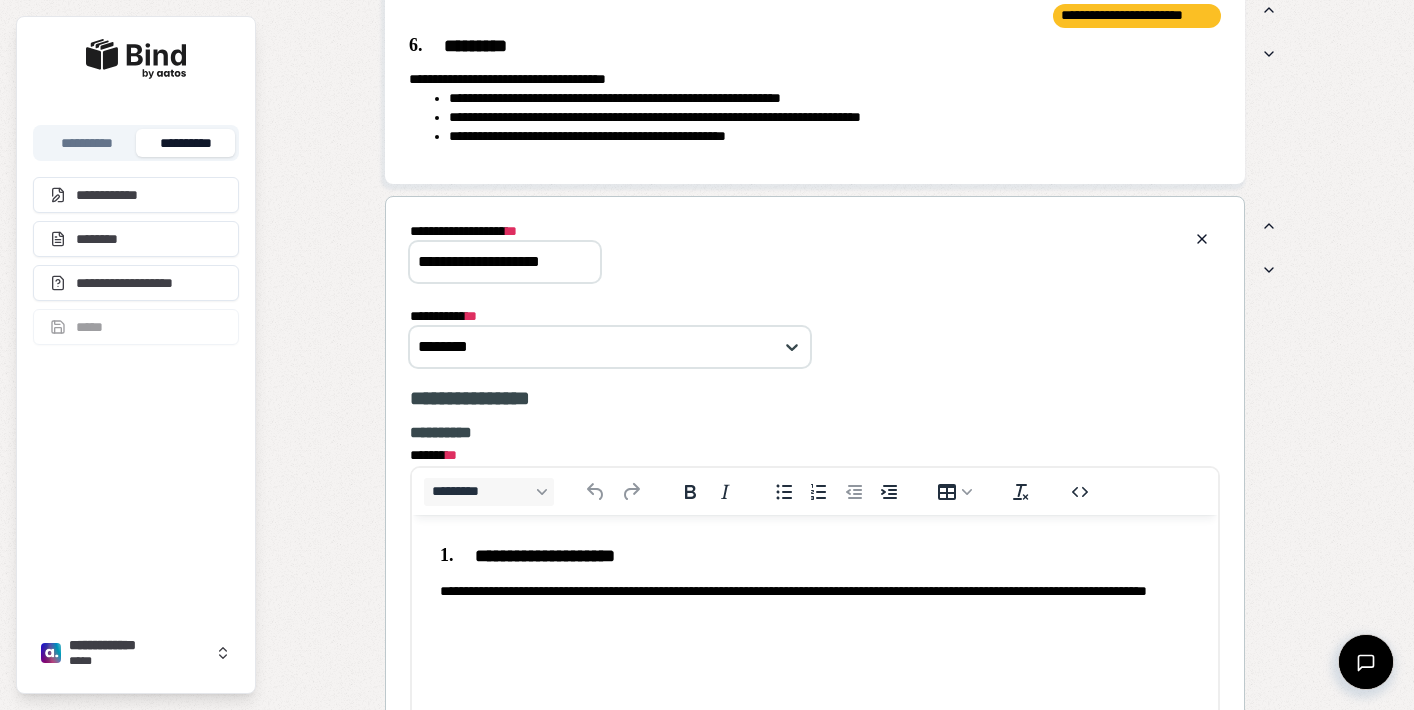 scroll, scrollTop: 0, scrollLeft: 0, axis: both 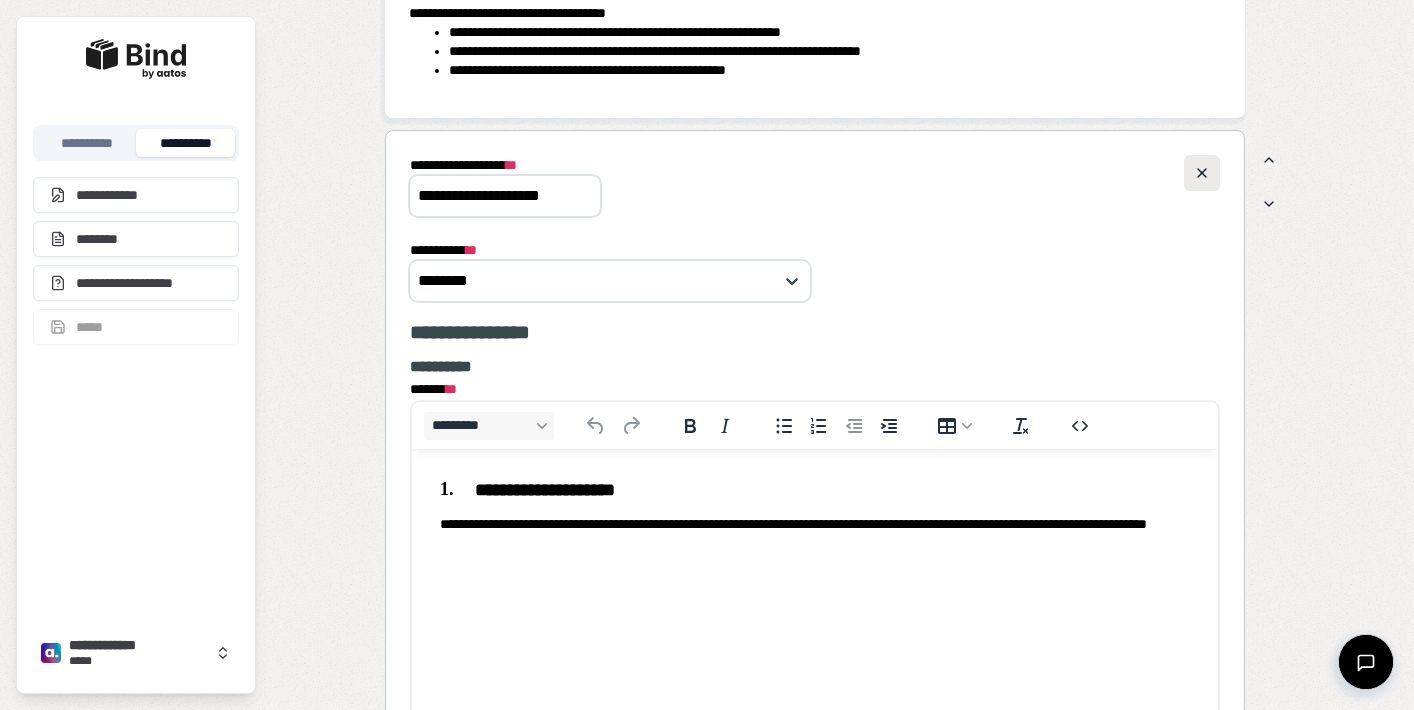 click at bounding box center [1202, 173] 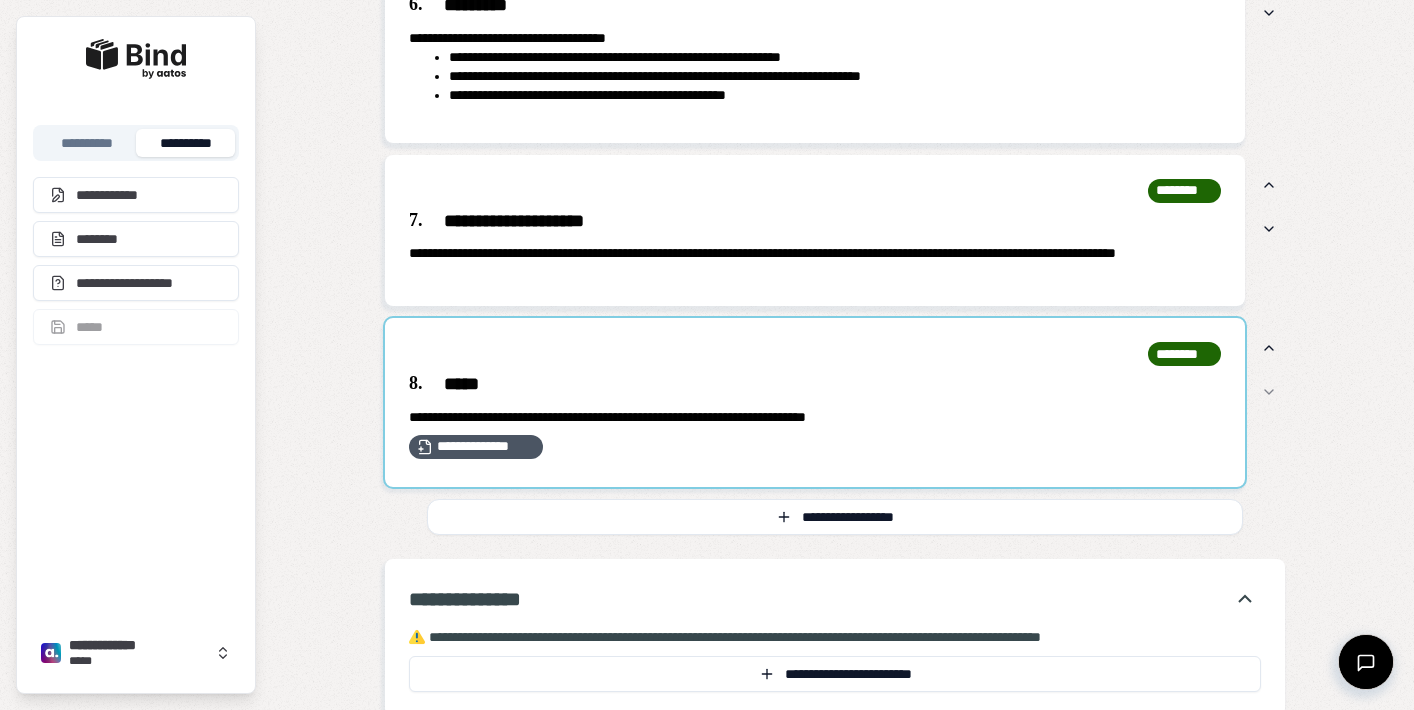 scroll, scrollTop: 1, scrollLeft: 0, axis: vertical 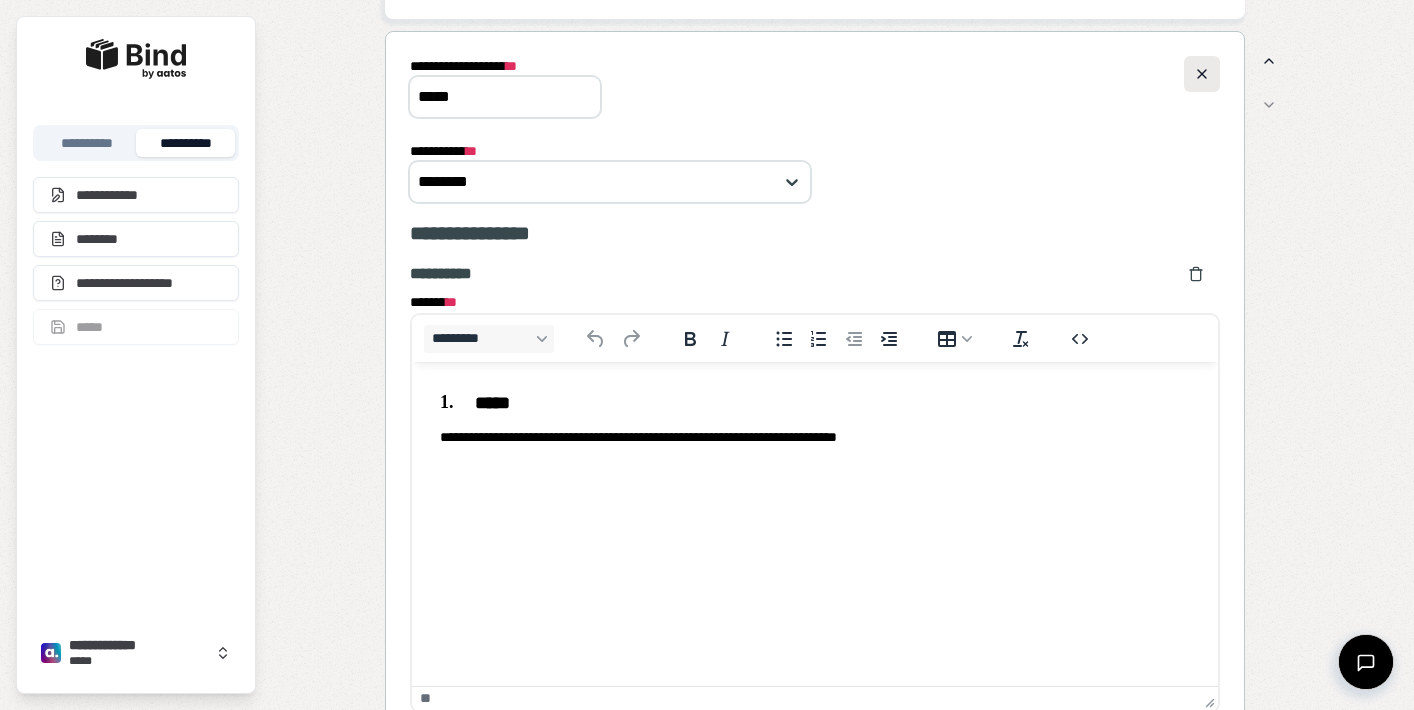 click at bounding box center [1202, 74] 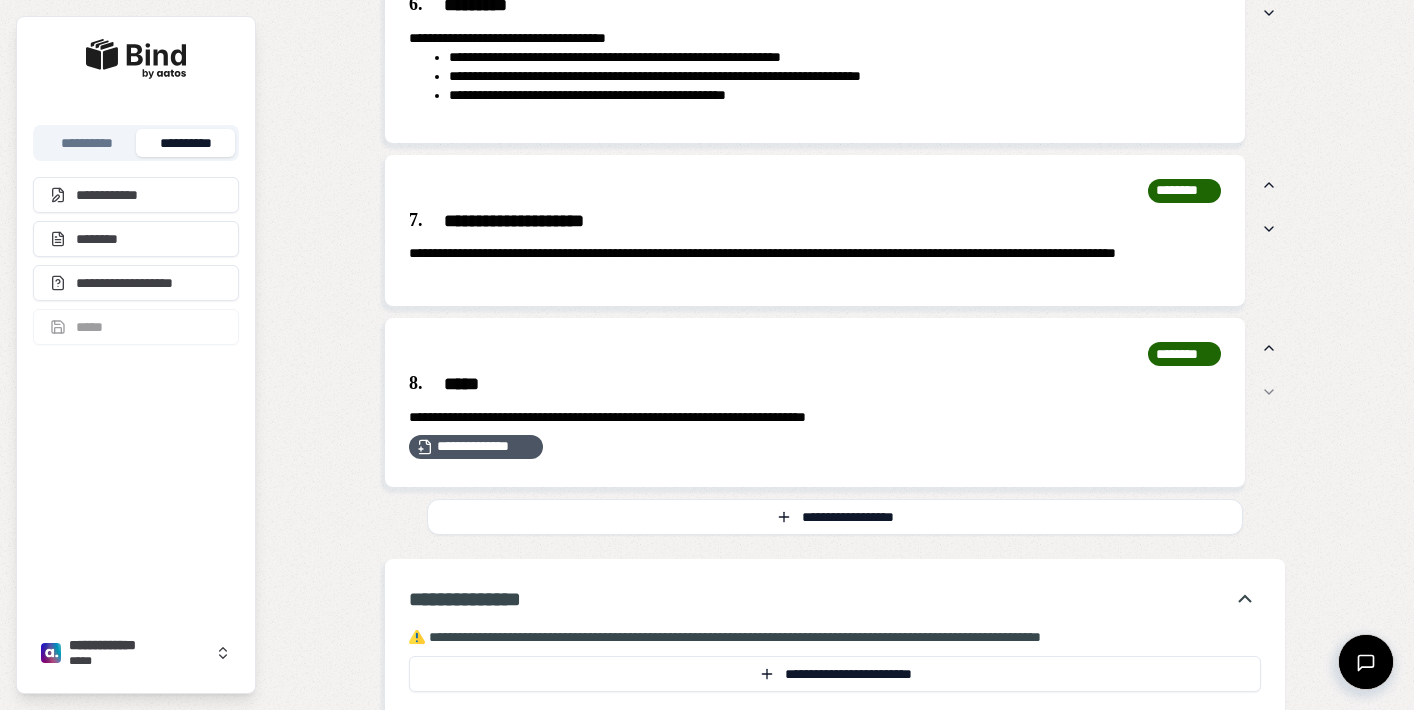 scroll, scrollTop: 0, scrollLeft: 0, axis: both 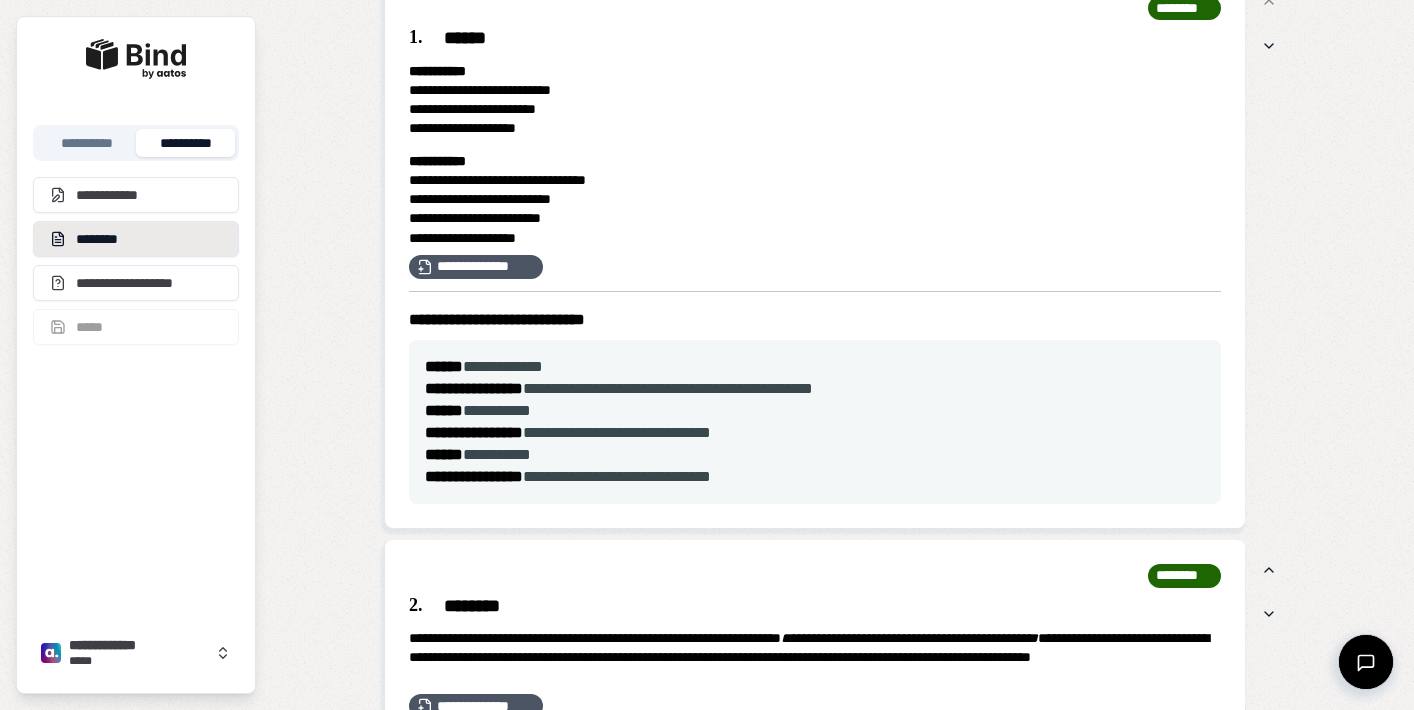 click on "********" at bounding box center (136, 239) 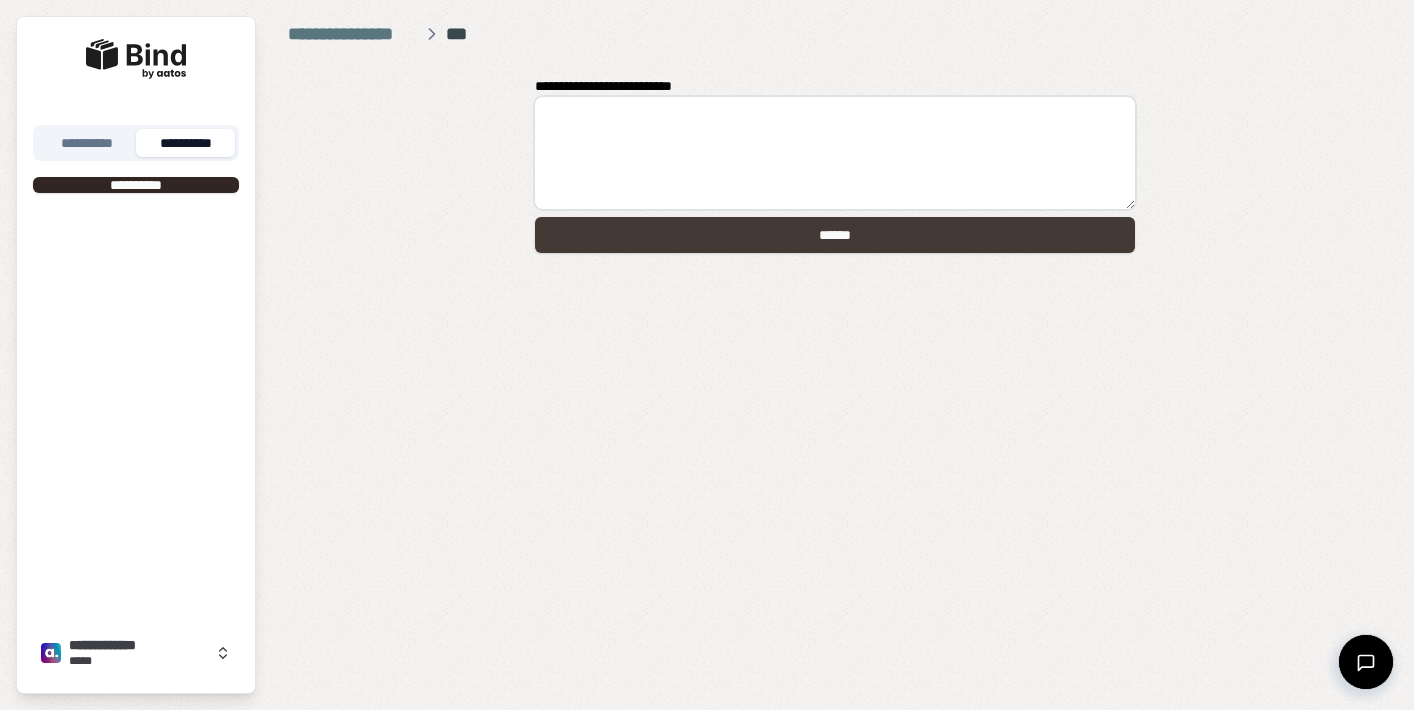 click on "******" at bounding box center (835, 235) 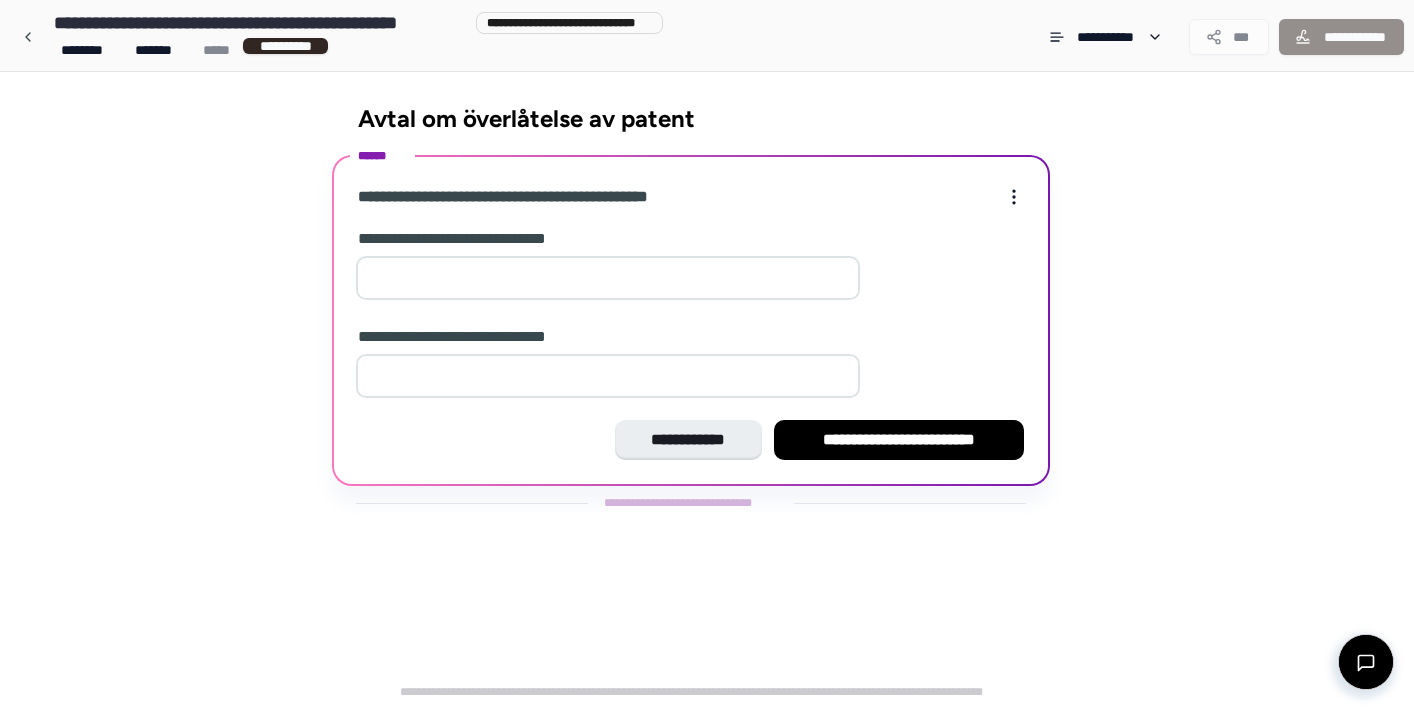 click at bounding box center [608, 278] 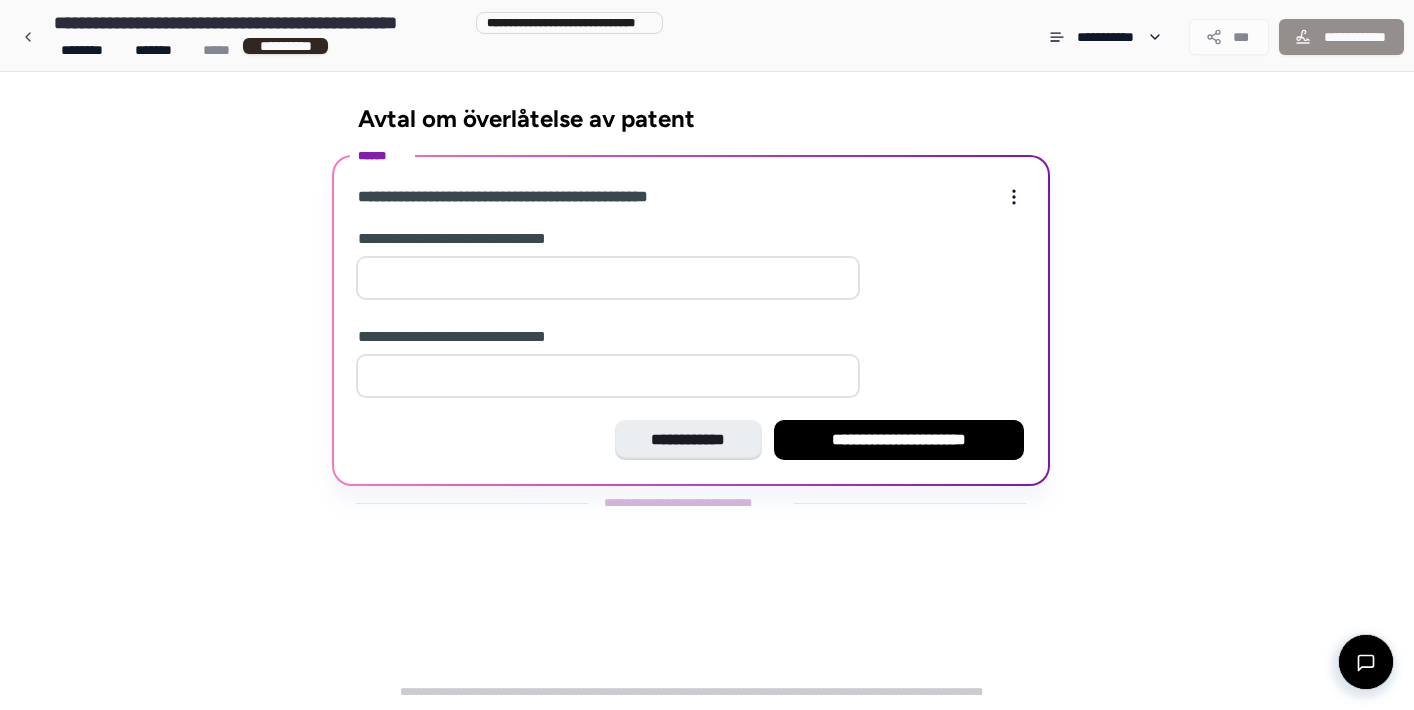 type on "*" 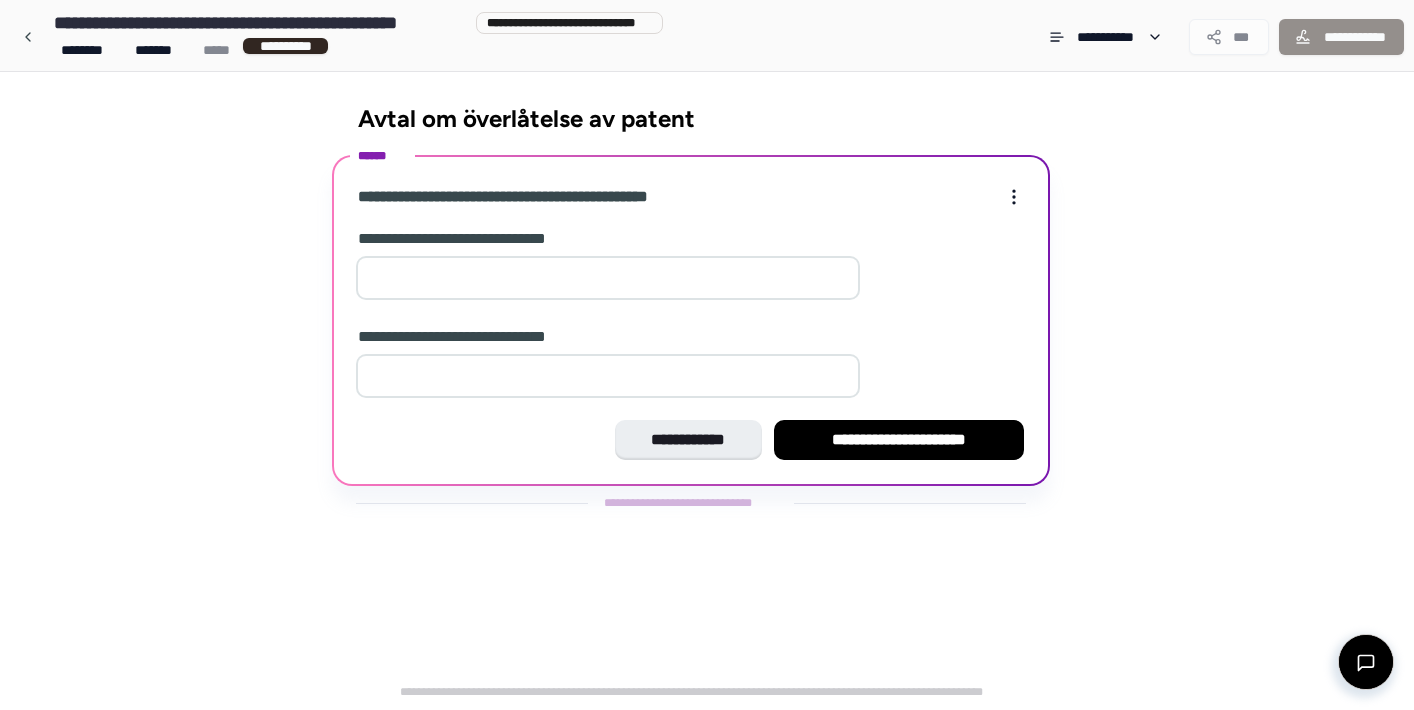 click at bounding box center (608, 376) 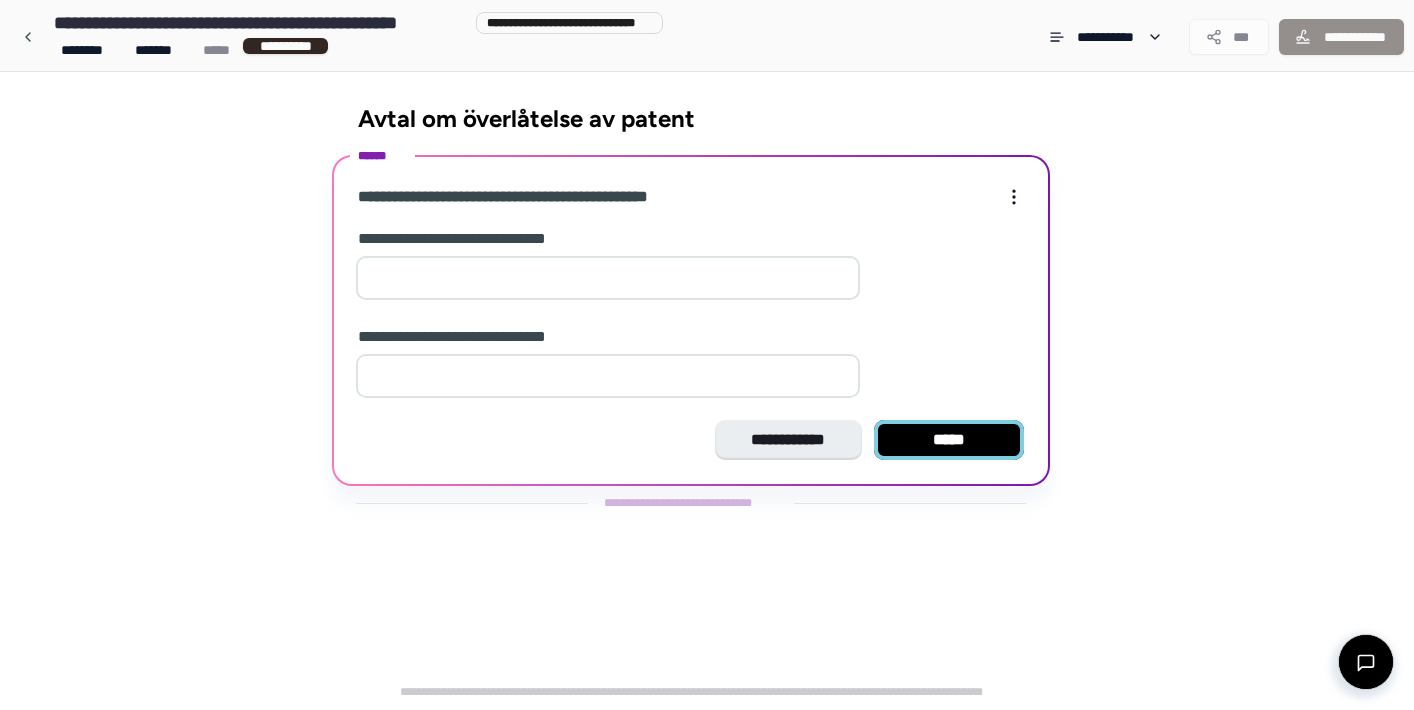 type on "*" 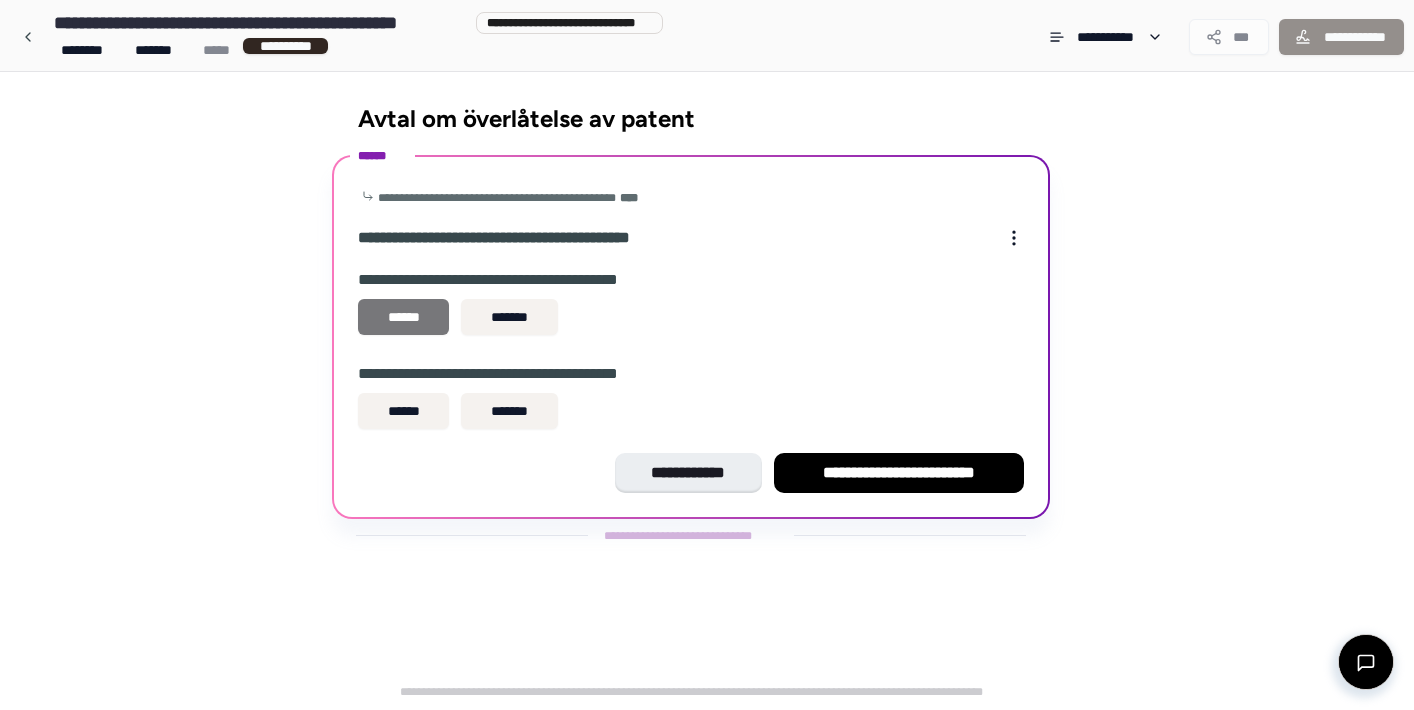 click on "******" at bounding box center (403, 317) 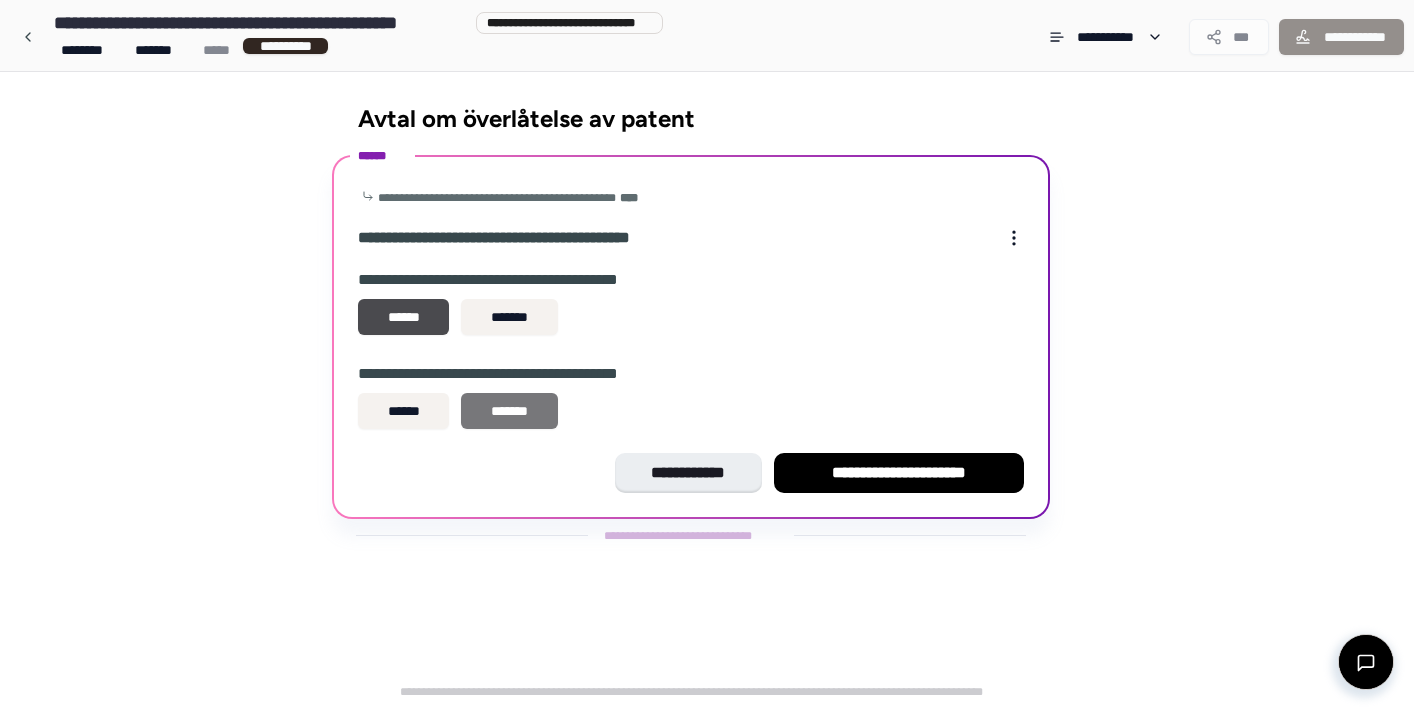 click on "*******" at bounding box center (509, 411) 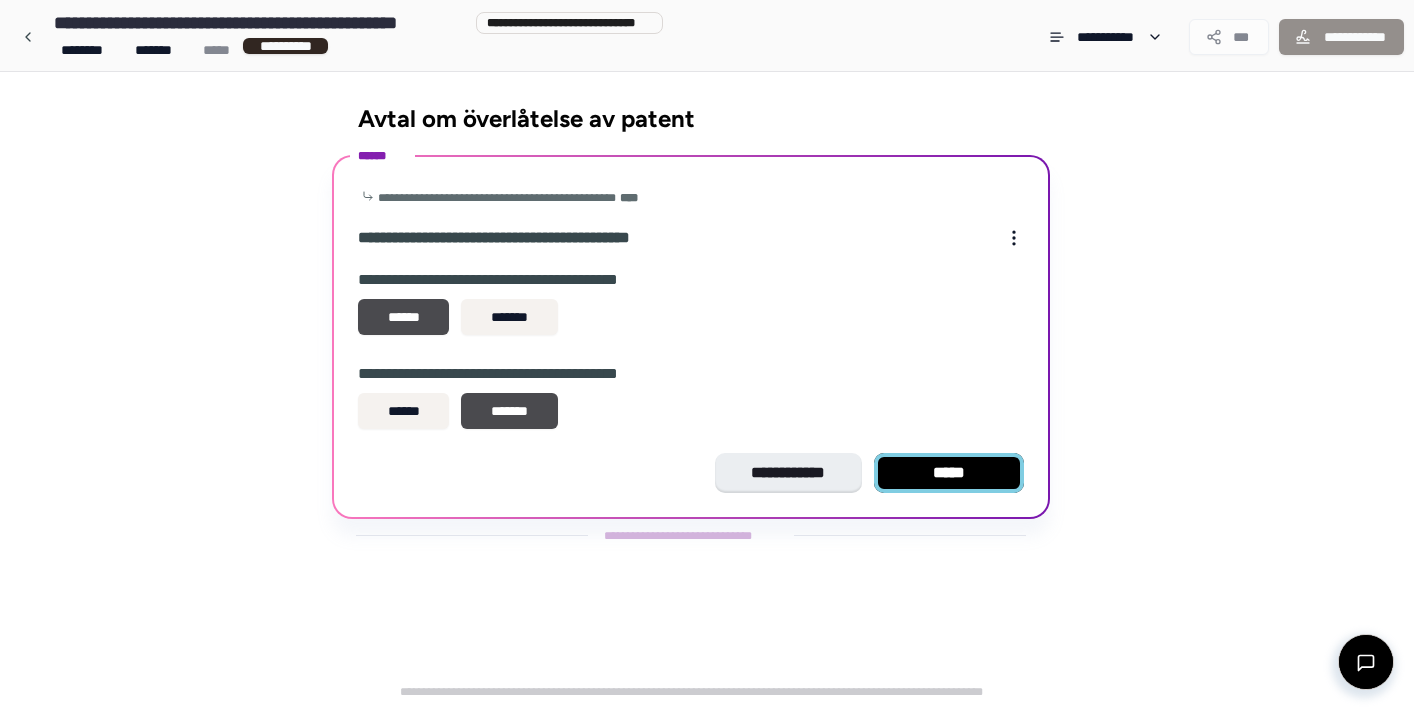 click on "*****" at bounding box center [949, 473] 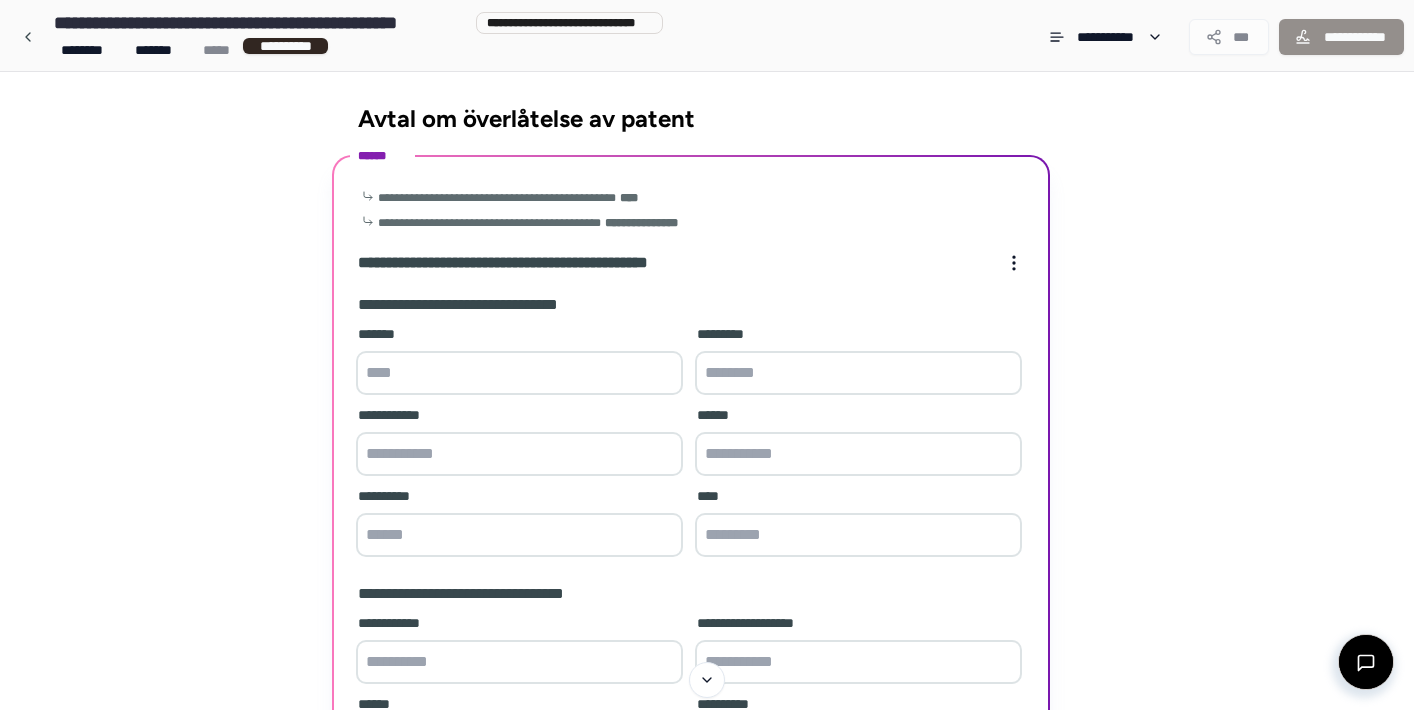 scroll, scrollTop: -1, scrollLeft: 0, axis: vertical 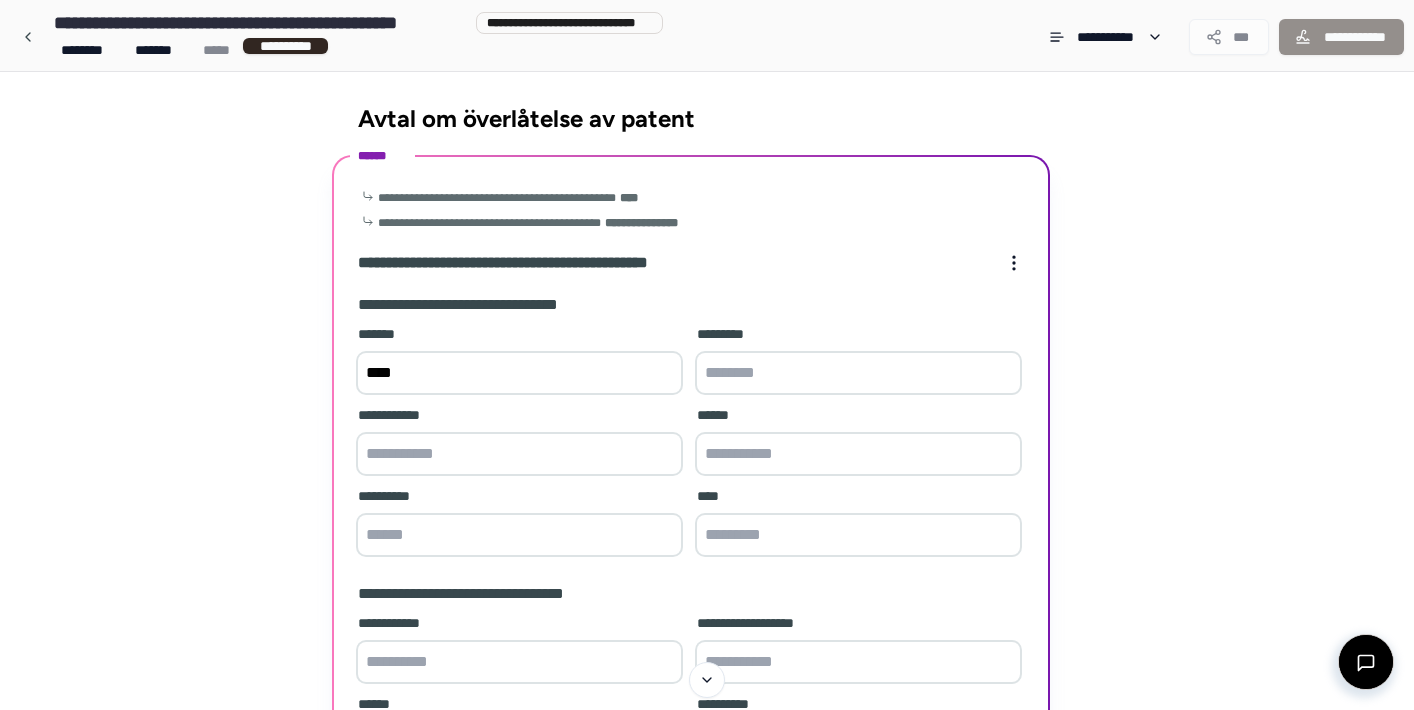 type on "********" 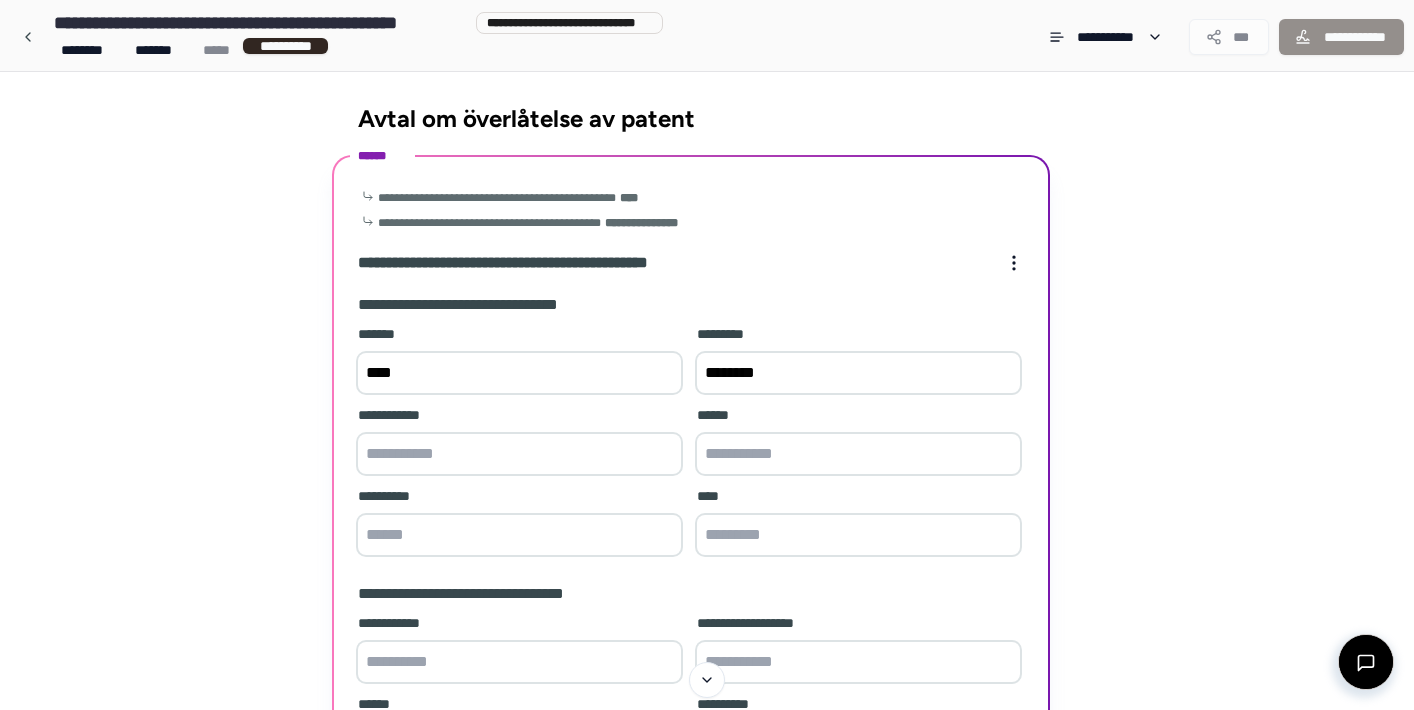 type on "**********" 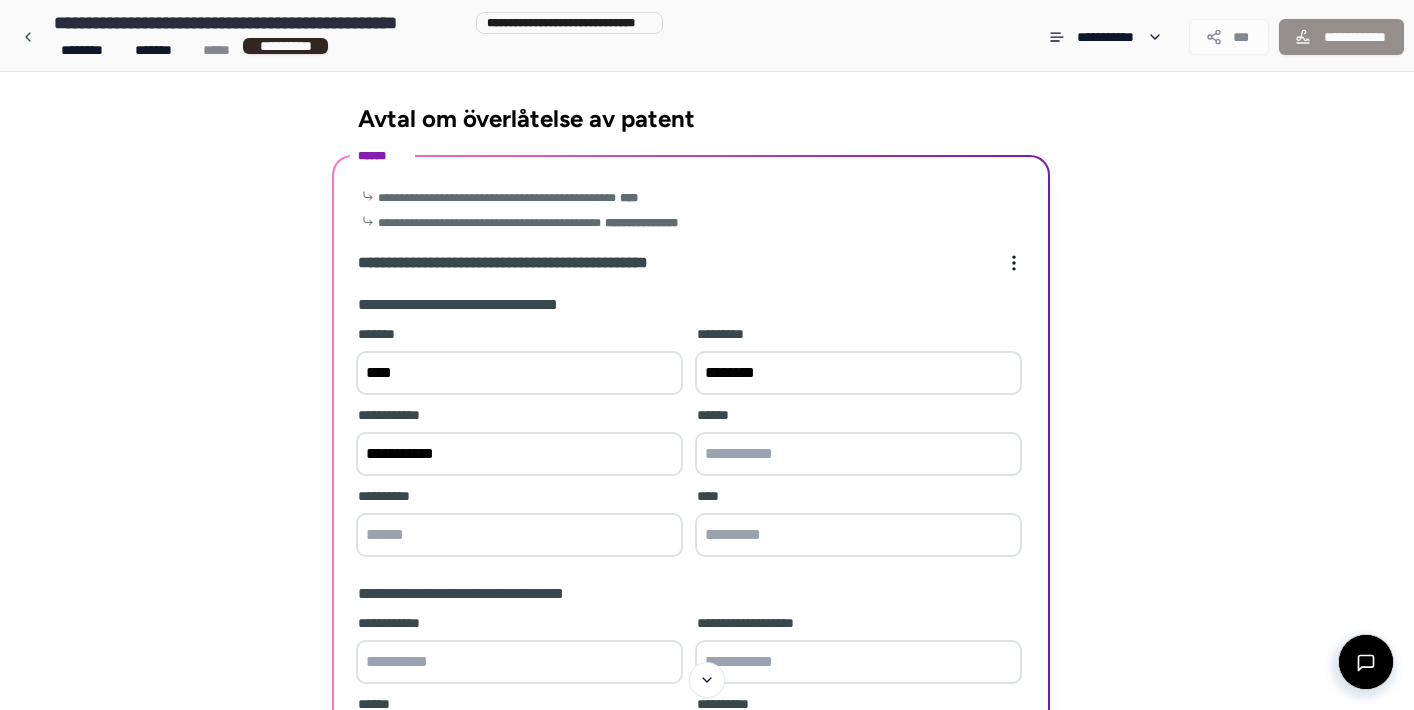 type on "**********" 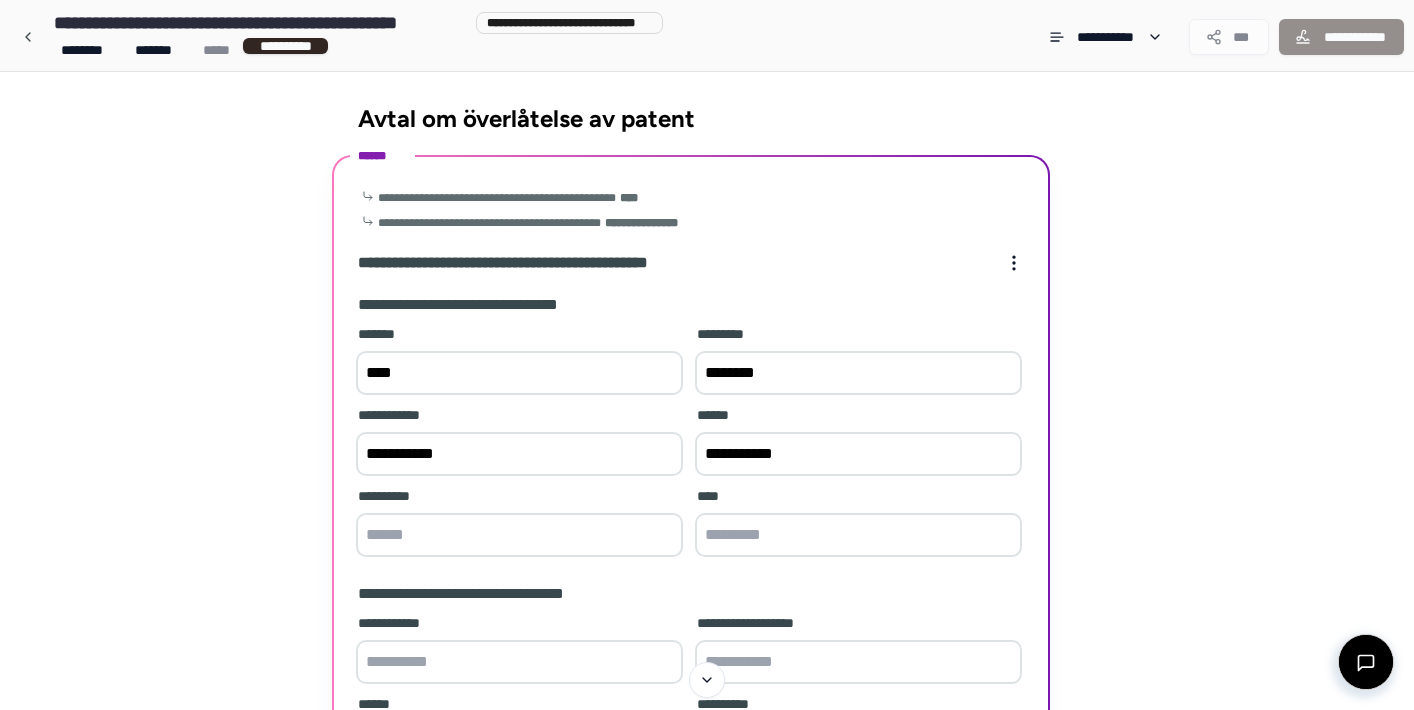 type on "******" 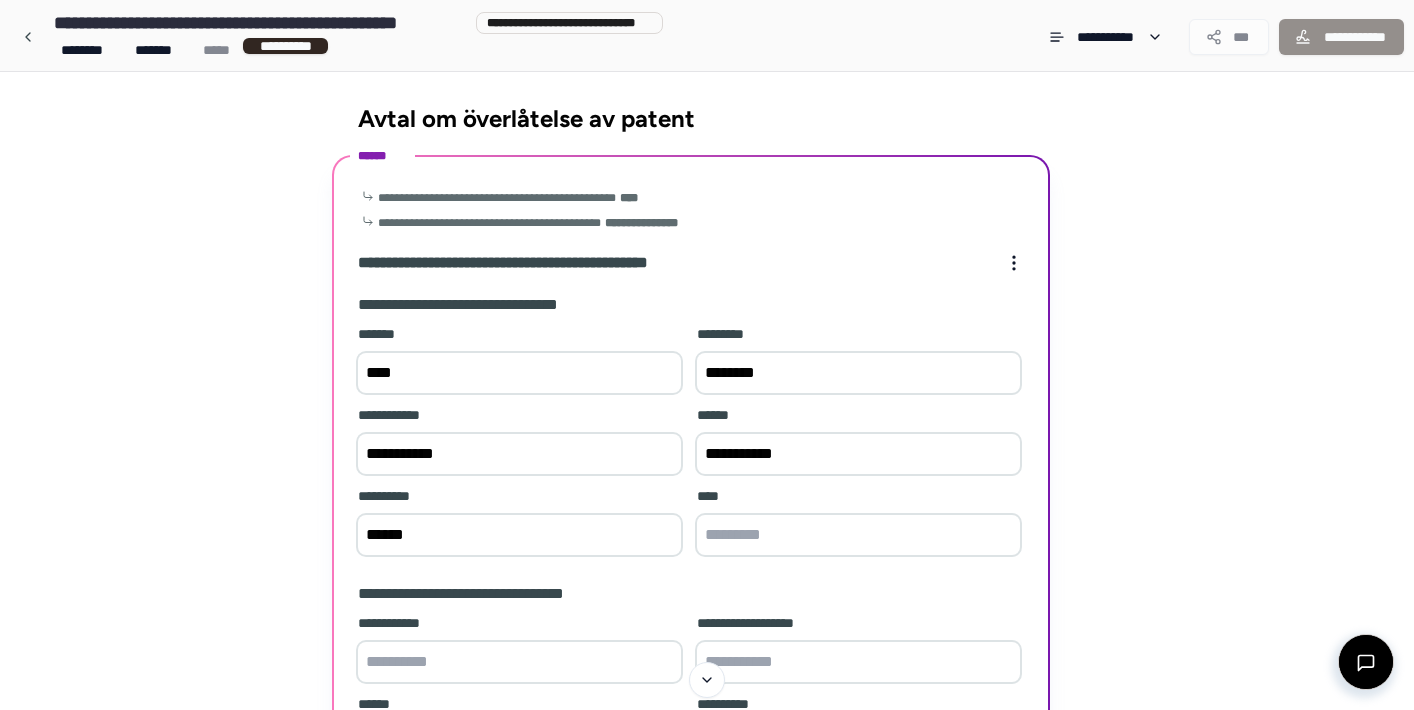 type on "*********" 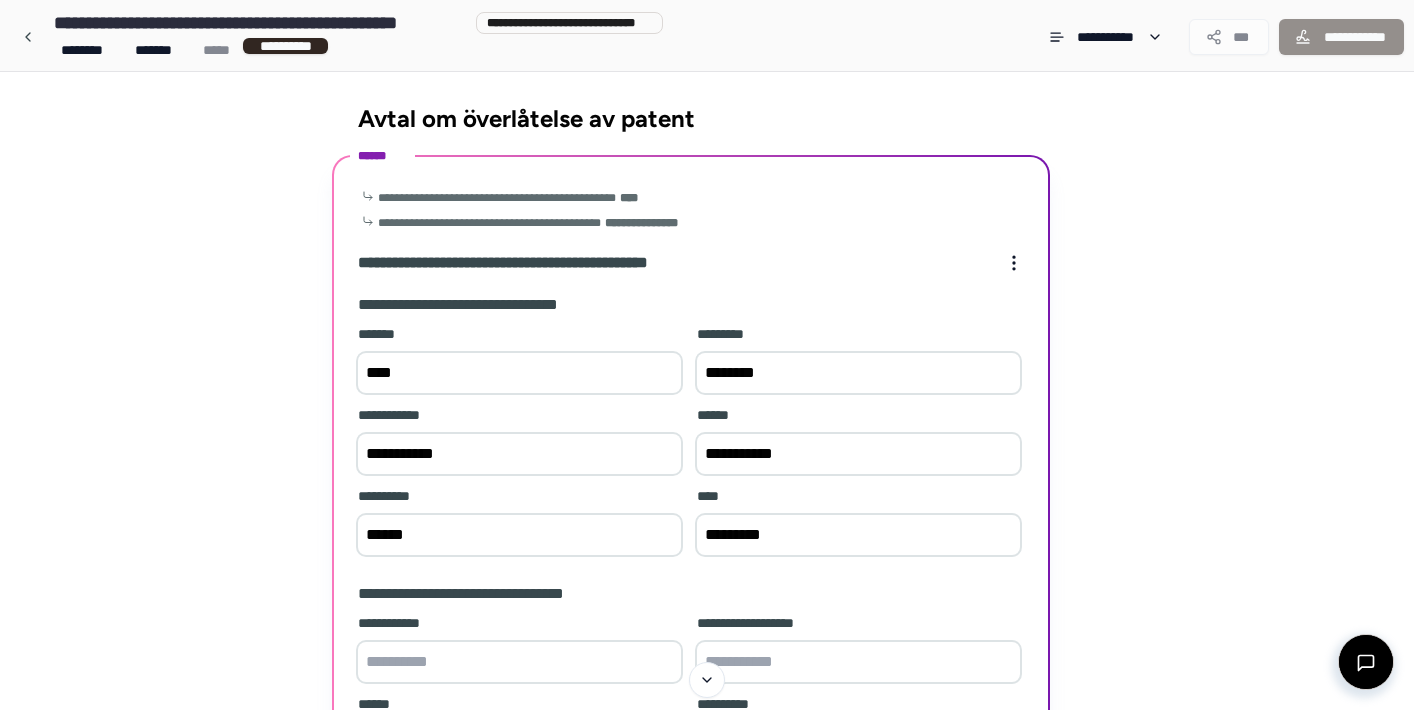 type on "**********" 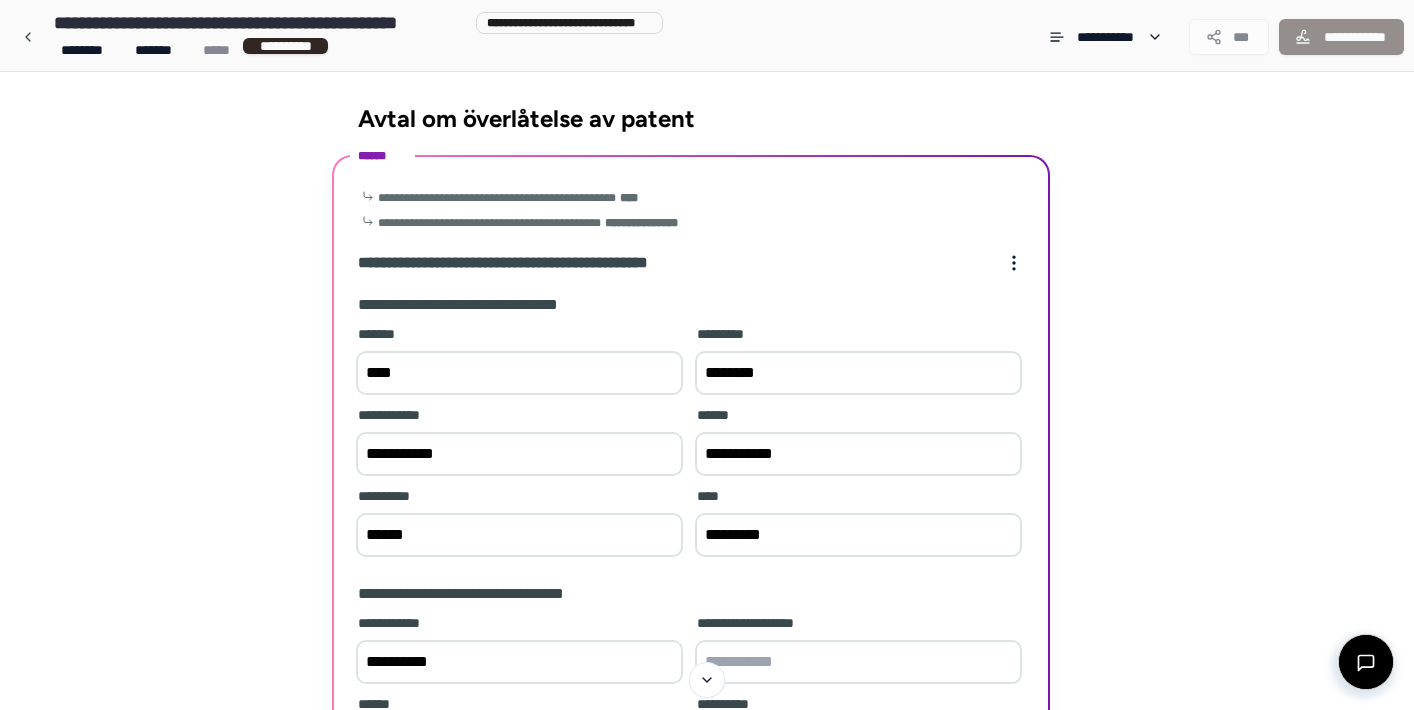 type on "**********" 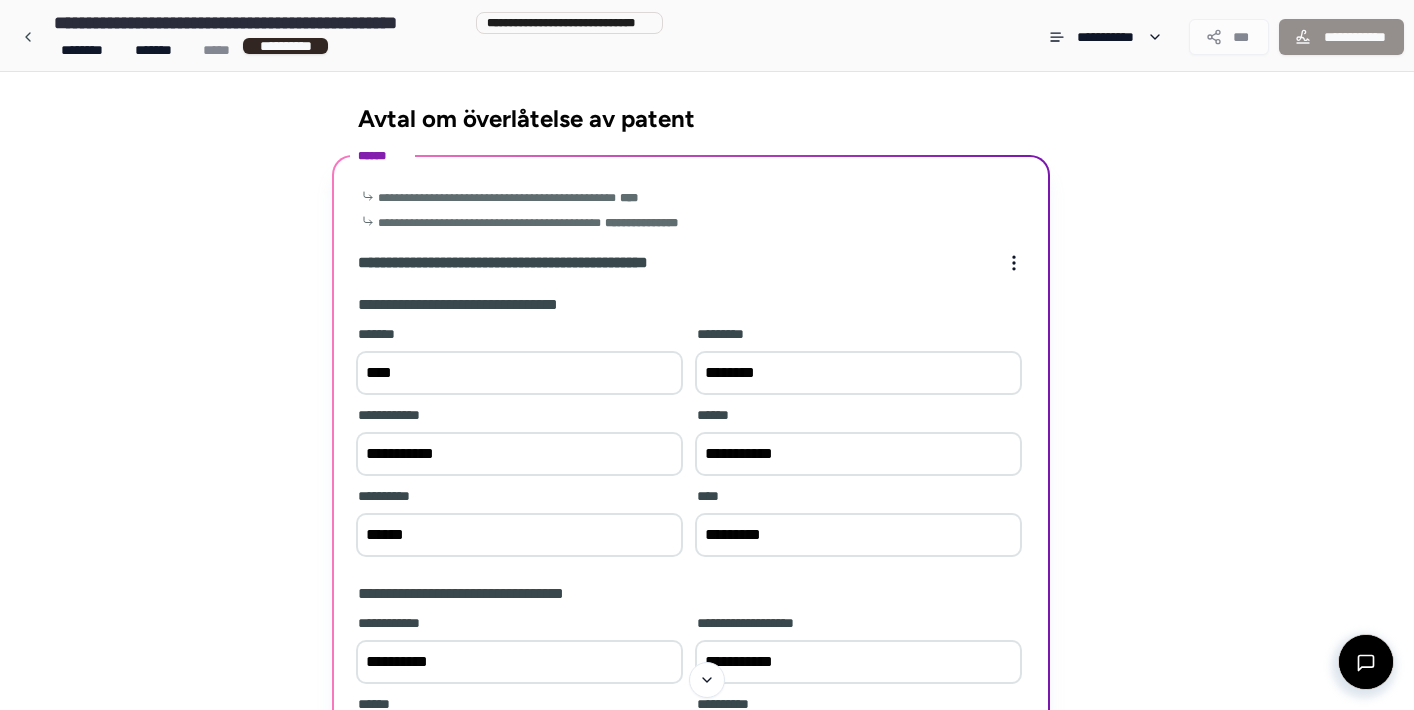 scroll, scrollTop: 383, scrollLeft: 0, axis: vertical 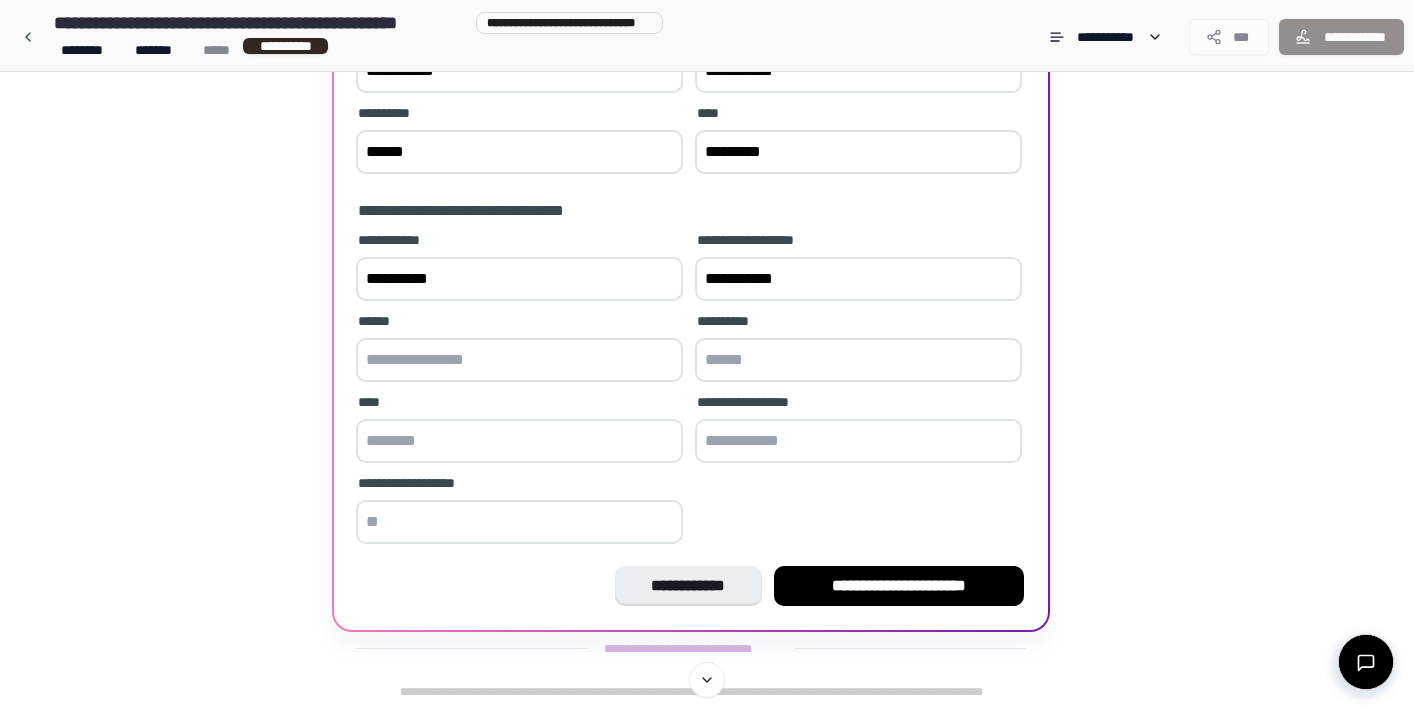 type on "**********" 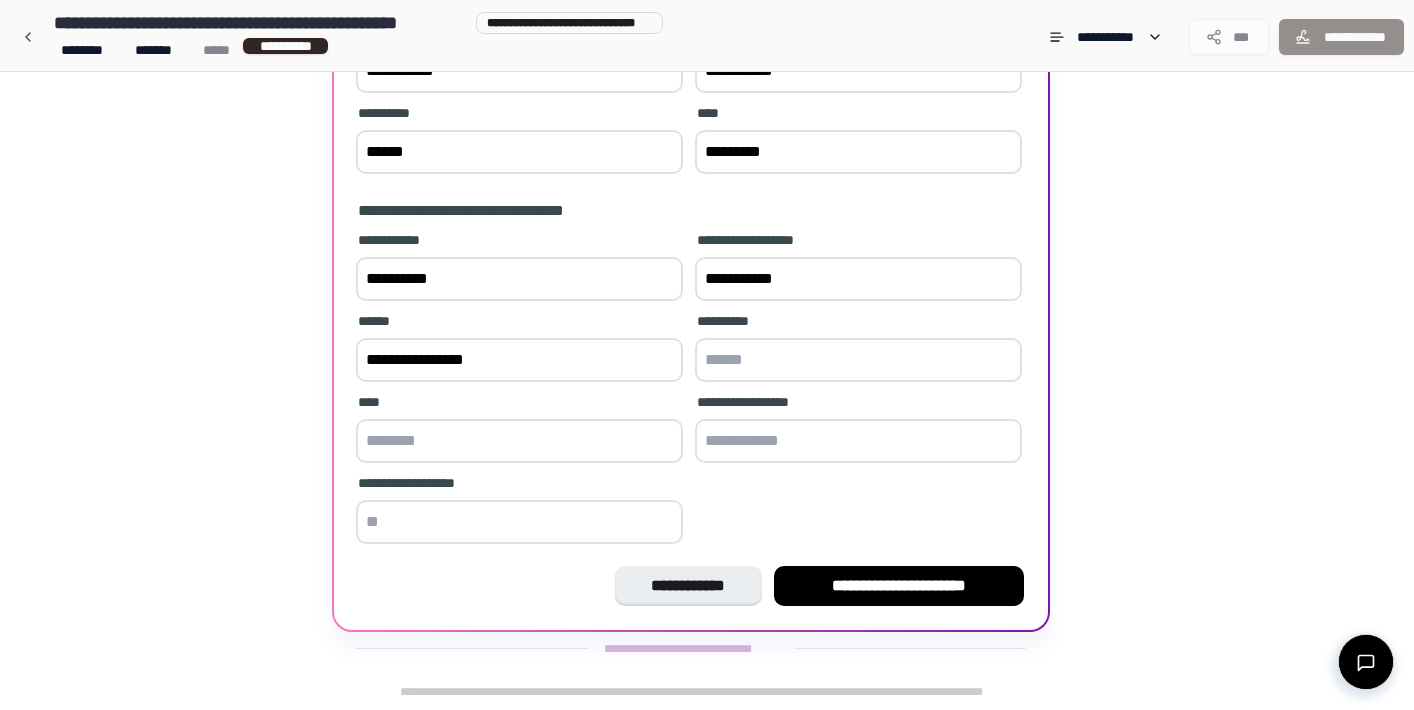 type on "******" 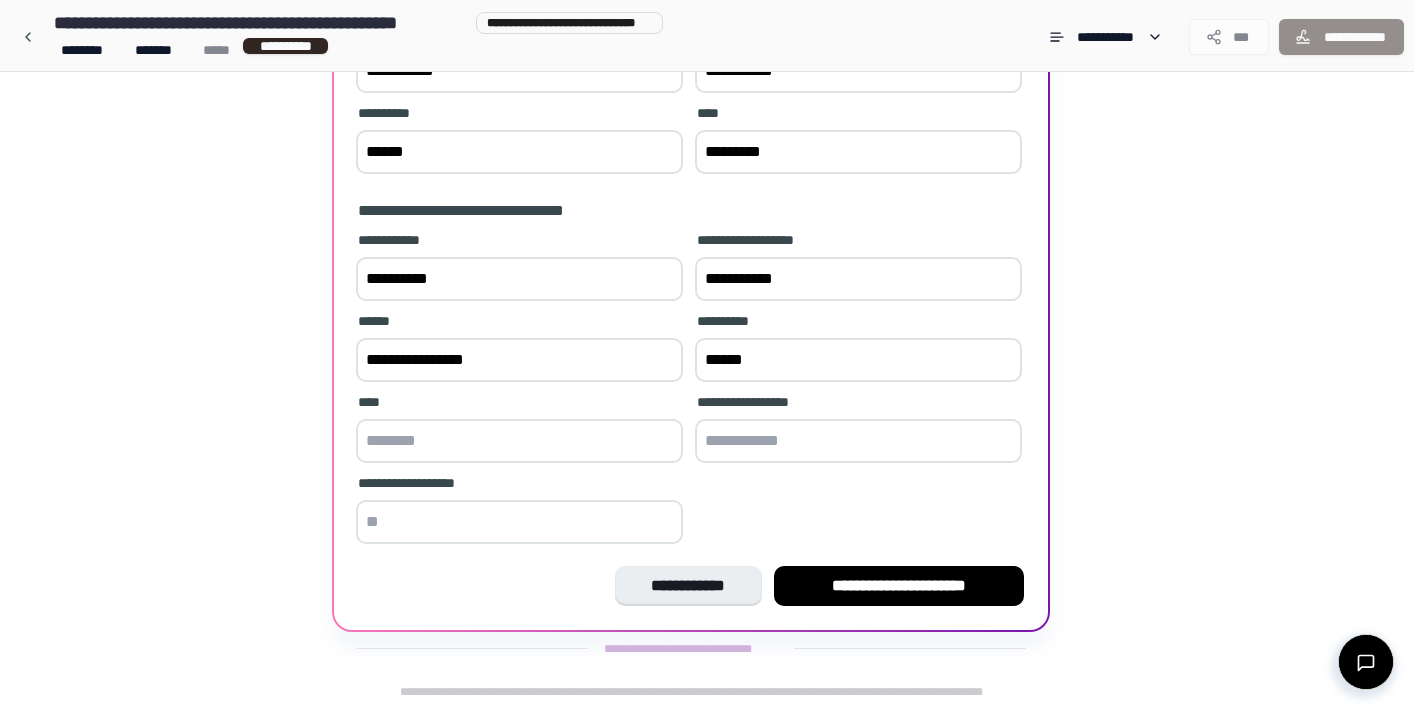 type on "********" 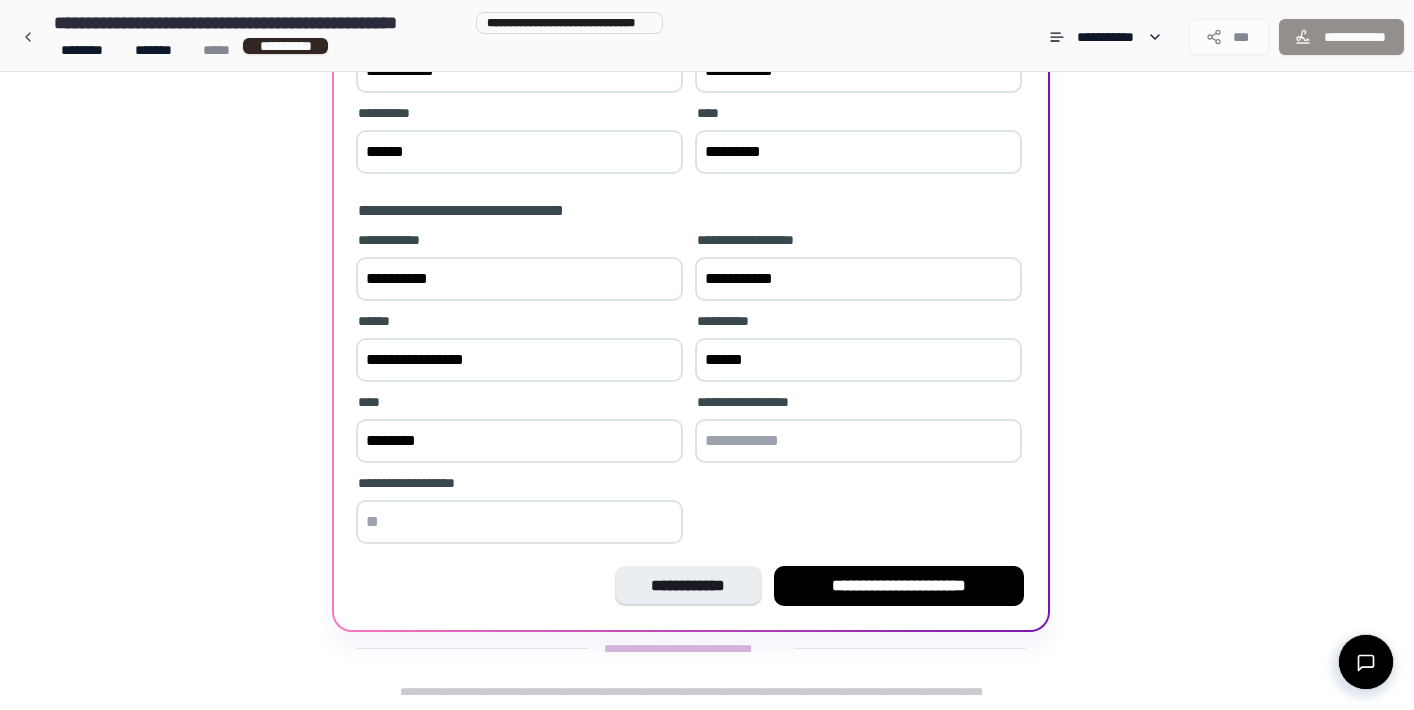 type on "**********" 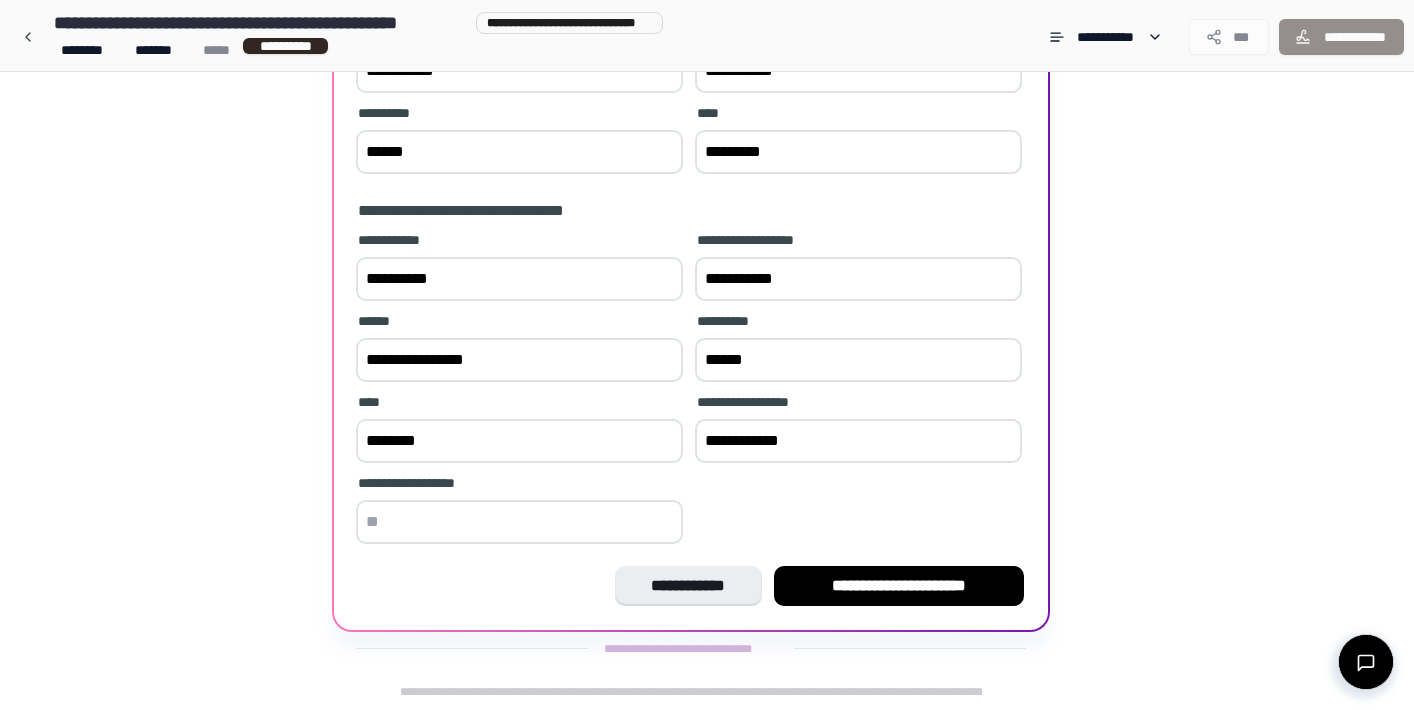 type on "**" 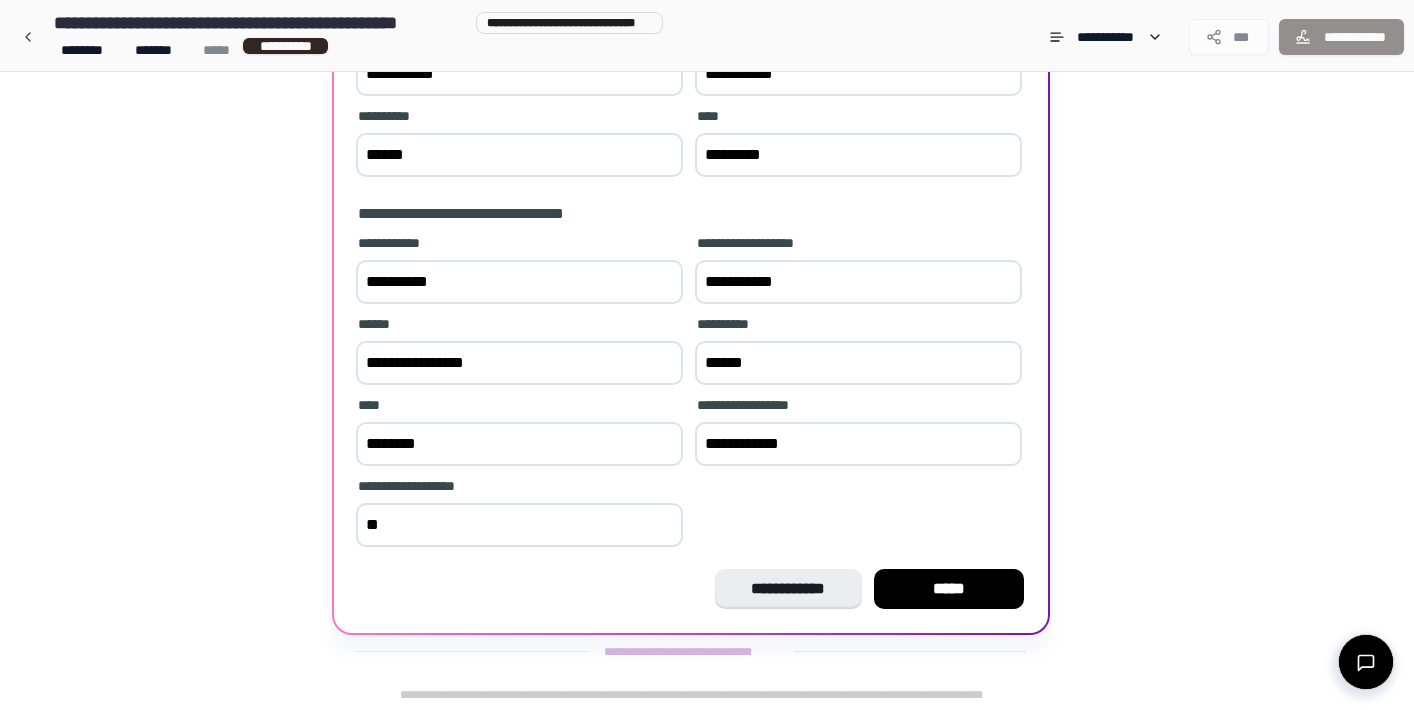 scroll, scrollTop: 381, scrollLeft: 0, axis: vertical 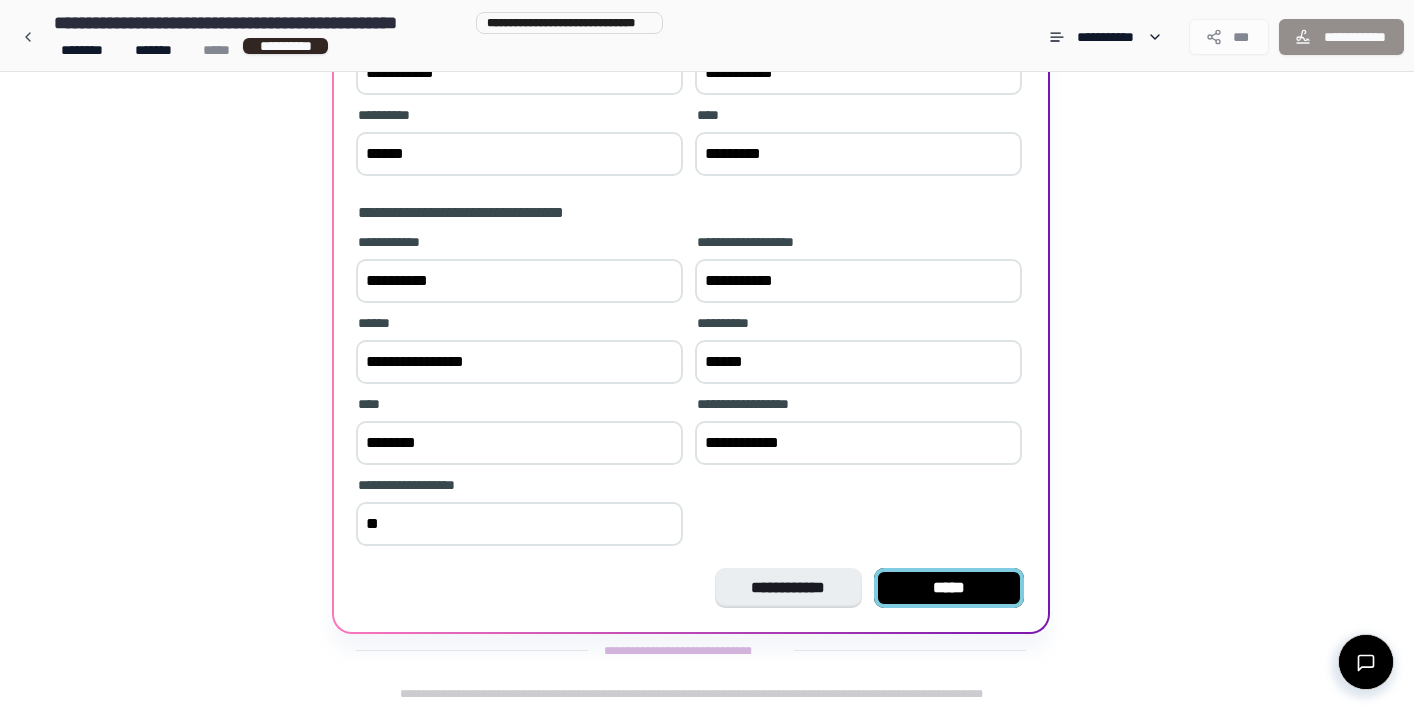 click on "*****" at bounding box center (949, 588) 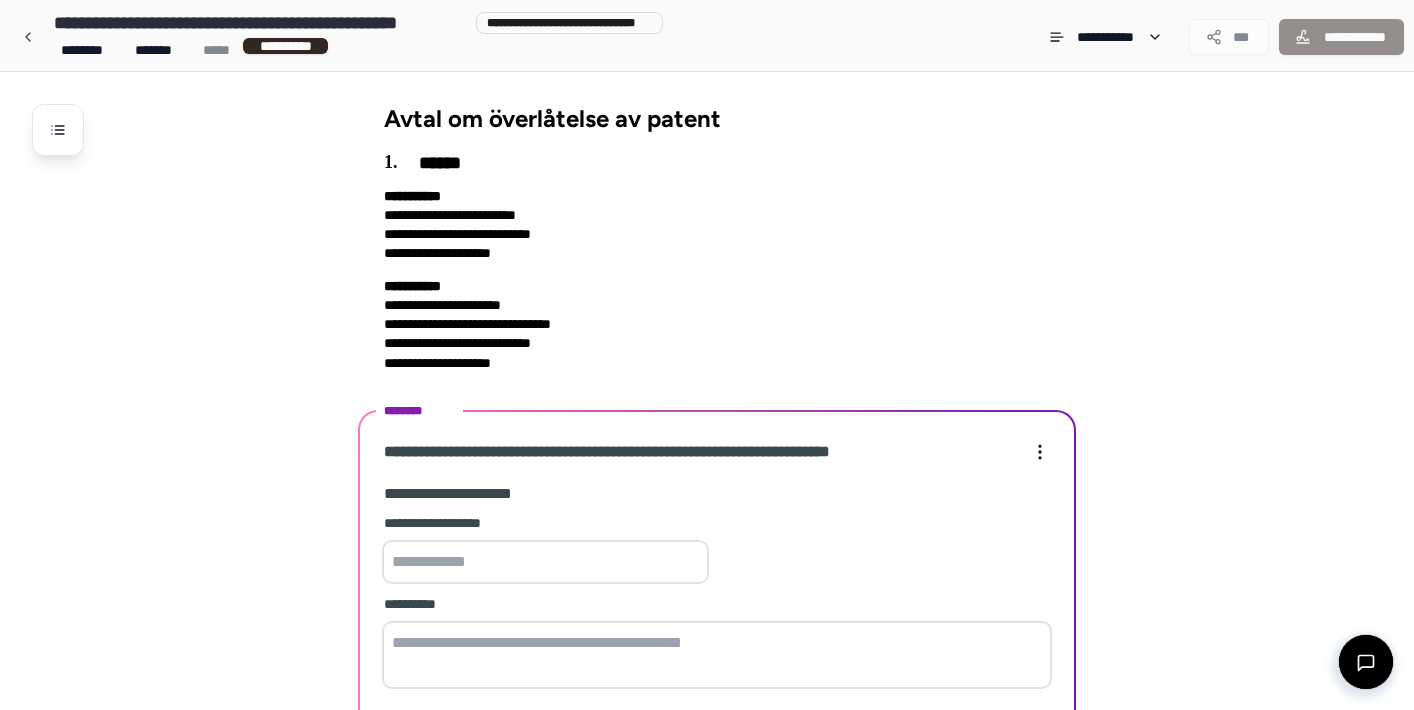 scroll, scrollTop: 267, scrollLeft: 0, axis: vertical 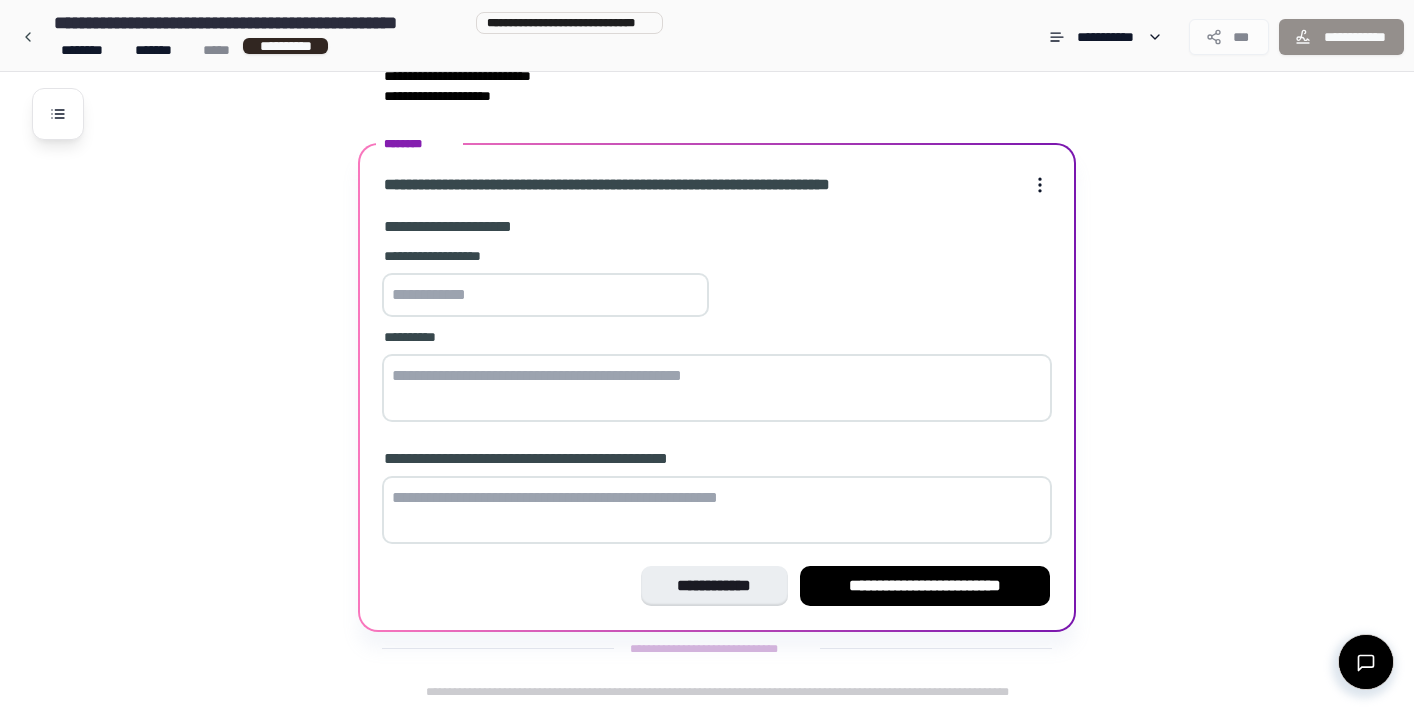 click at bounding box center [545, 295] 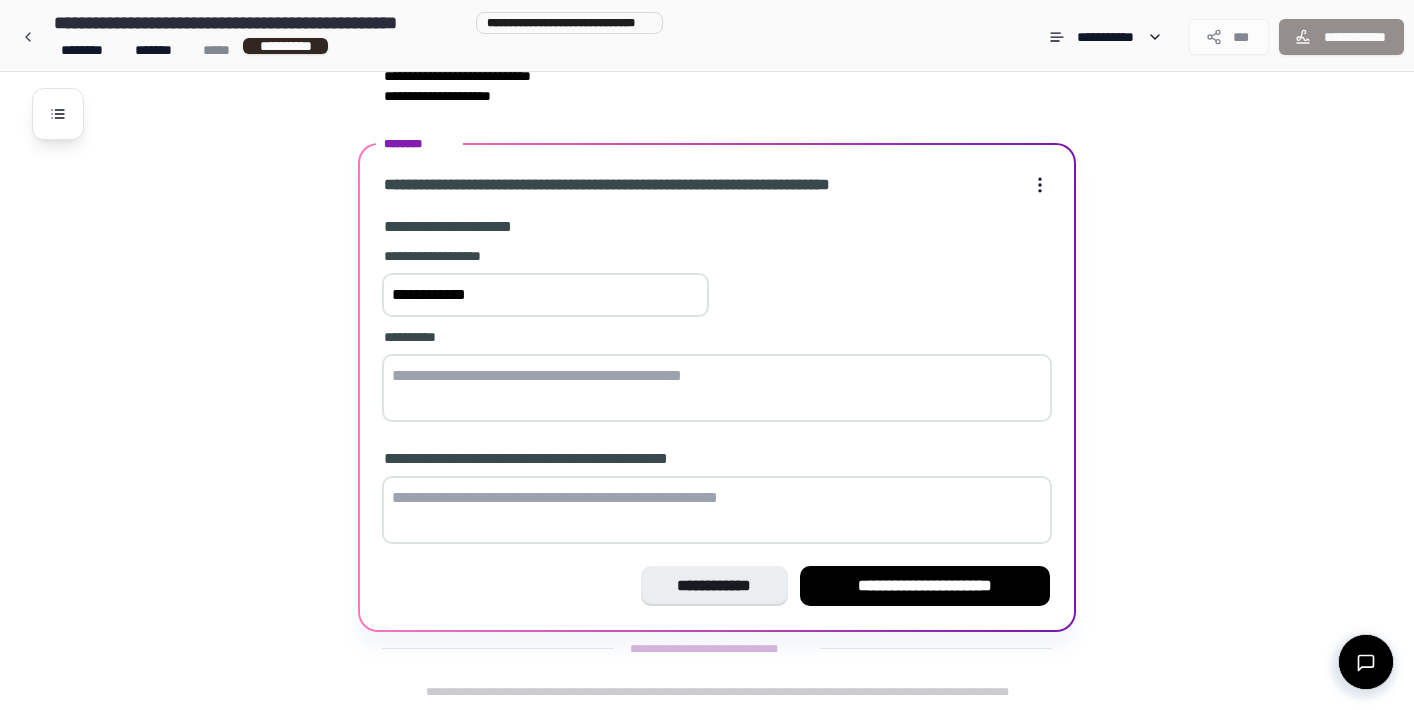 type on "**********" 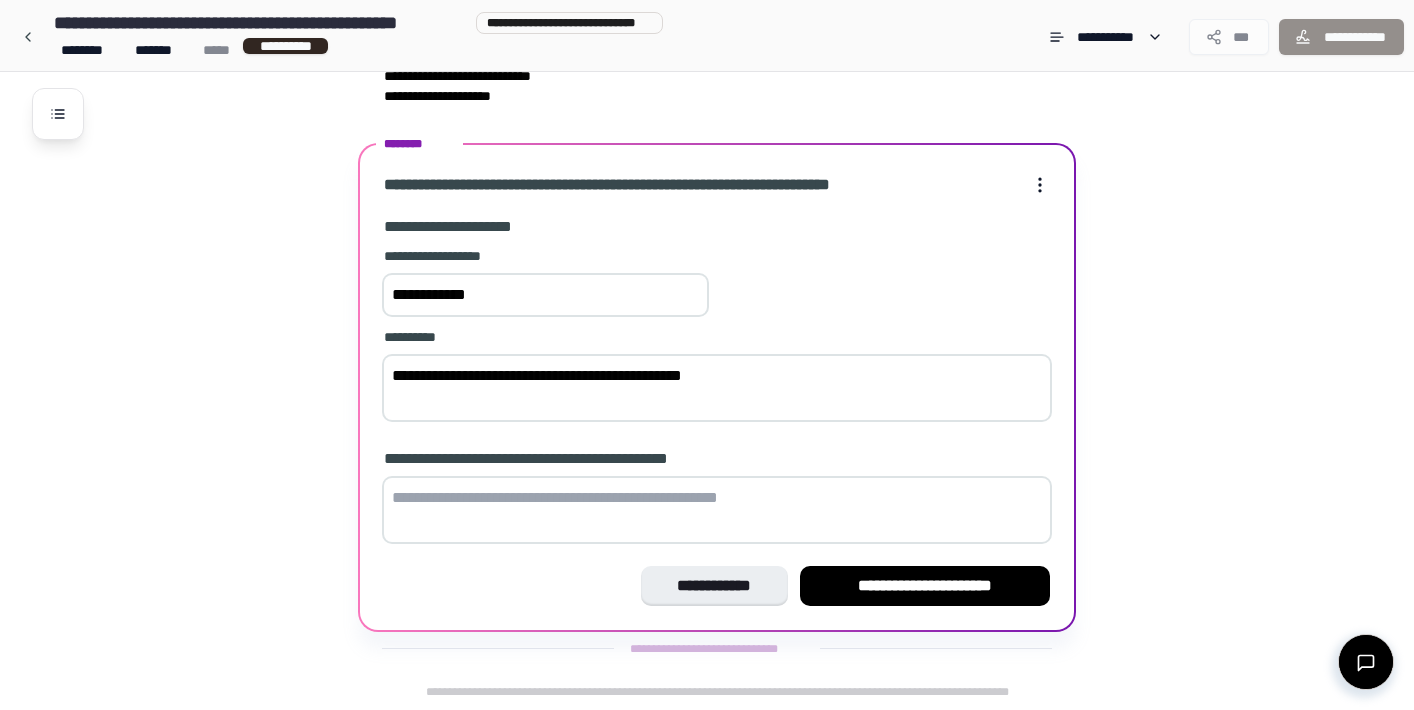 type on "**********" 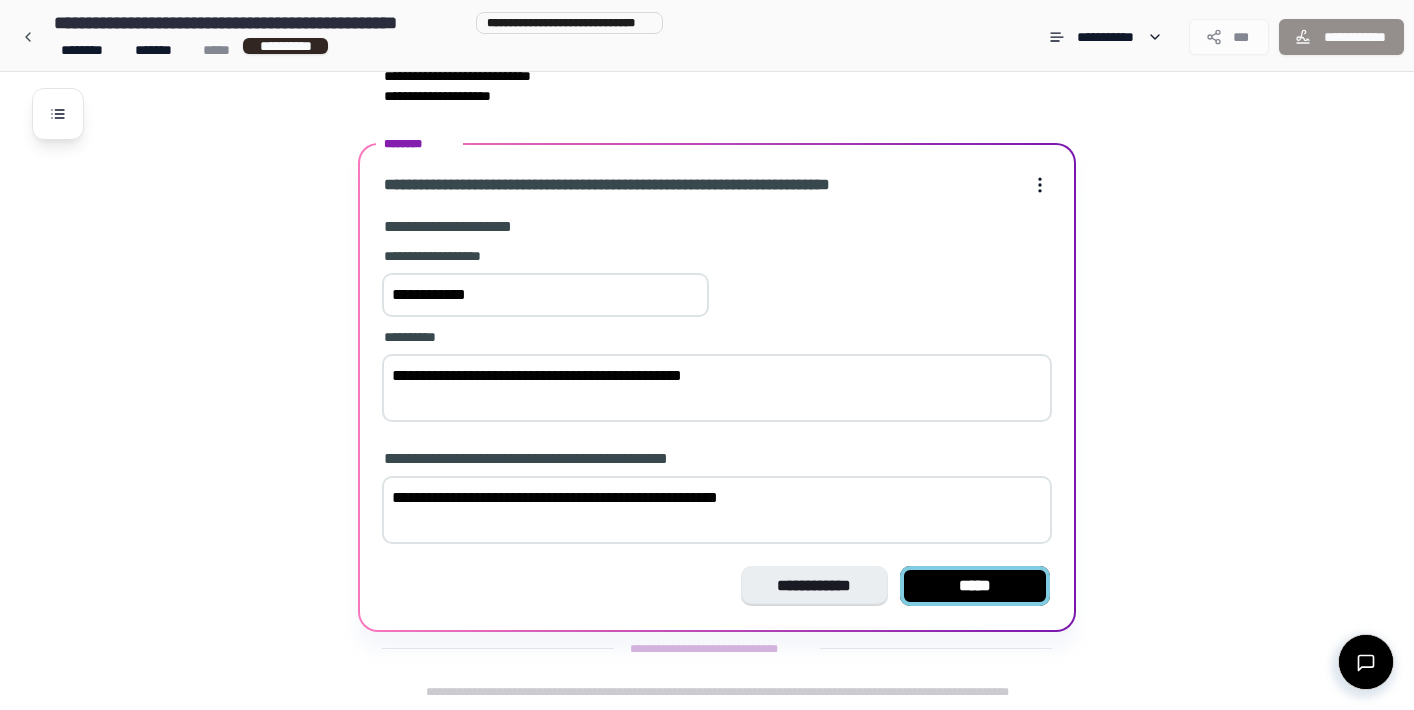 click on "*****" at bounding box center [975, 586] 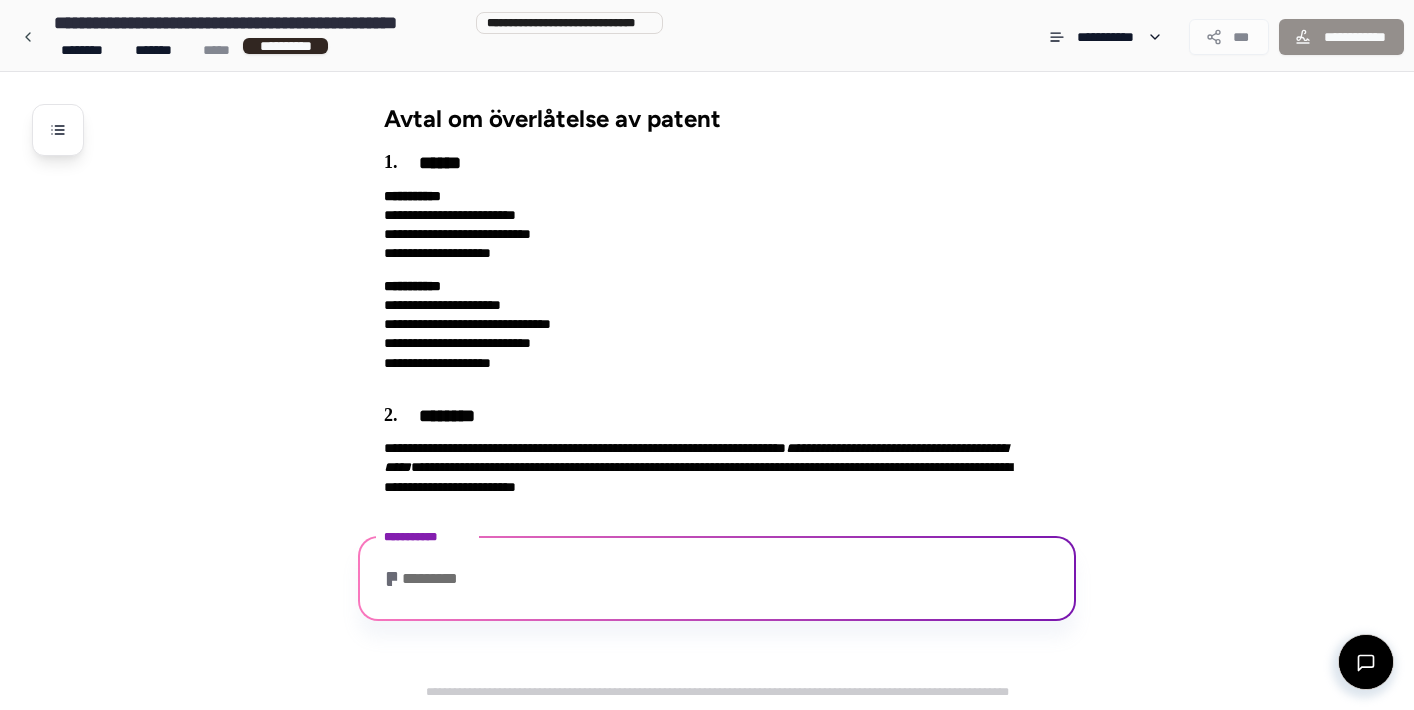 scroll, scrollTop: 345, scrollLeft: 0, axis: vertical 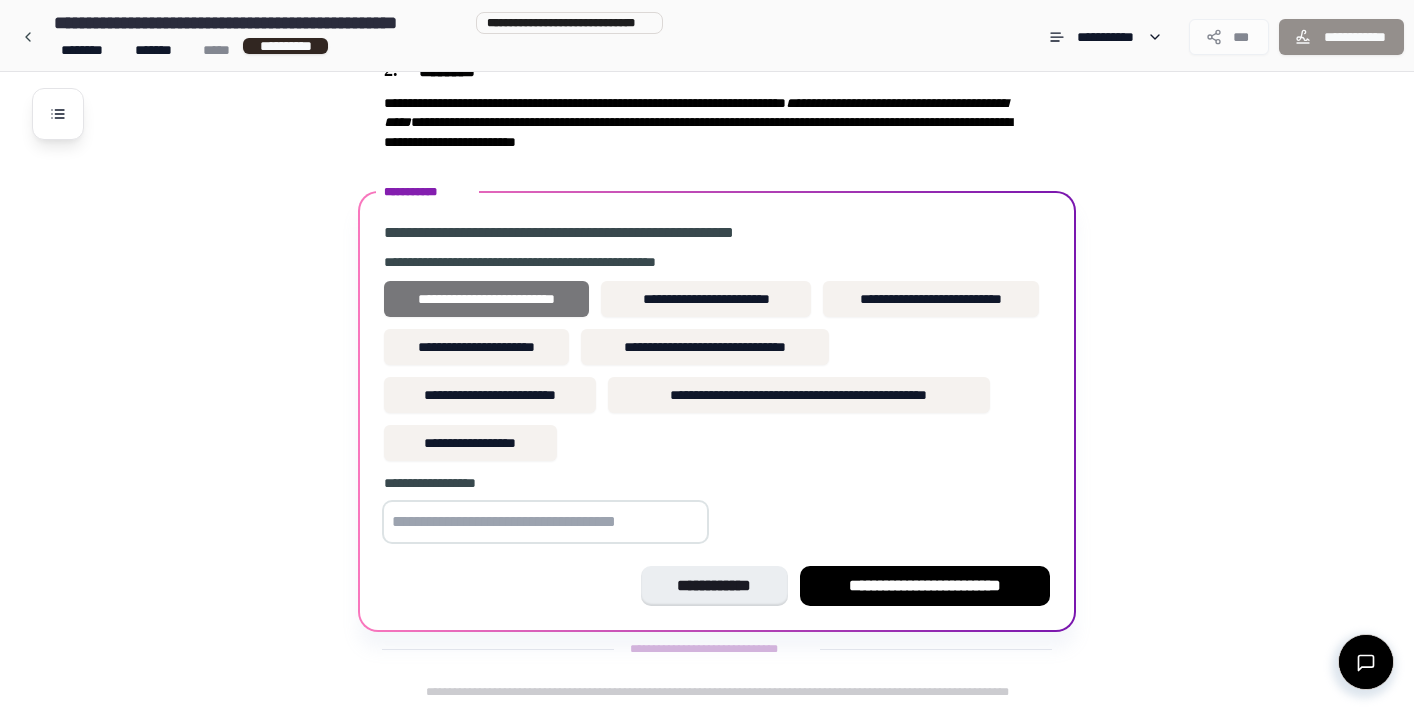 click on "**********" at bounding box center (486, 299) 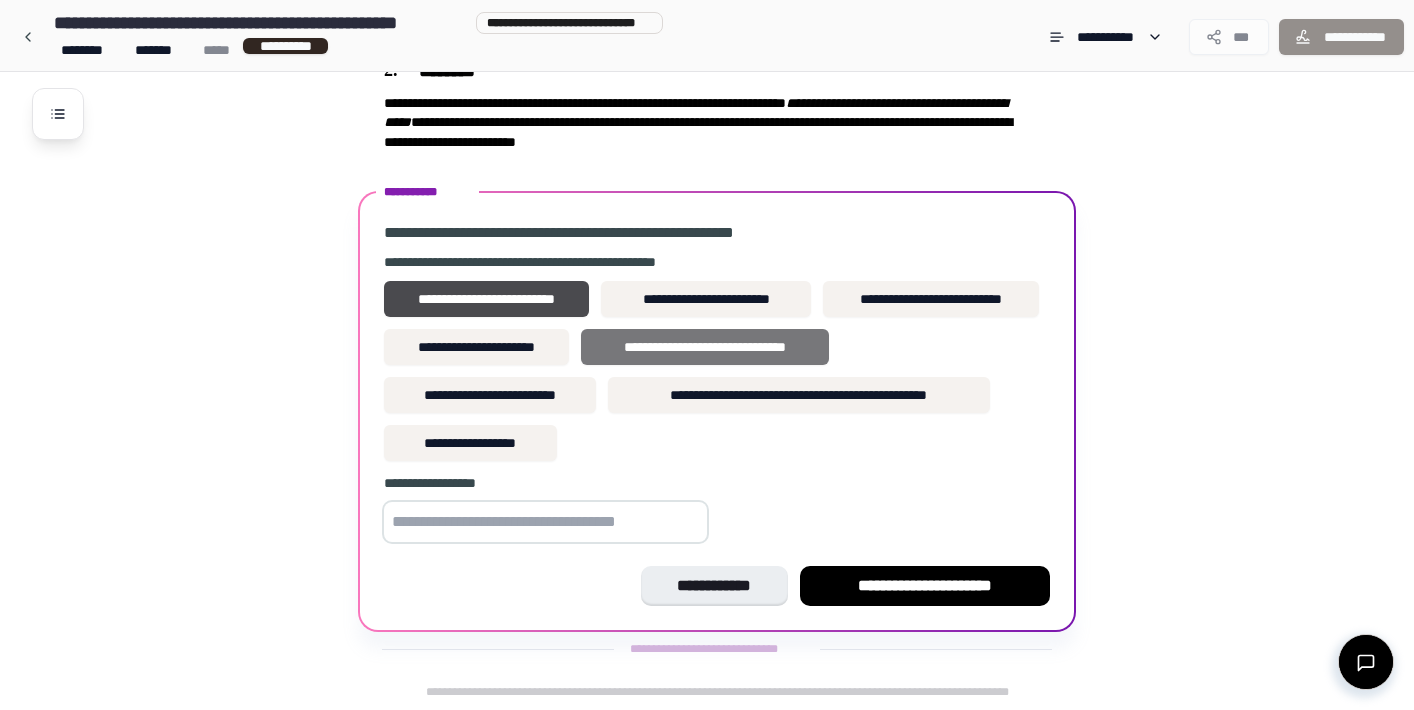 click on "**********" at bounding box center (705, 347) 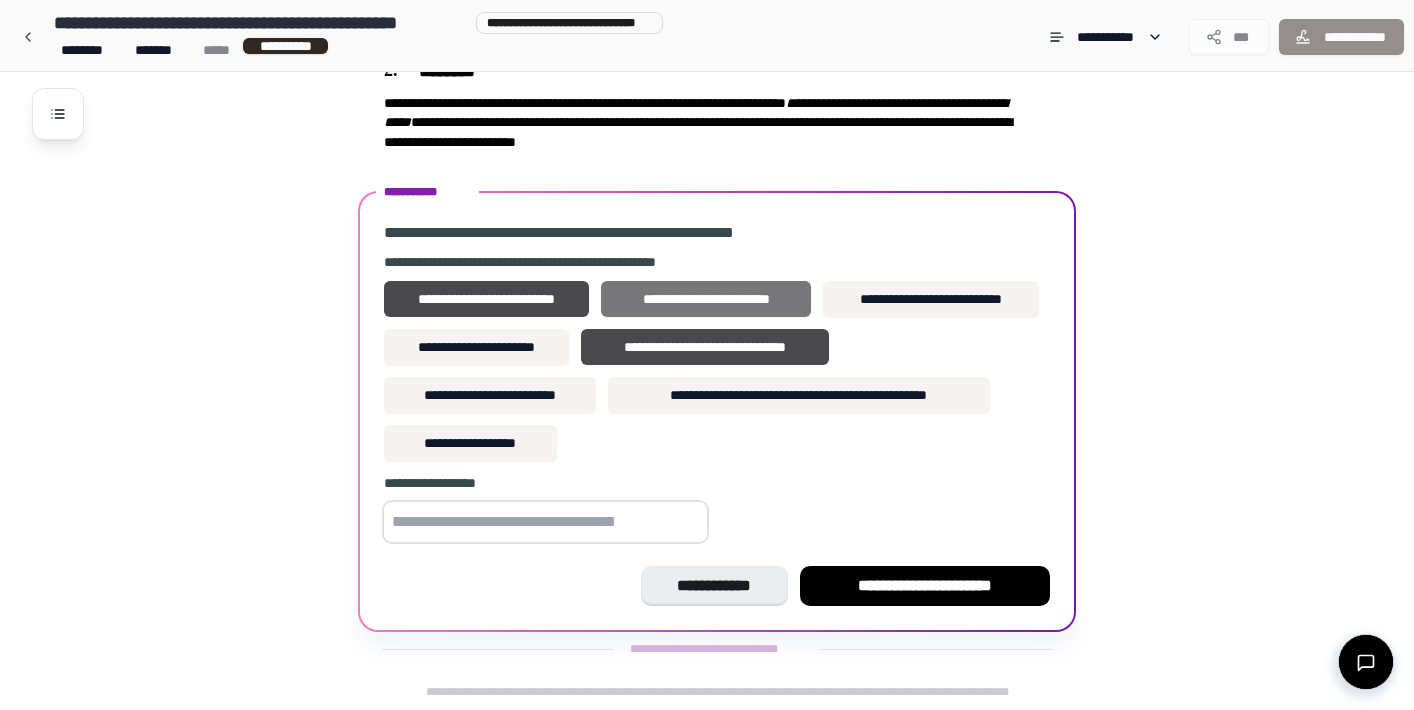 click on "**********" at bounding box center (705, 299) 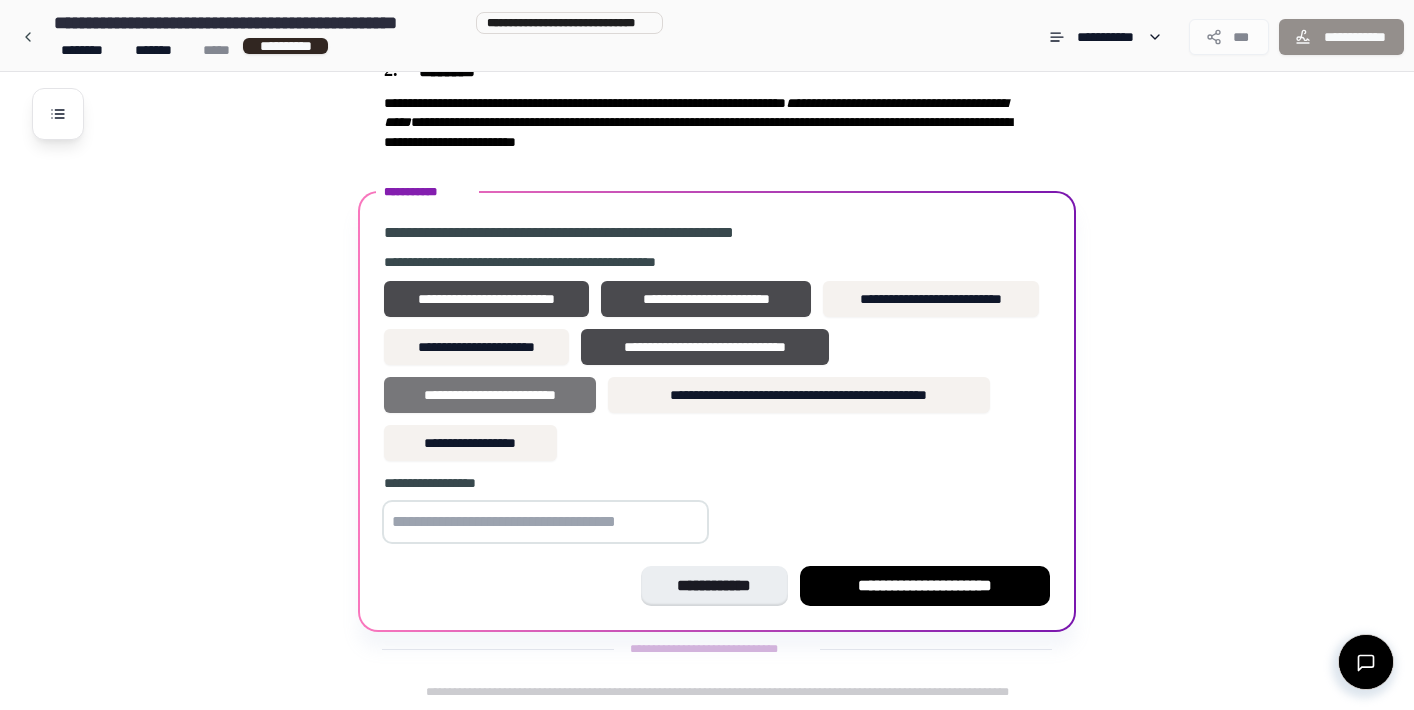click on "**********" at bounding box center (490, 395) 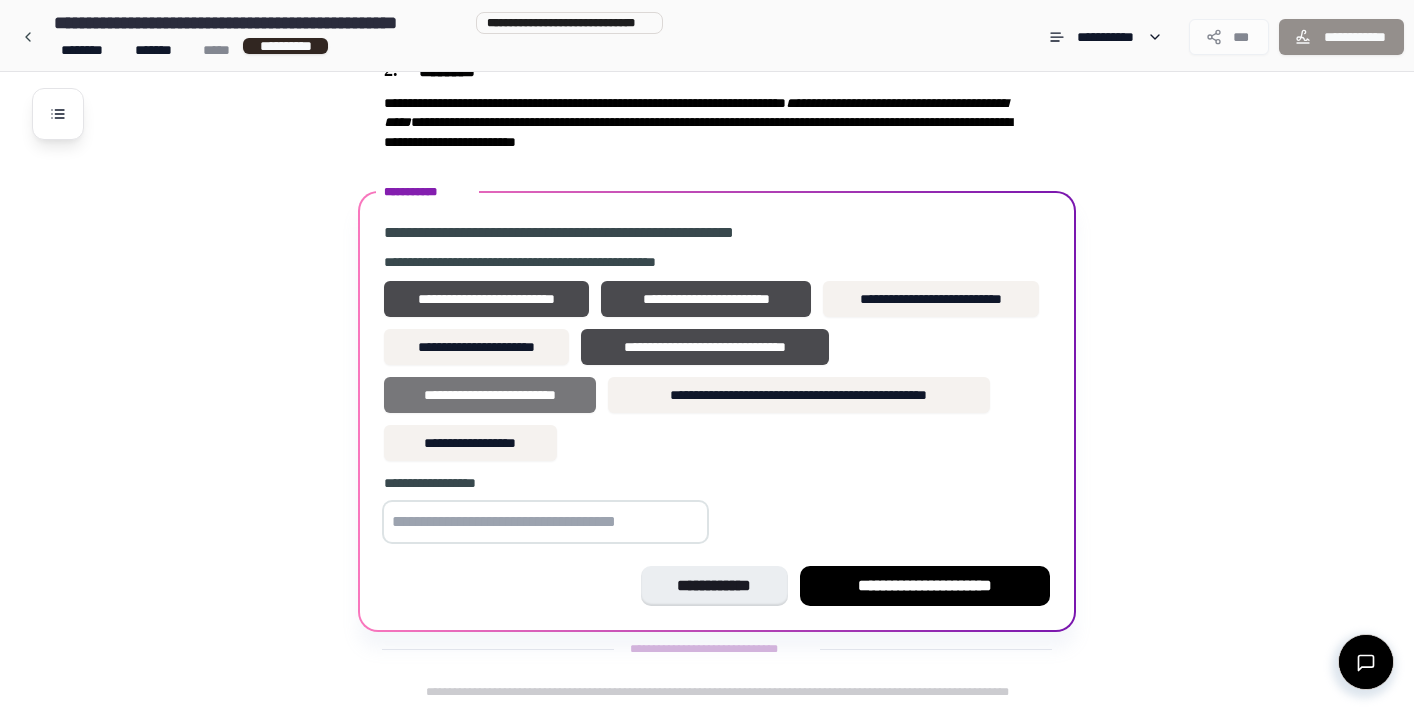 click on "**********" at bounding box center (490, 395) 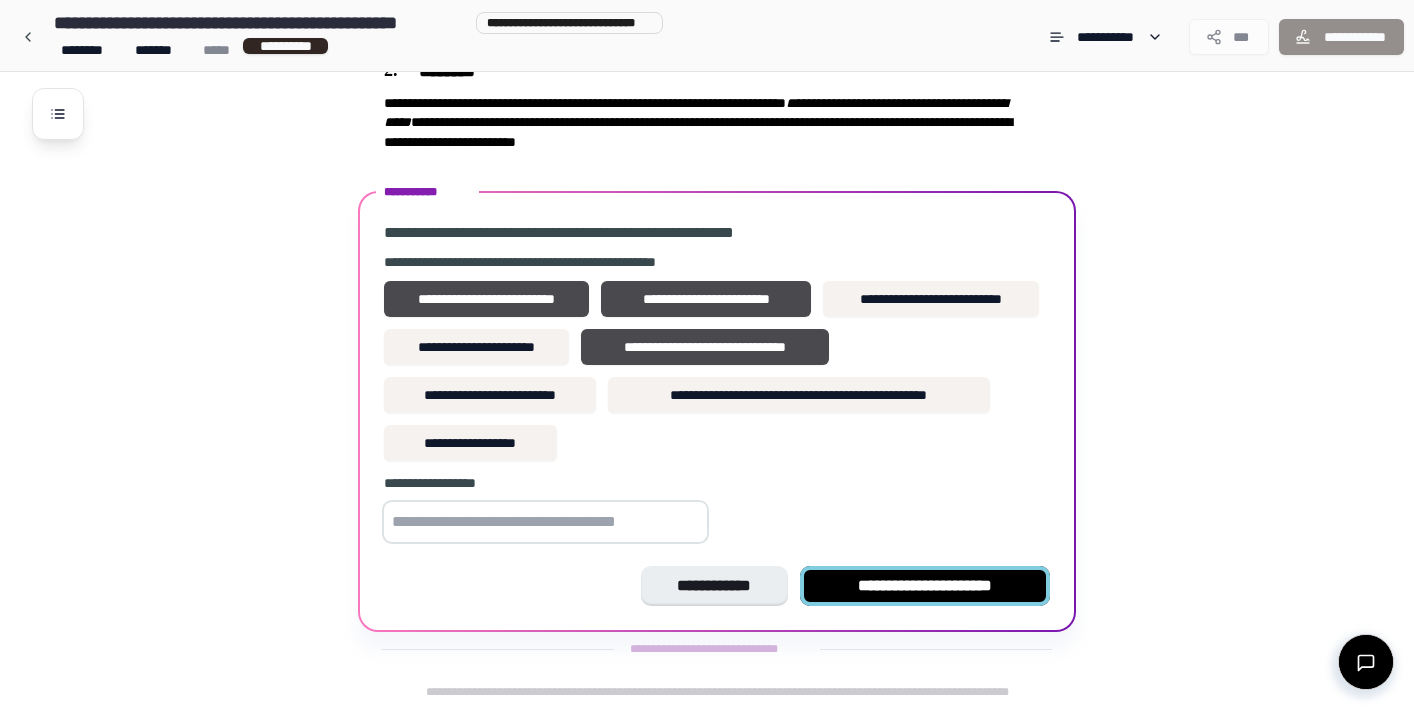 click on "**********" at bounding box center [925, 586] 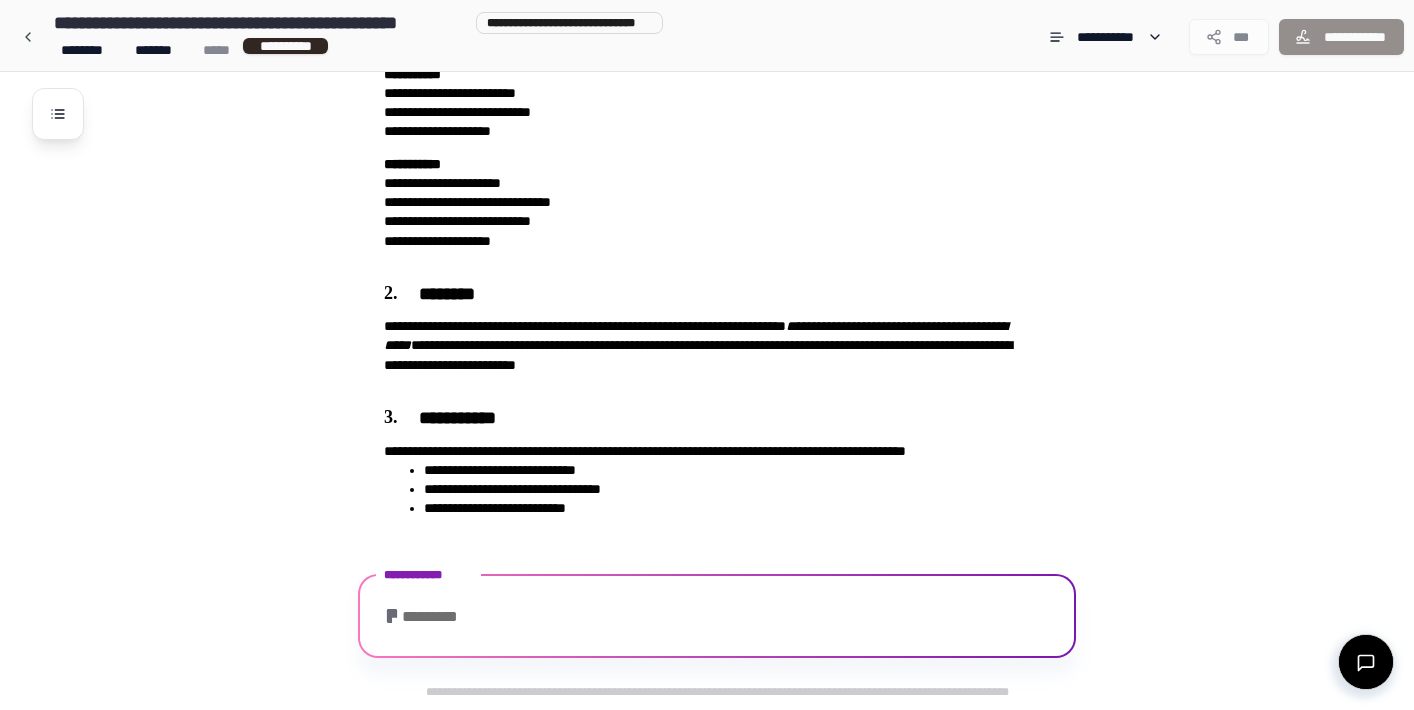 scroll, scrollTop: 361, scrollLeft: 0, axis: vertical 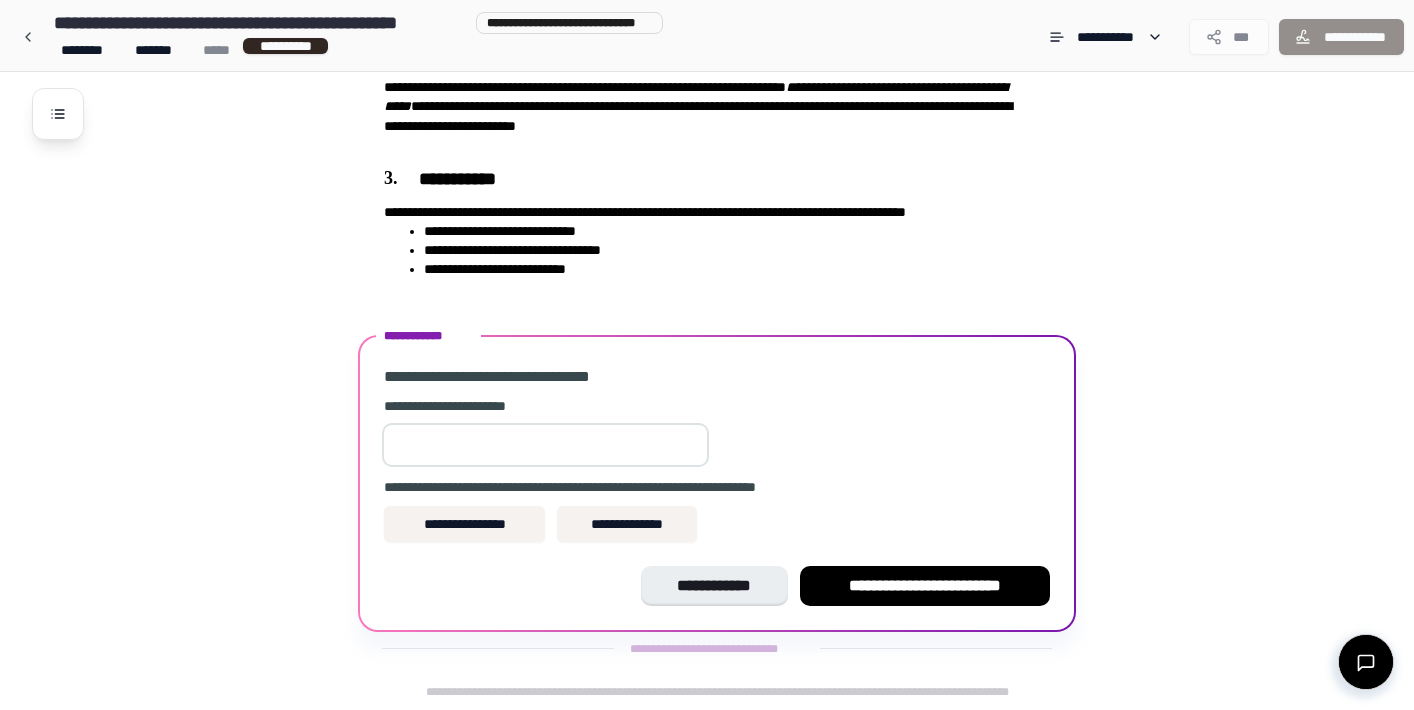 click at bounding box center (545, 445) 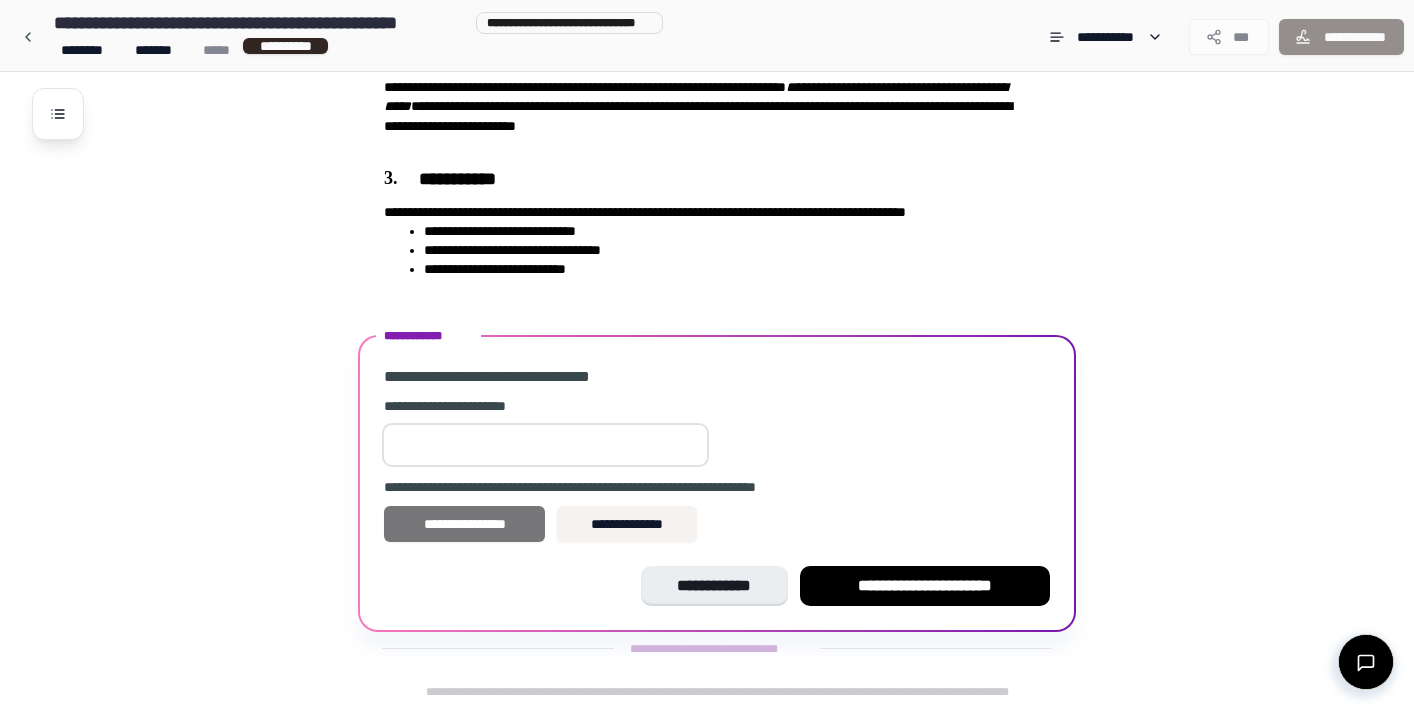 type on "******" 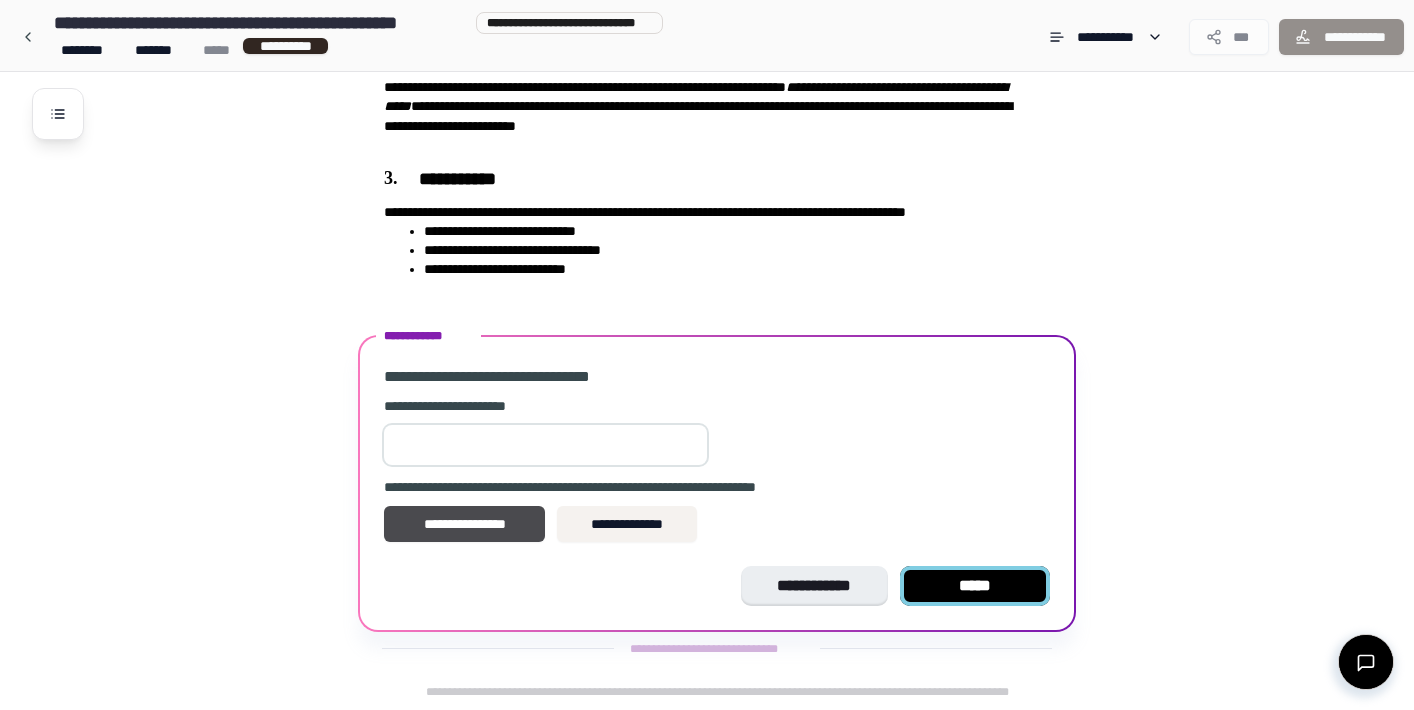 click on "*****" at bounding box center [975, 586] 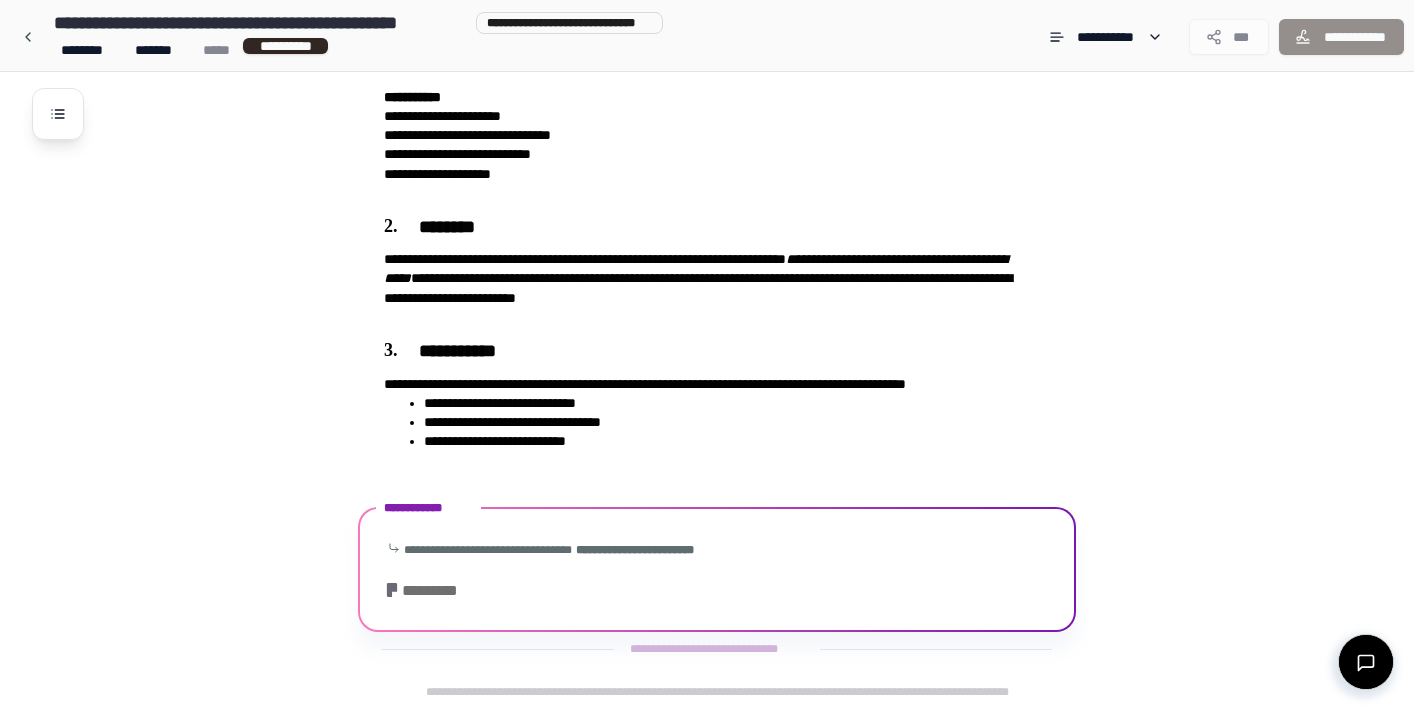 scroll, scrollTop: 300, scrollLeft: 0, axis: vertical 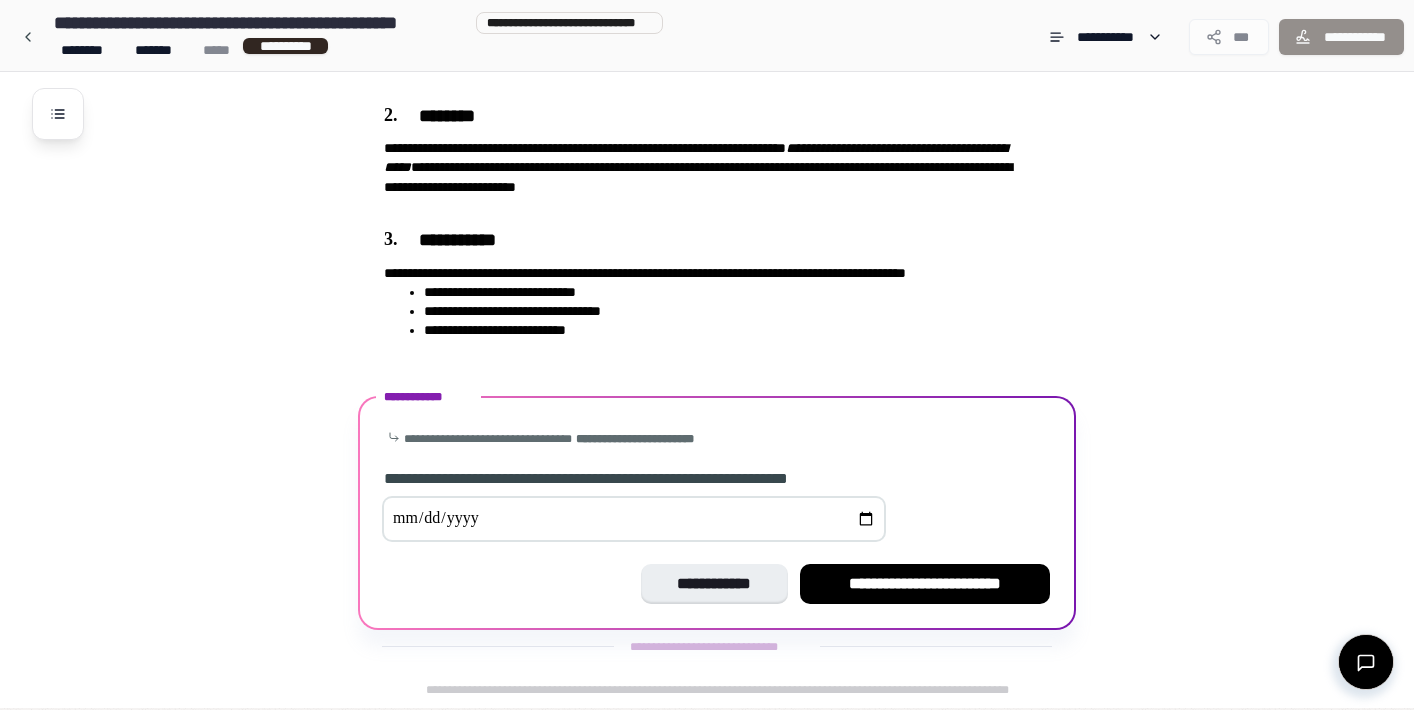 click at bounding box center (634, 519) 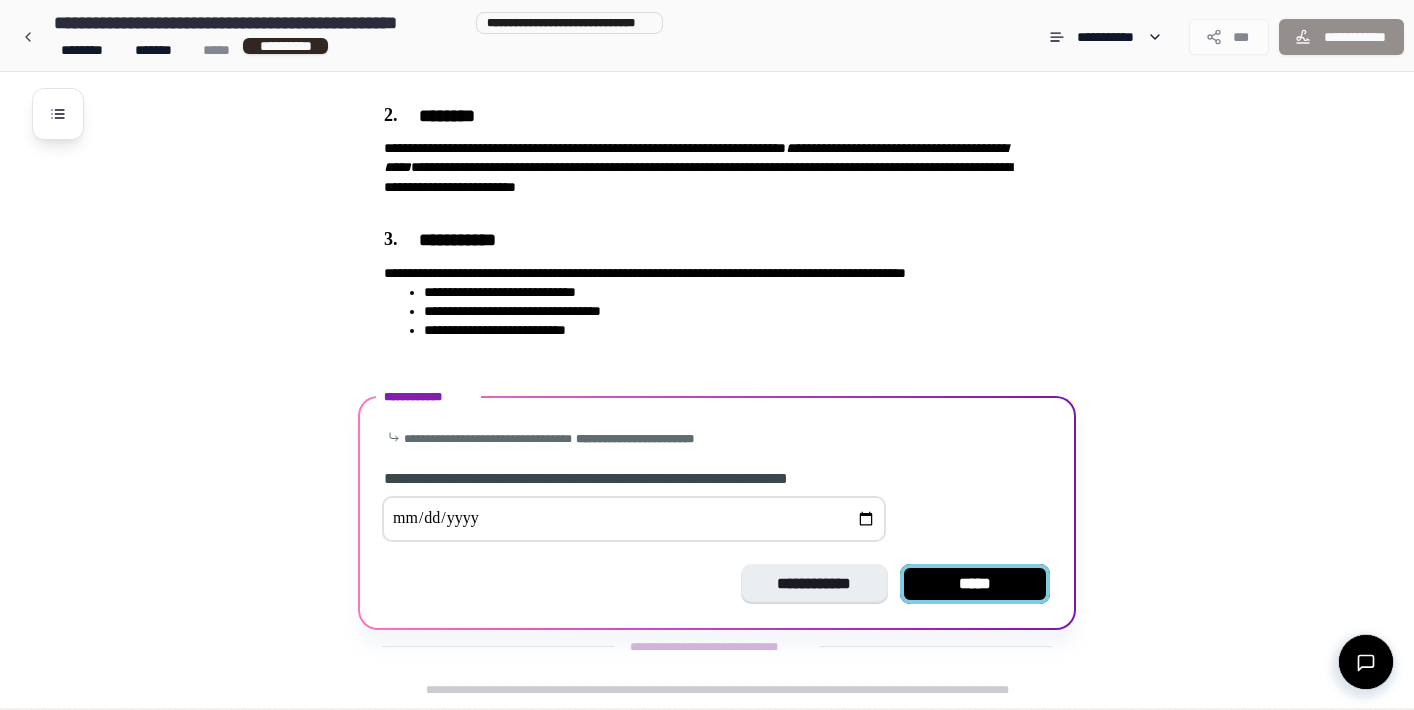 click on "*****" at bounding box center [975, 584] 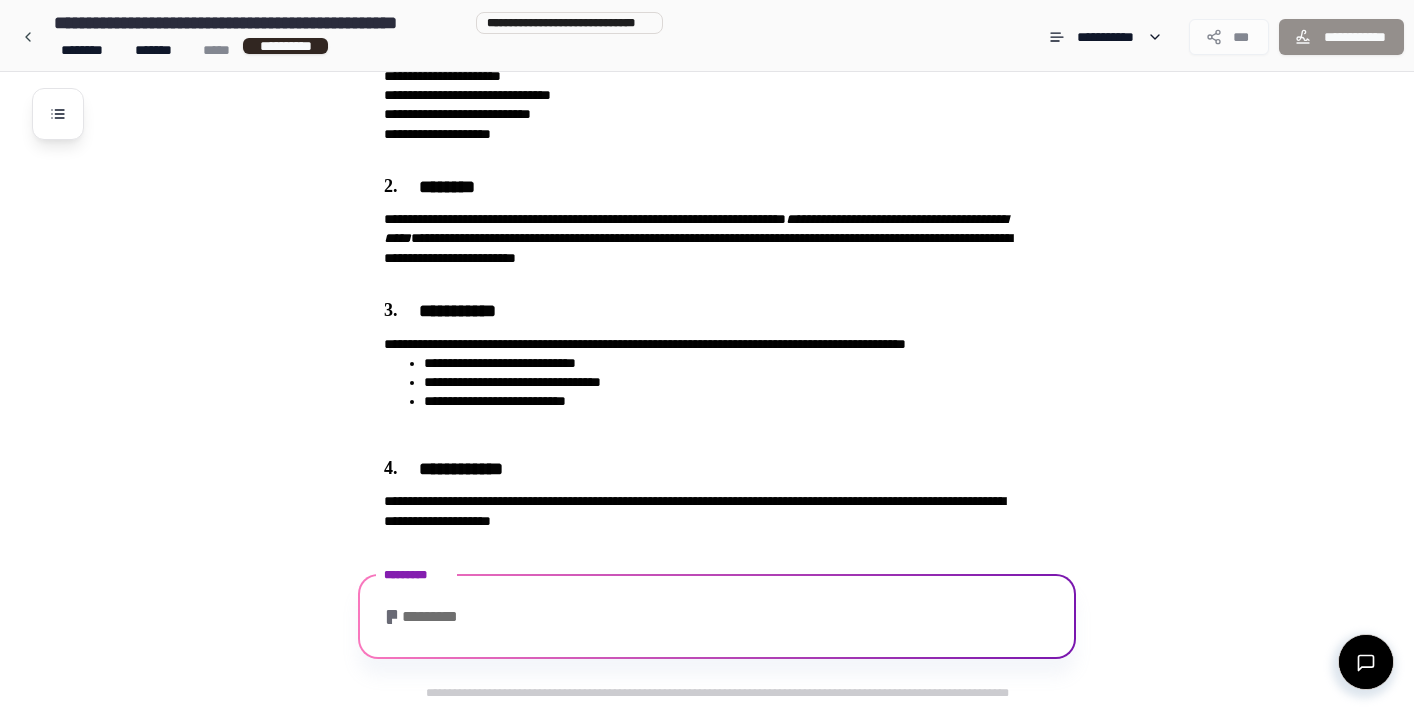 scroll, scrollTop: 366, scrollLeft: 0, axis: vertical 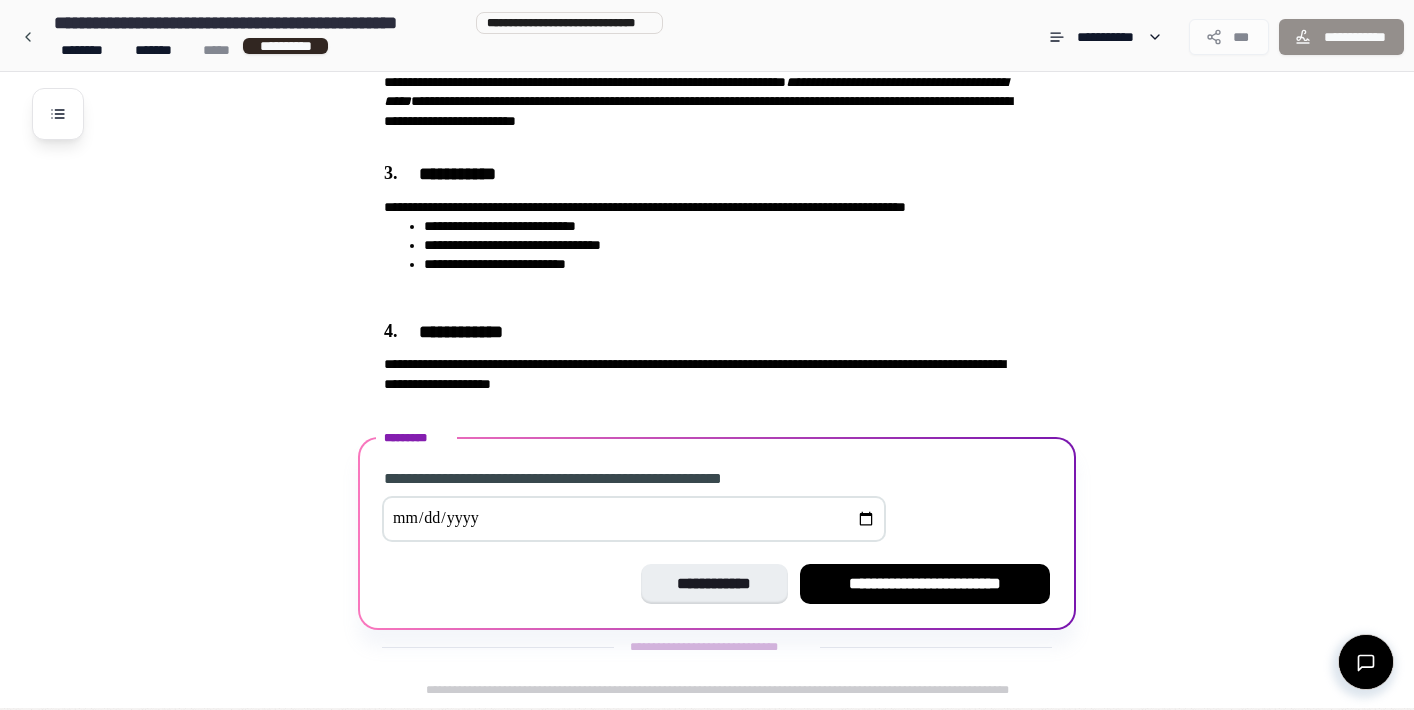 click at bounding box center (634, 519) 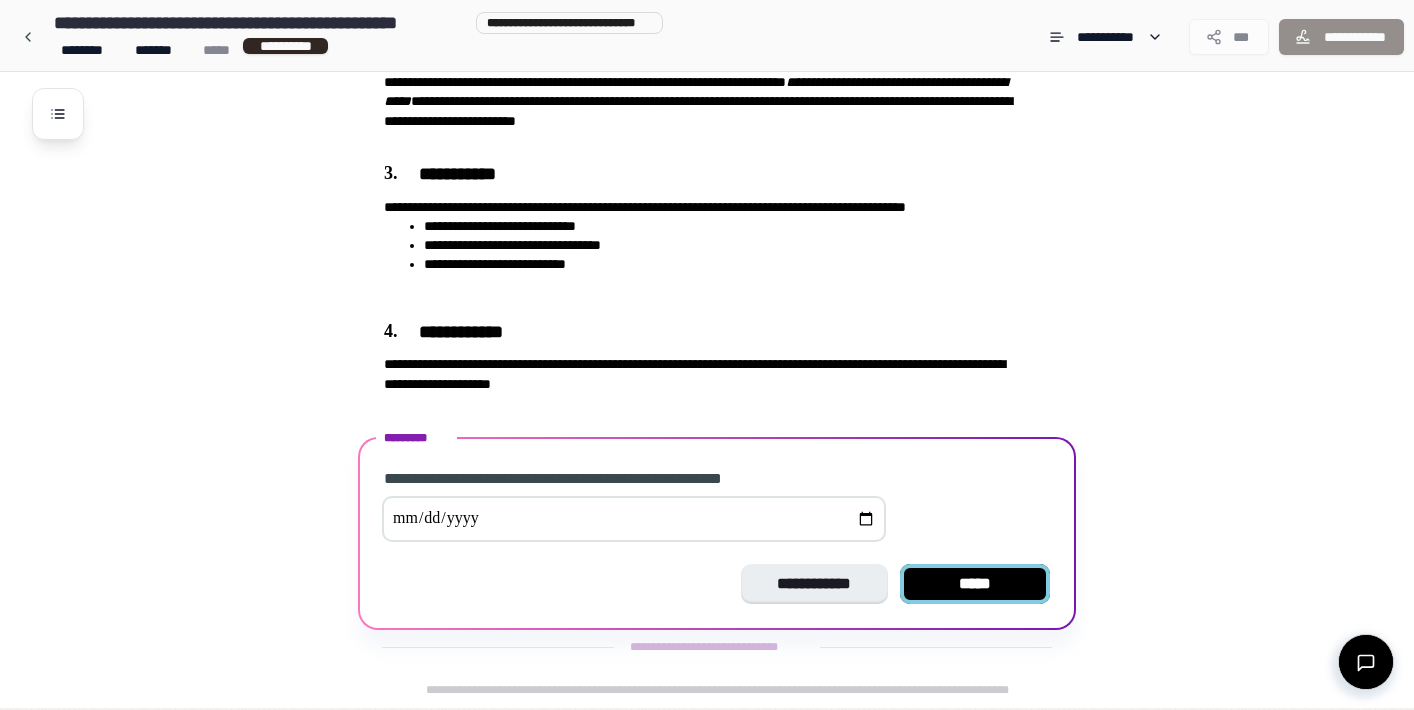 click on "*****" at bounding box center (975, 584) 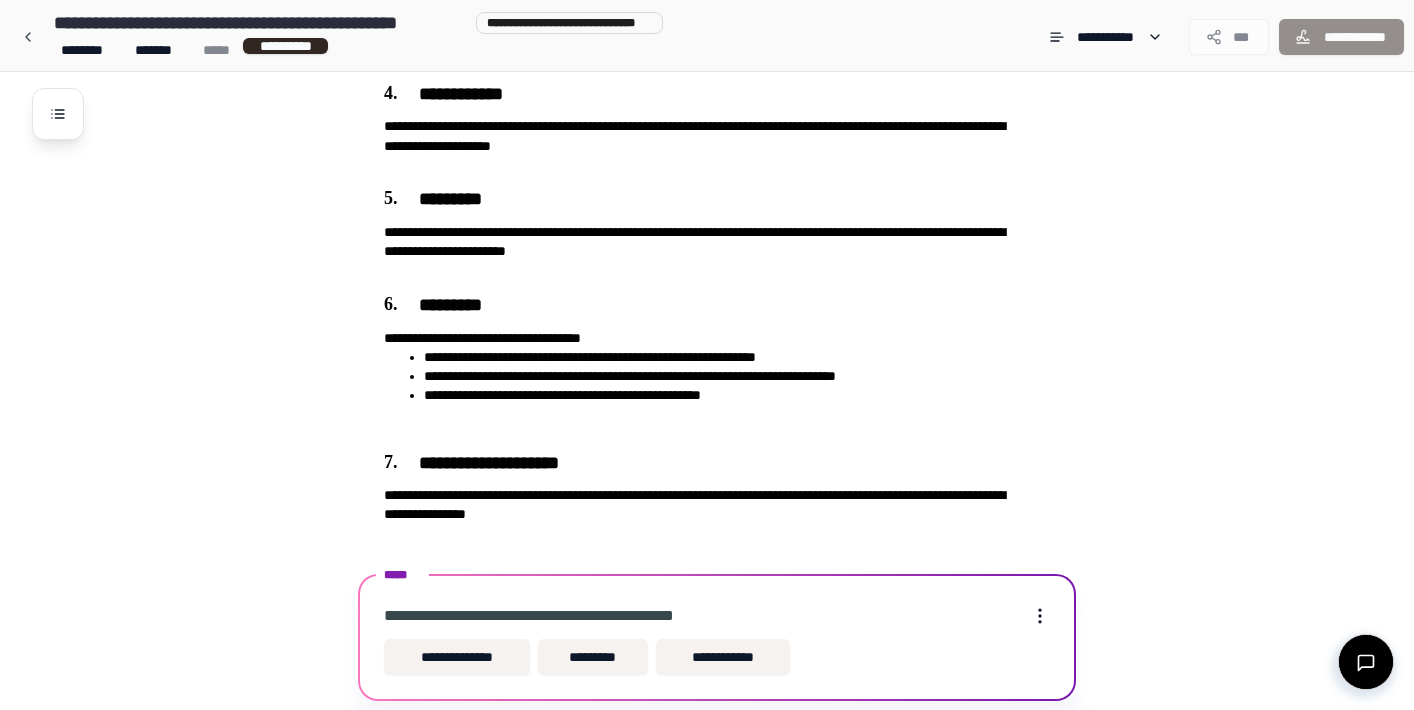 scroll, scrollTop: 673, scrollLeft: 0, axis: vertical 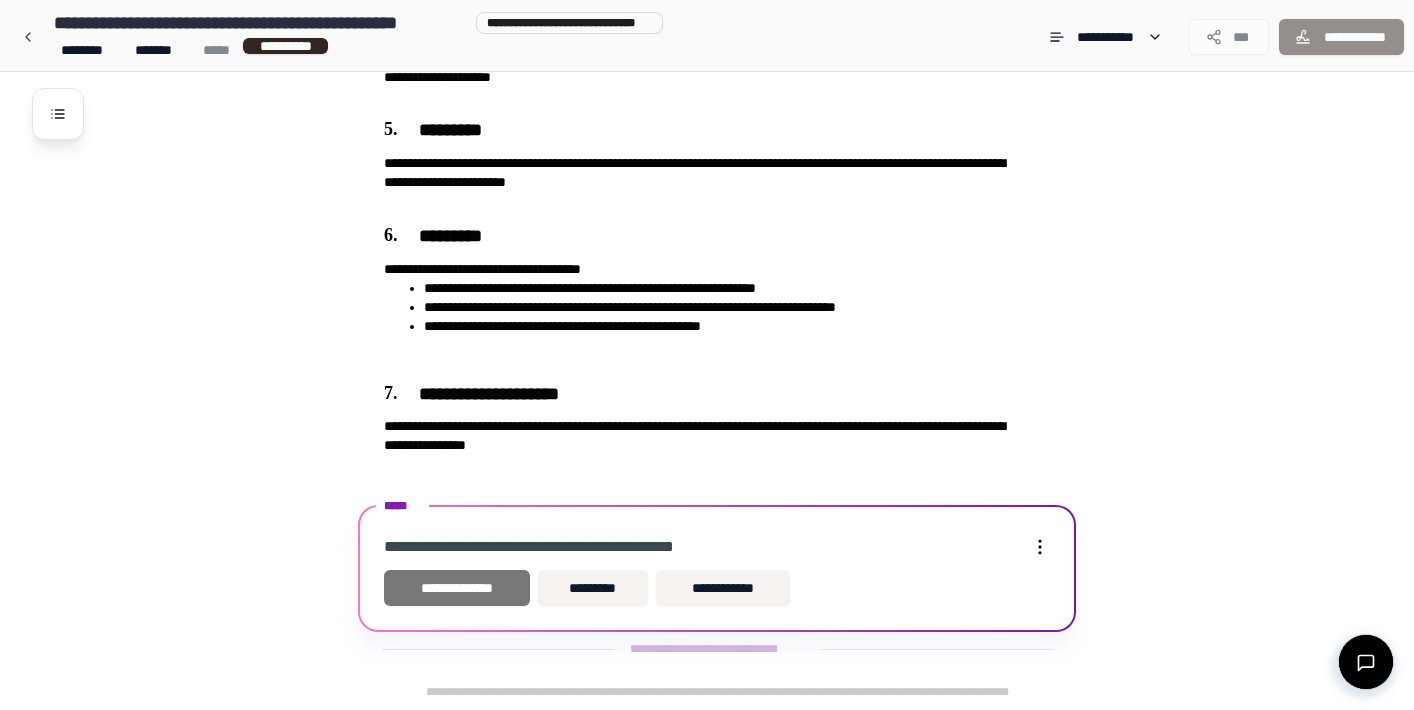 click on "**********" at bounding box center (457, 588) 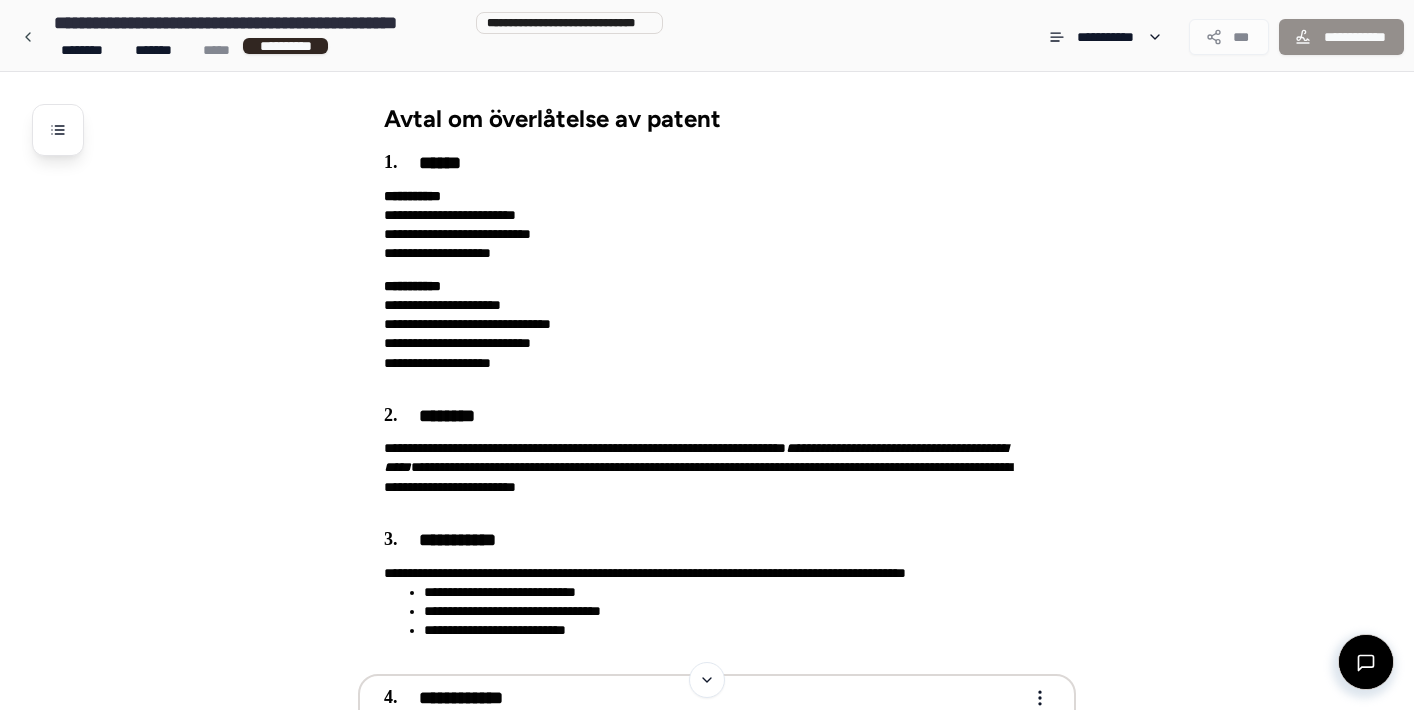 scroll, scrollTop: 0, scrollLeft: 0, axis: both 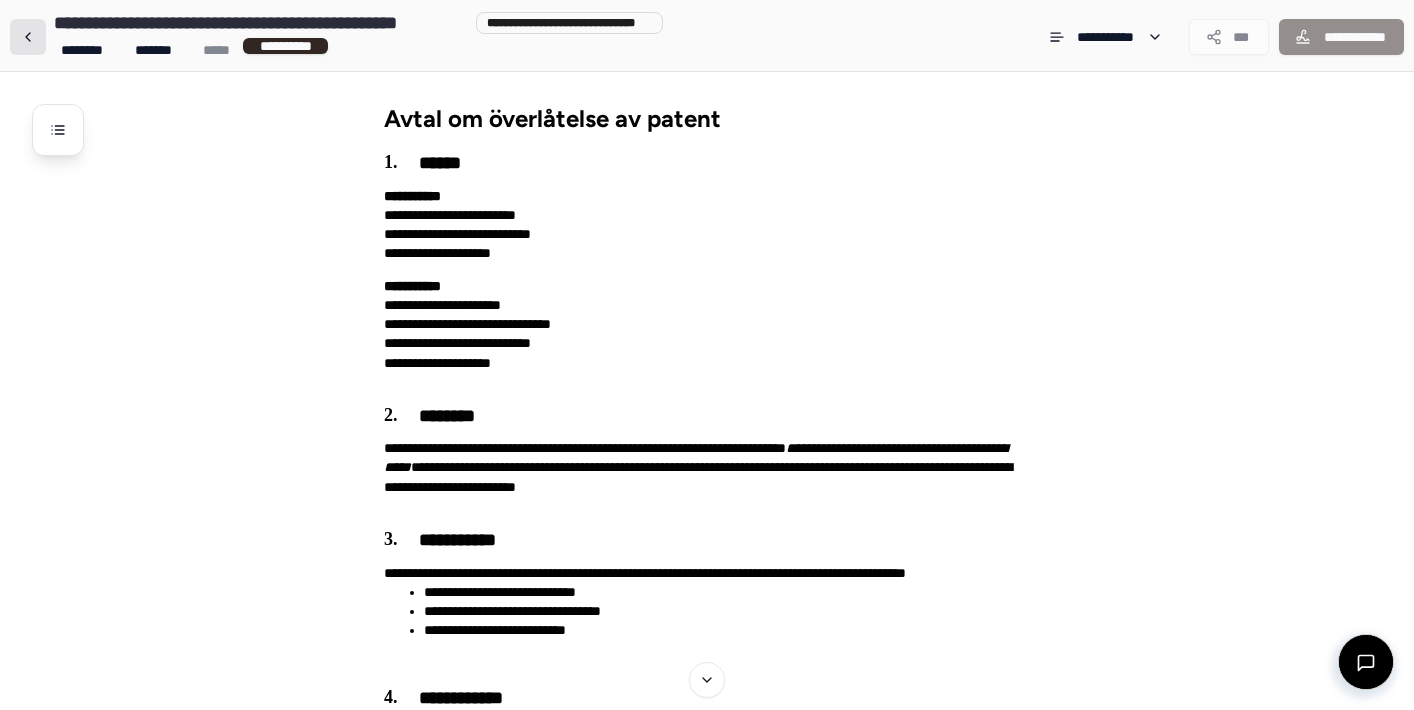 click at bounding box center [28, 37] 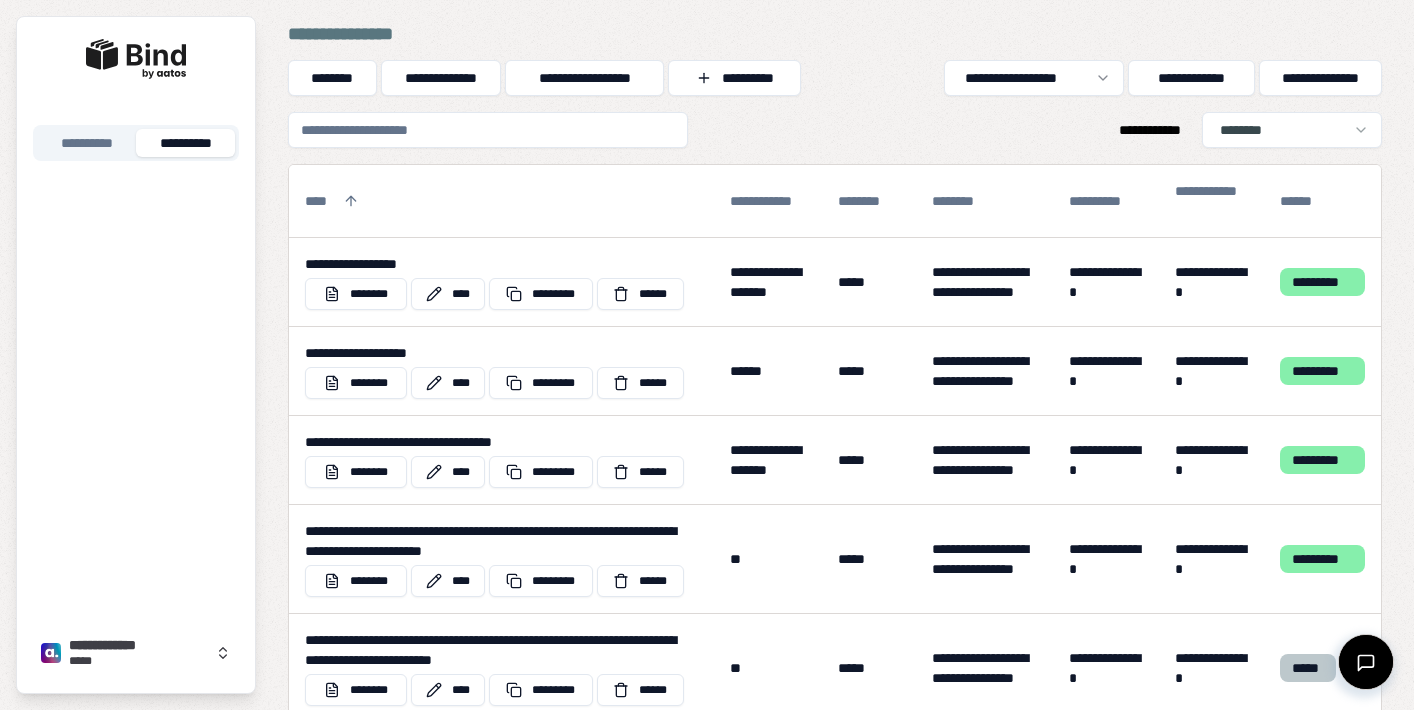 click at bounding box center [488, 130] 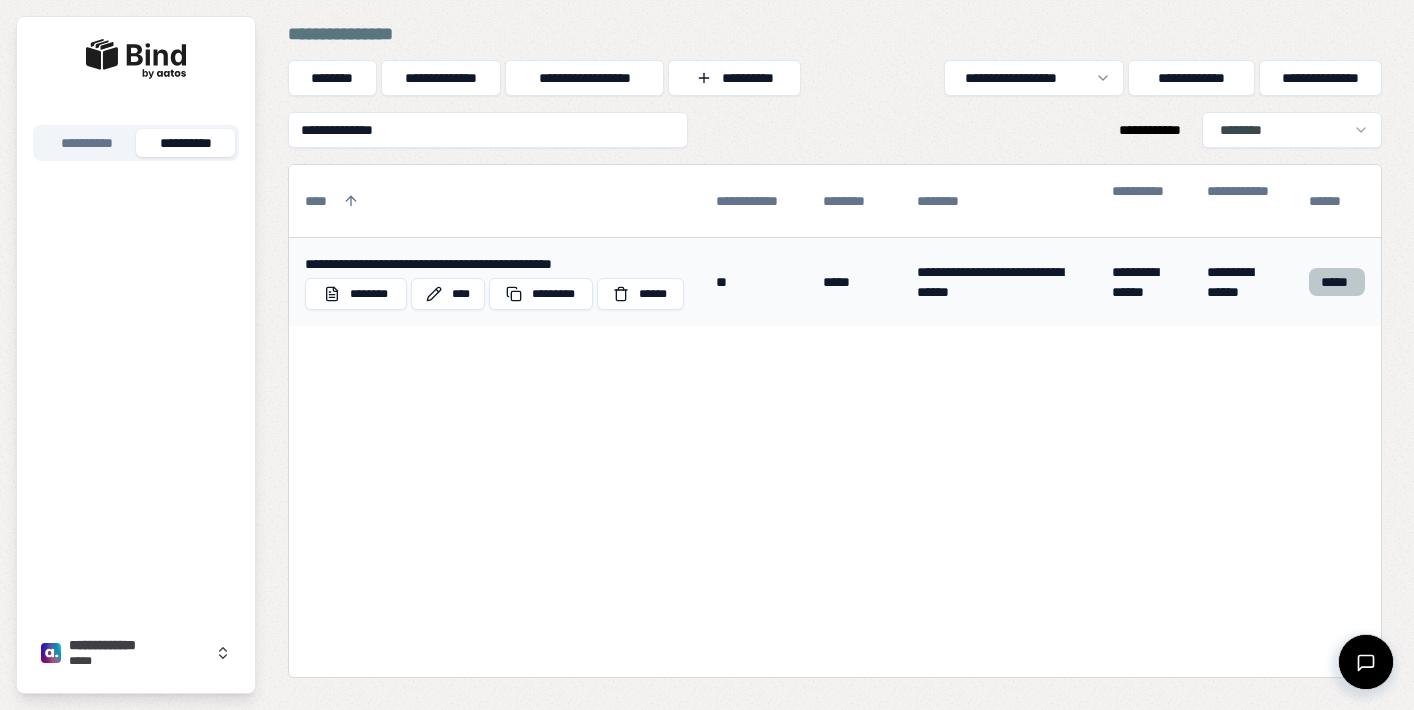 type on "**********" 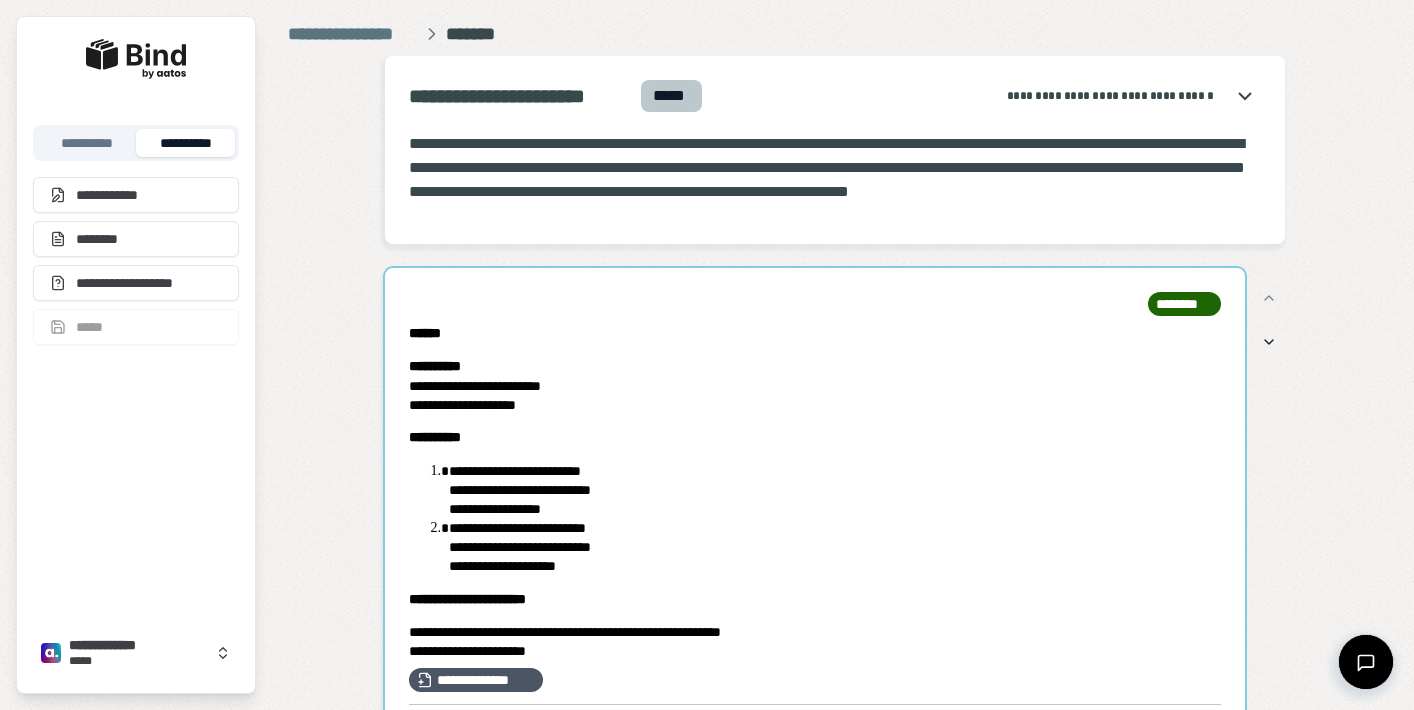 click at bounding box center [815, 747] 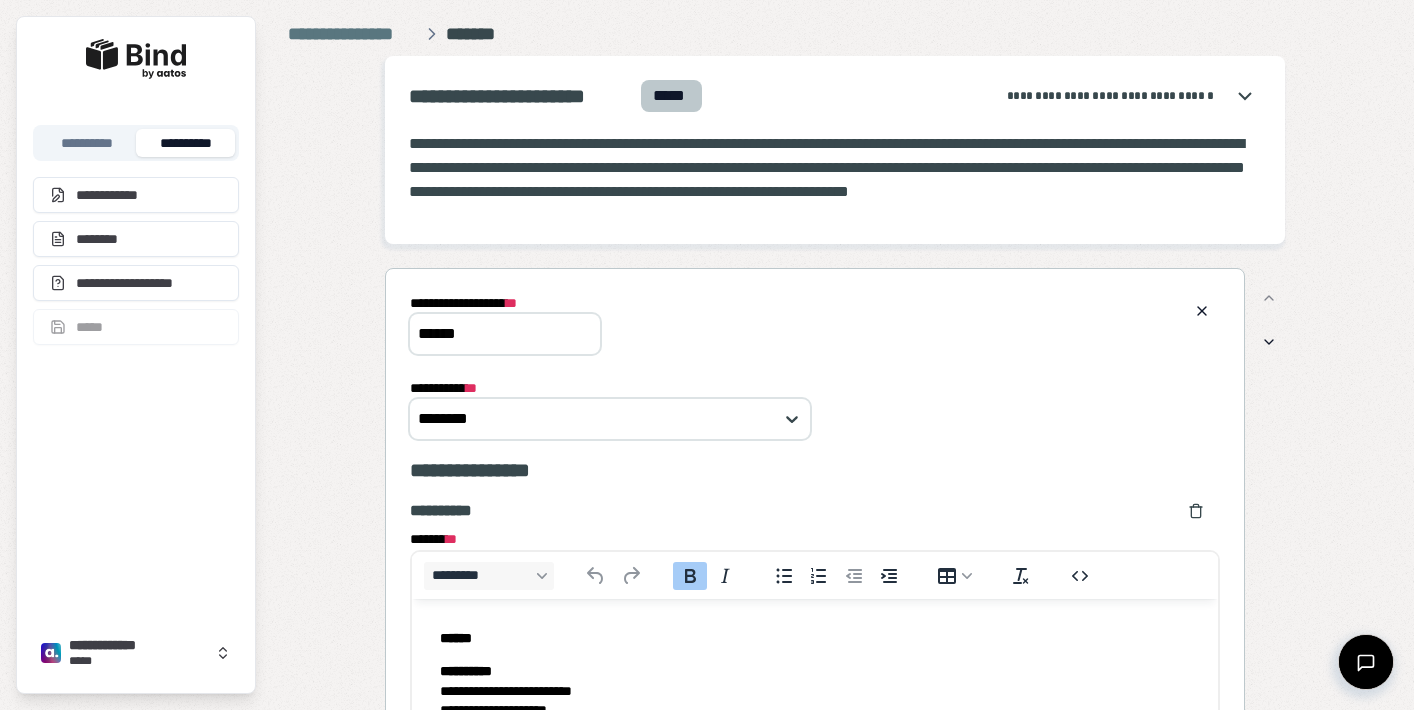 scroll, scrollTop: 0, scrollLeft: 0, axis: both 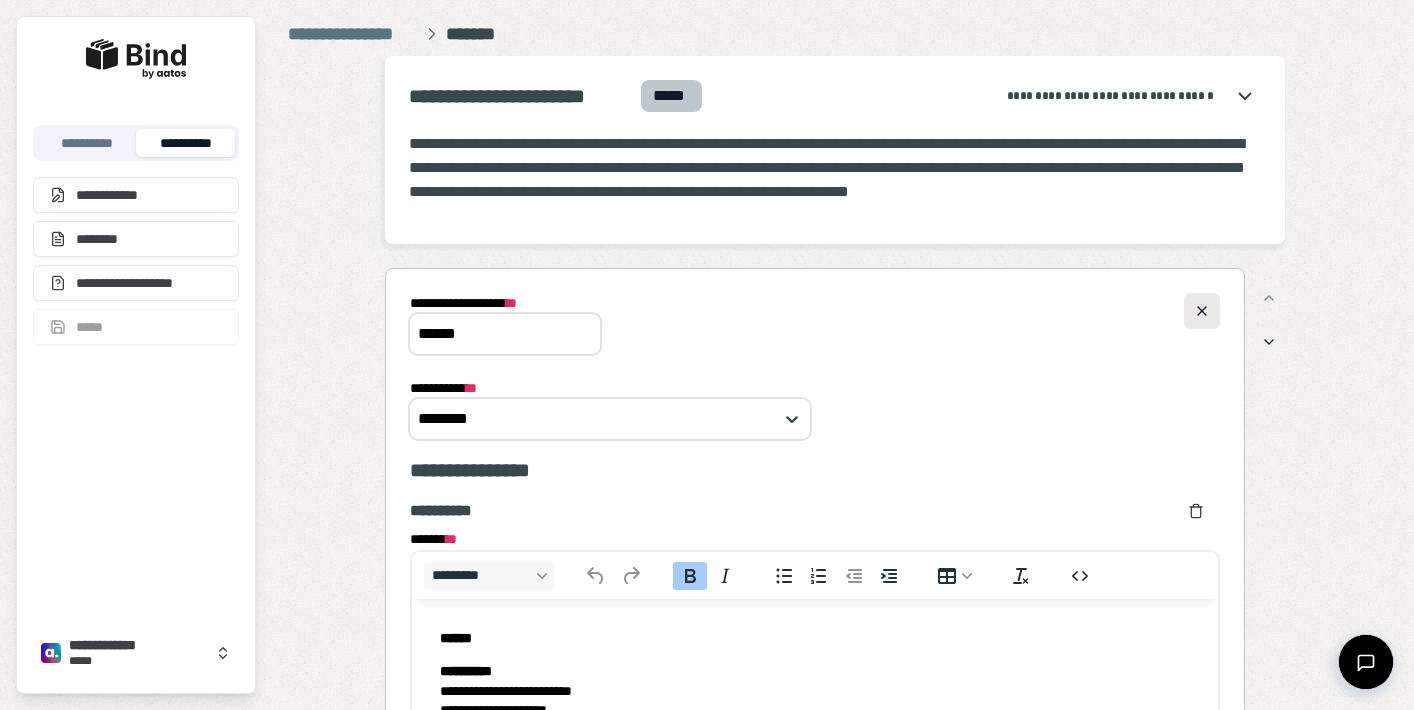 click at bounding box center (1202, 311) 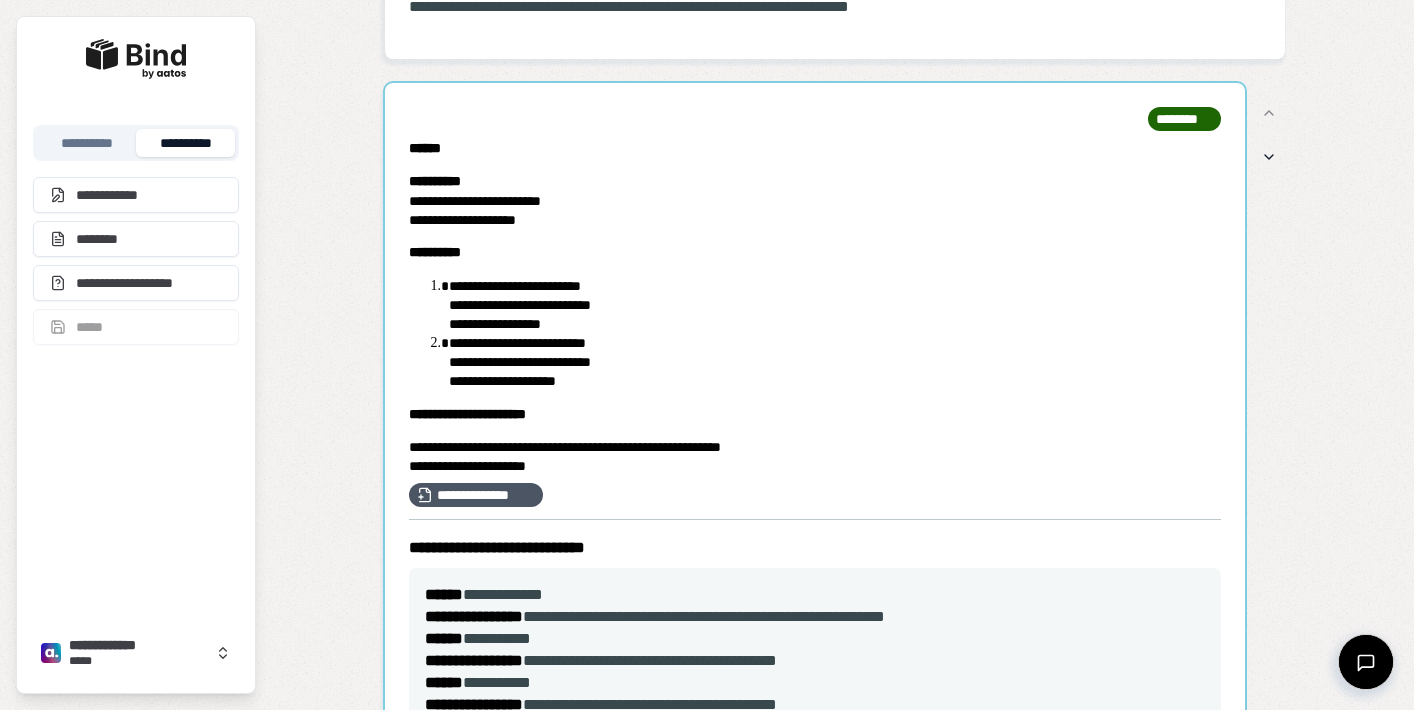scroll, scrollTop: 190, scrollLeft: 0, axis: vertical 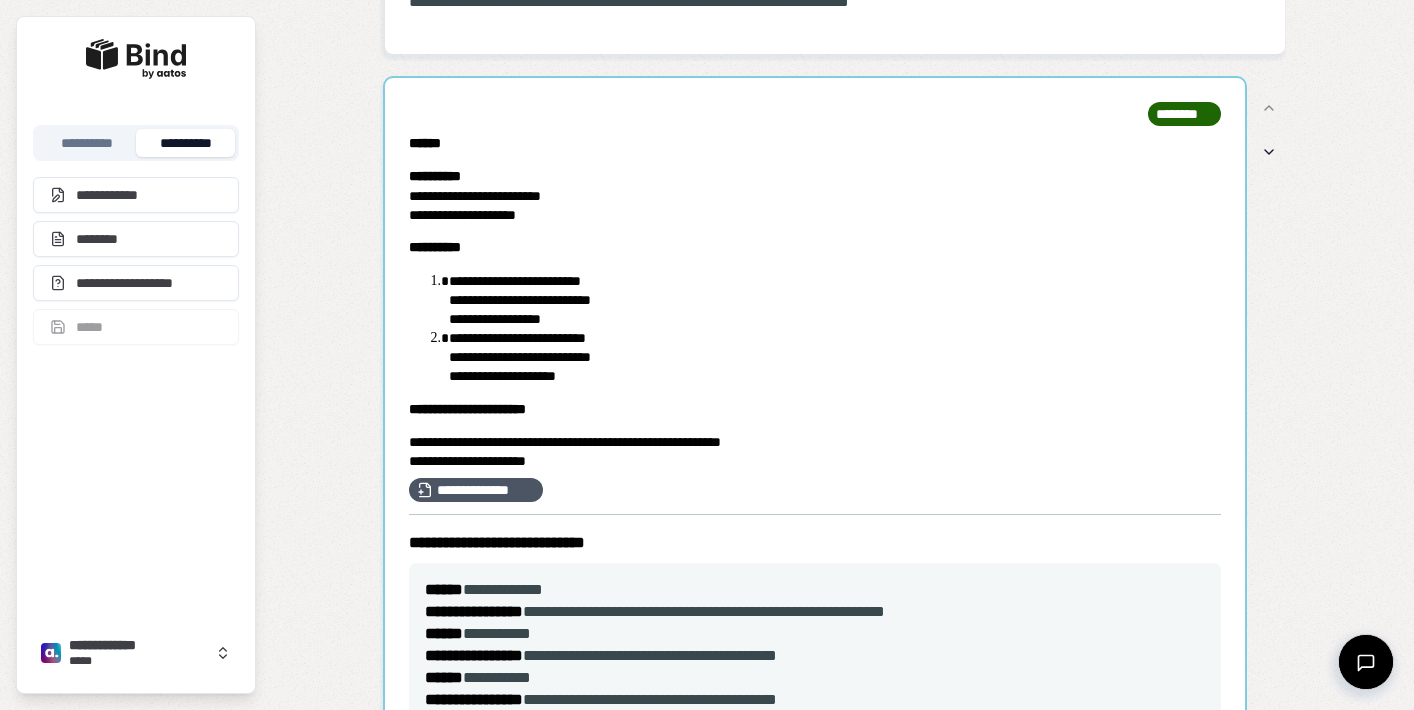 click at bounding box center (815, 557) 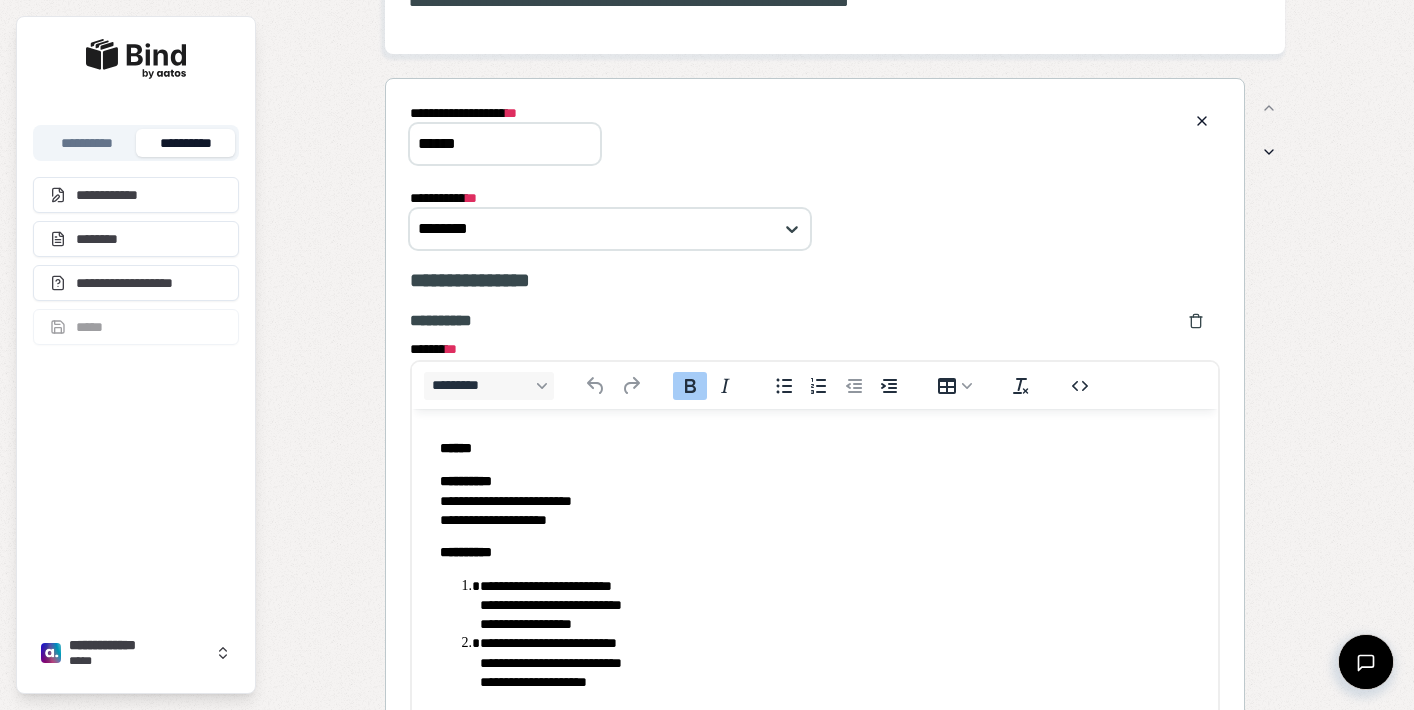 scroll, scrollTop: 0, scrollLeft: 0, axis: both 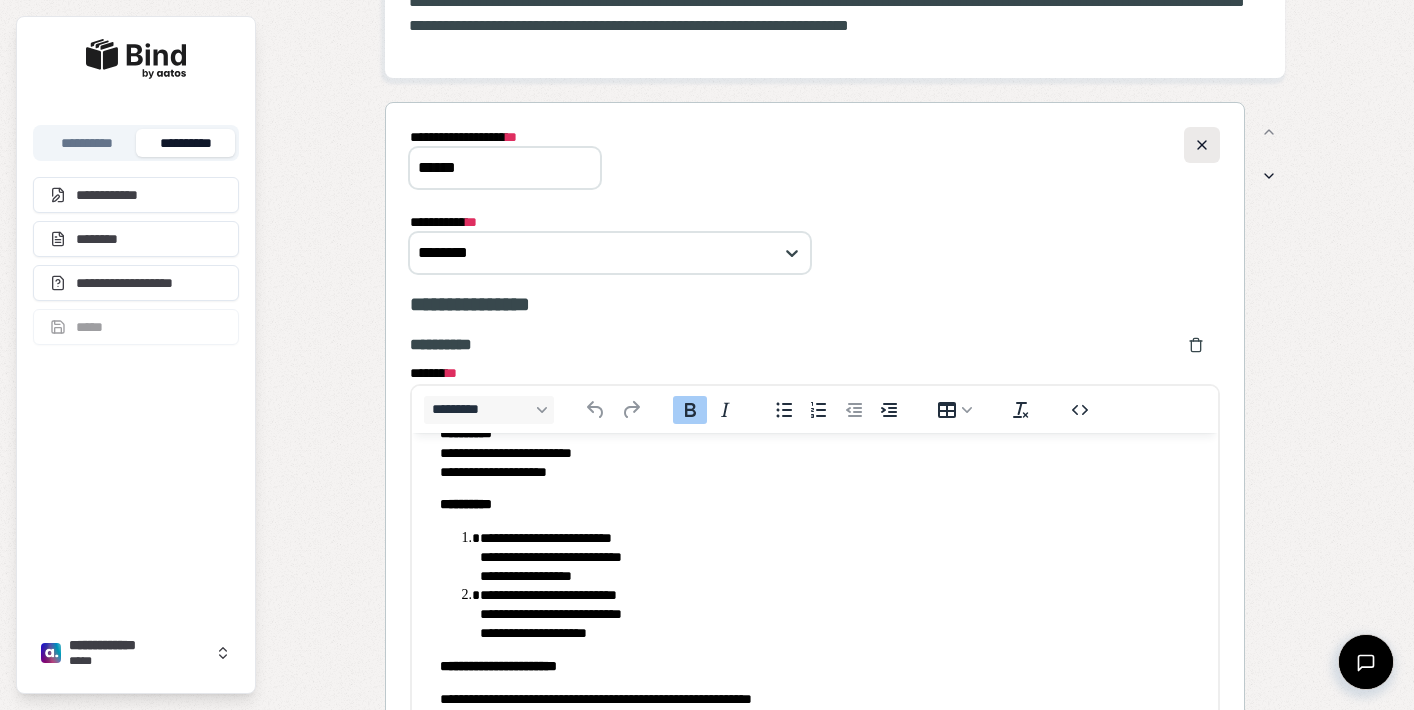click at bounding box center [1202, 145] 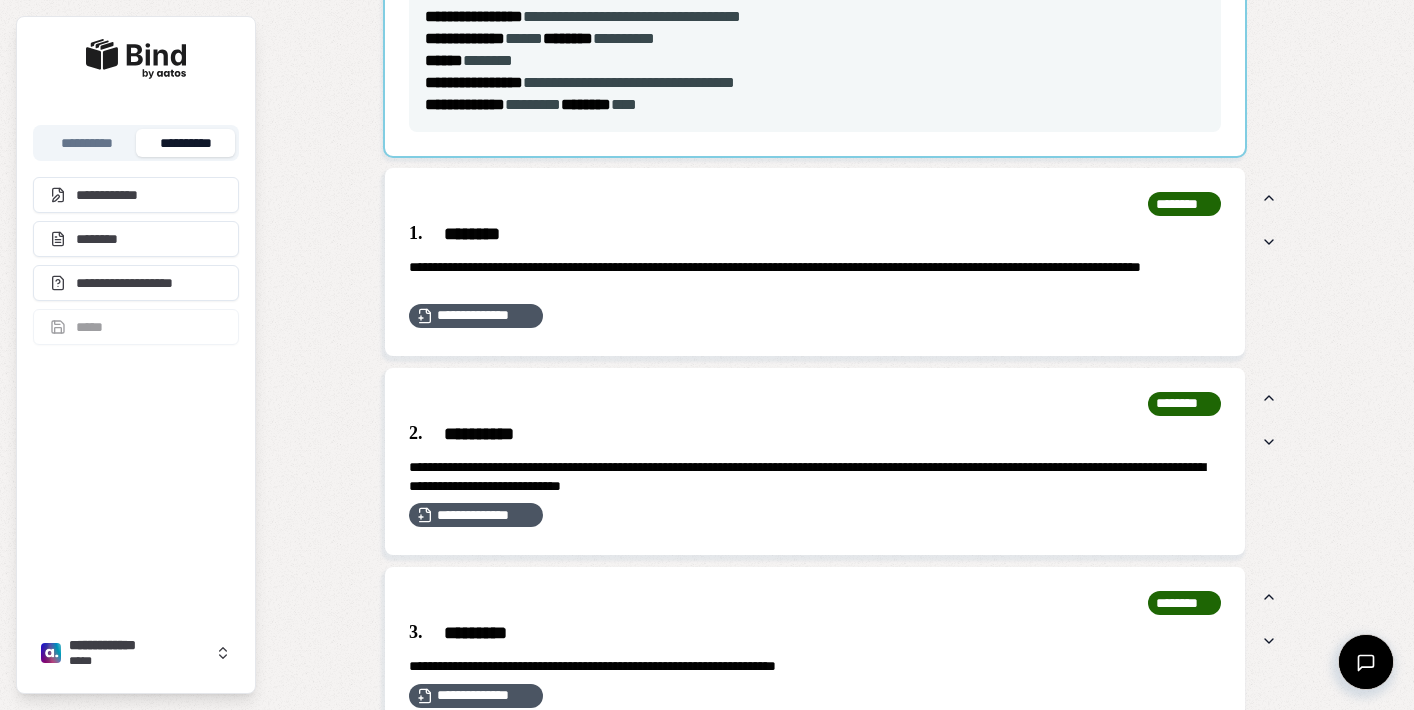 scroll, scrollTop: 1073, scrollLeft: 0, axis: vertical 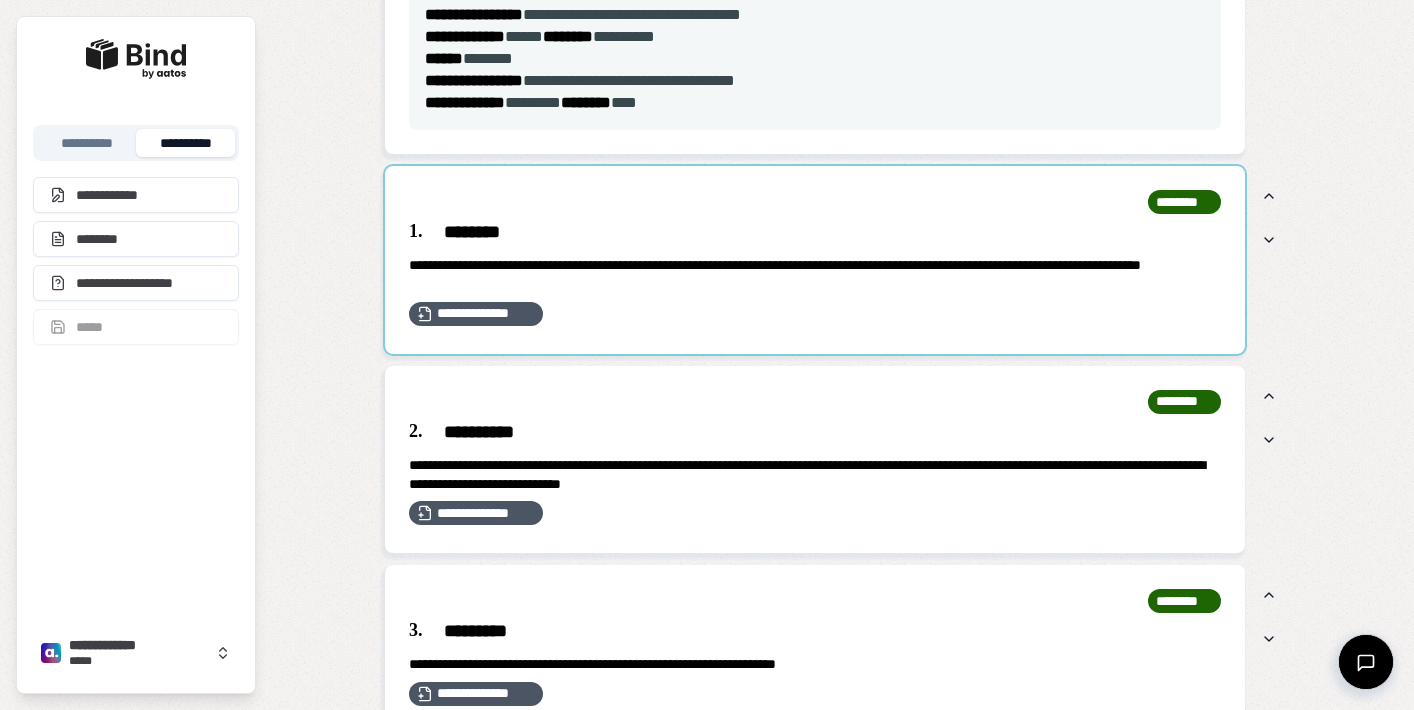 click at bounding box center [815, 260] 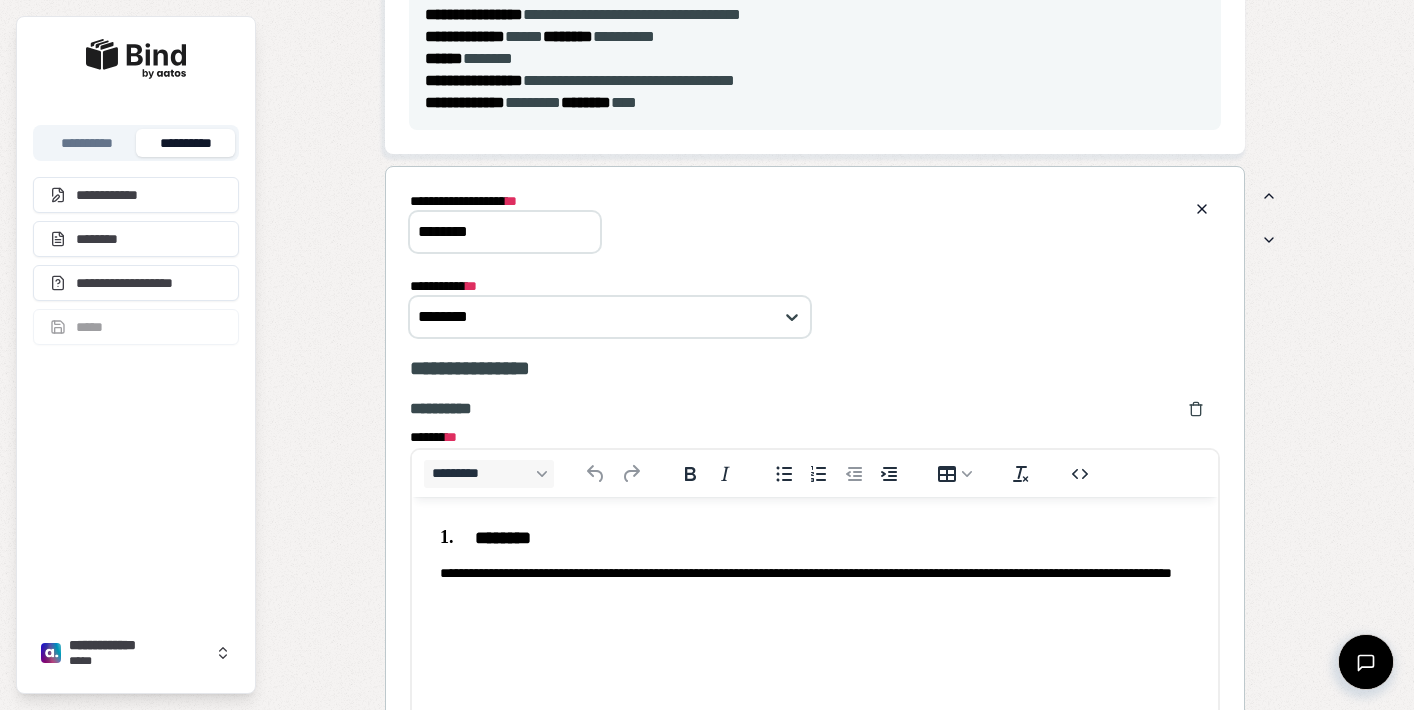 scroll, scrollTop: 0, scrollLeft: 0, axis: both 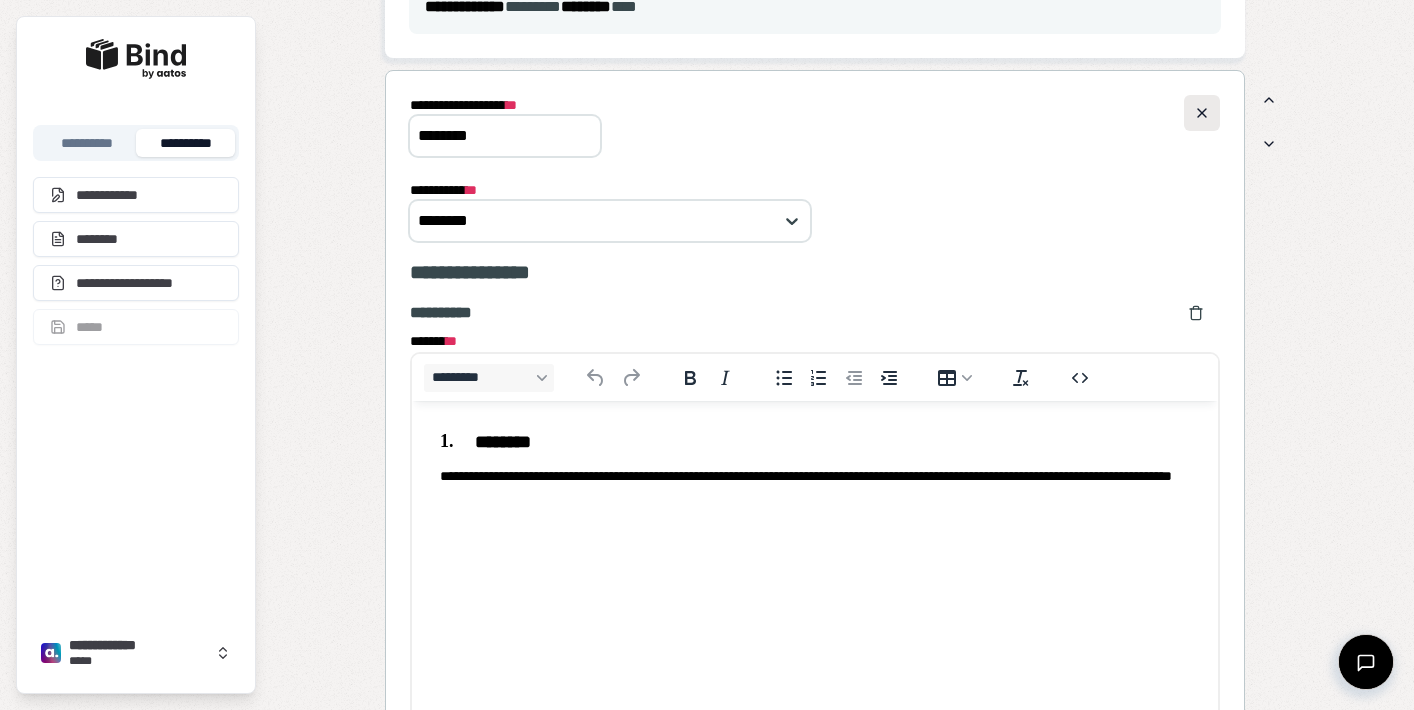 click at bounding box center [1202, 113] 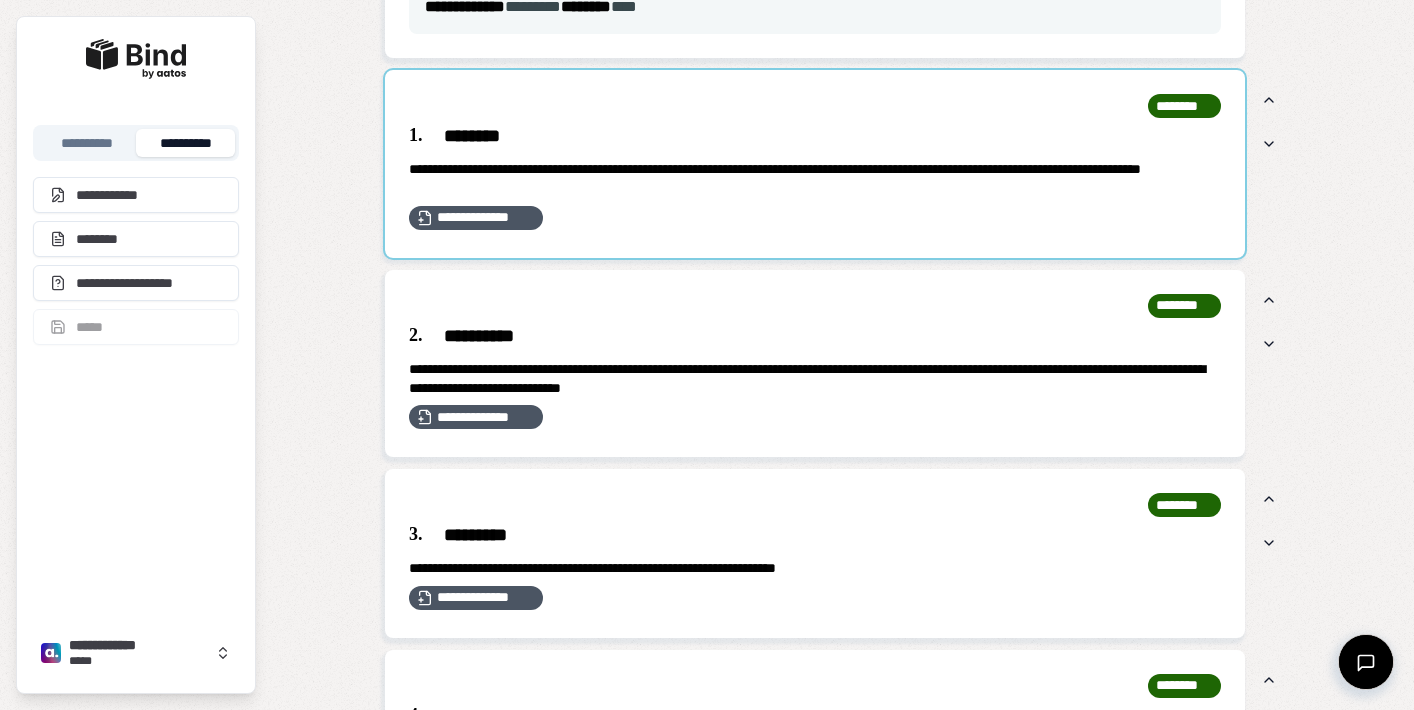 scroll, scrollTop: 1284, scrollLeft: 0, axis: vertical 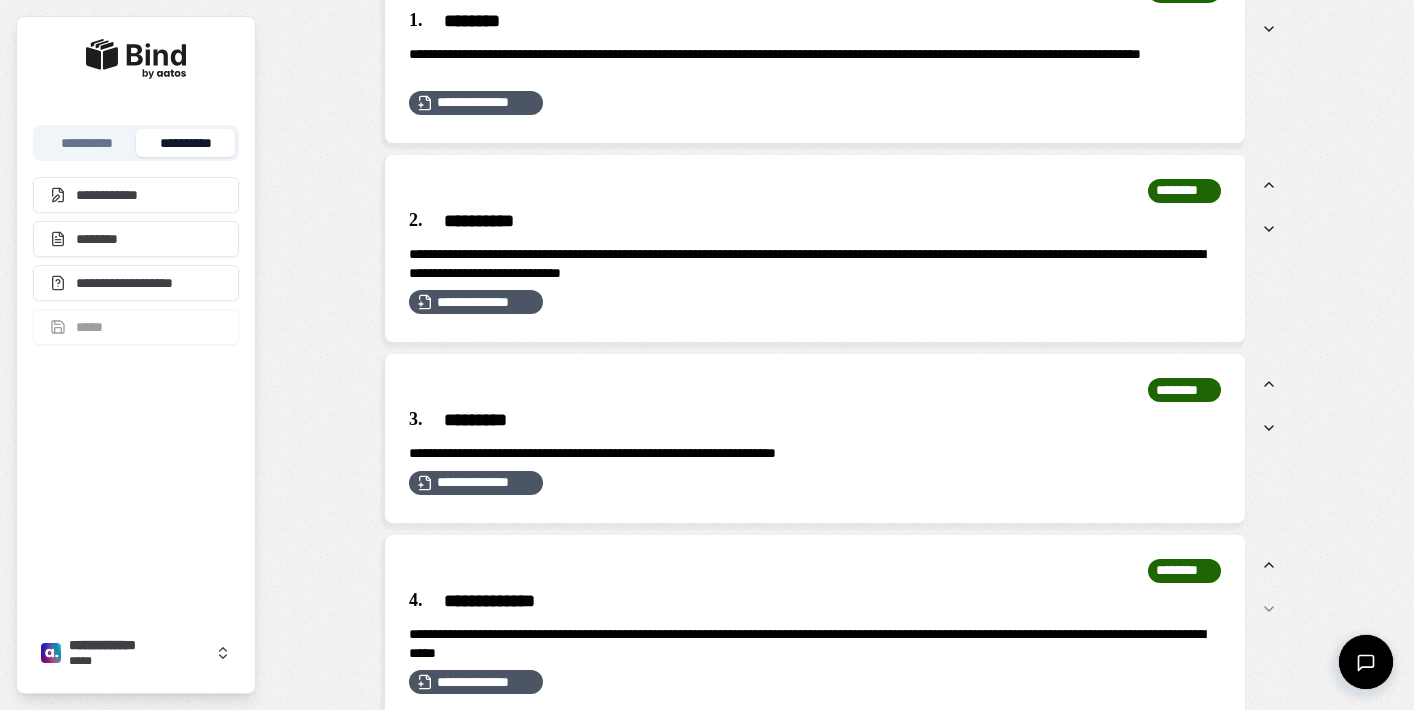 click on "**********" at bounding box center [815, 222] 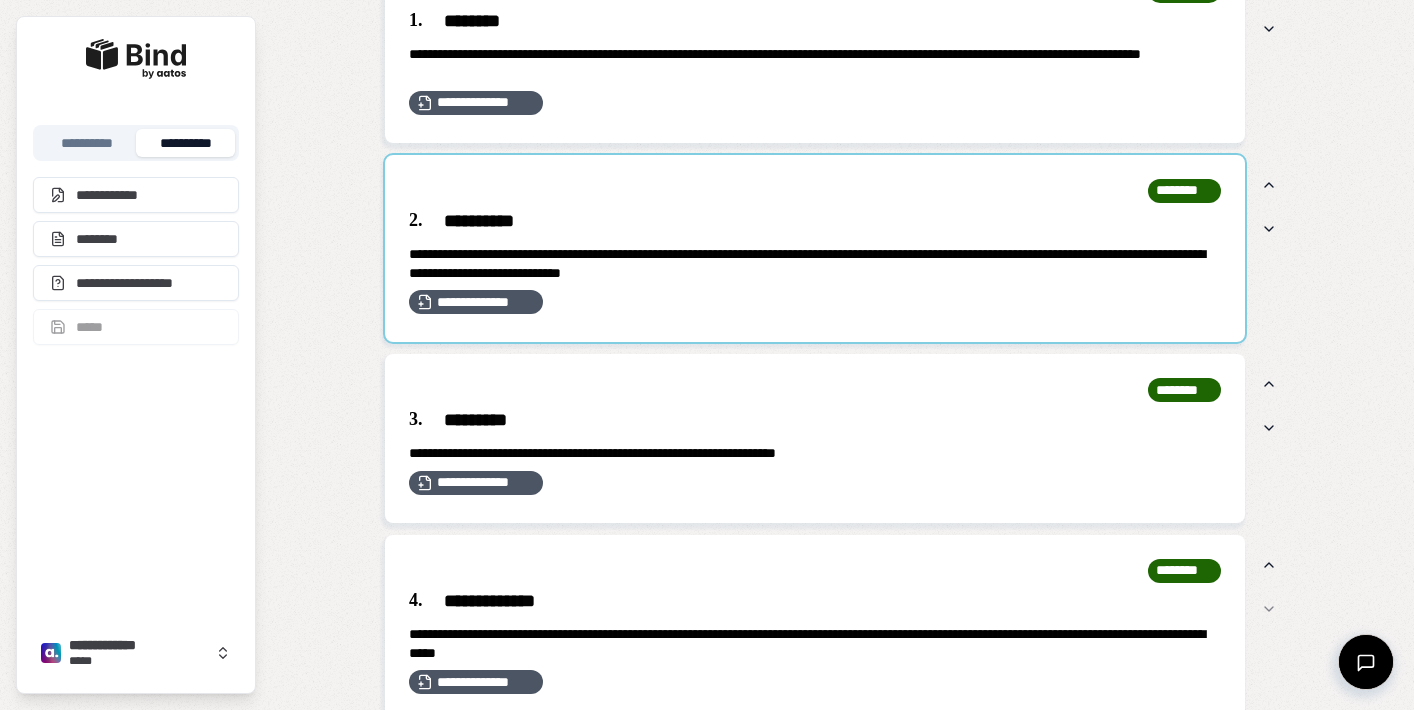 click at bounding box center (815, 249) 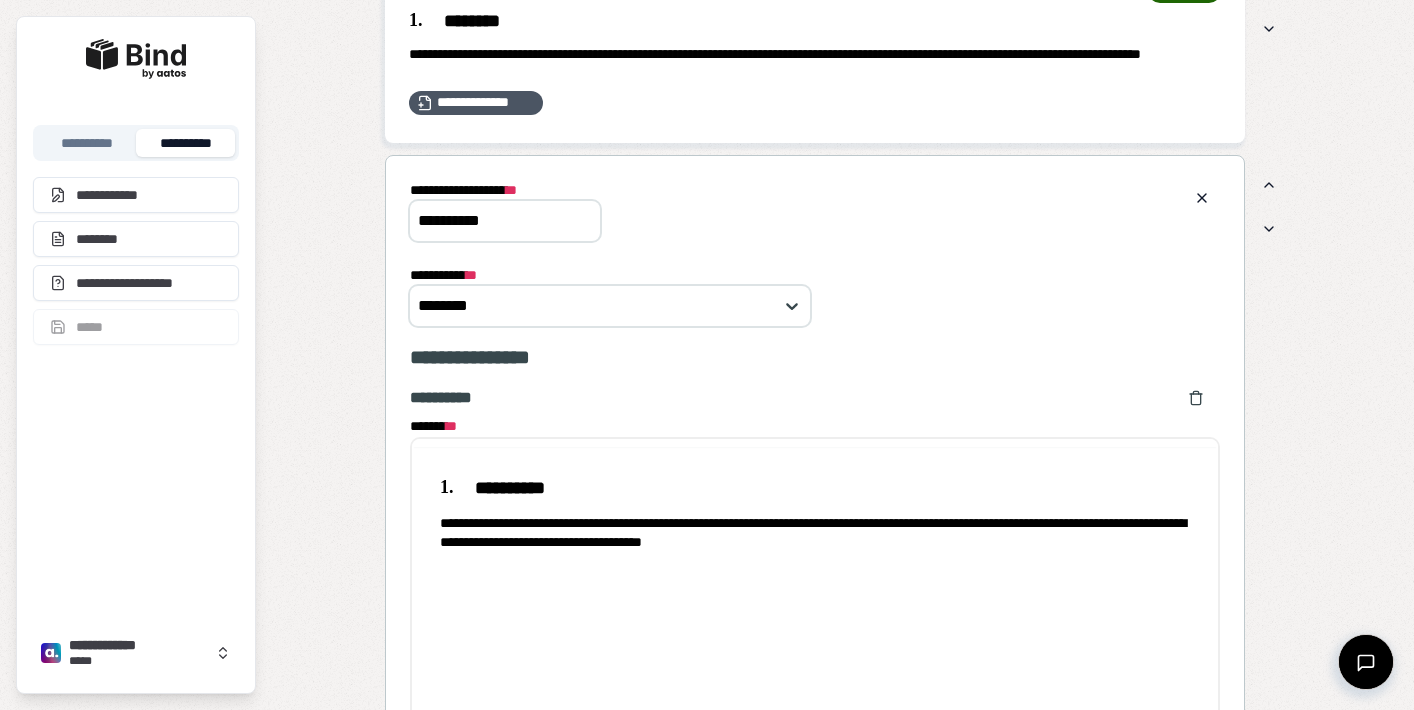 scroll, scrollTop: 0, scrollLeft: 0, axis: both 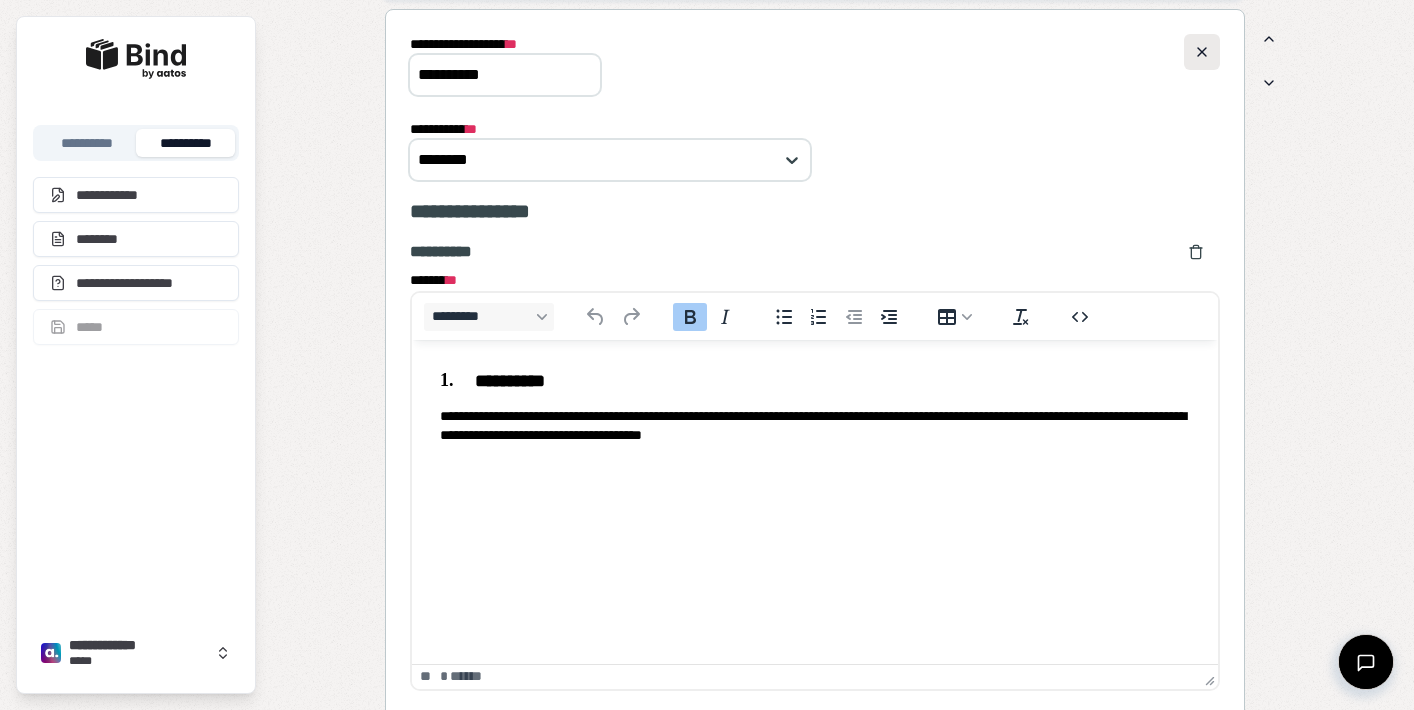 click at bounding box center [1202, 52] 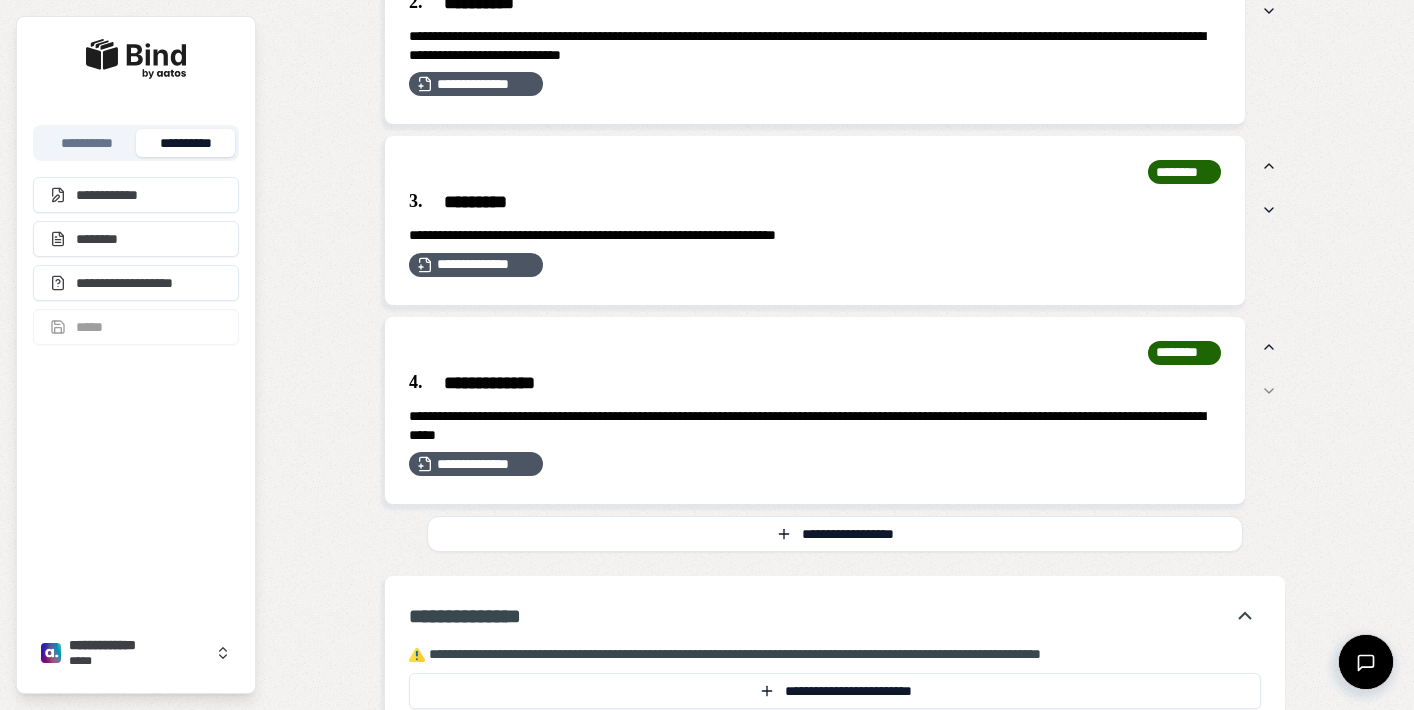 scroll, scrollTop: 1505, scrollLeft: 0, axis: vertical 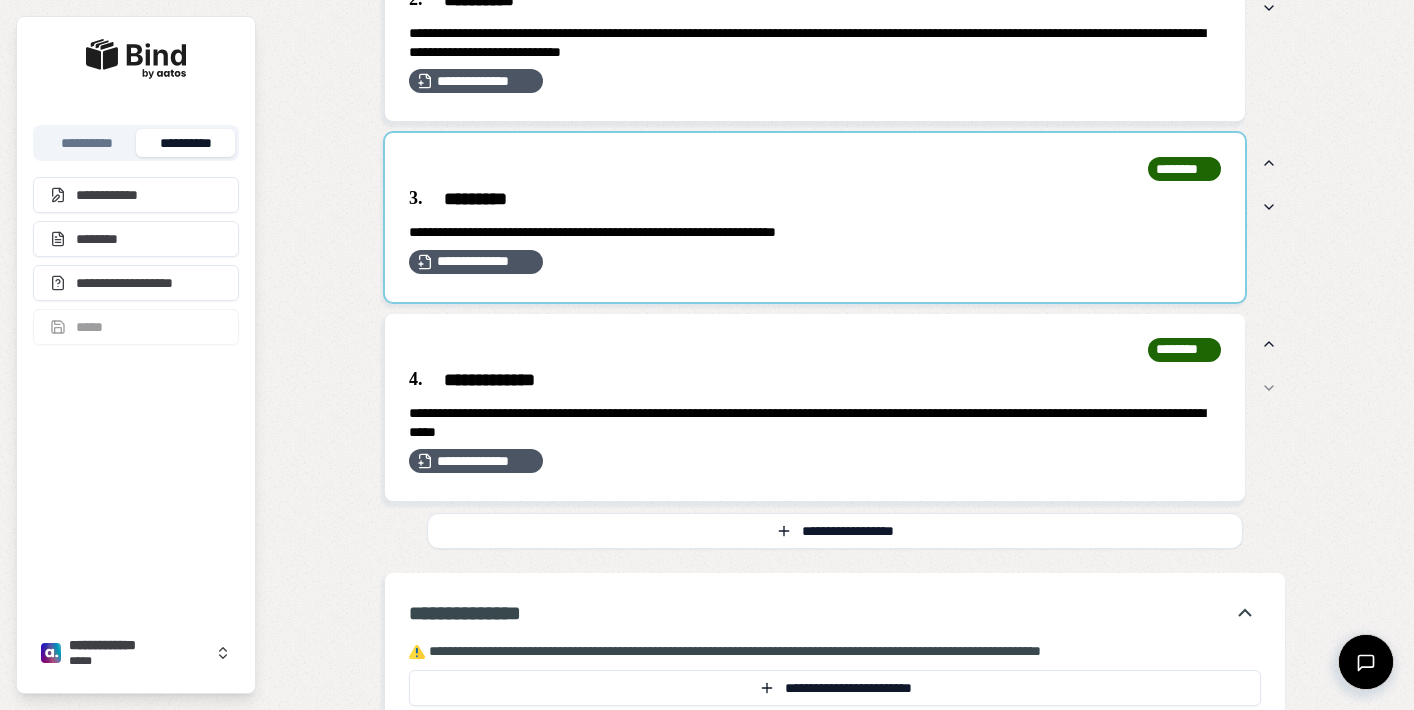 click at bounding box center (815, 217) 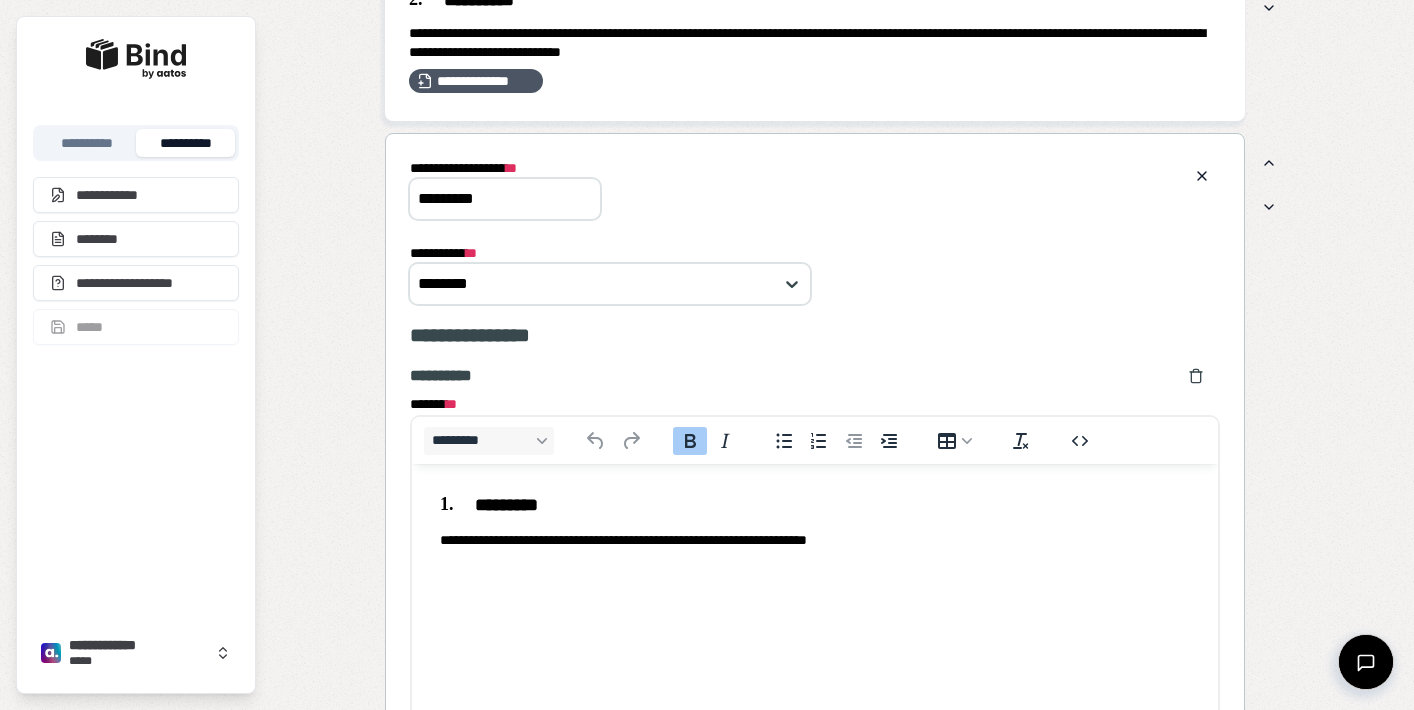 scroll, scrollTop: 0, scrollLeft: 0, axis: both 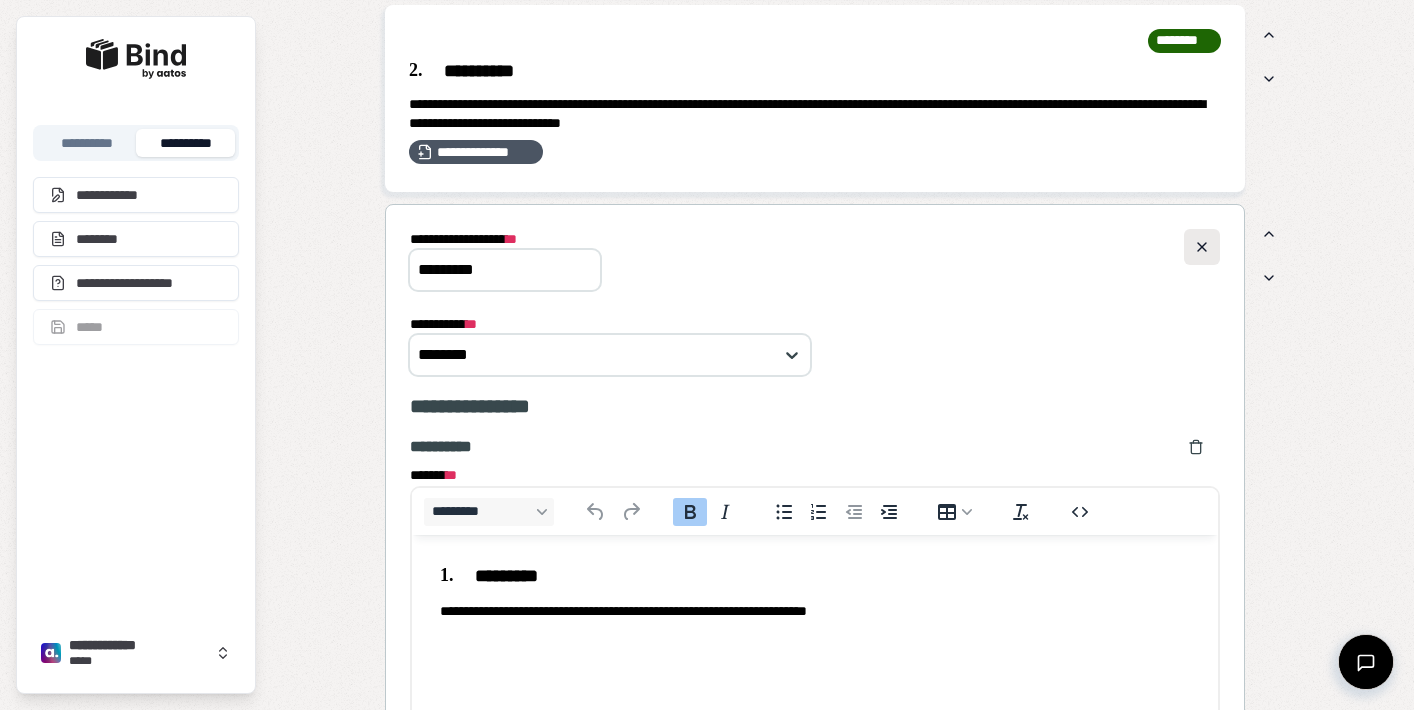 click at bounding box center (1202, 247) 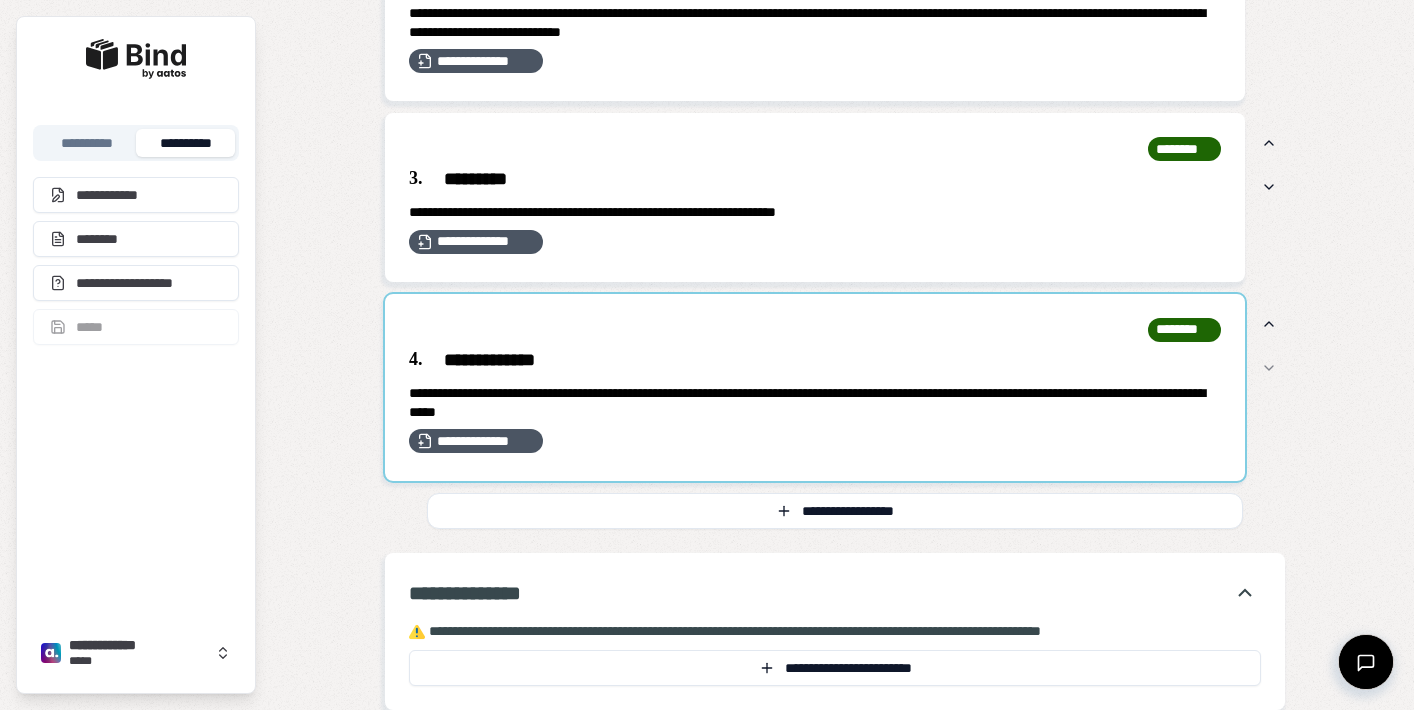 scroll, scrollTop: 1544, scrollLeft: 0, axis: vertical 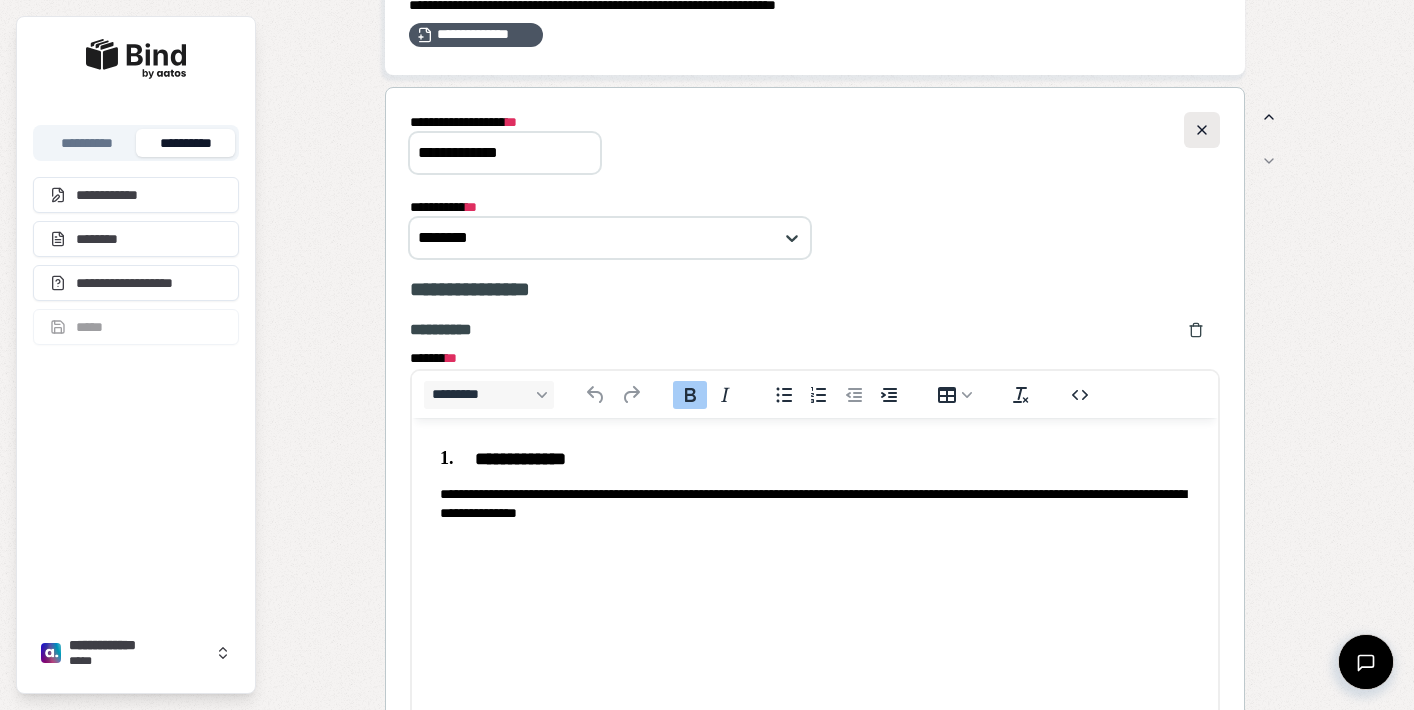 click at bounding box center (1202, 130) 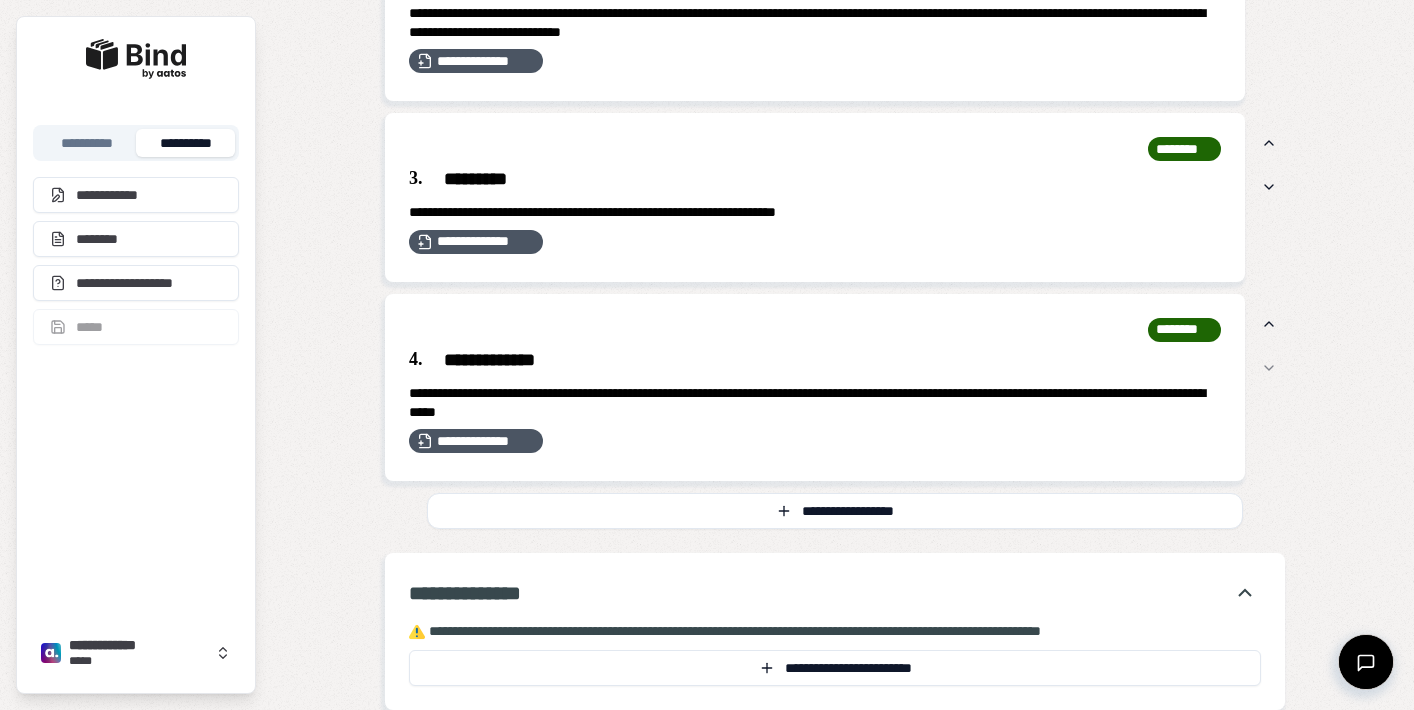 scroll, scrollTop: 1544, scrollLeft: 0, axis: vertical 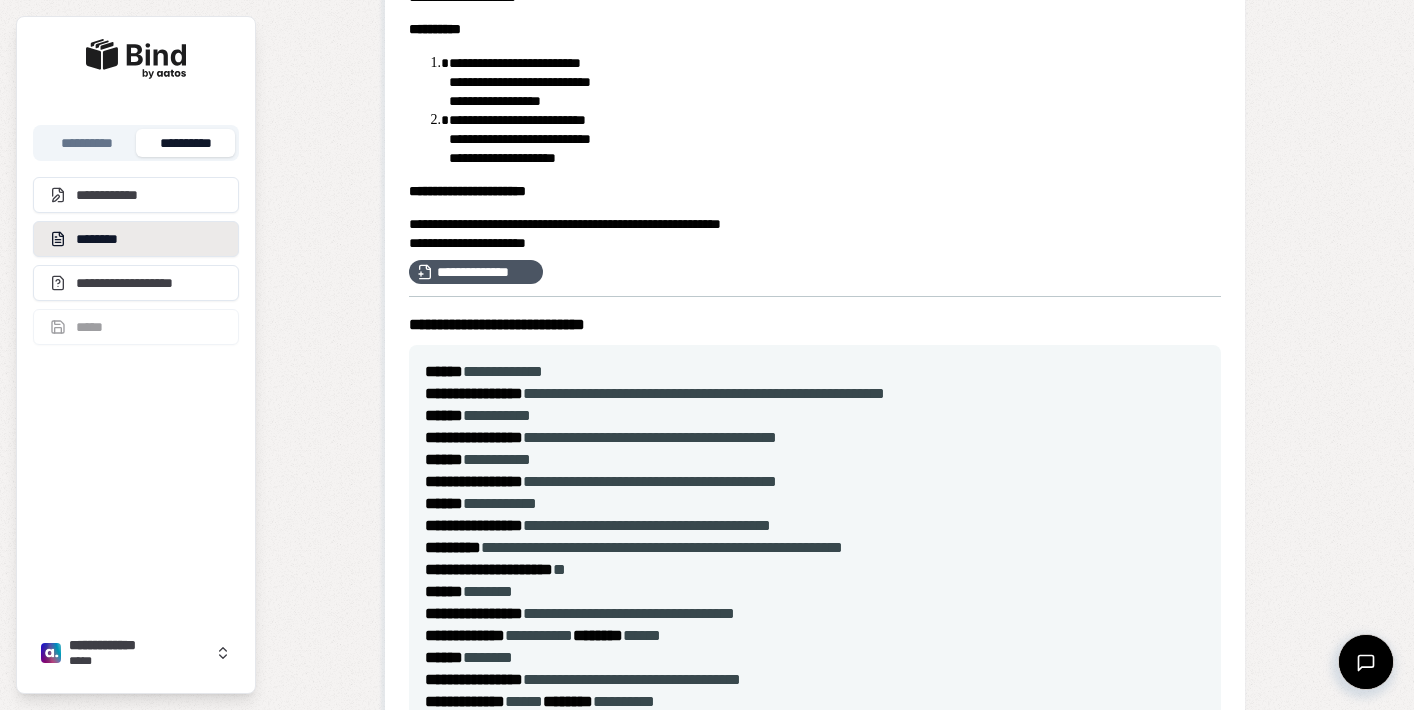 click on "********" at bounding box center (136, 239) 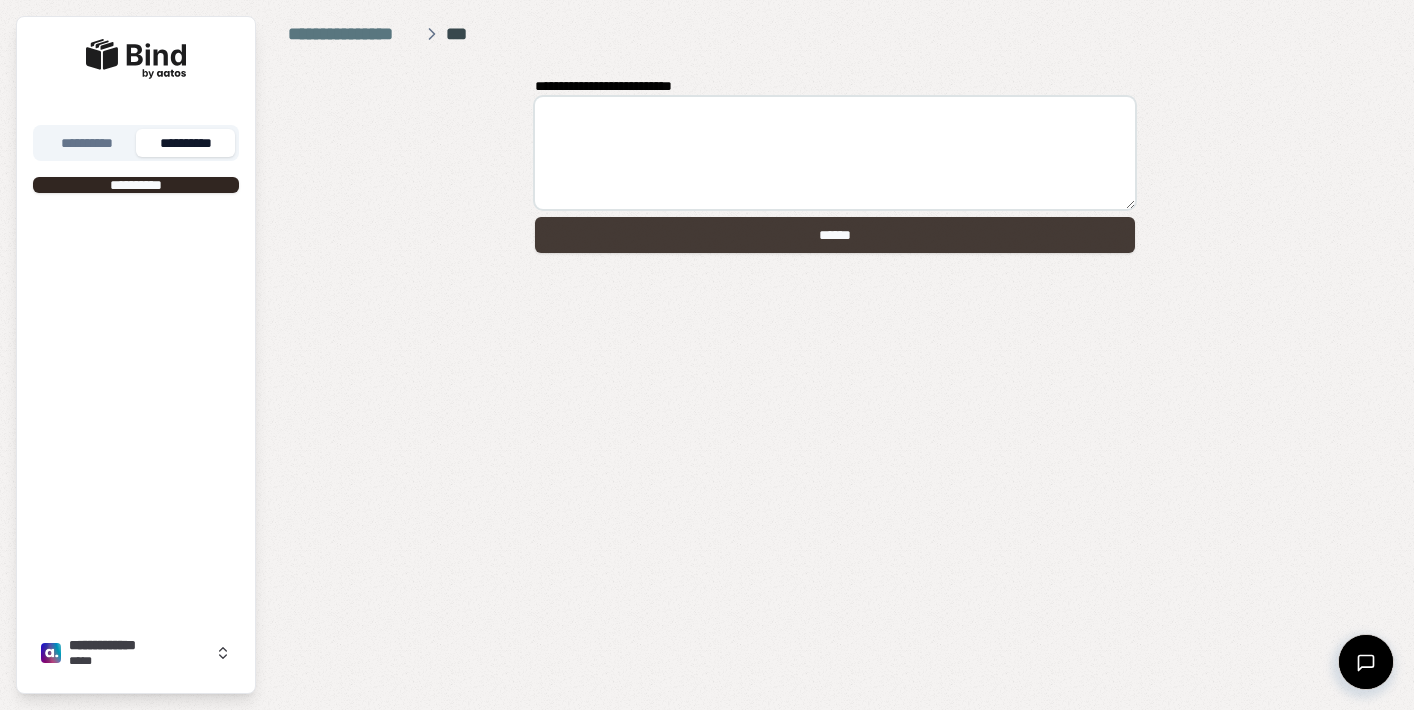 click on "******" at bounding box center (835, 235) 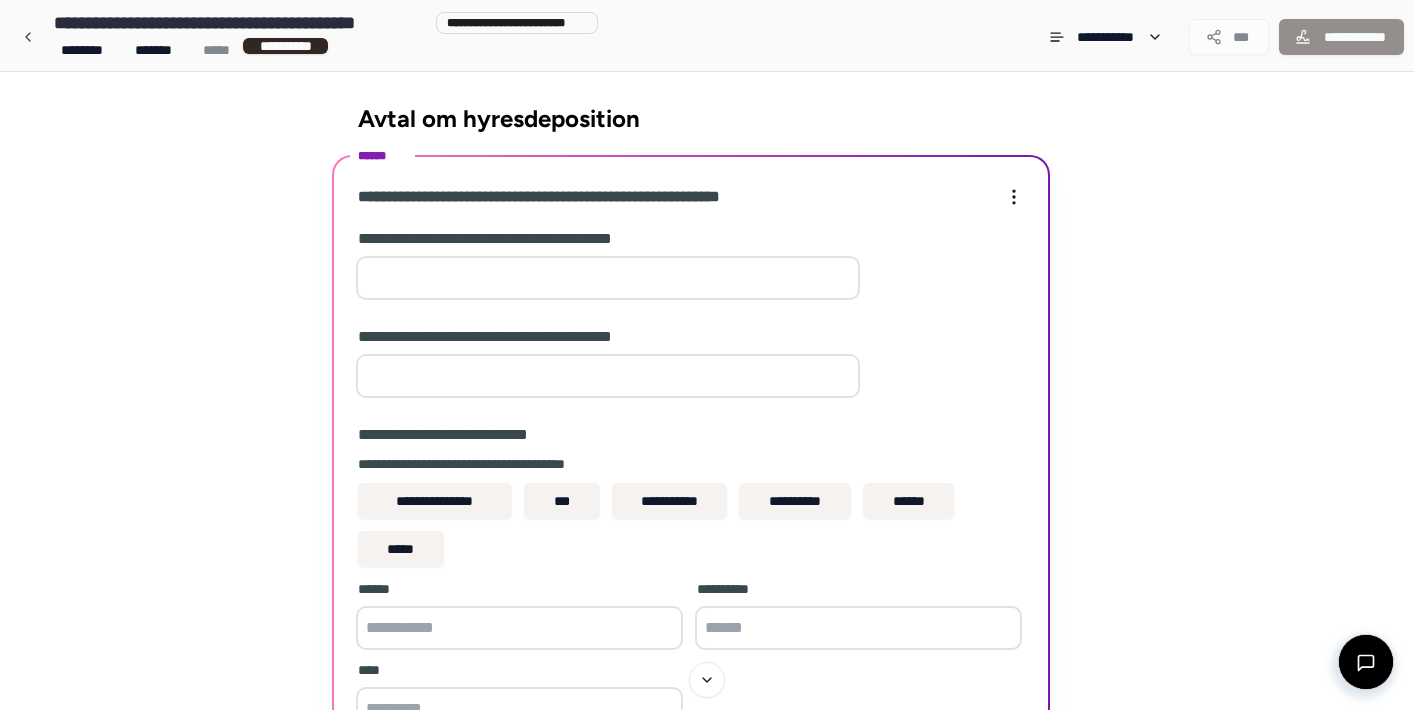 scroll, scrollTop: 0, scrollLeft: 0, axis: both 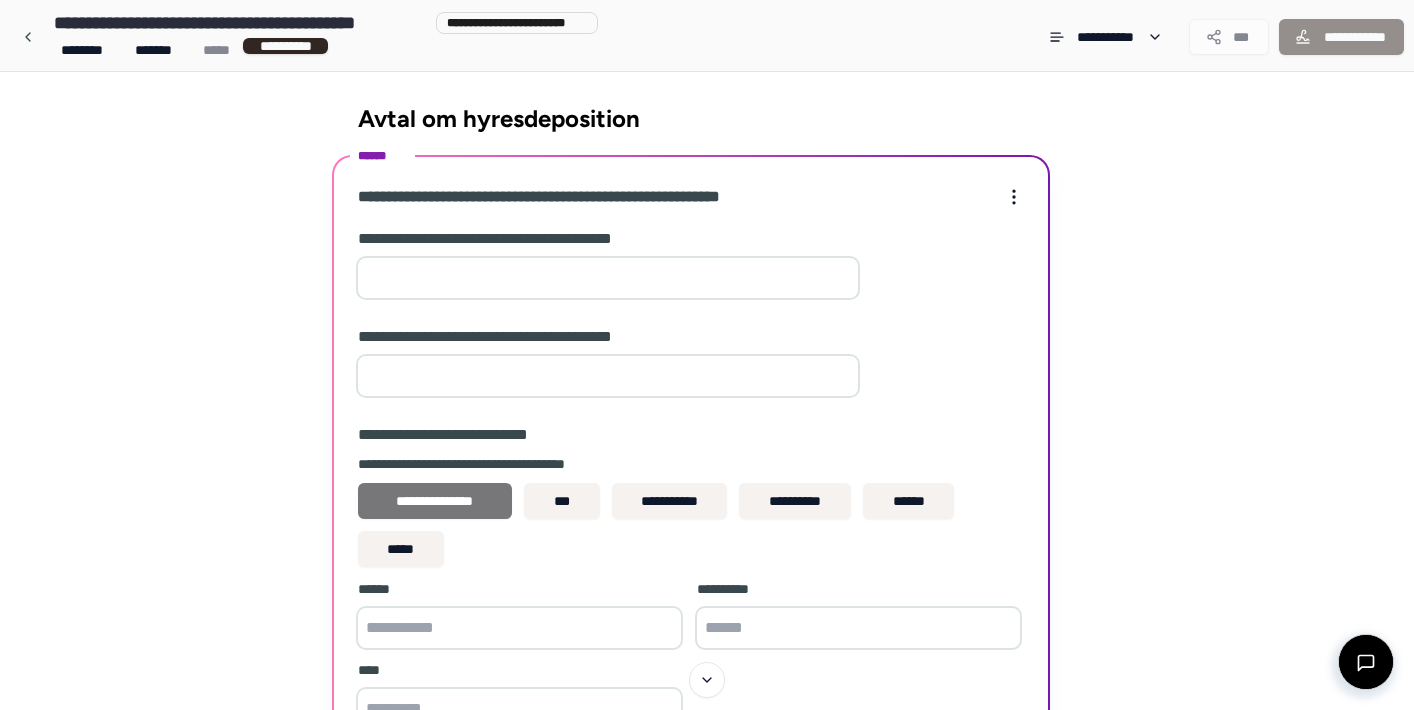 type on "*" 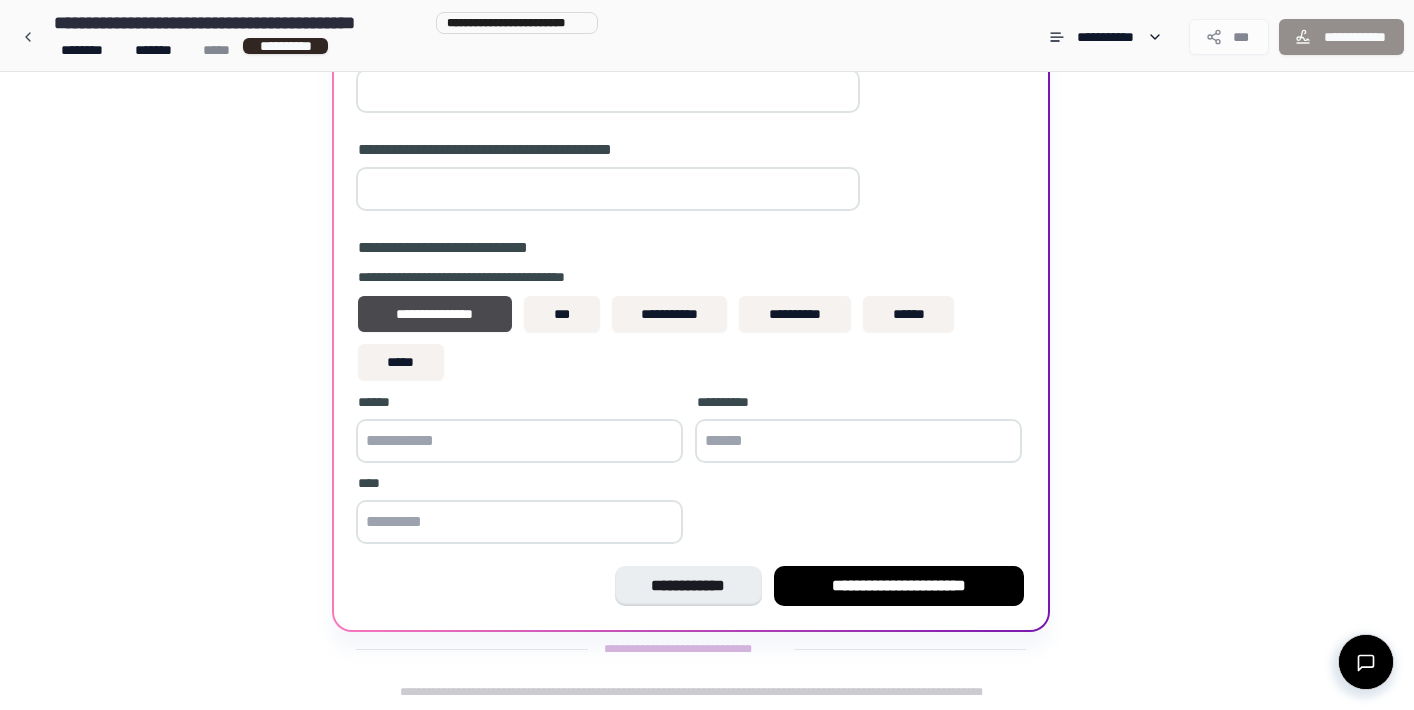scroll, scrollTop: 187, scrollLeft: 0, axis: vertical 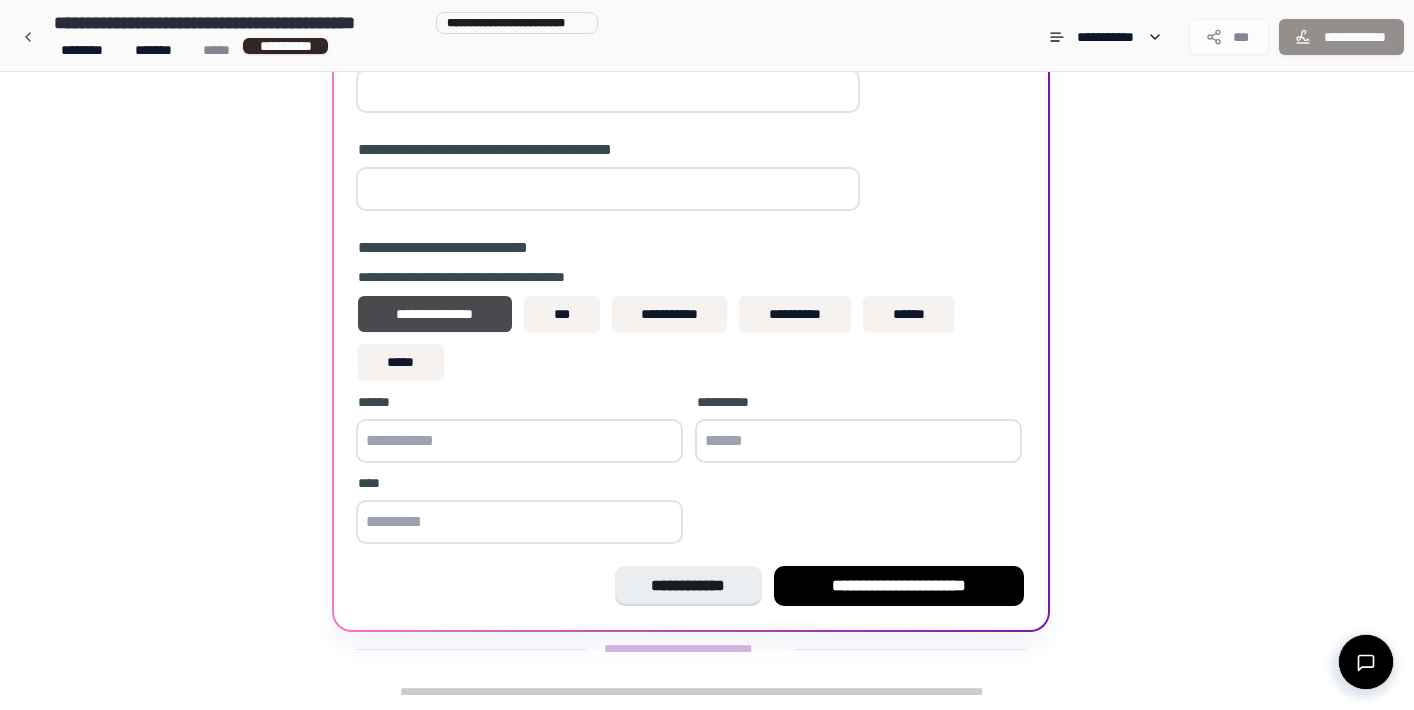 click at bounding box center (519, 441) 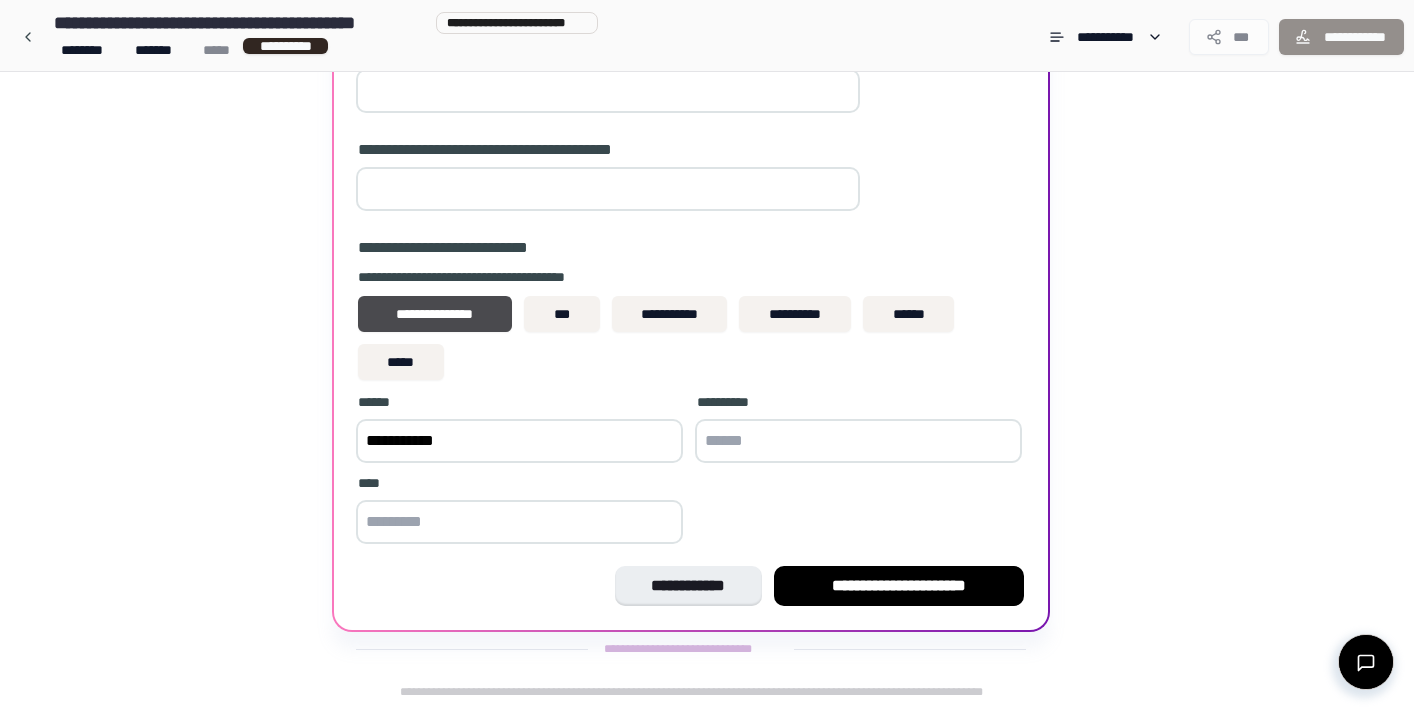 type on "******" 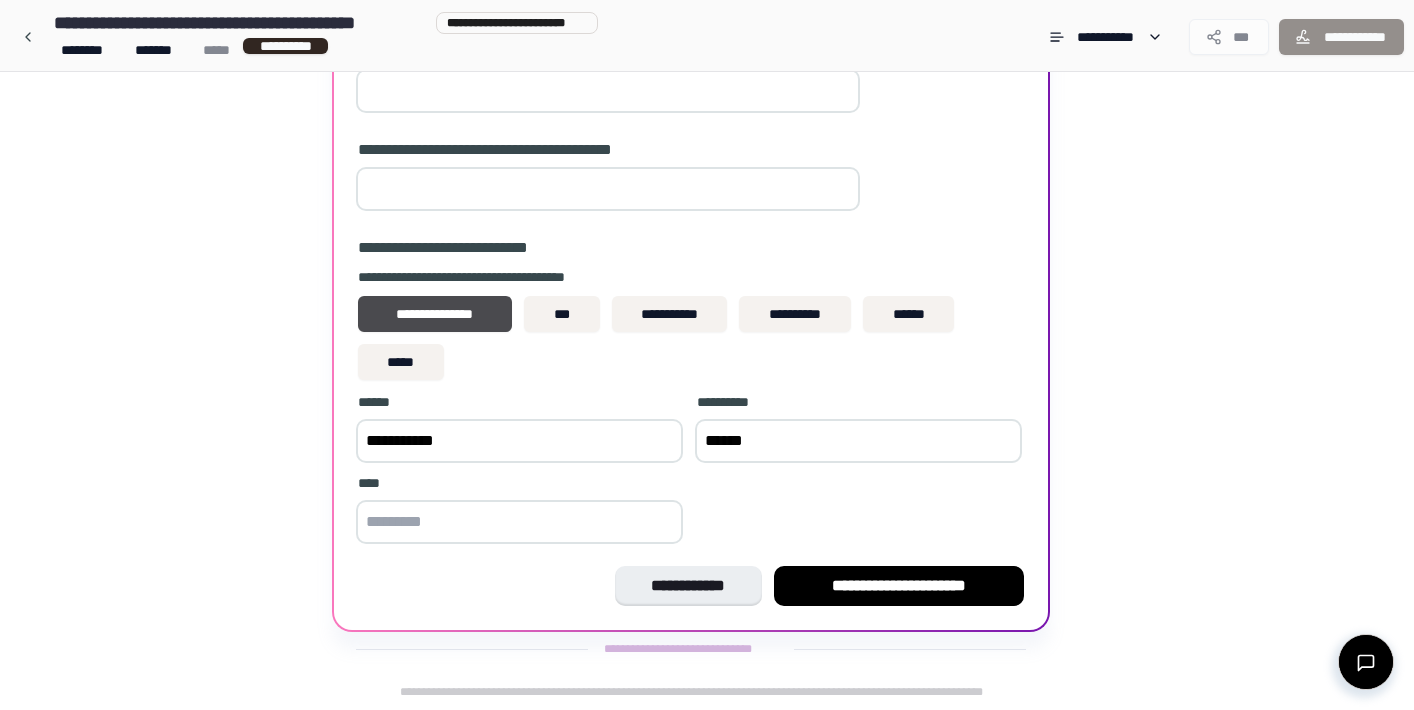 type on "*********" 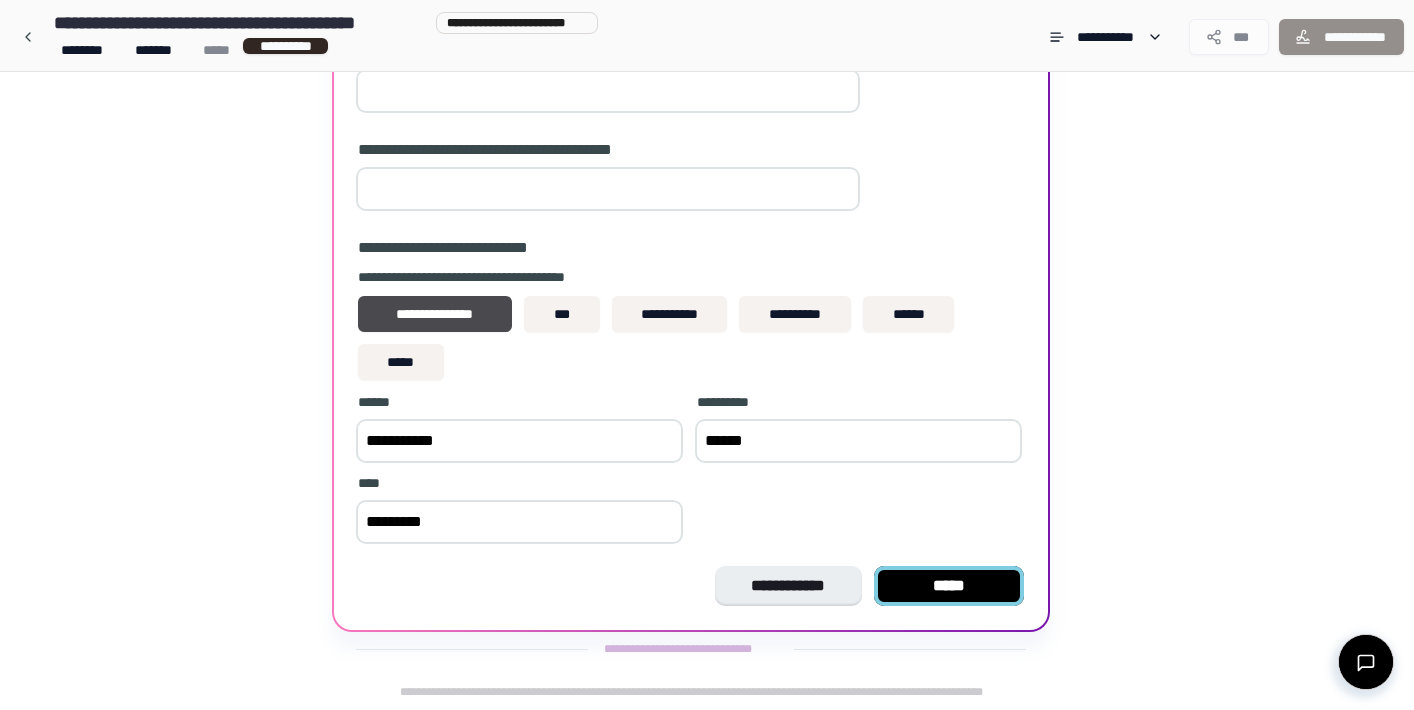 click on "*****" at bounding box center (949, 586) 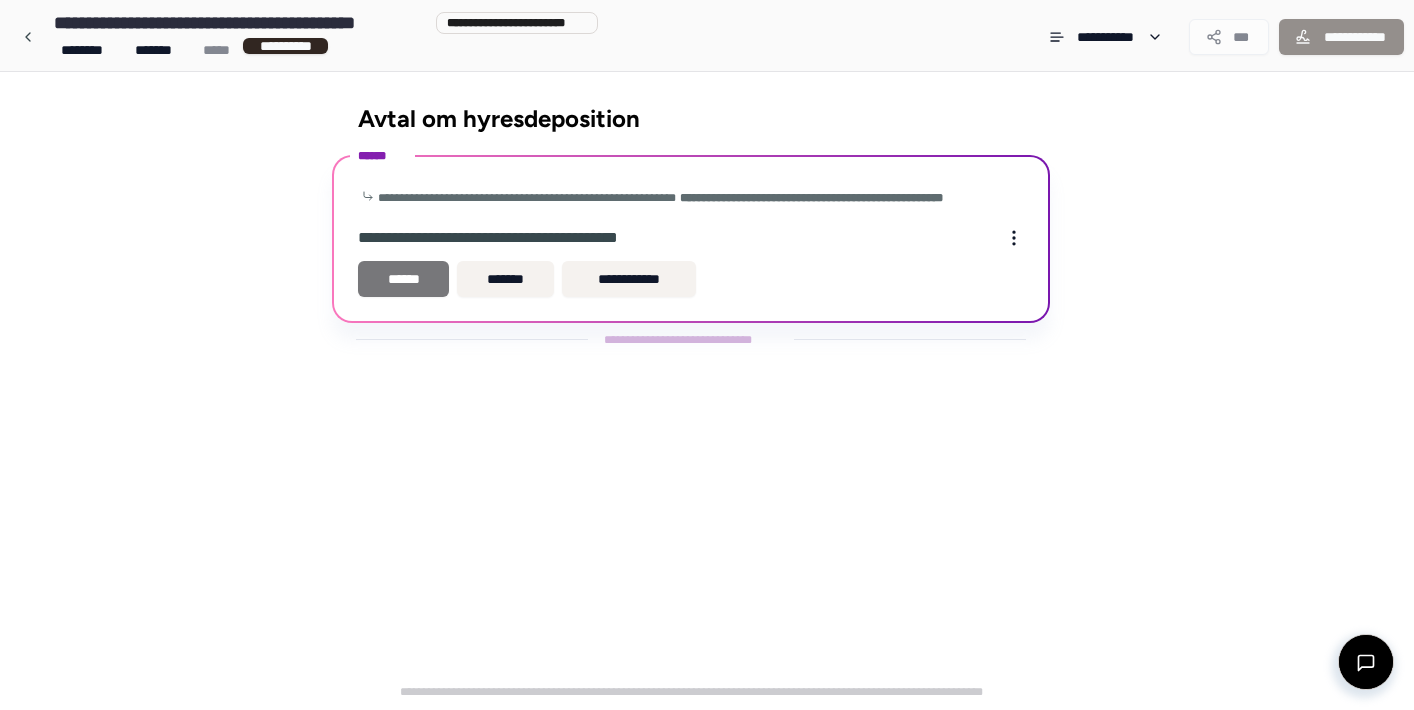 click on "******" at bounding box center [403, 279] 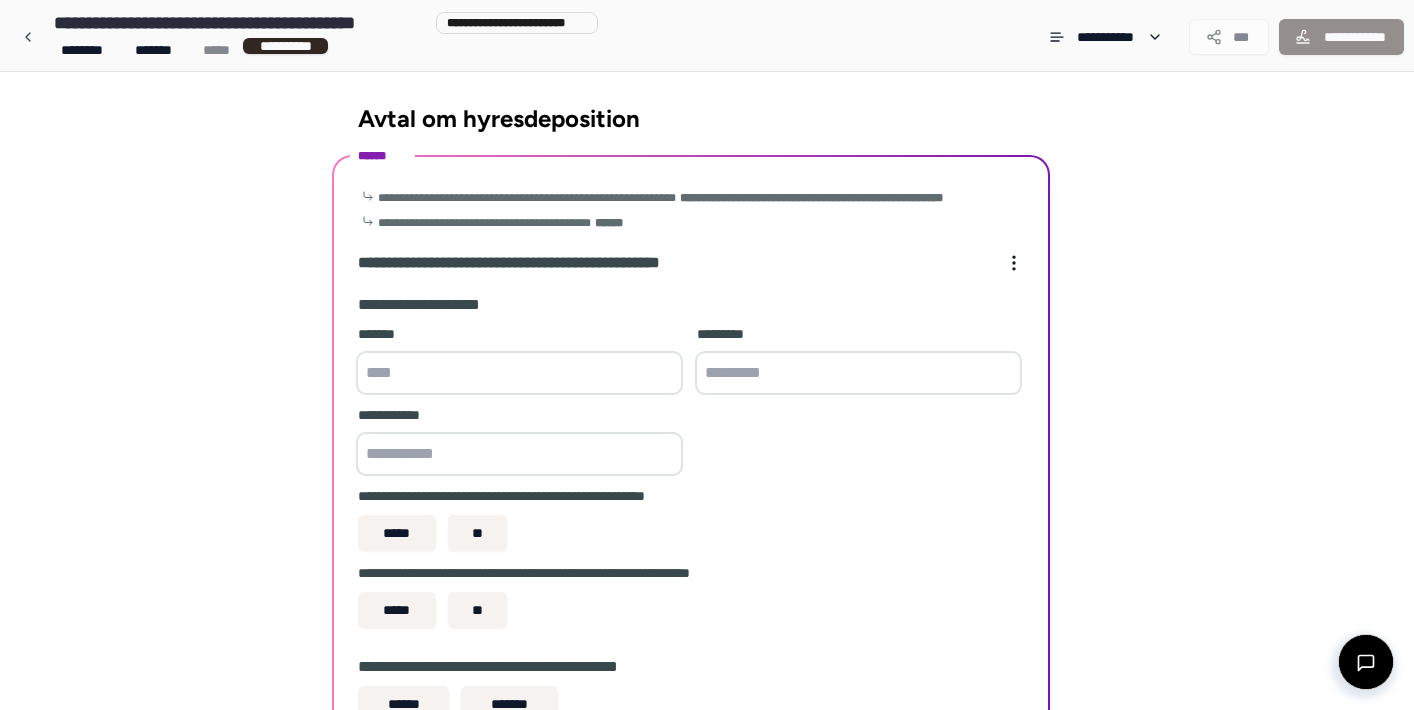 scroll, scrollTop: 180, scrollLeft: 0, axis: vertical 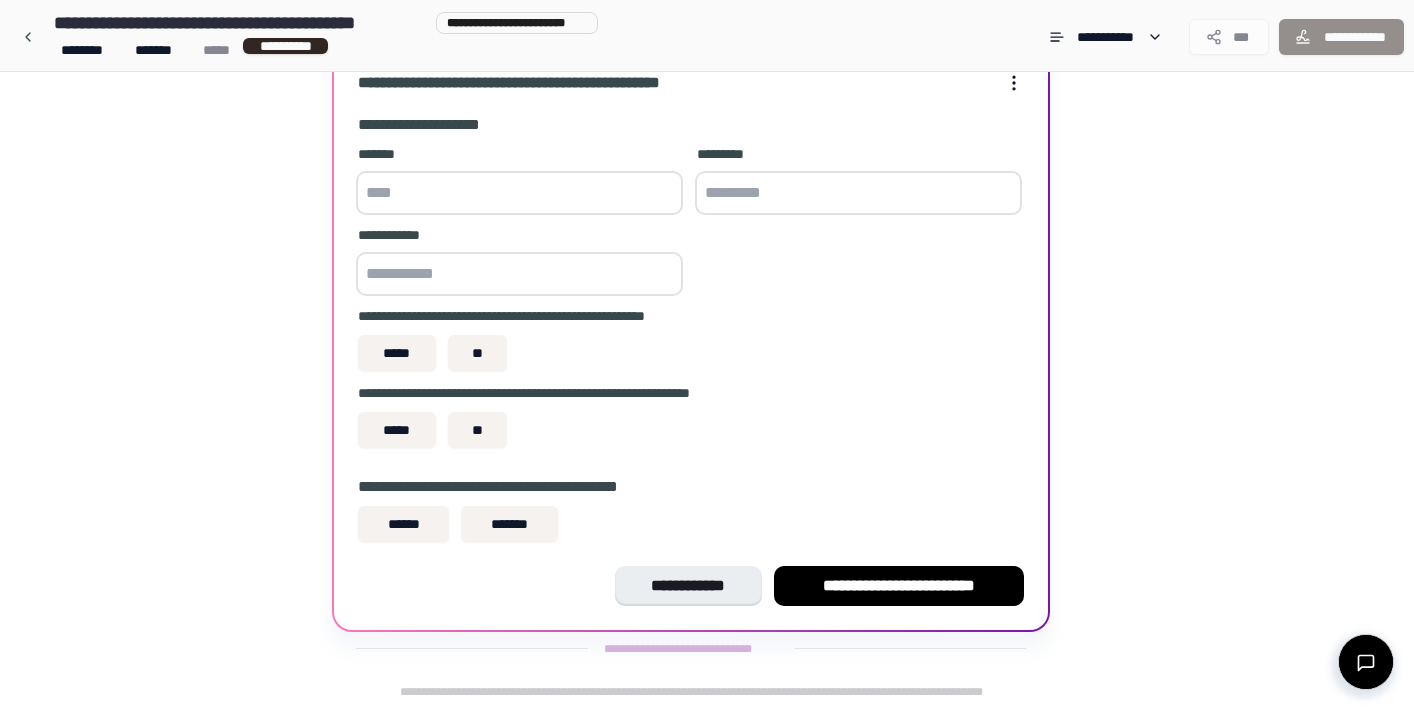 click at bounding box center (519, 193) 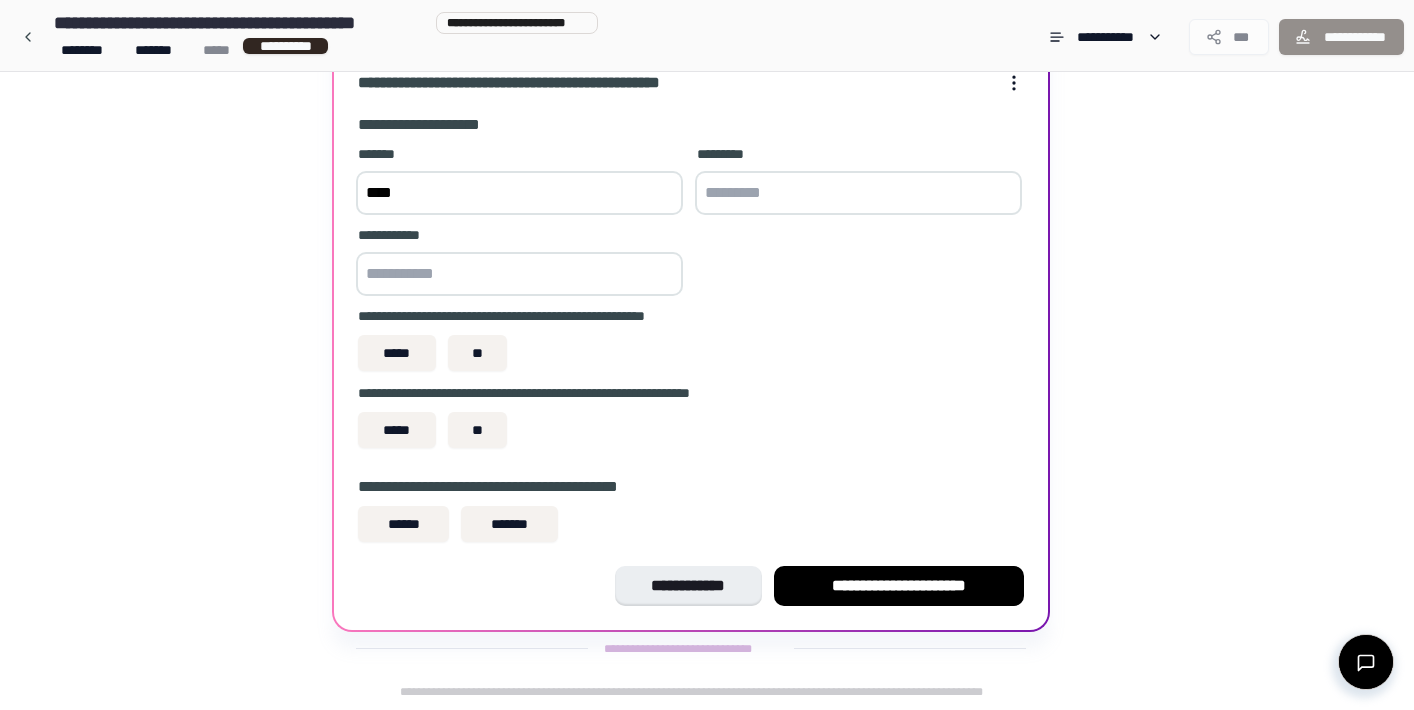 type on "*********" 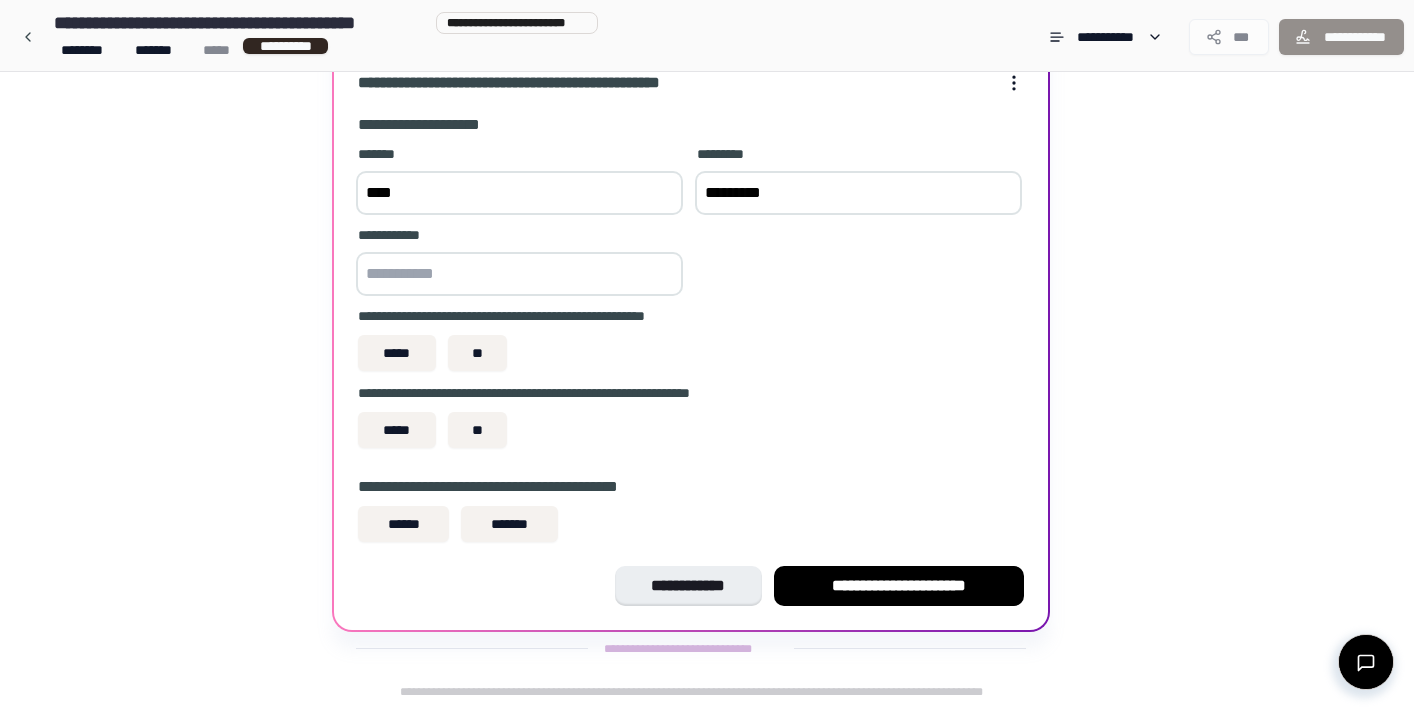 type on "**********" 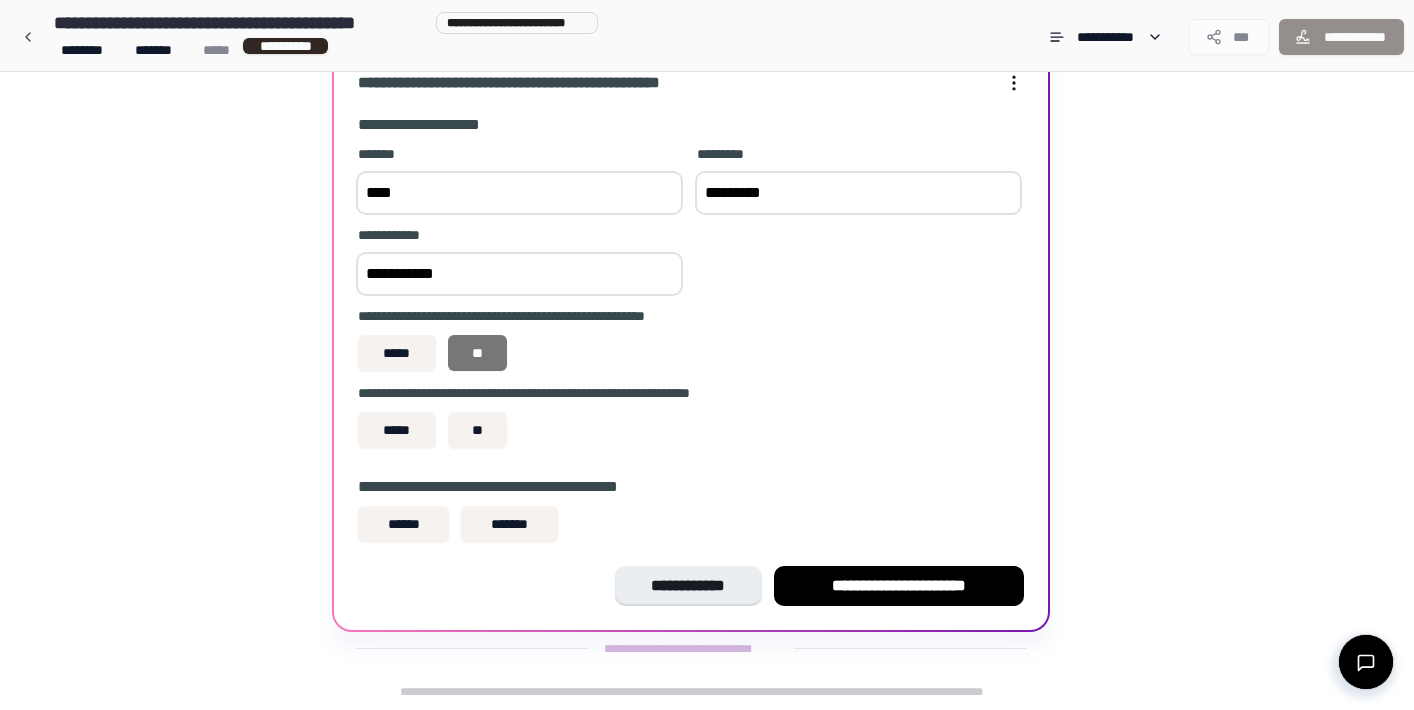 click on "**" at bounding box center [478, 353] 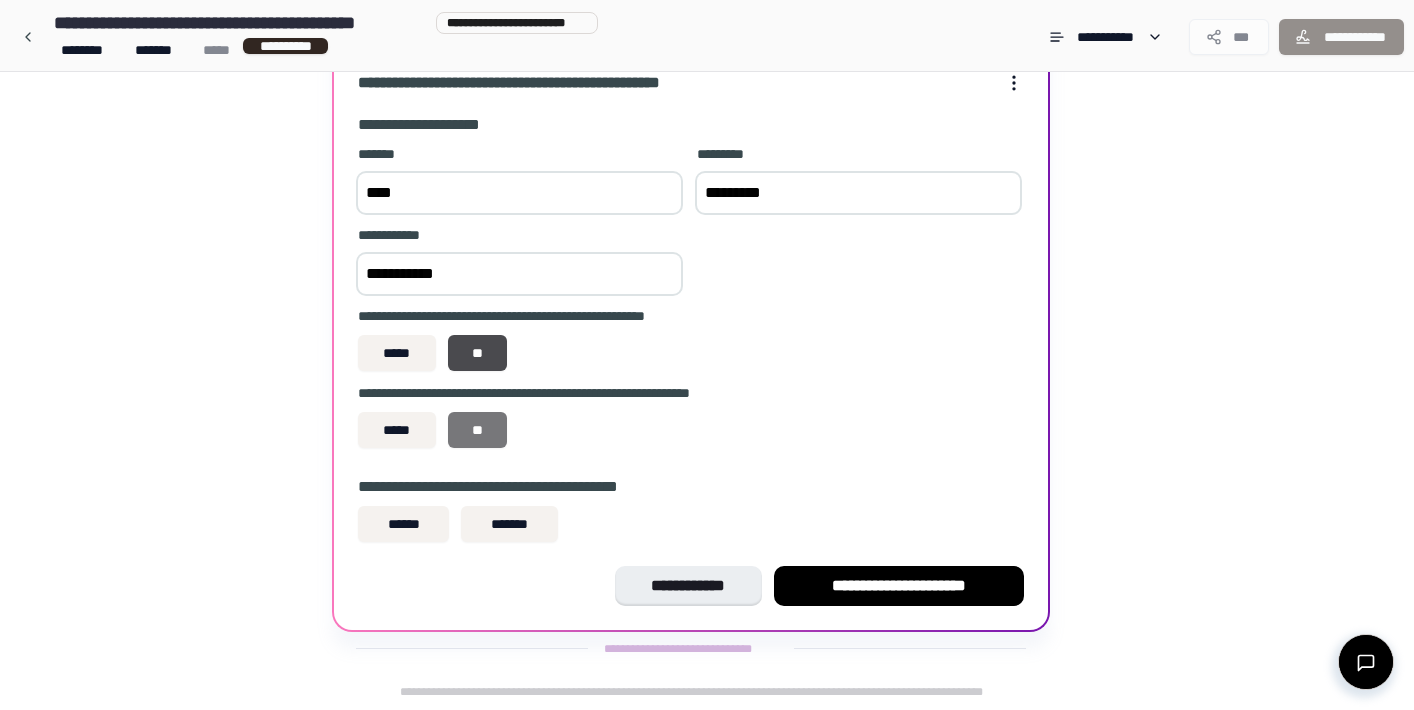 click on "**" at bounding box center (478, 430) 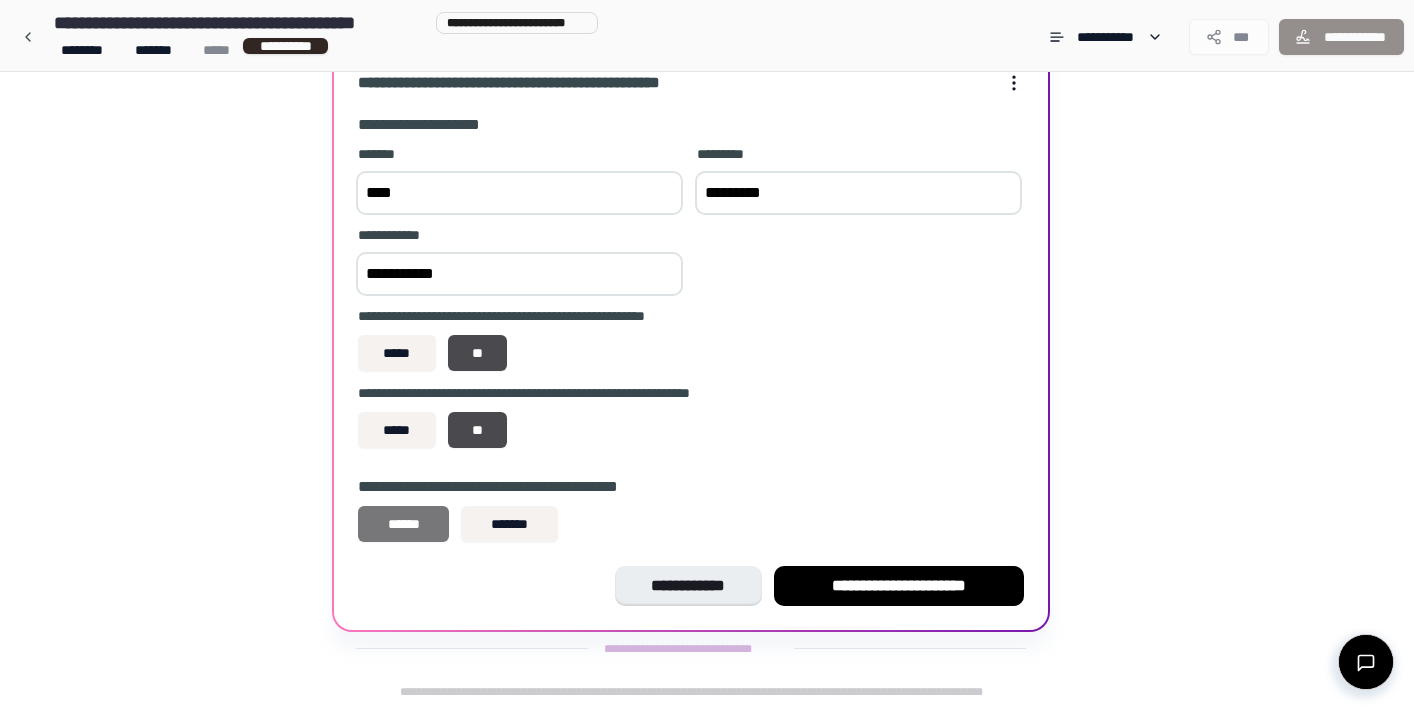 click on "******" at bounding box center (403, 524) 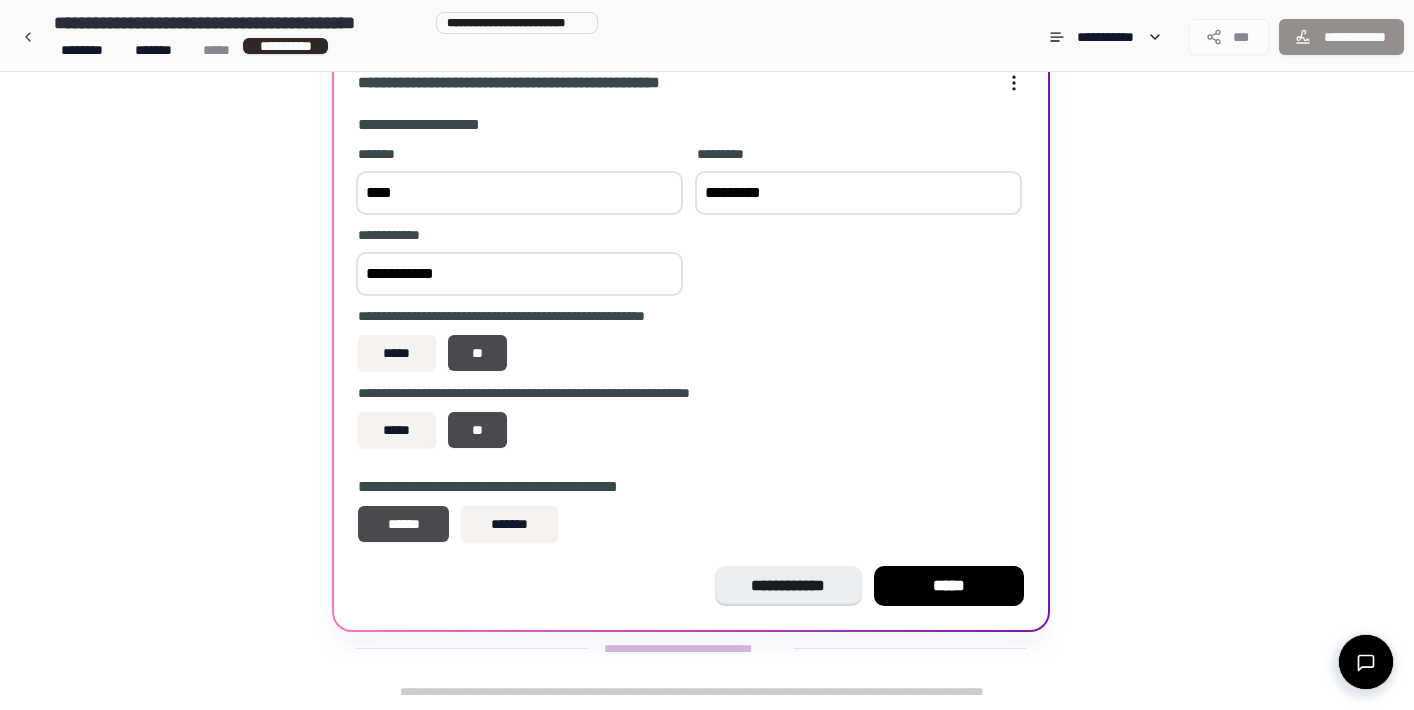 click on "**********" at bounding box center [691, 303] 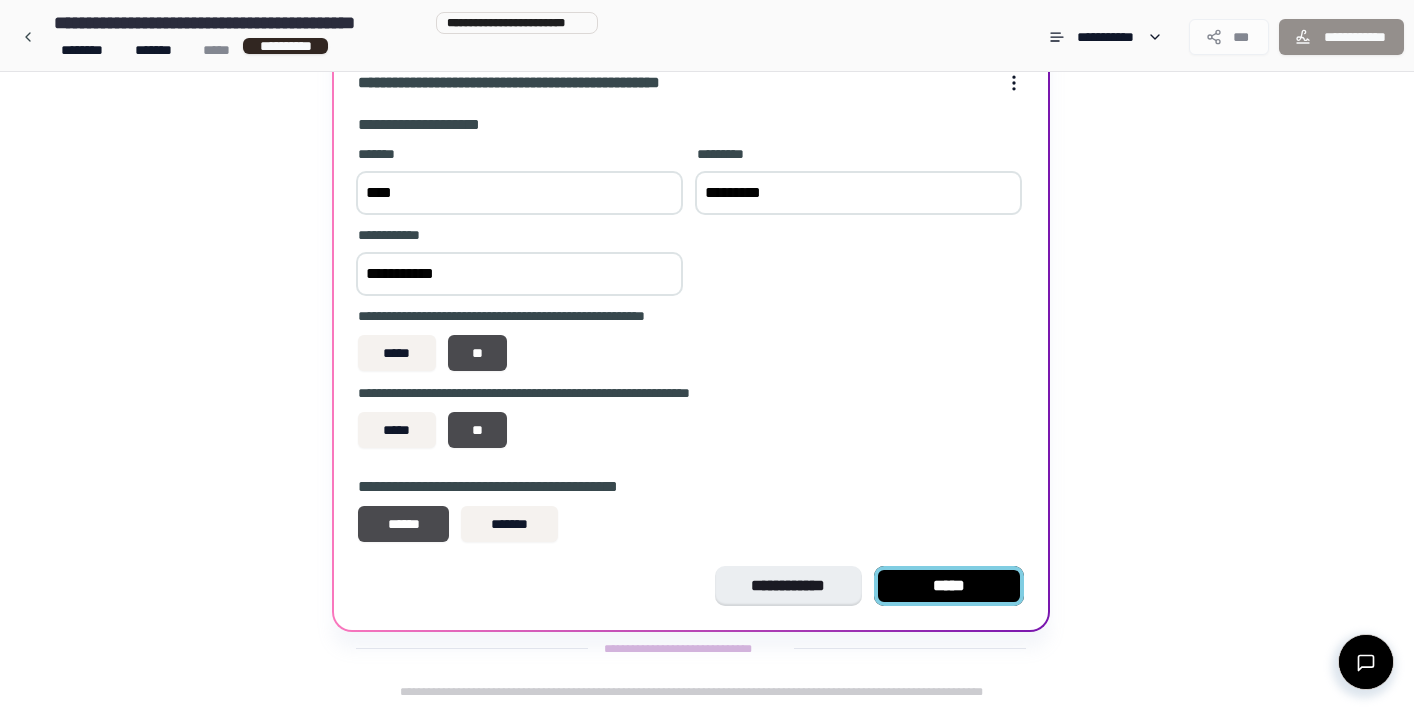 click on "*****" at bounding box center [949, 586] 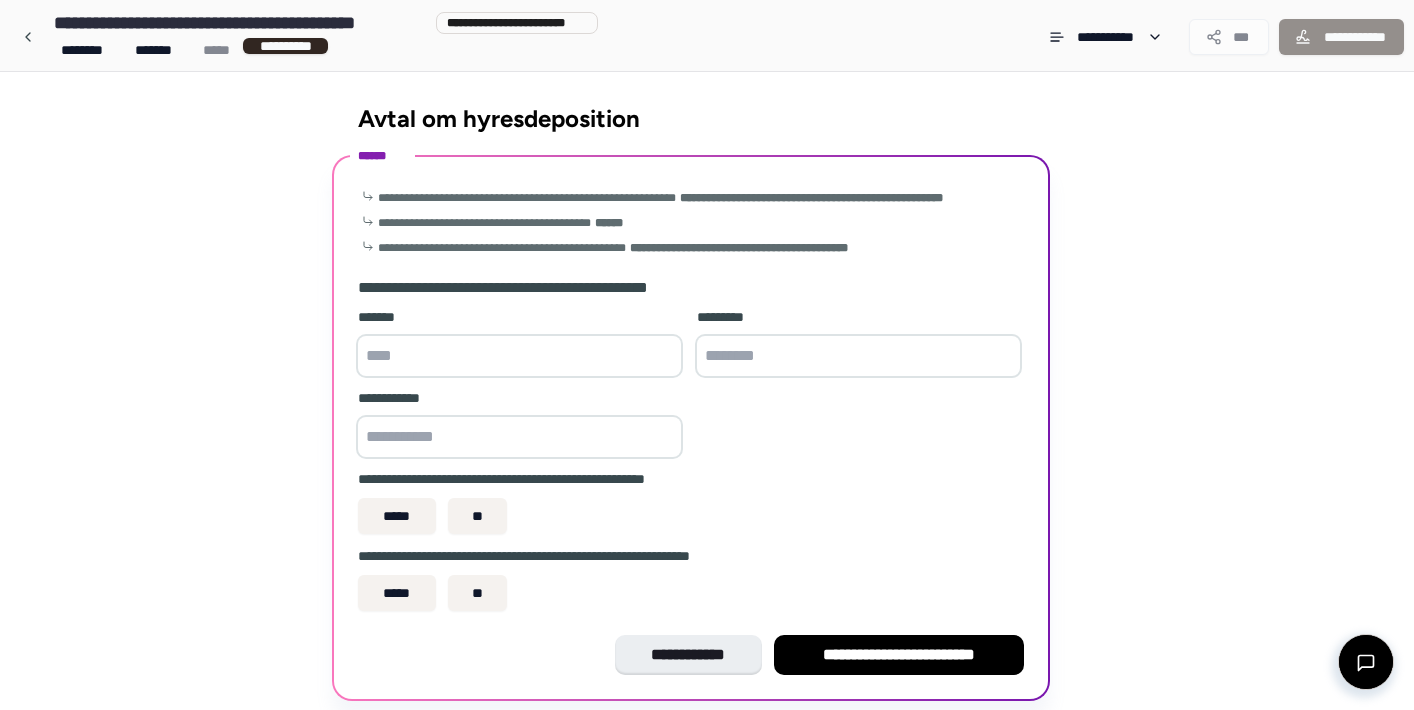 scroll, scrollTop: 69, scrollLeft: 0, axis: vertical 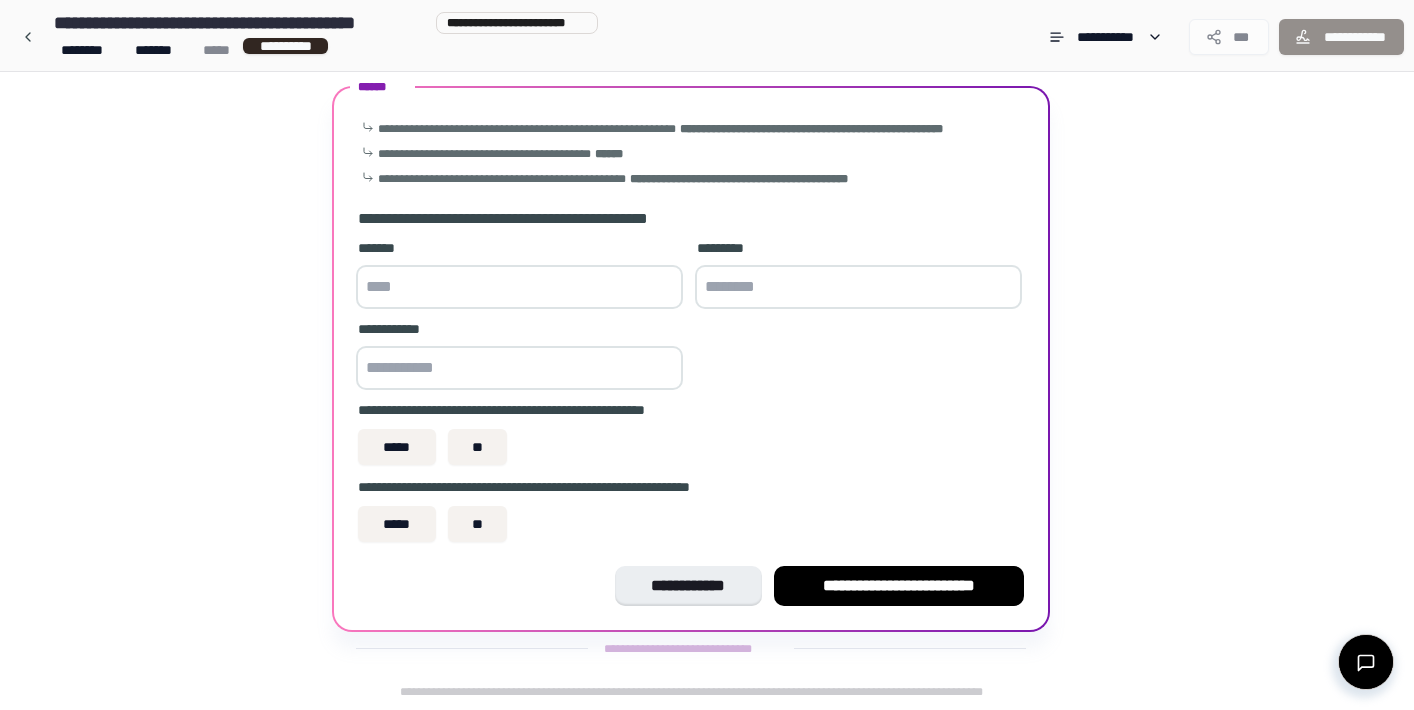 click at bounding box center [519, 287] 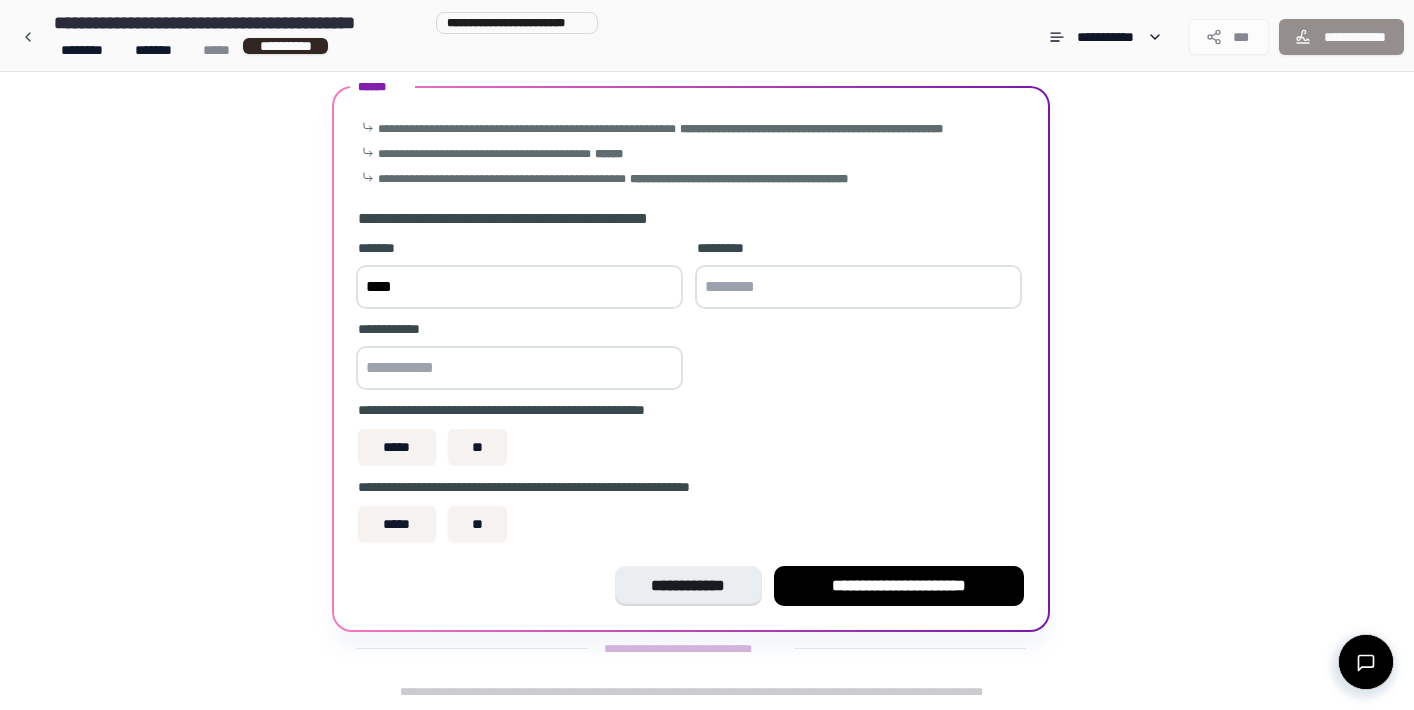type on "********" 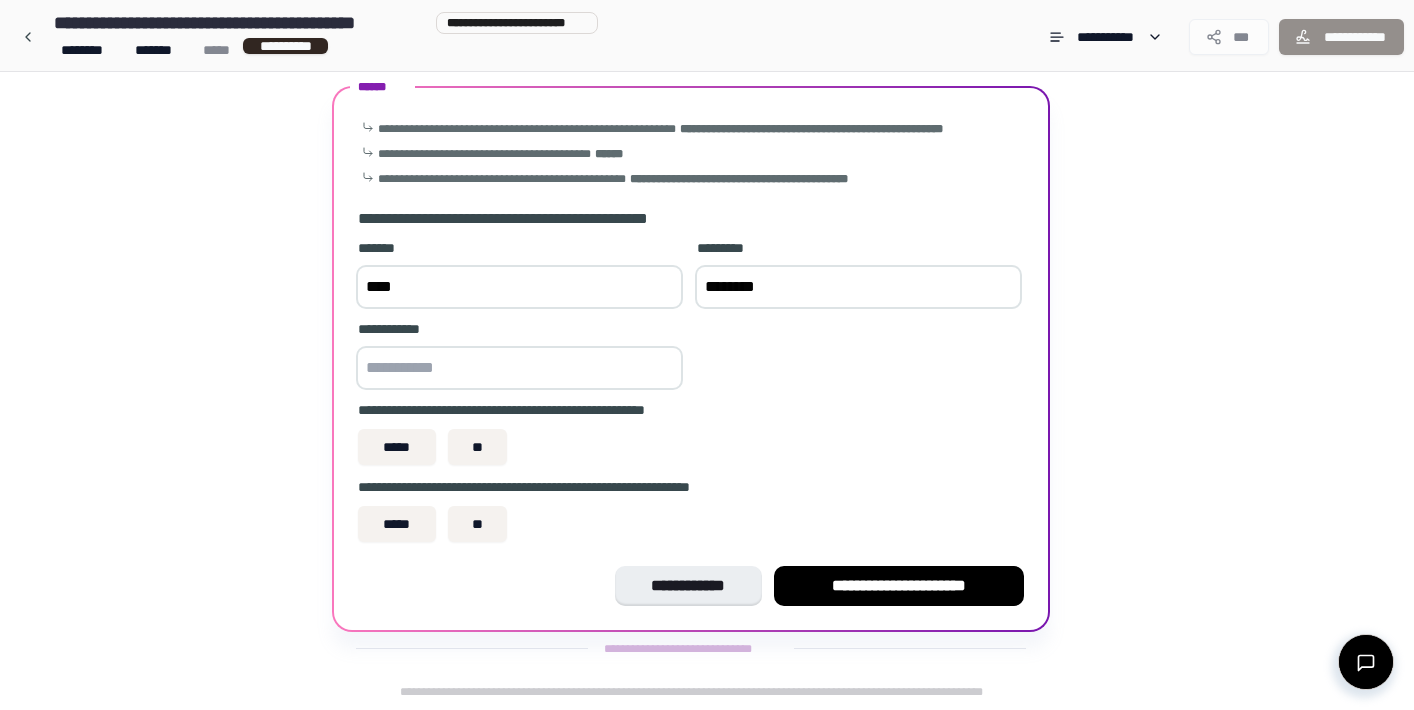 type on "**********" 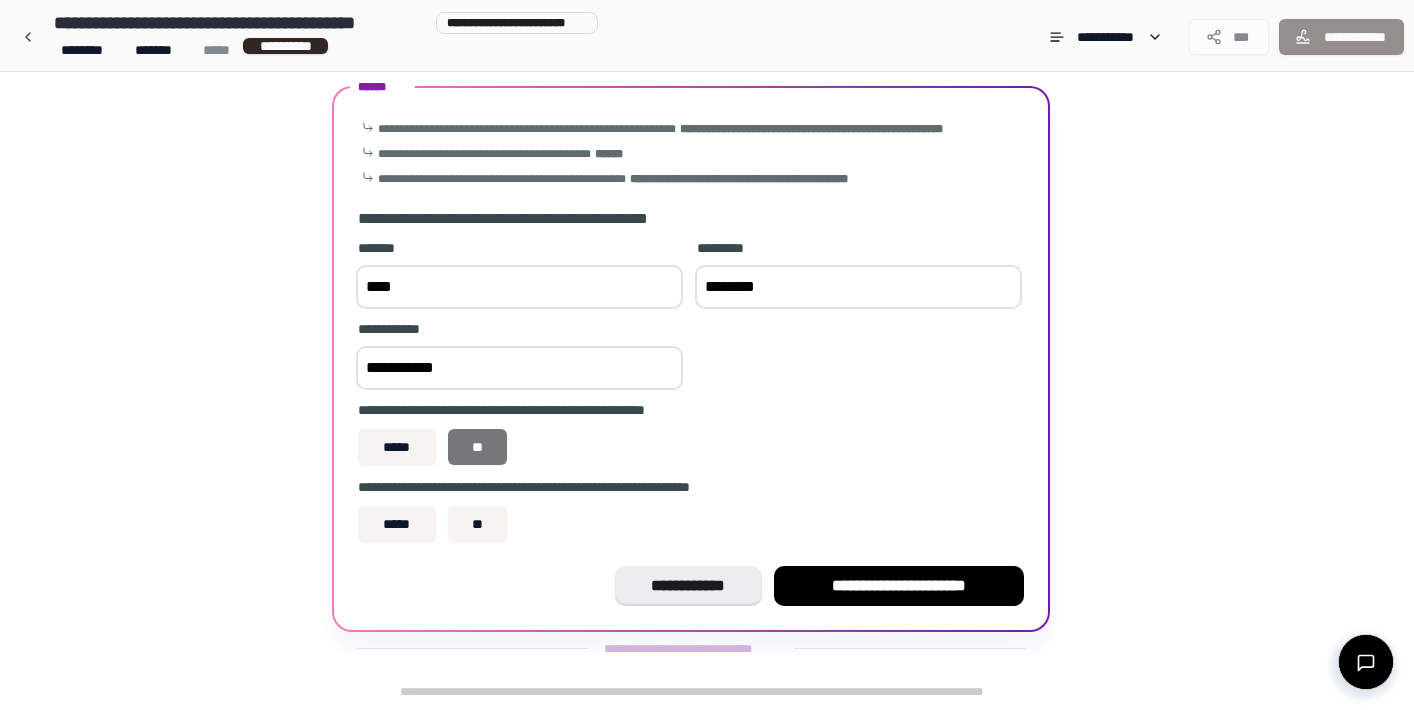 click on "**" at bounding box center (478, 447) 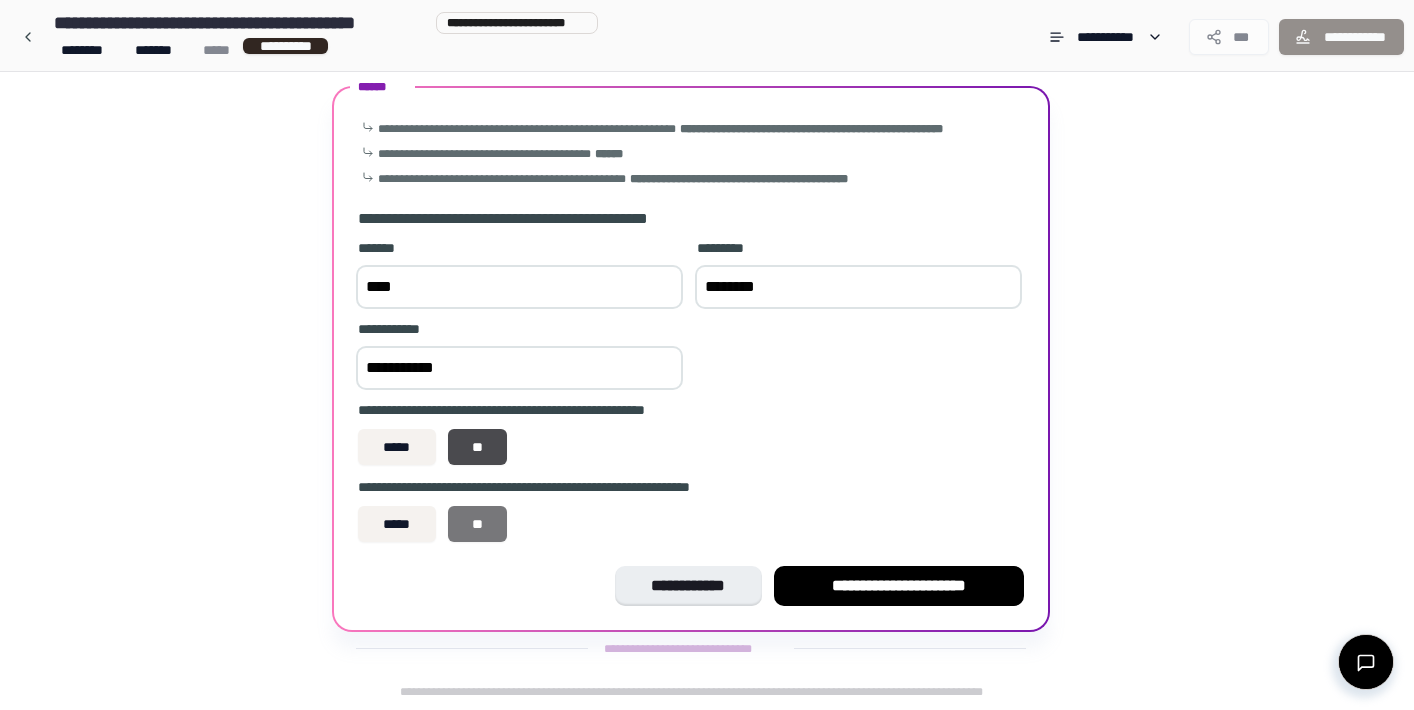 click on "**" at bounding box center (478, 524) 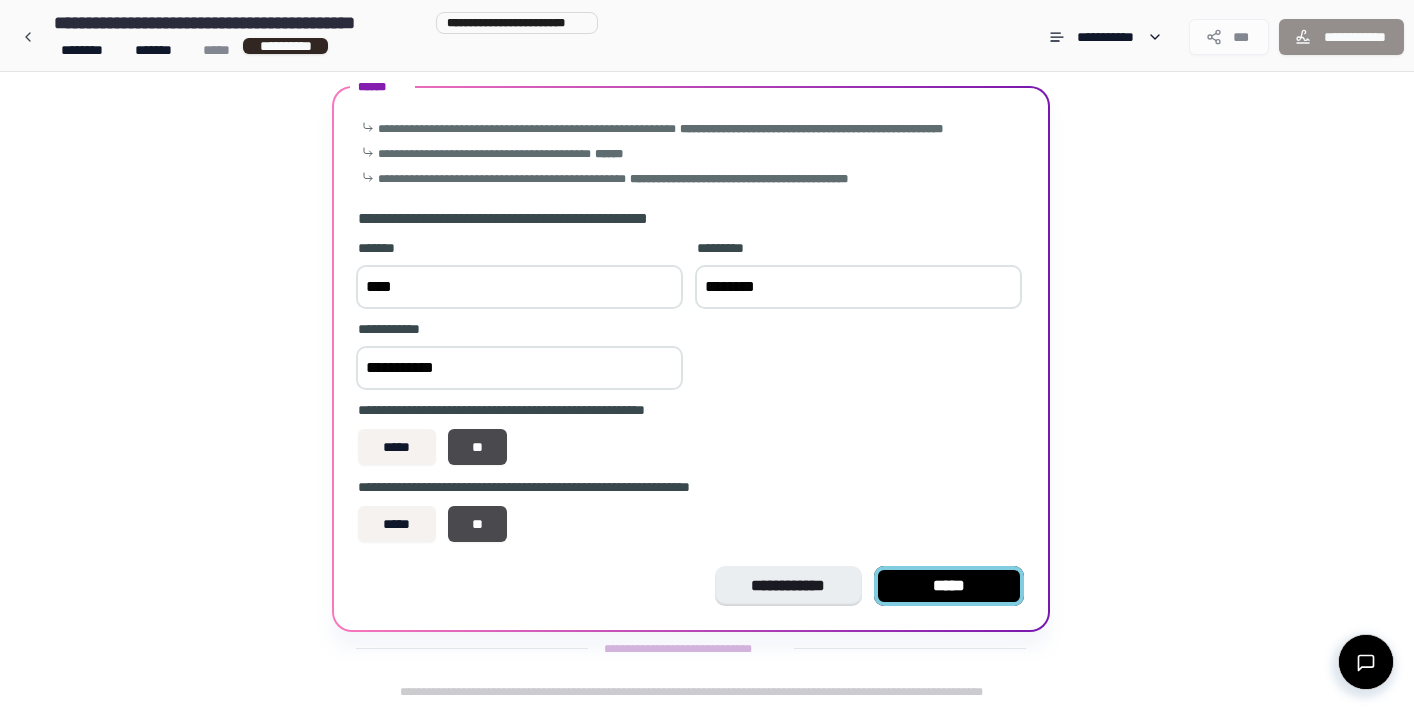 click on "*****" at bounding box center [949, 586] 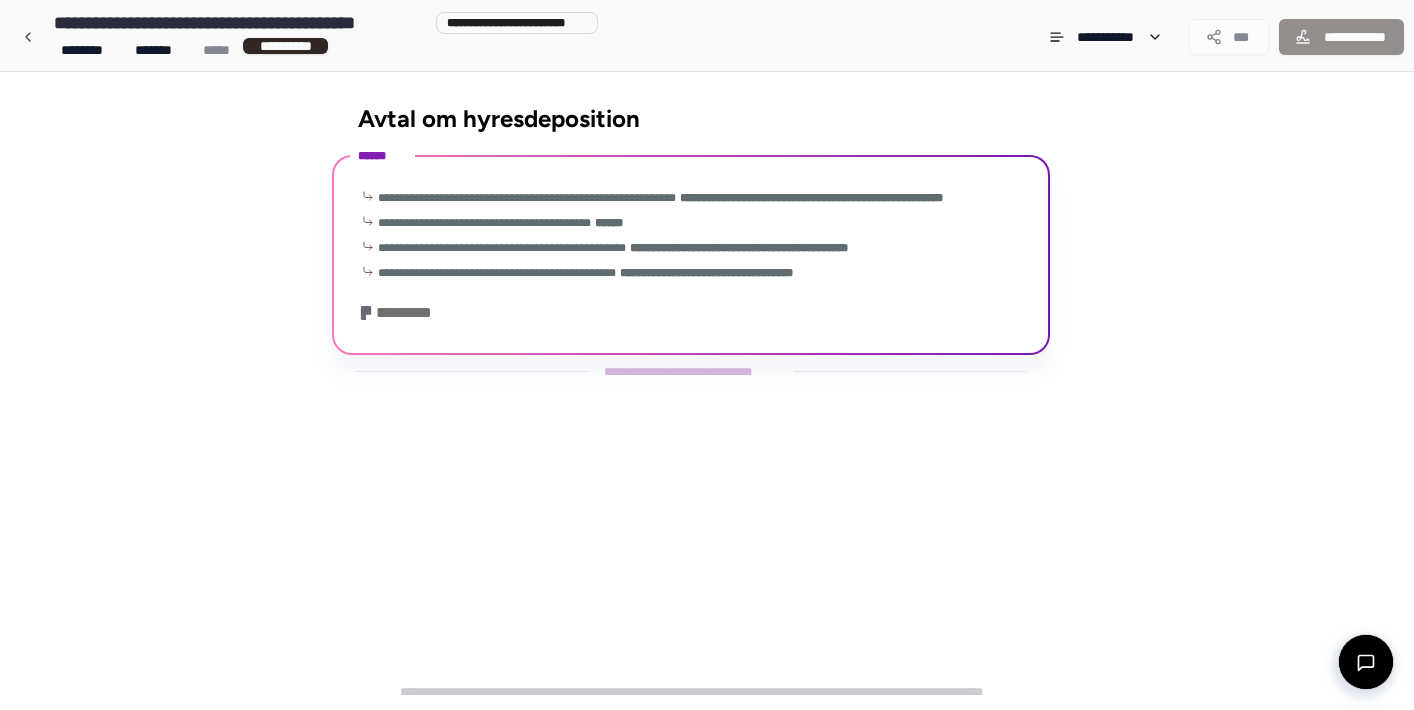 scroll, scrollTop: 0, scrollLeft: 0, axis: both 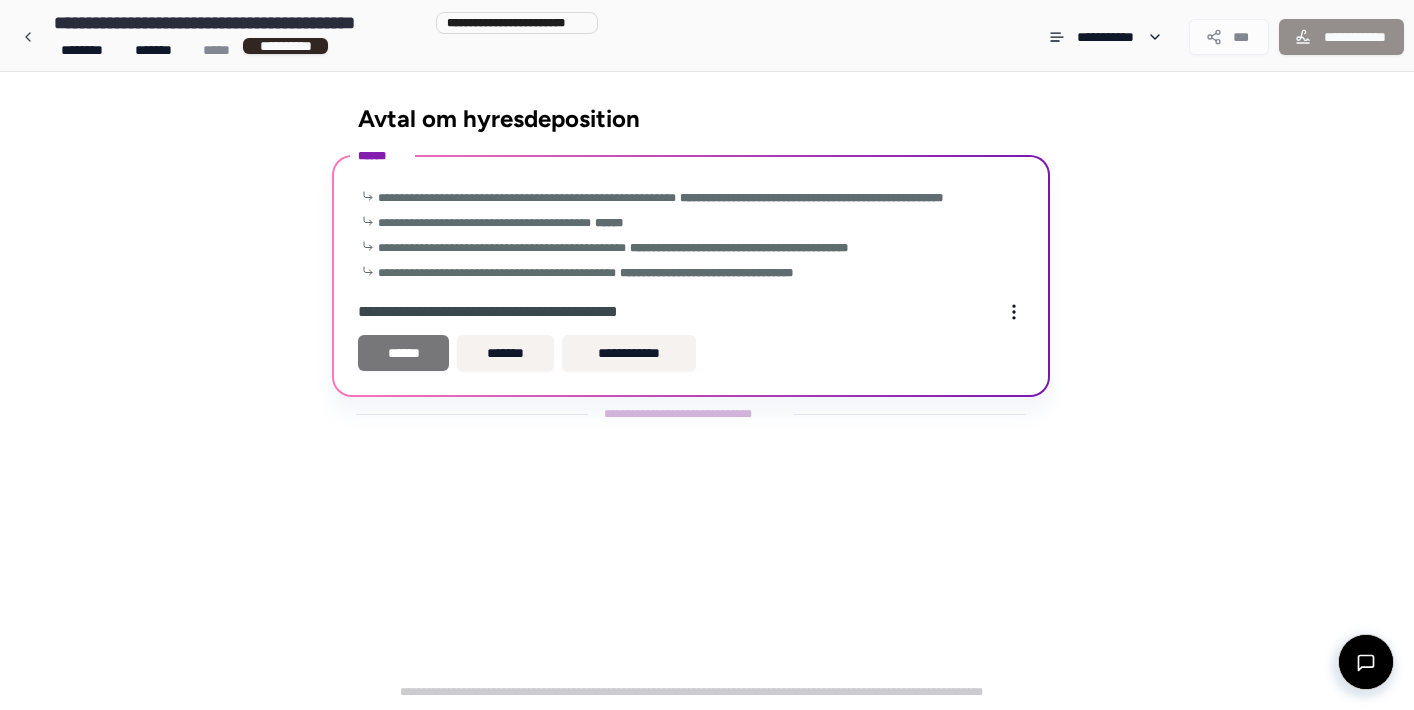 click on "******" at bounding box center [403, 353] 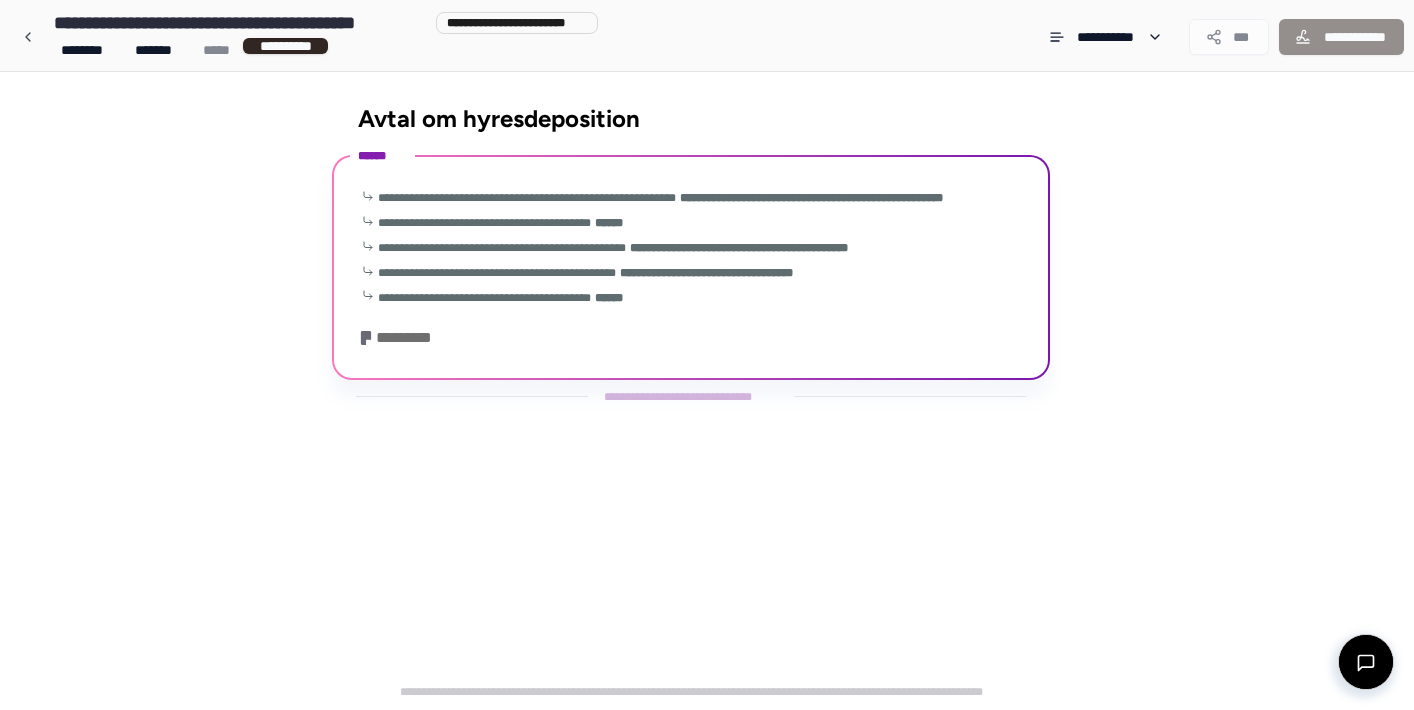 scroll, scrollTop: 207, scrollLeft: 0, axis: vertical 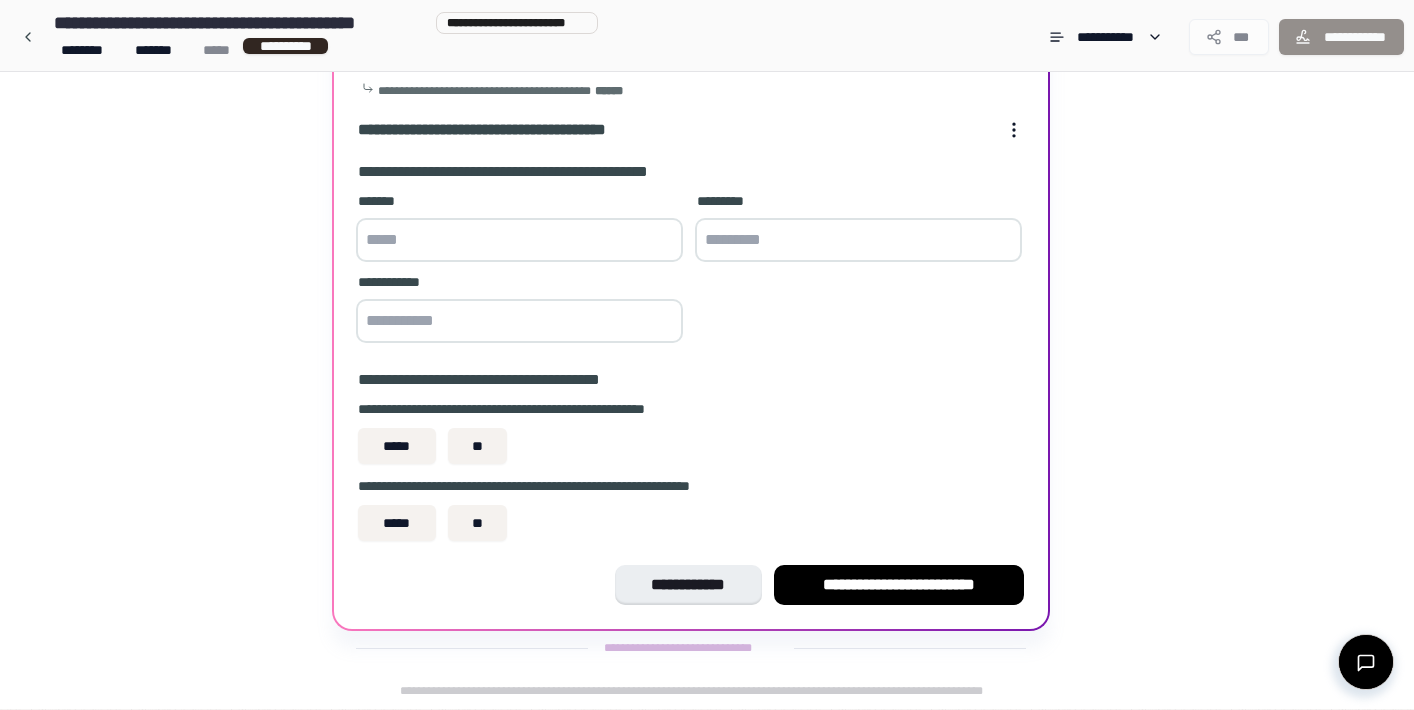 click at bounding box center (519, 240) 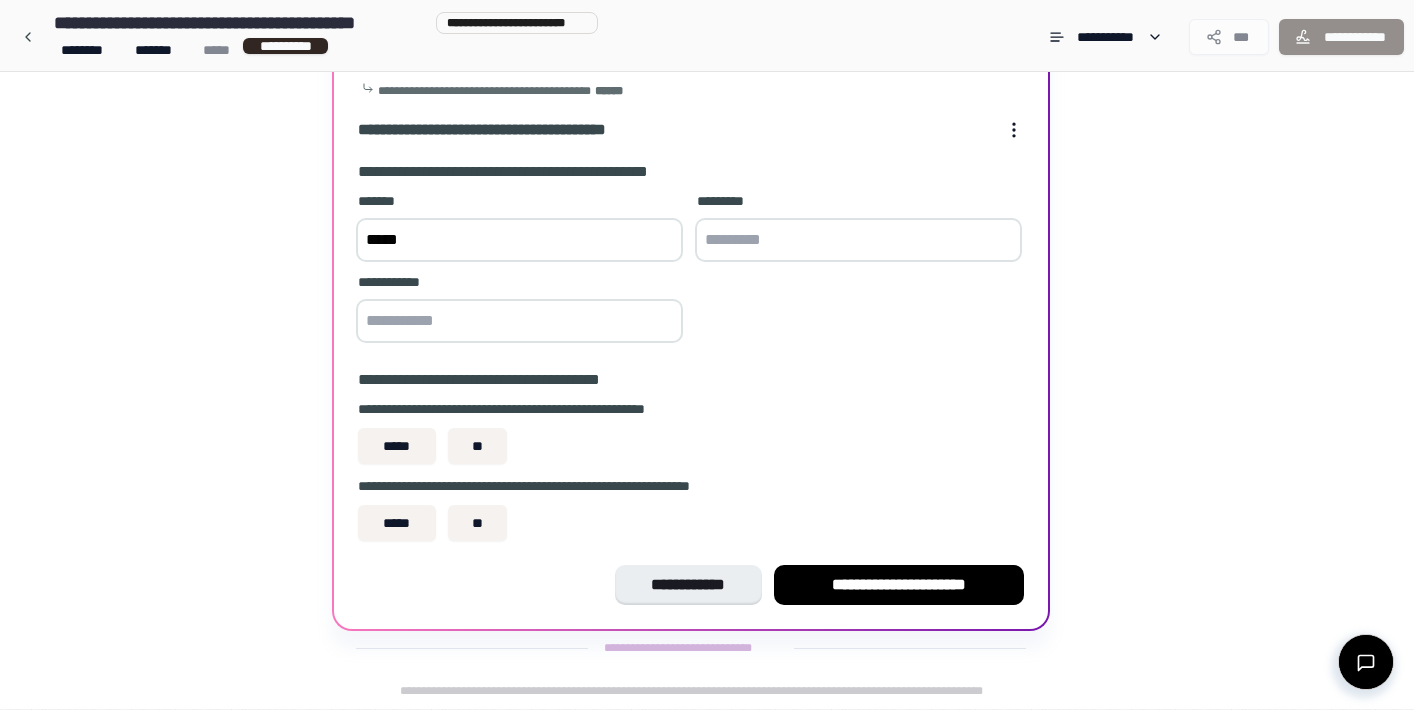 type on "*********" 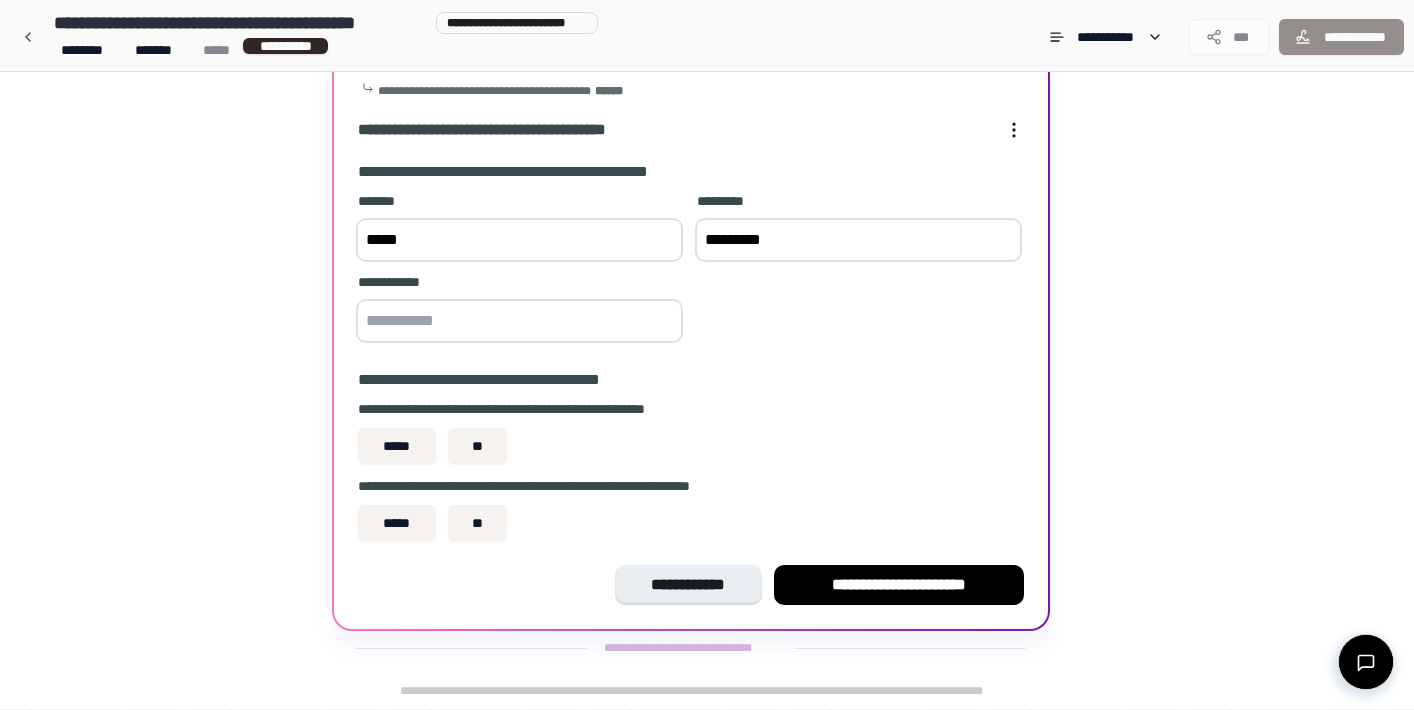 type on "**********" 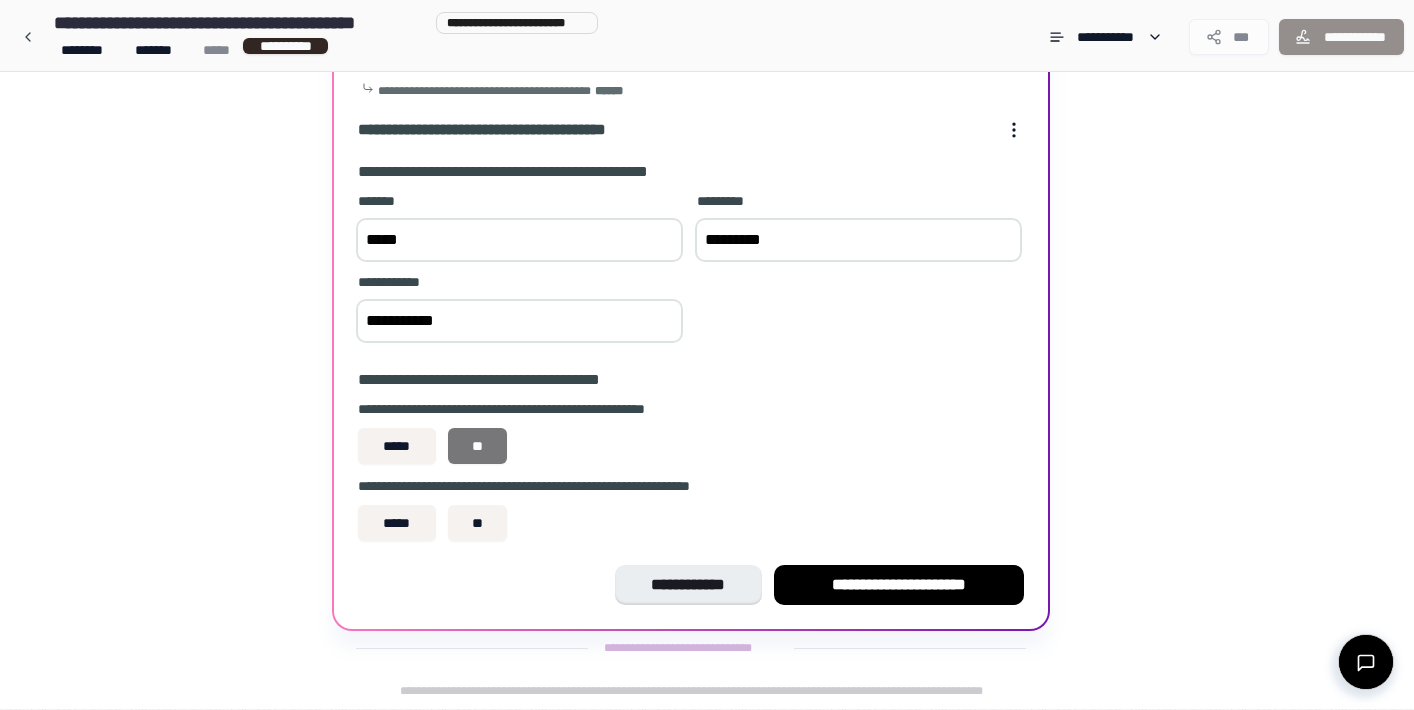 click on "**" at bounding box center [478, 446] 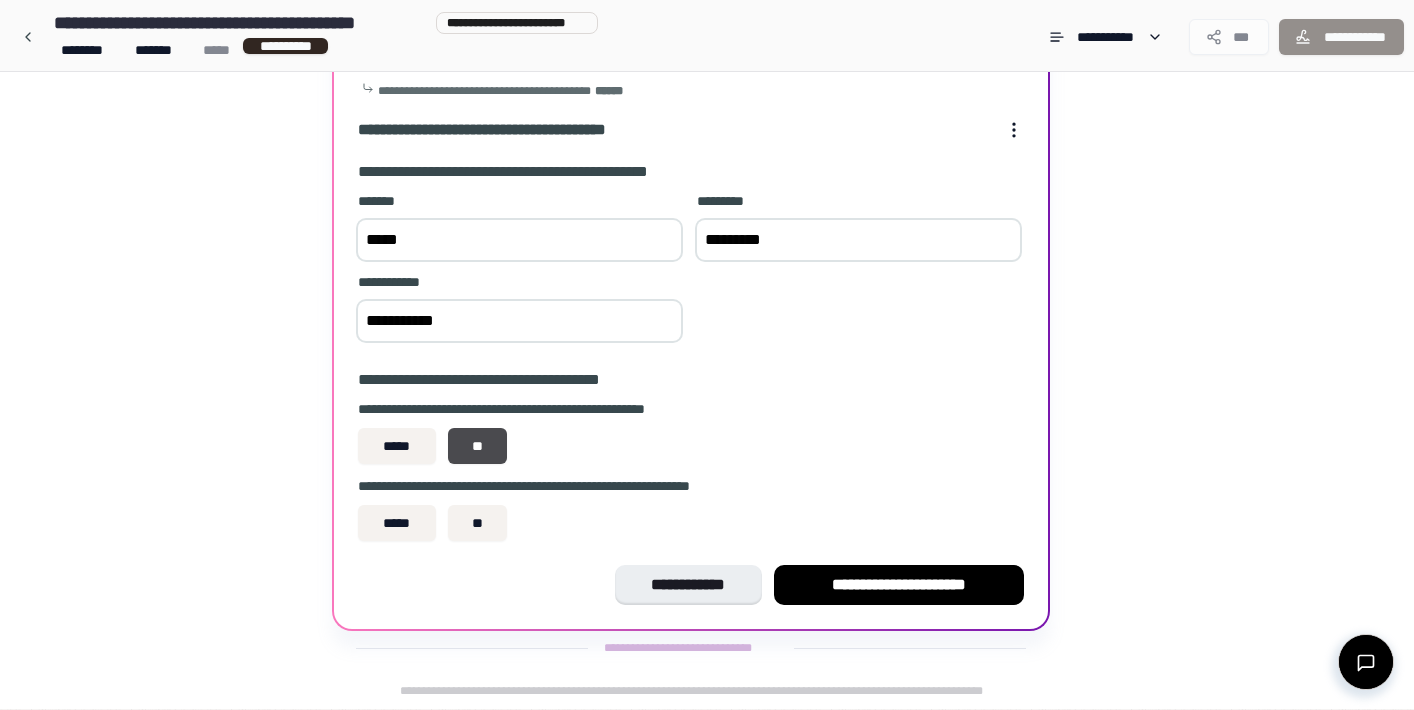 click on "**********" at bounding box center [691, 512] 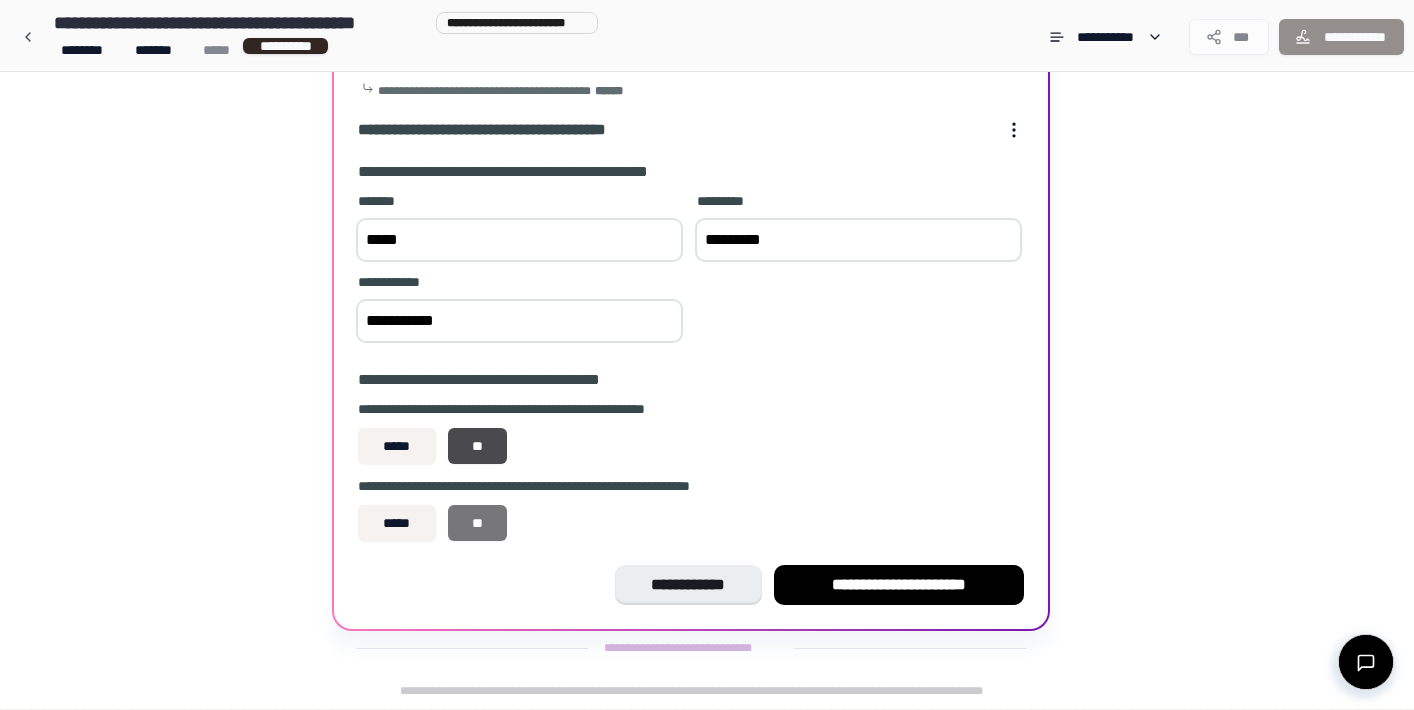 click on "**" at bounding box center (478, 523) 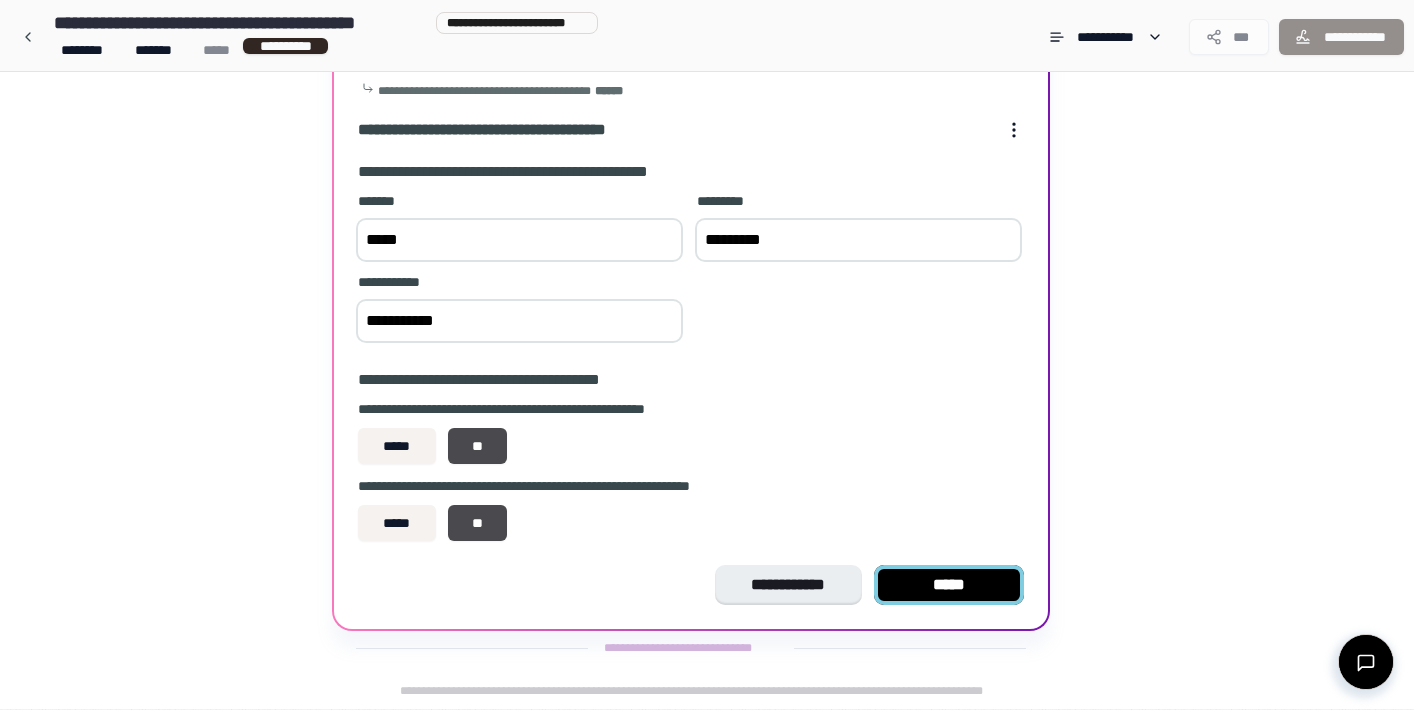 click on "*****" at bounding box center (949, 585) 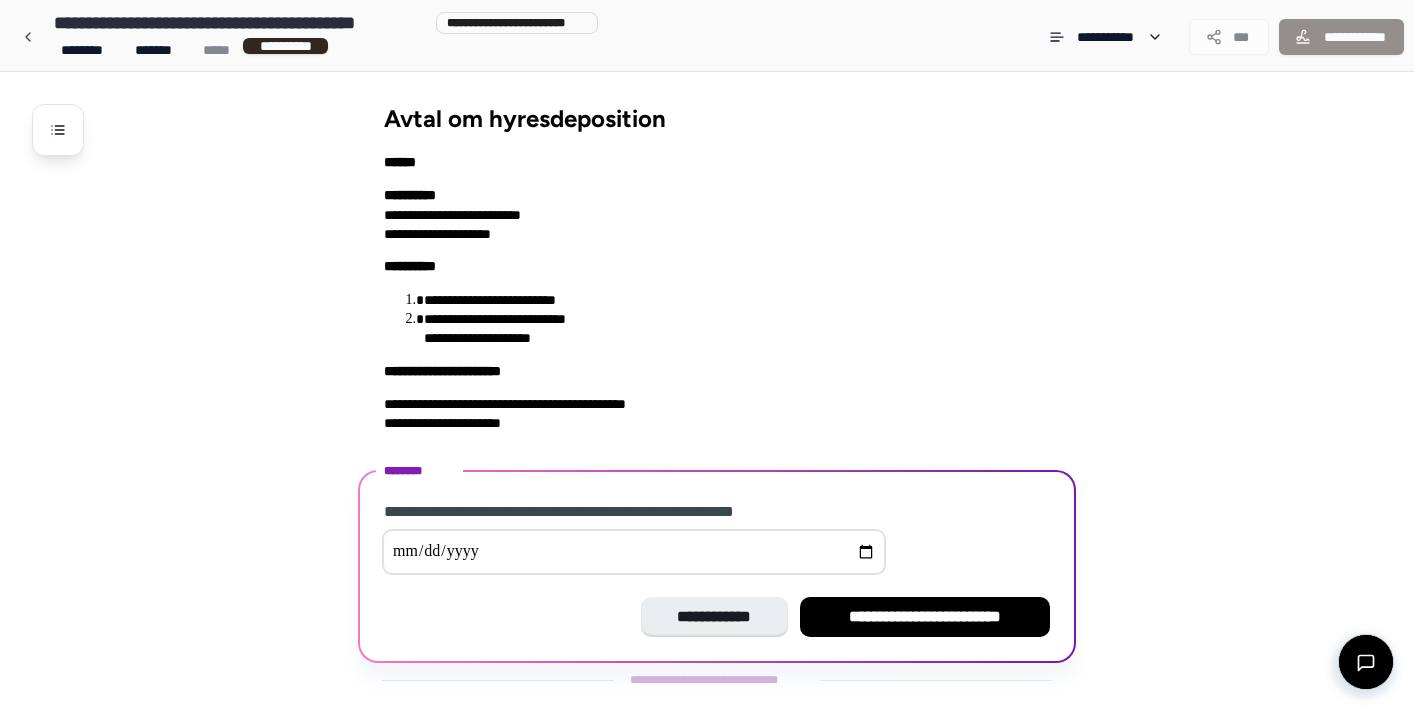 scroll, scrollTop: 33, scrollLeft: 0, axis: vertical 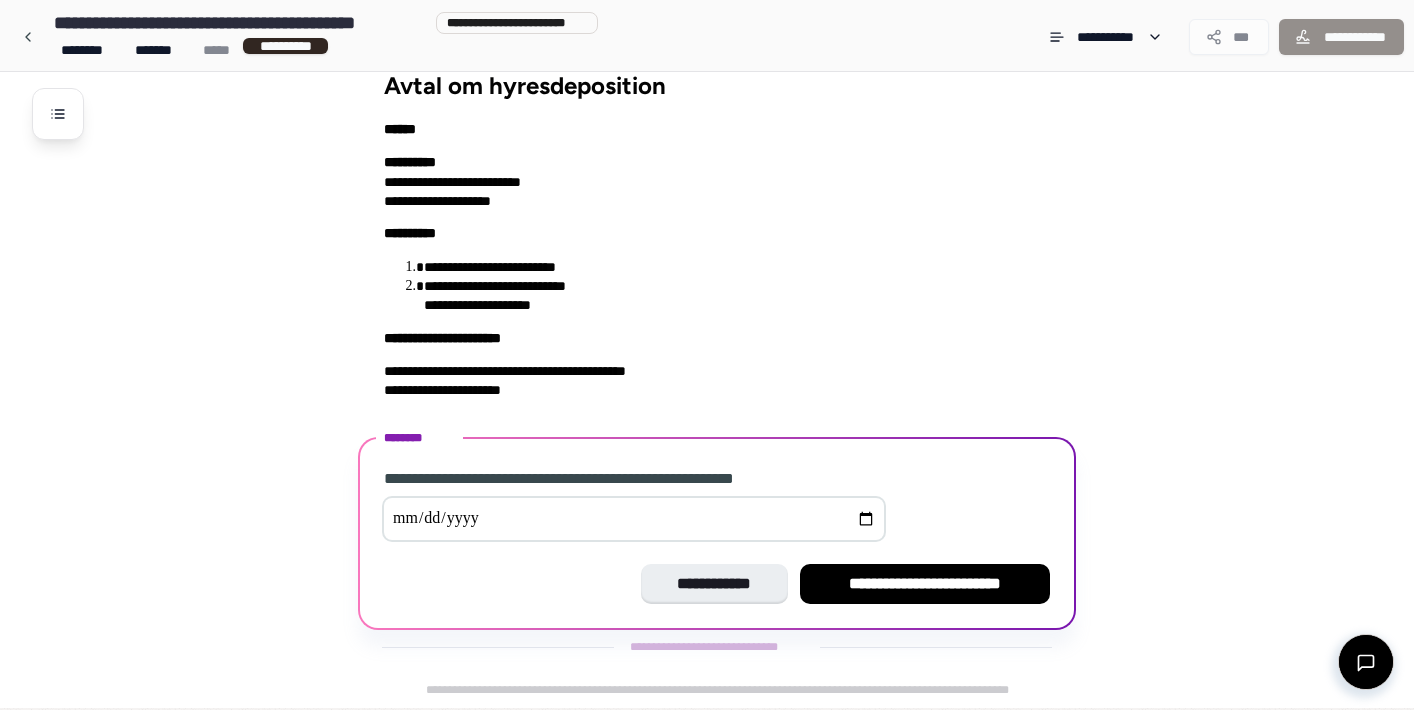 click at bounding box center [634, 519] 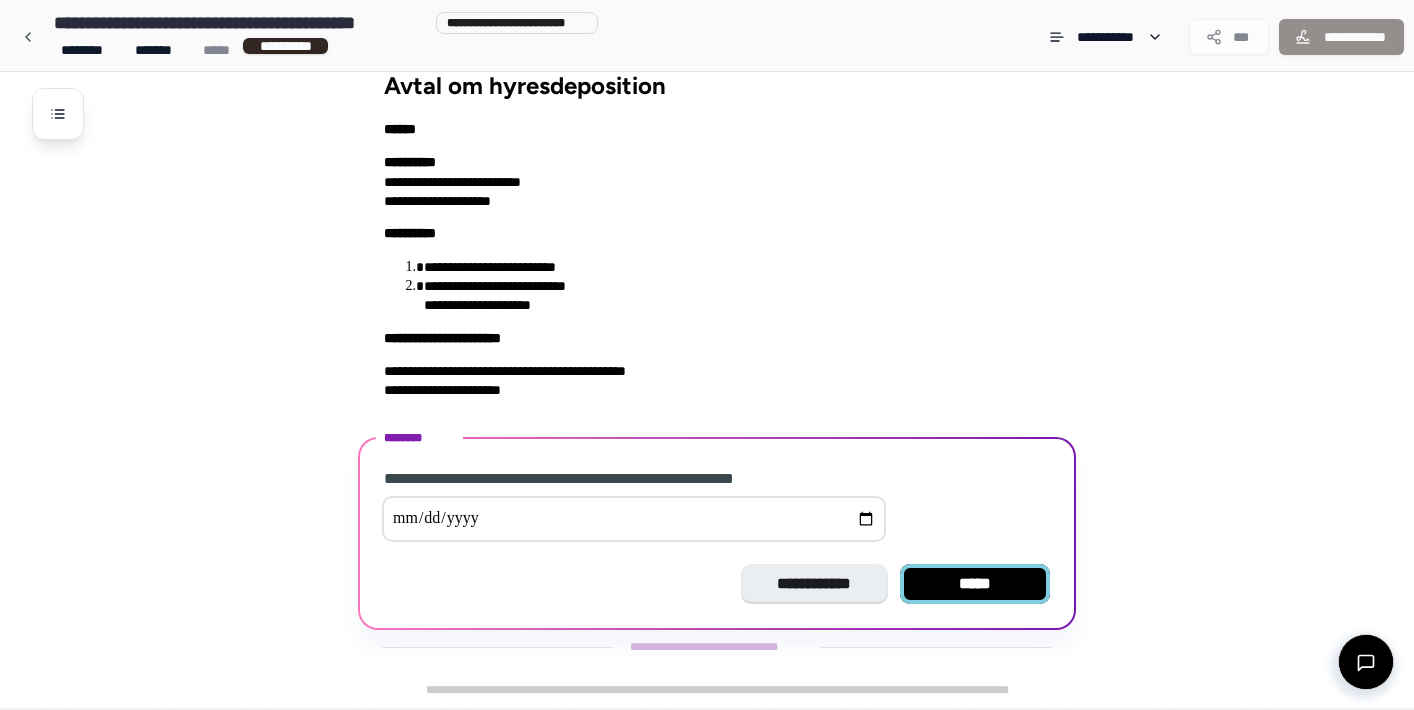 click on "*****" at bounding box center (975, 584) 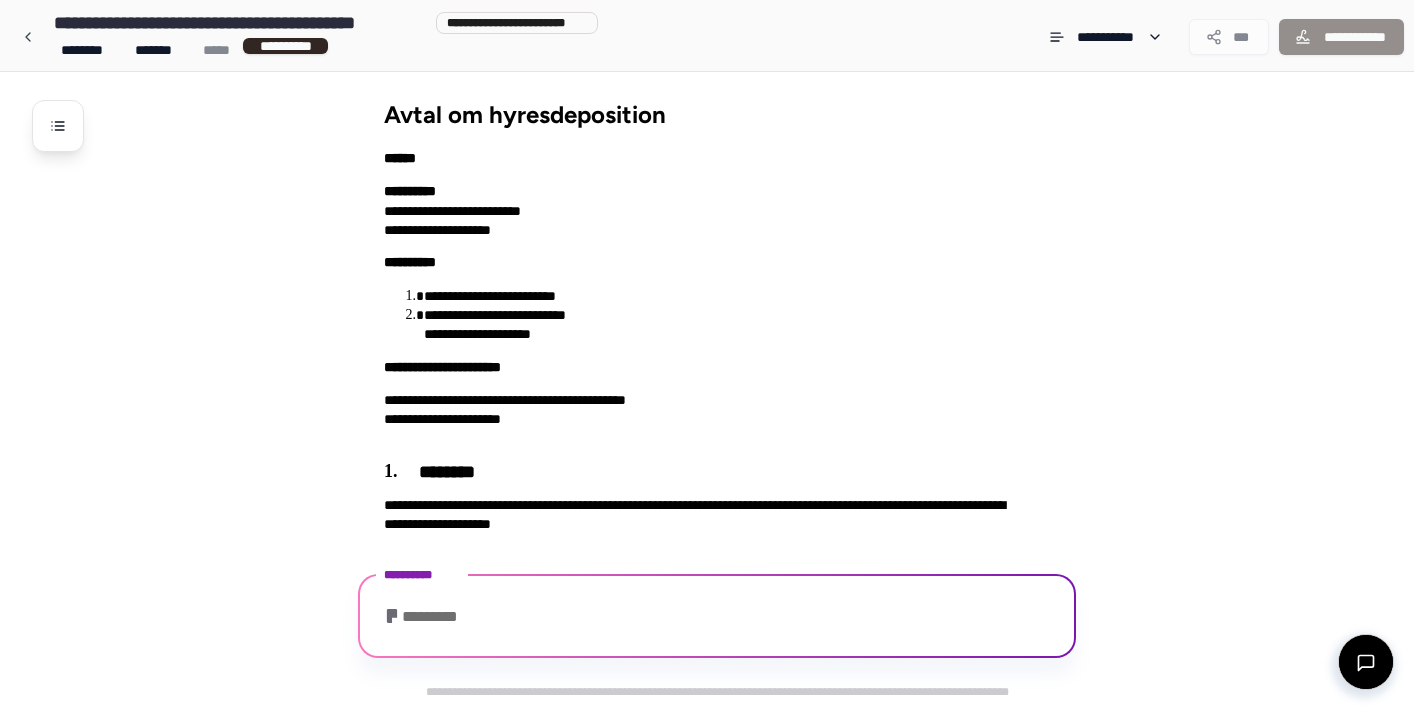 scroll, scrollTop: 170, scrollLeft: 0, axis: vertical 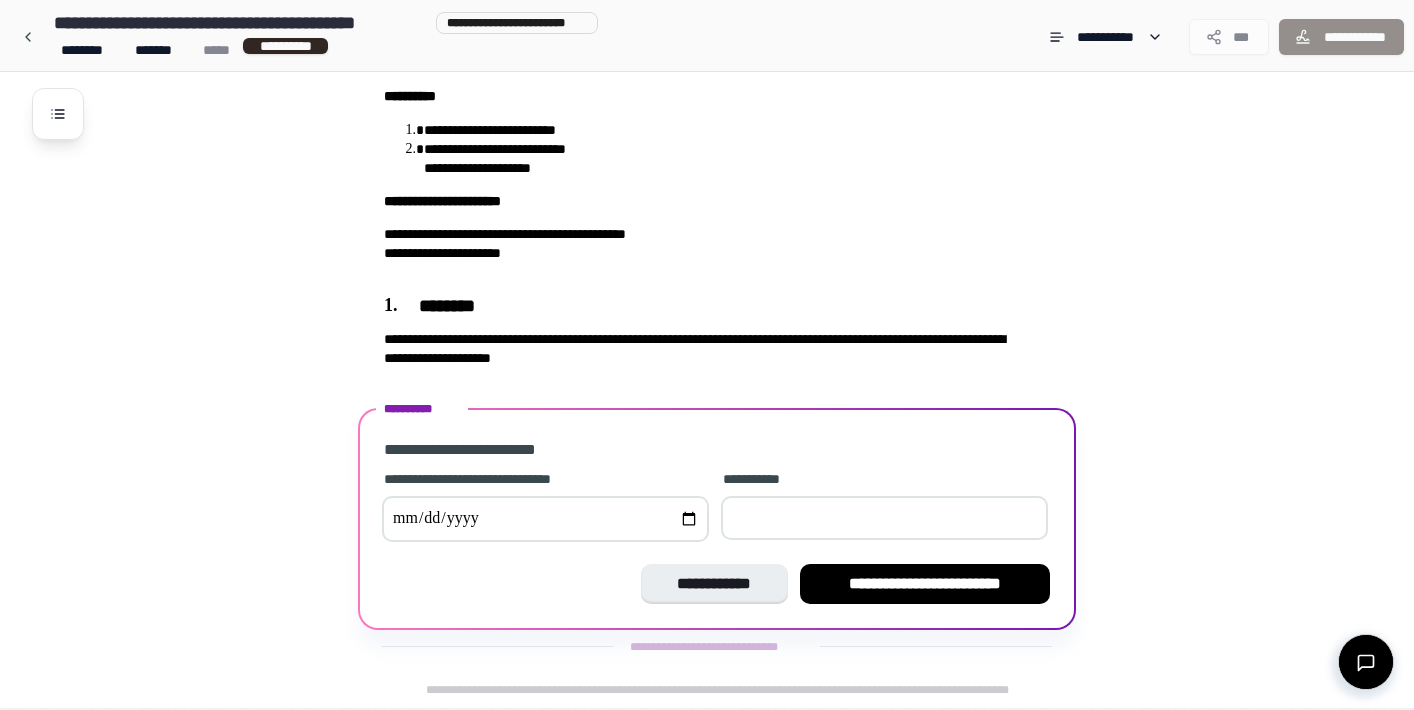 click at bounding box center [545, 519] 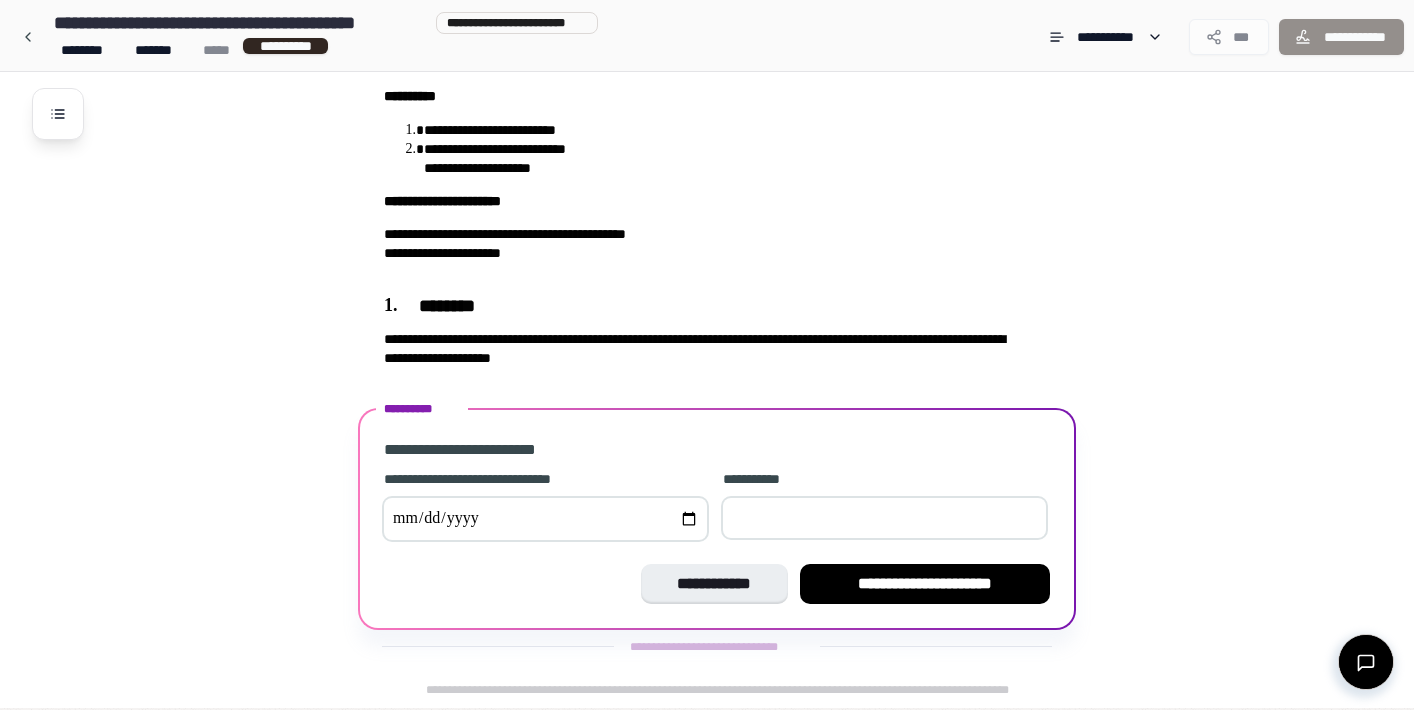 click at bounding box center (884, 518) 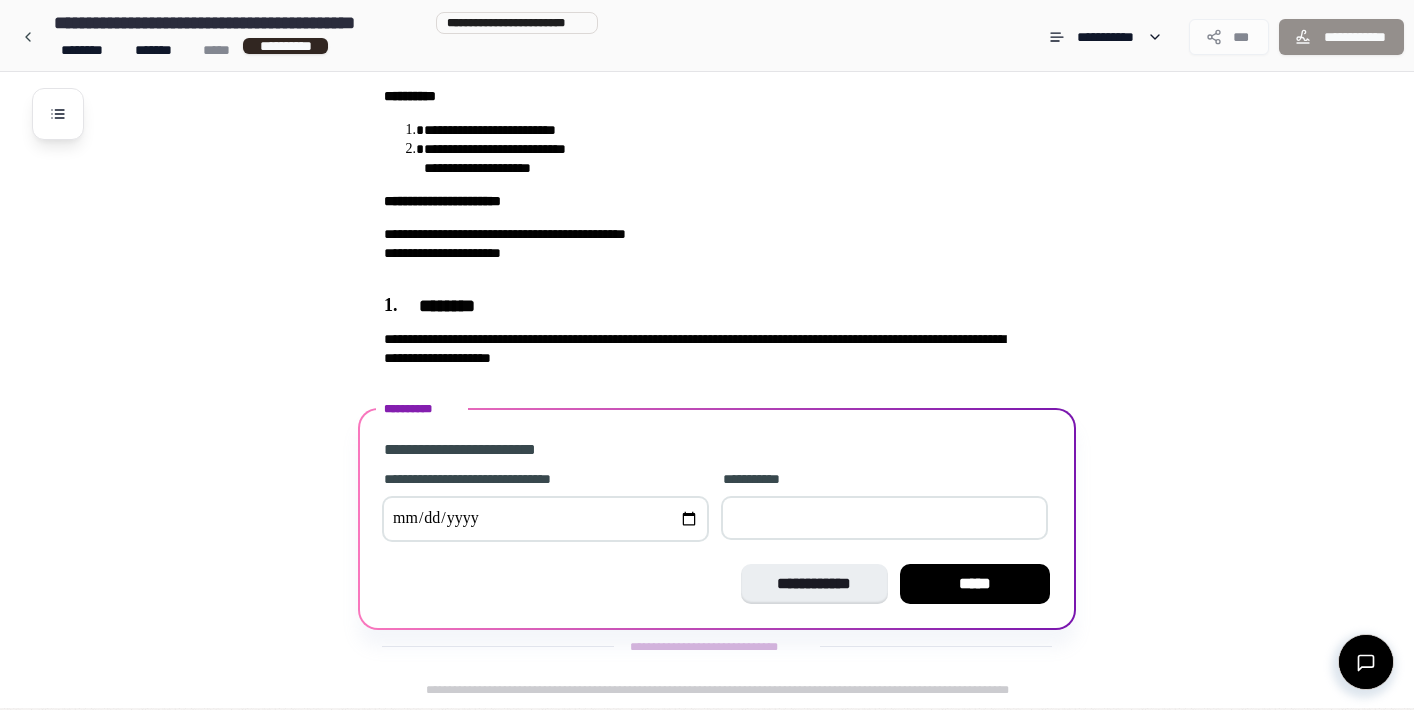 type on "*****" 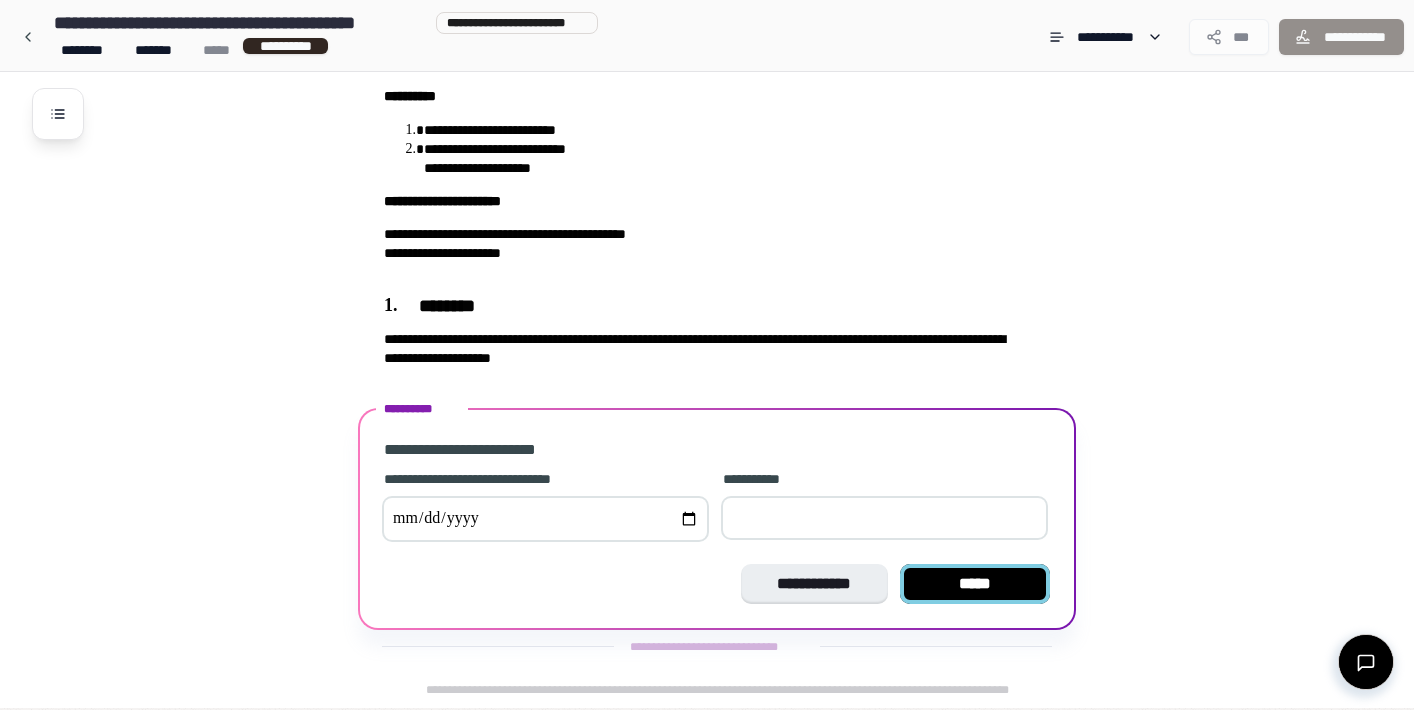 click on "*****" at bounding box center [975, 584] 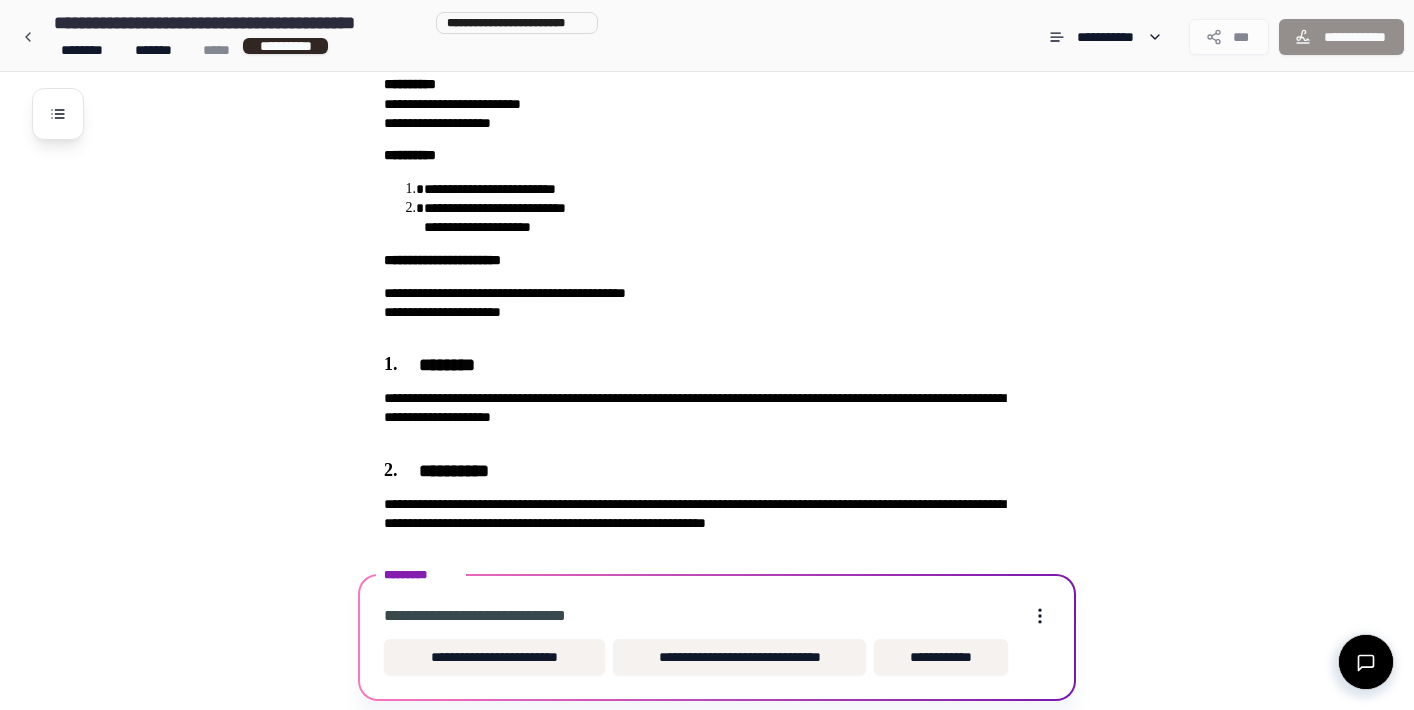 scroll, scrollTop: 180, scrollLeft: 0, axis: vertical 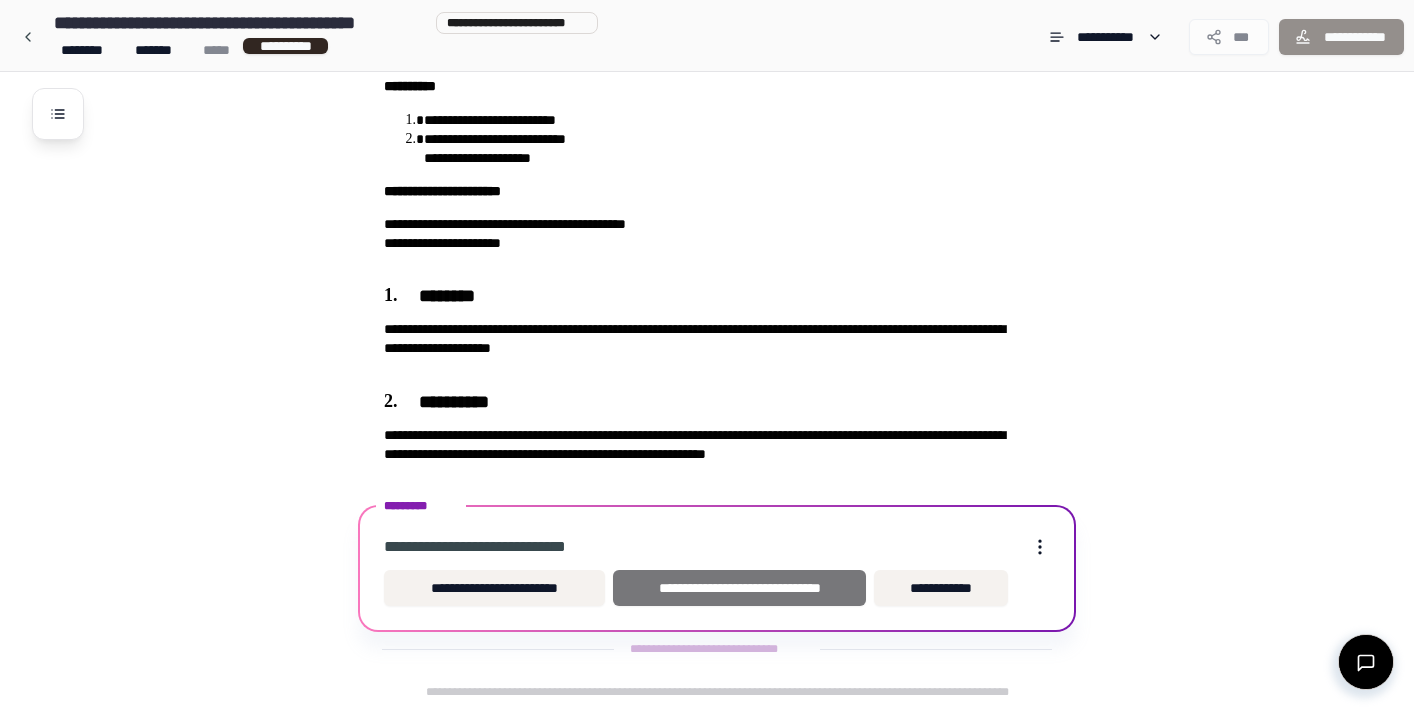 click on "**********" at bounding box center (739, 588) 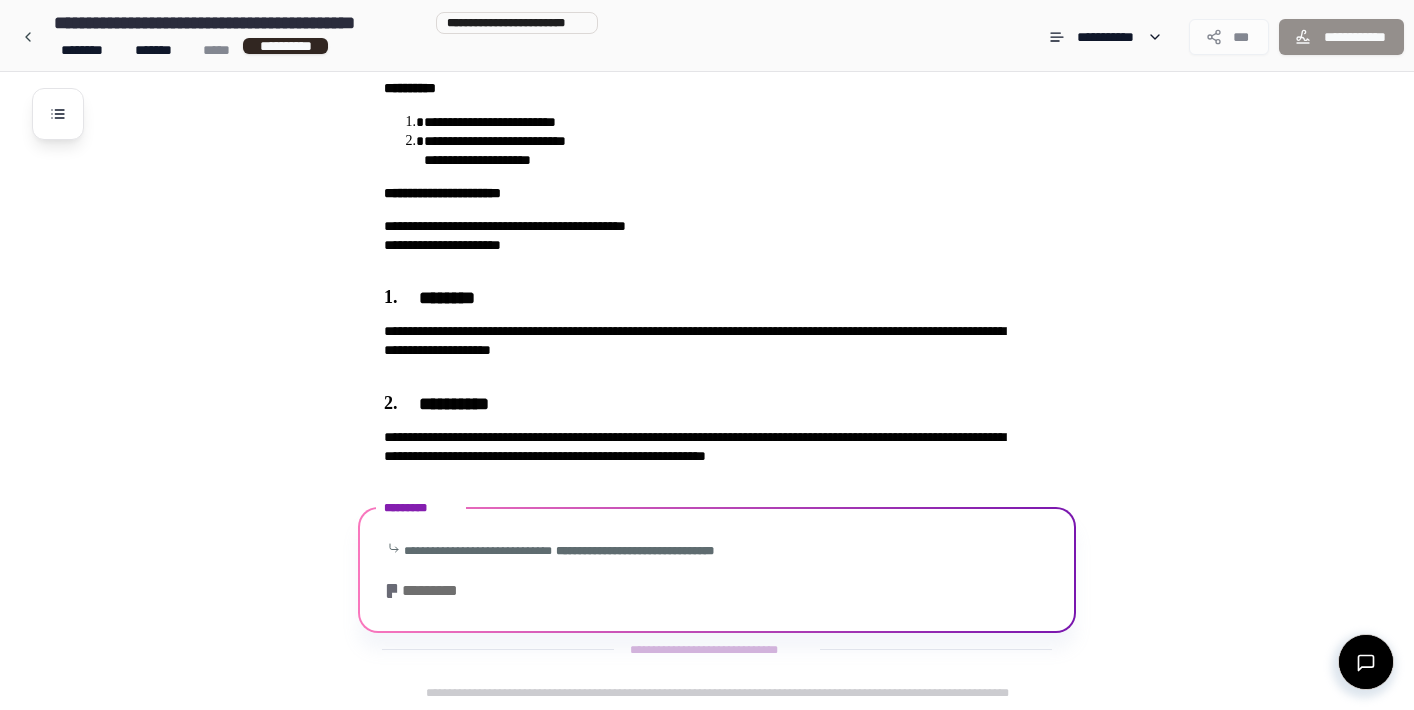 scroll, scrollTop: 318, scrollLeft: 0, axis: vertical 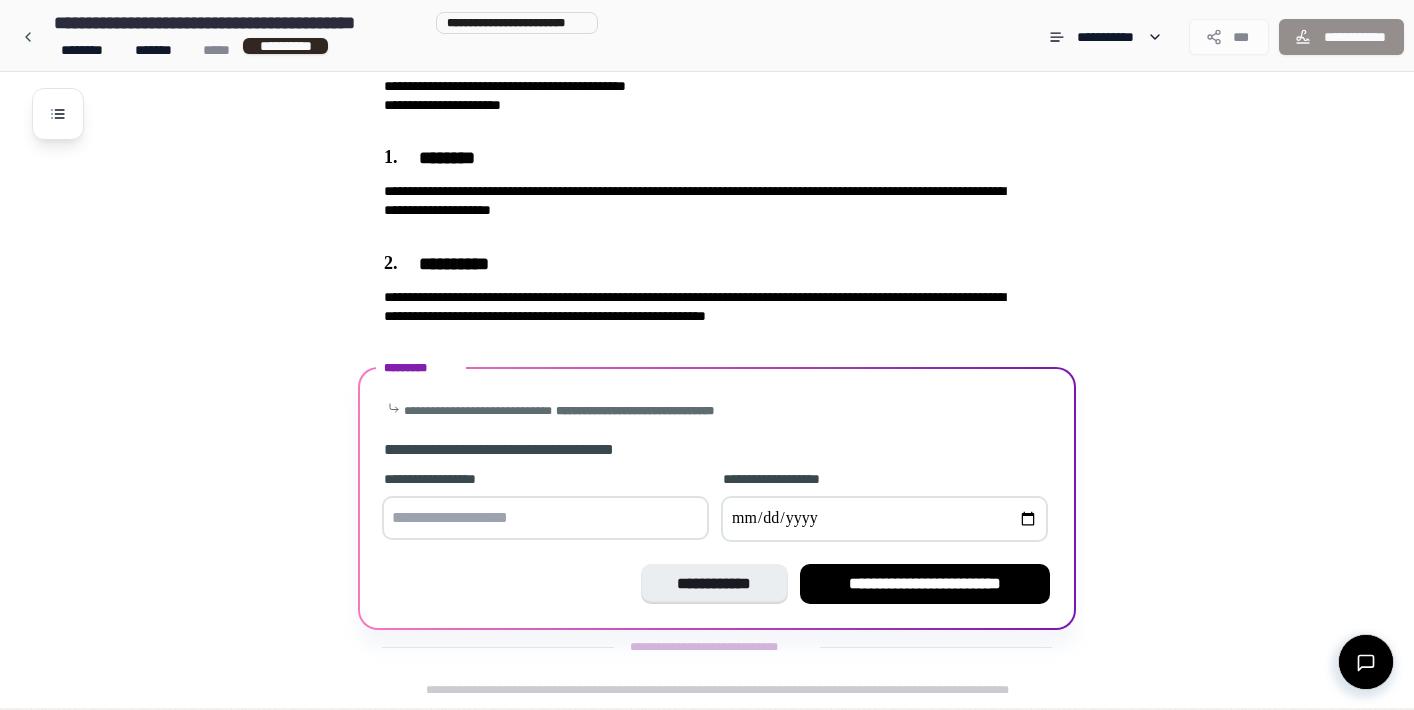 click at bounding box center (545, 518) 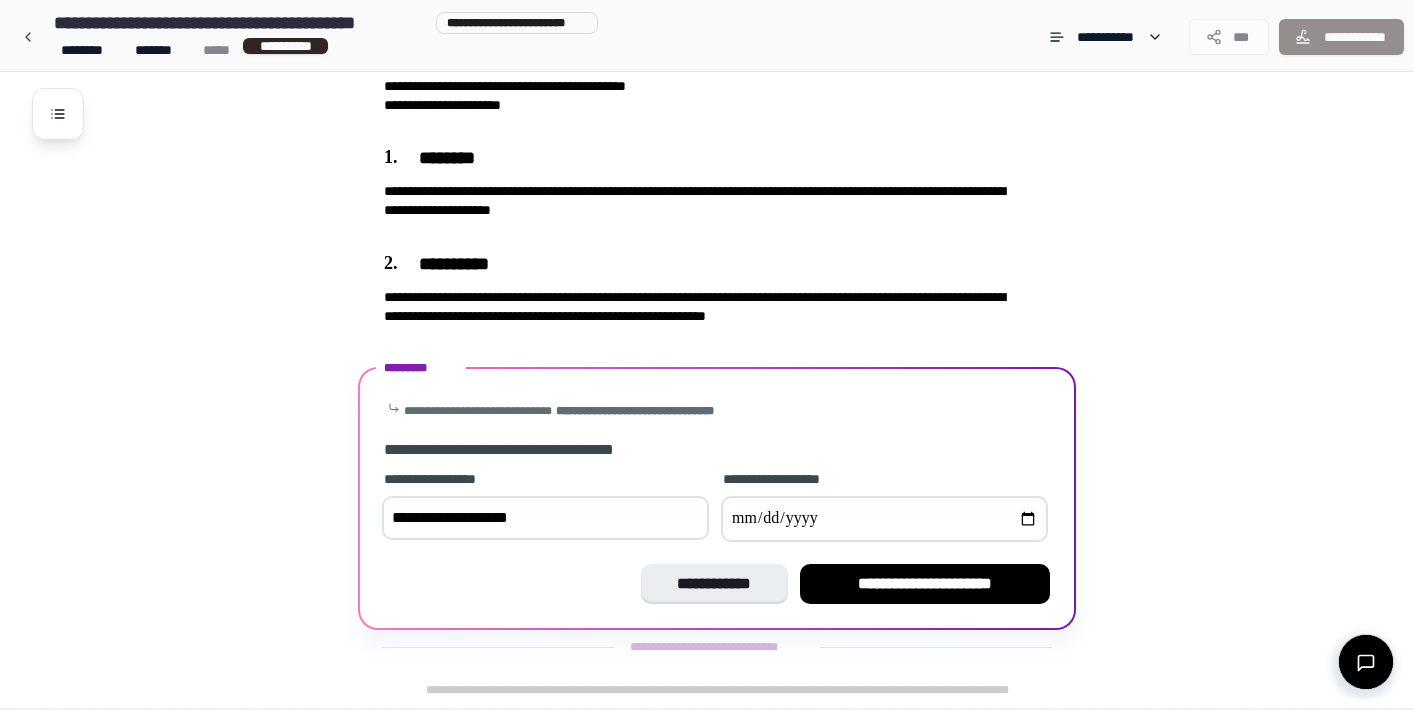 click at bounding box center [884, 519] 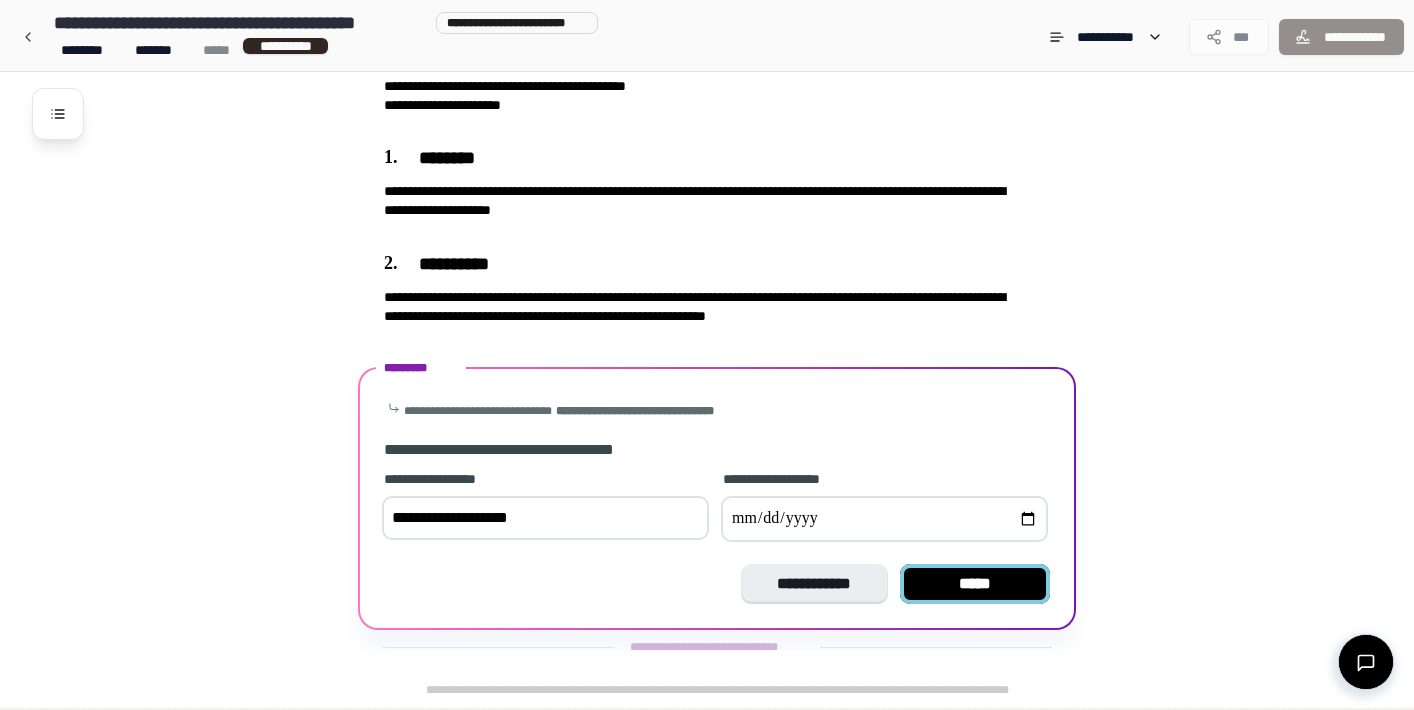 click on "*****" at bounding box center (975, 584) 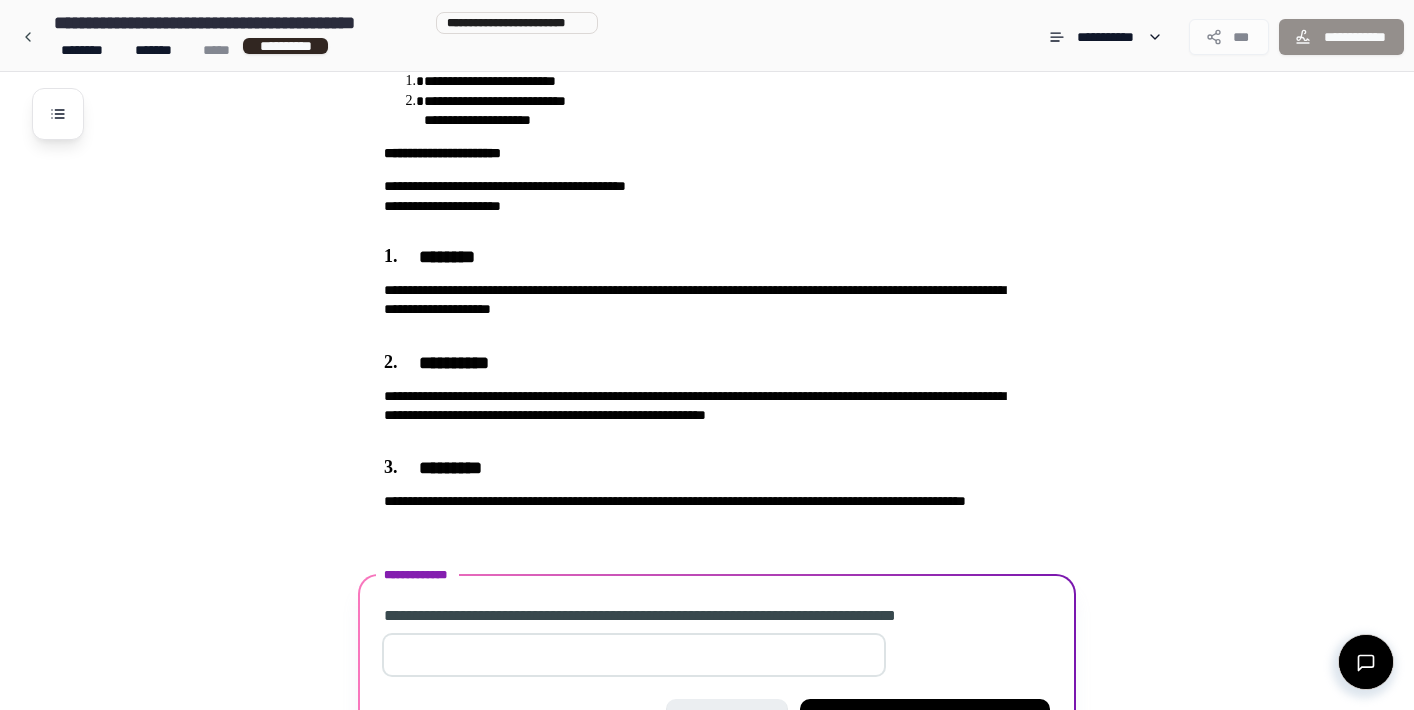 scroll, scrollTop: 352, scrollLeft: 0, axis: vertical 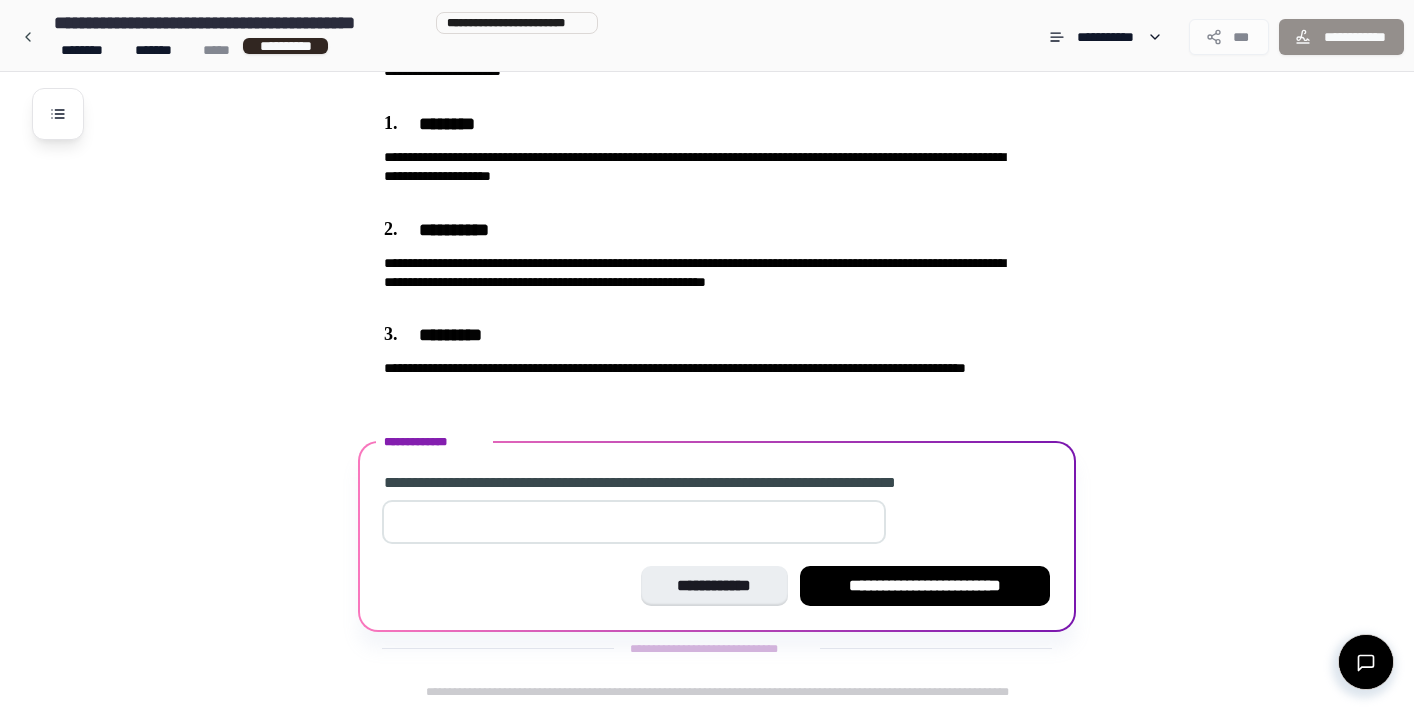 click at bounding box center (634, 522) 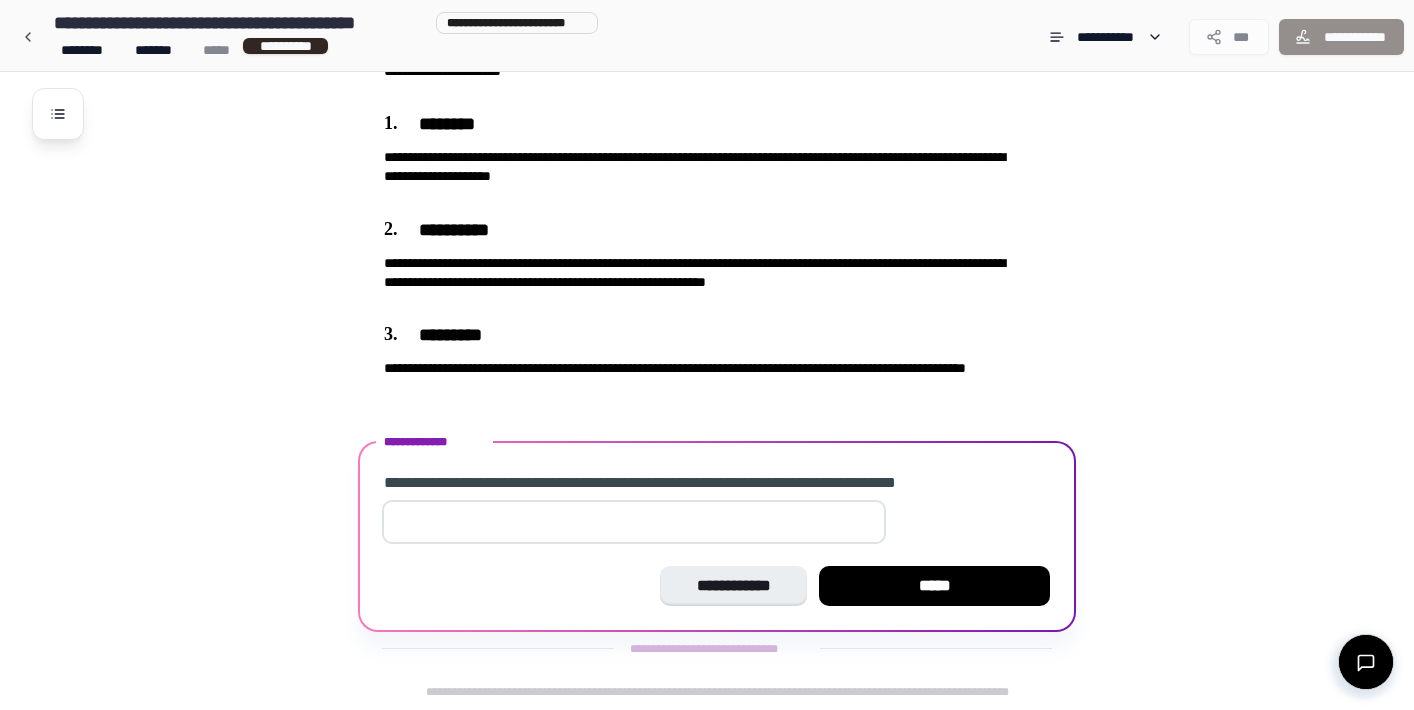 type on "**" 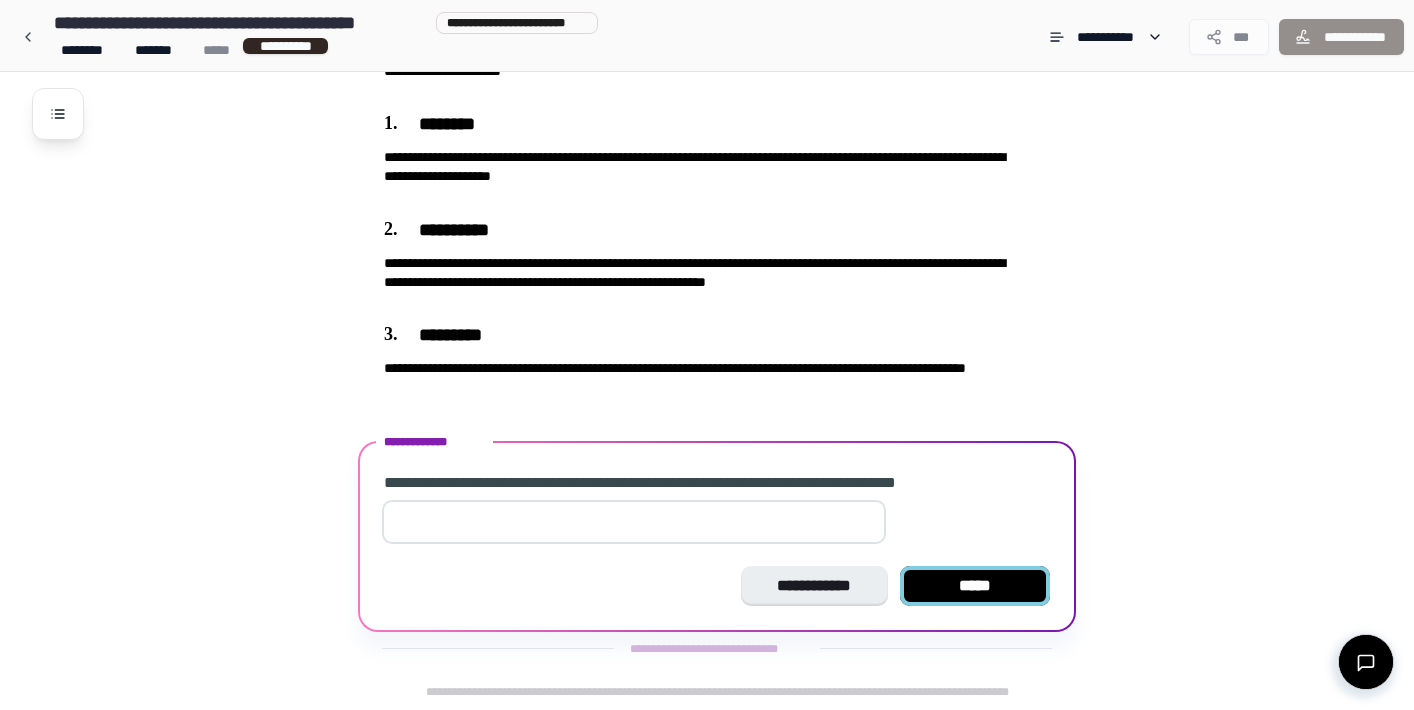 click on "*****" at bounding box center [975, 586] 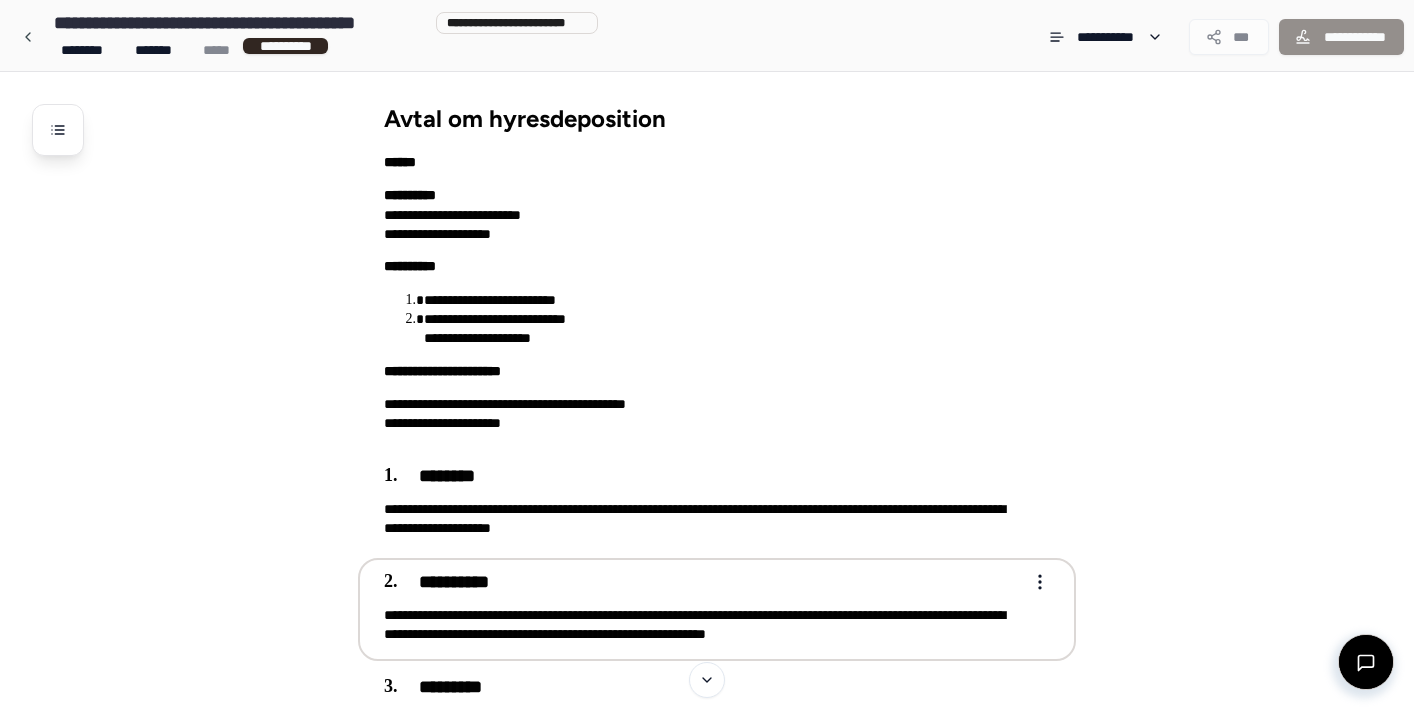scroll, scrollTop: 0, scrollLeft: 0, axis: both 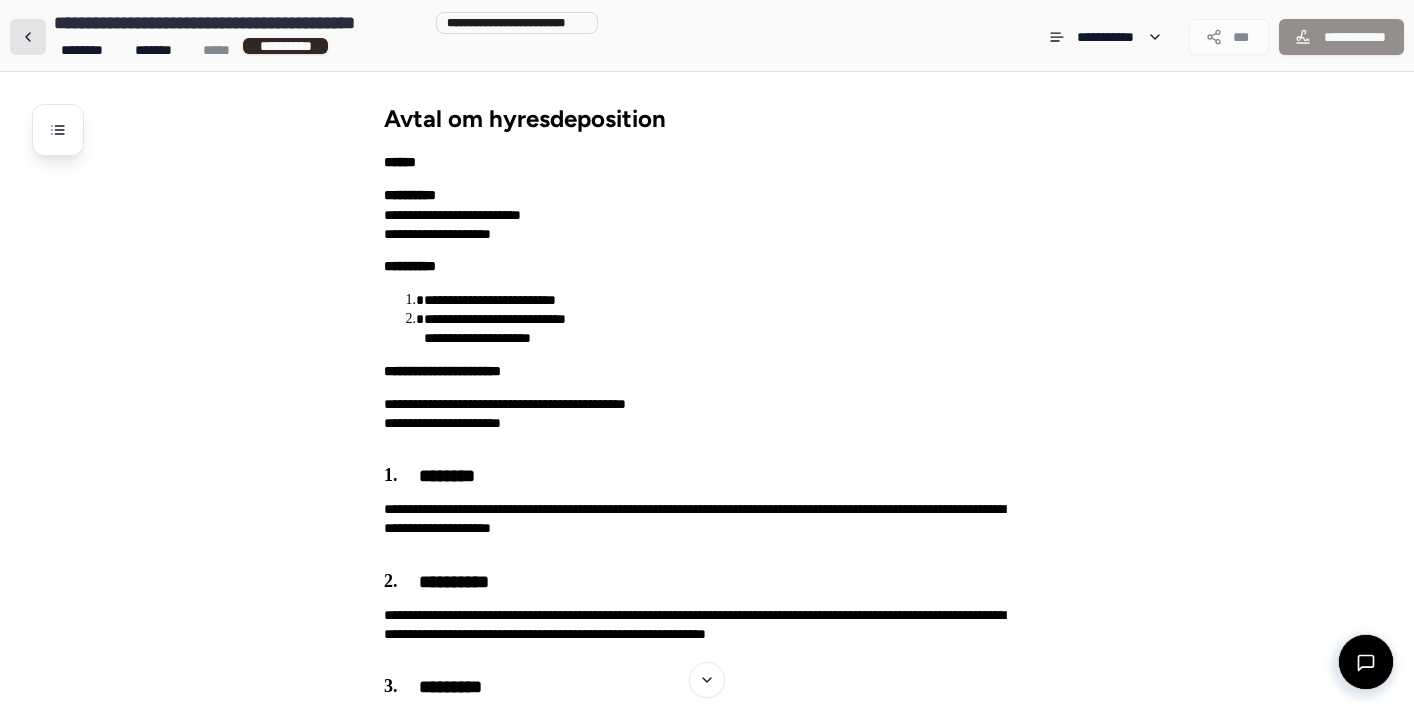 click at bounding box center [28, 37] 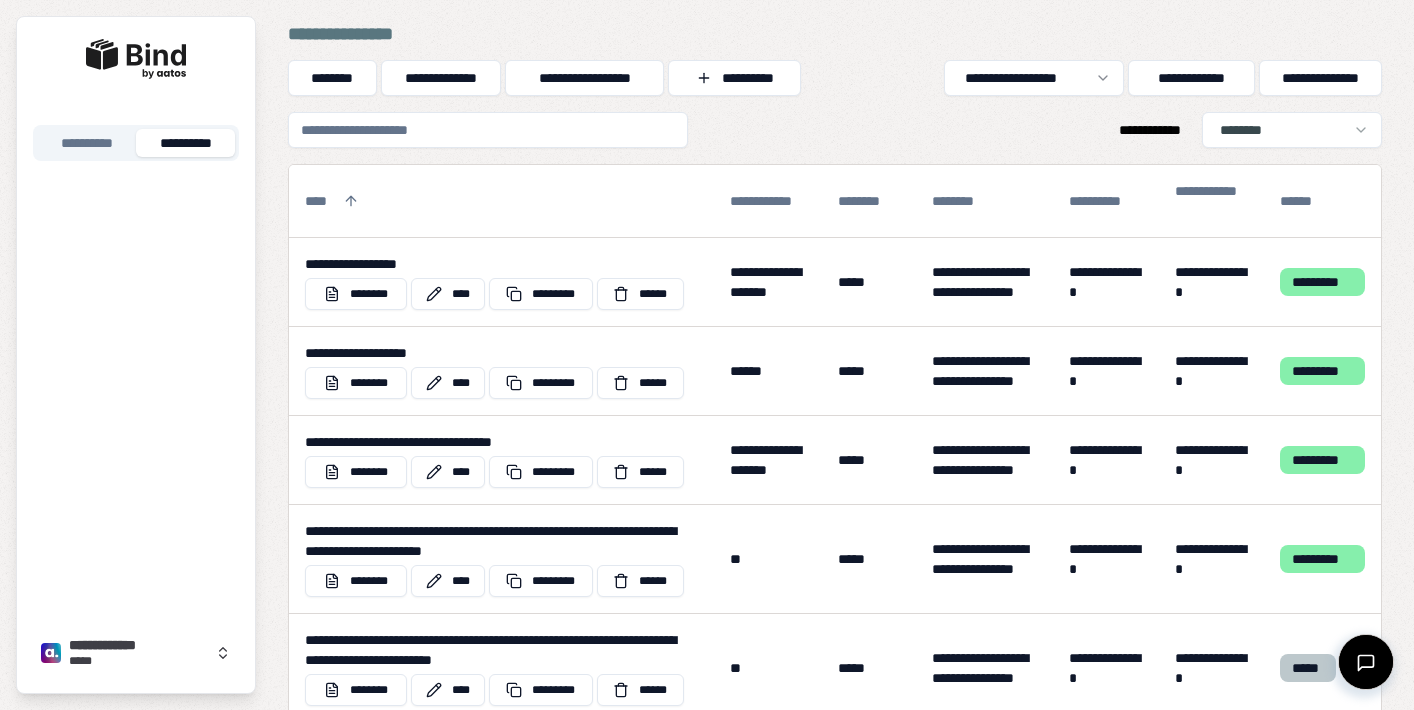 click at bounding box center (488, 130) 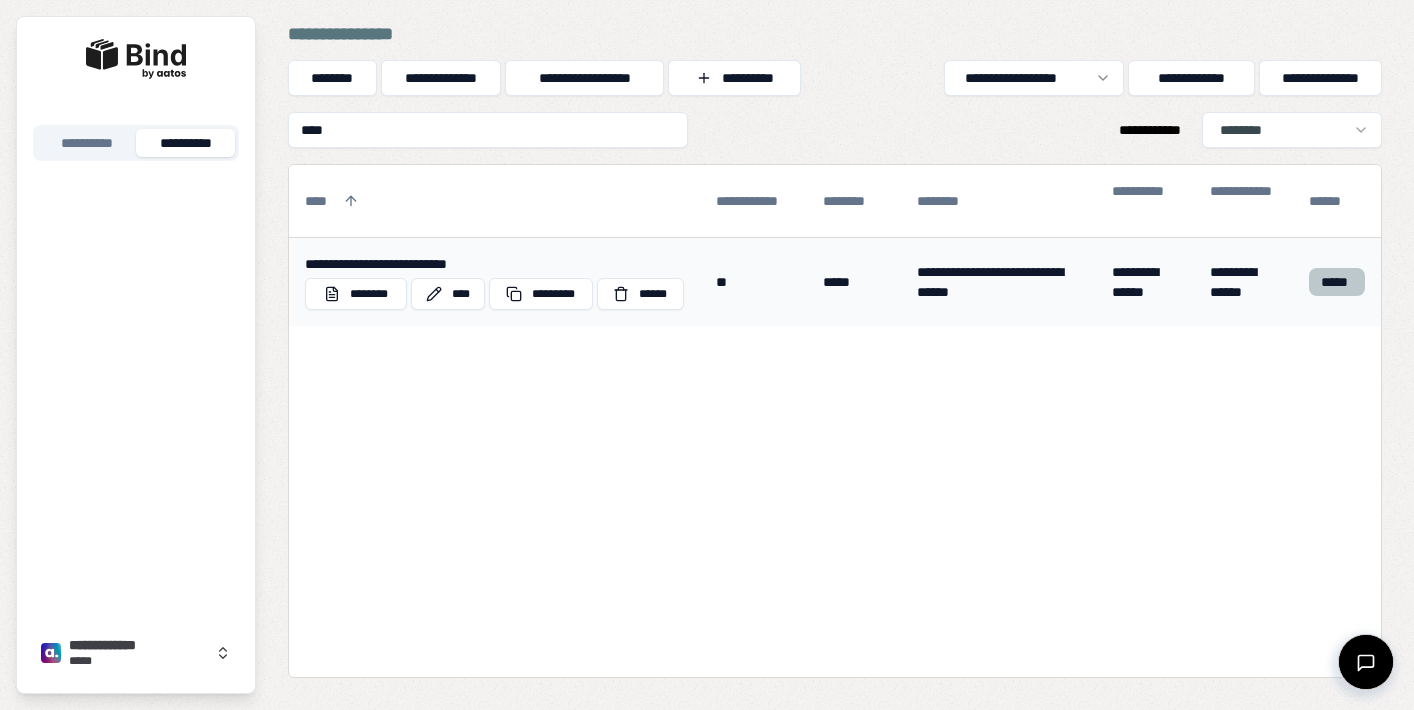 type on "****" 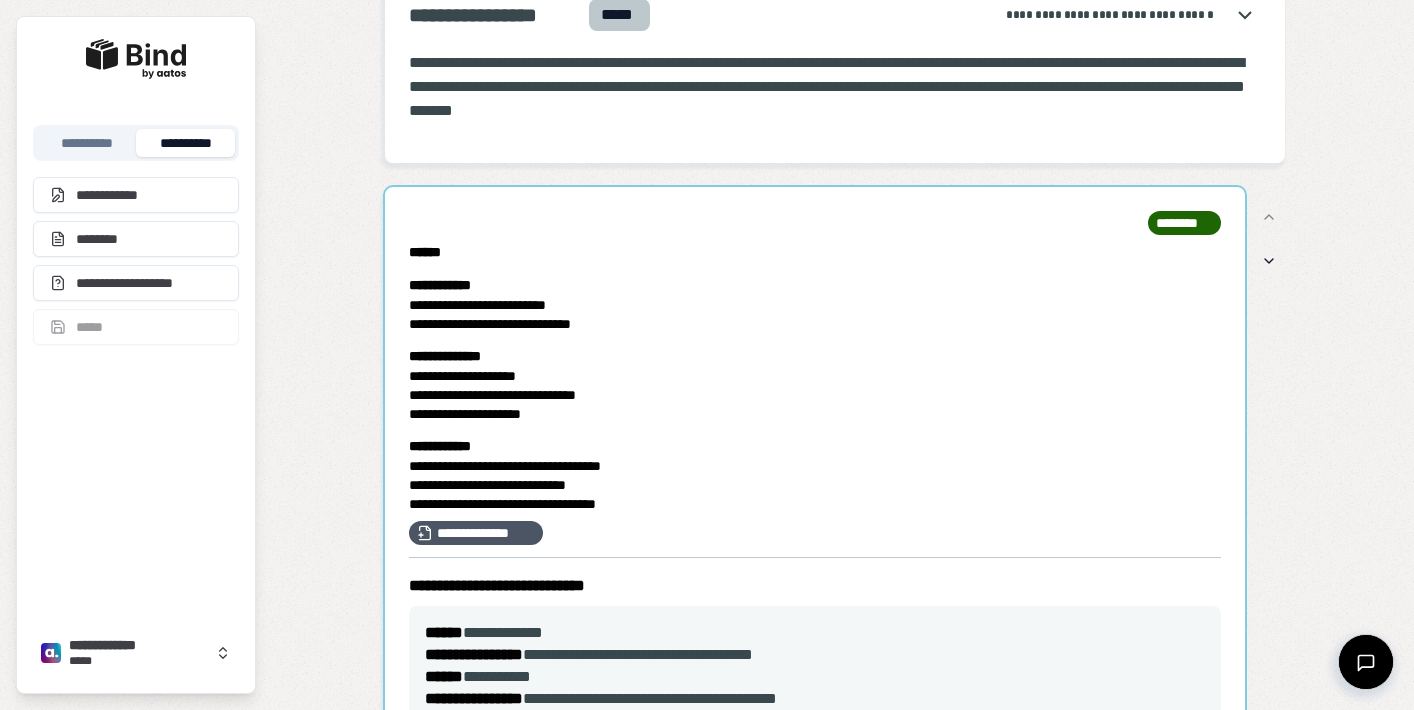scroll, scrollTop: 78, scrollLeft: 0, axis: vertical 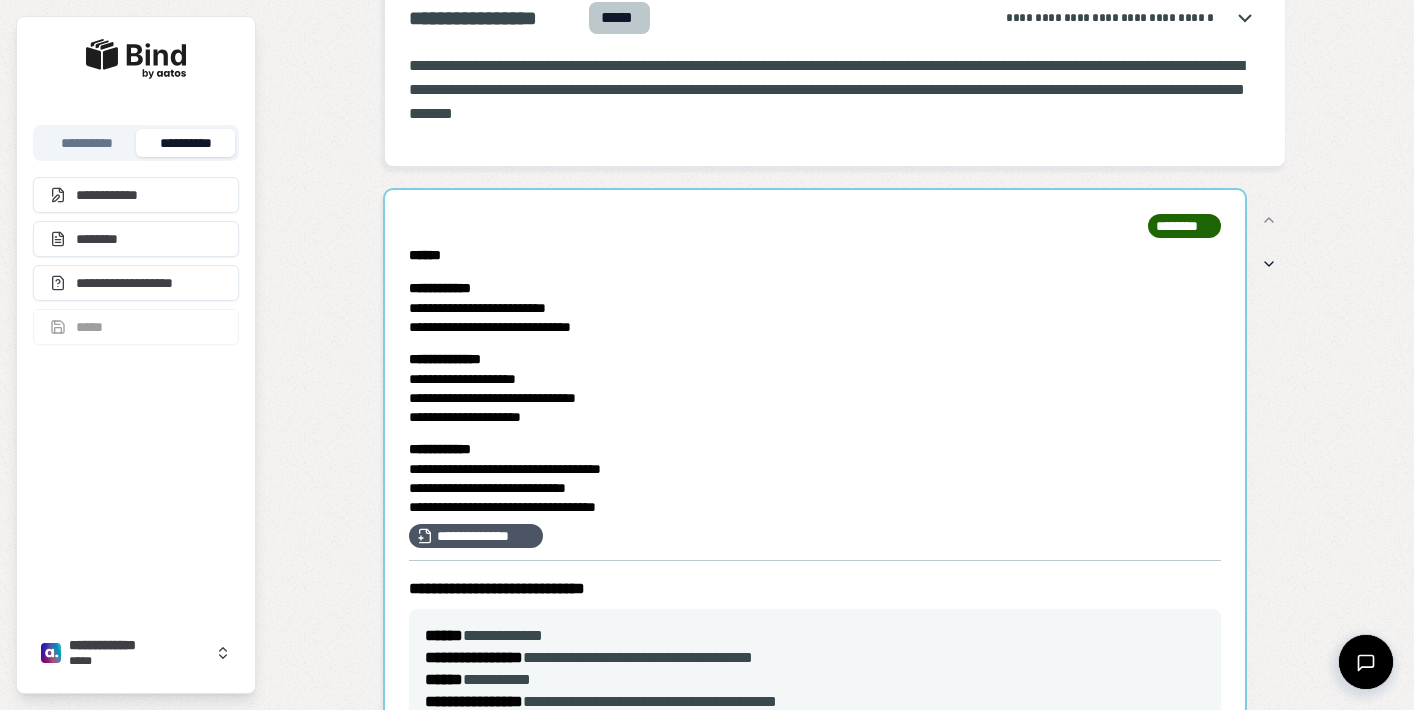 click at bounding box center (815, 515) 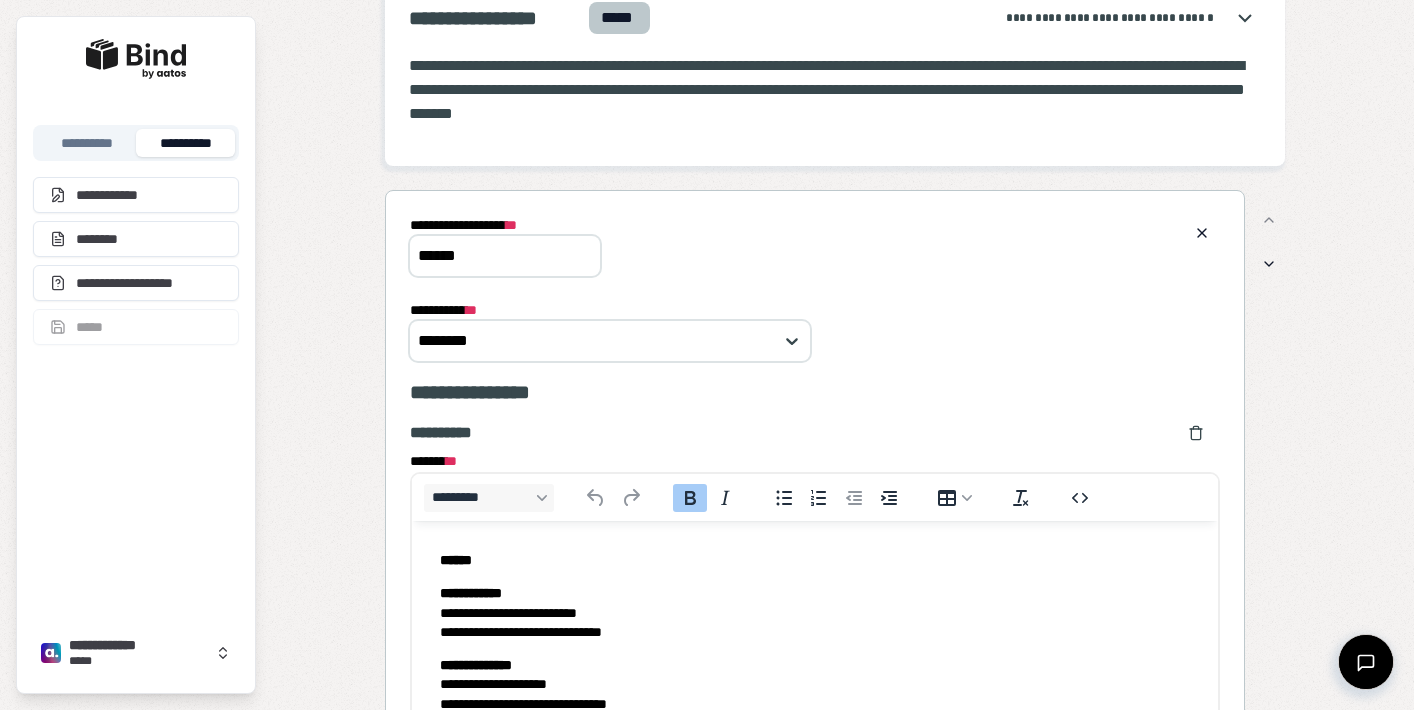 scroll, scrollTop: 0, scrollLeft: 0, axis: both 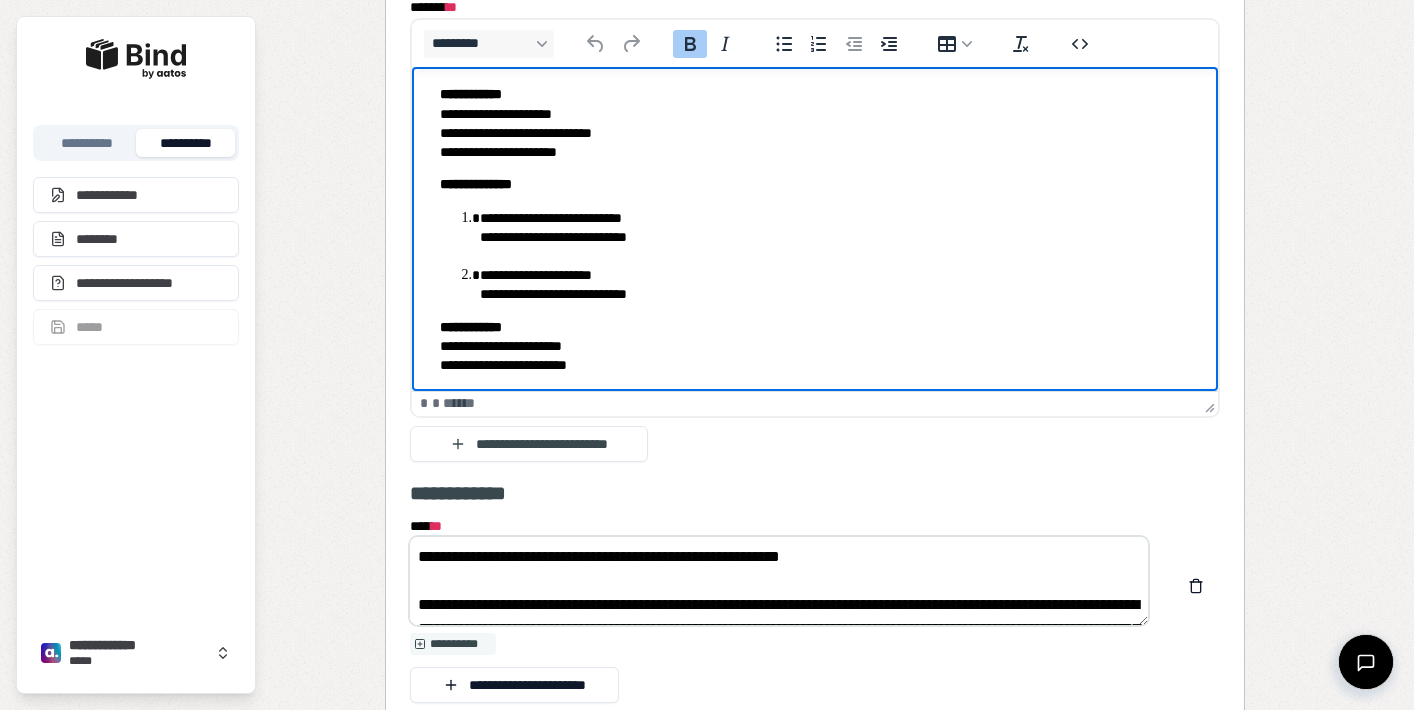 click on "**********" at bounding box center [835, 237] 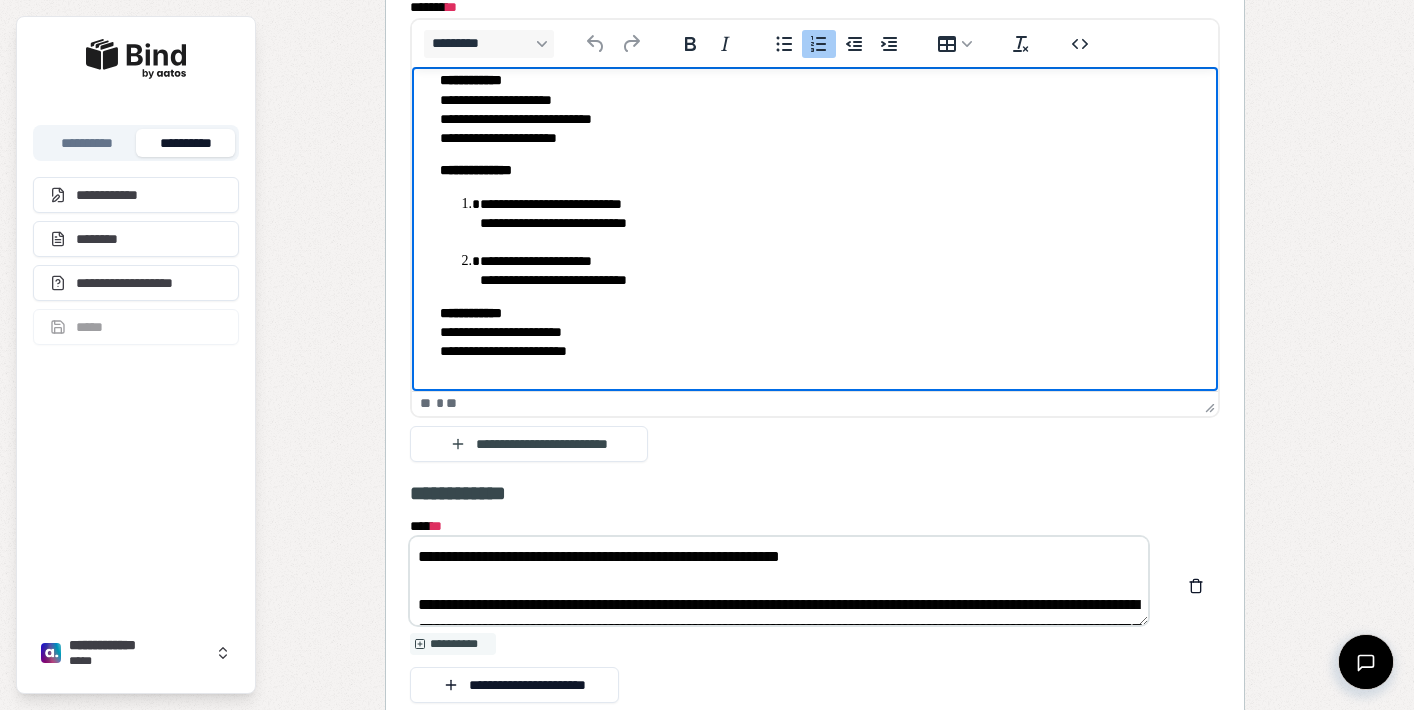 scroll, scrollTop: 58, scrollLeft: 0, axis: vertical 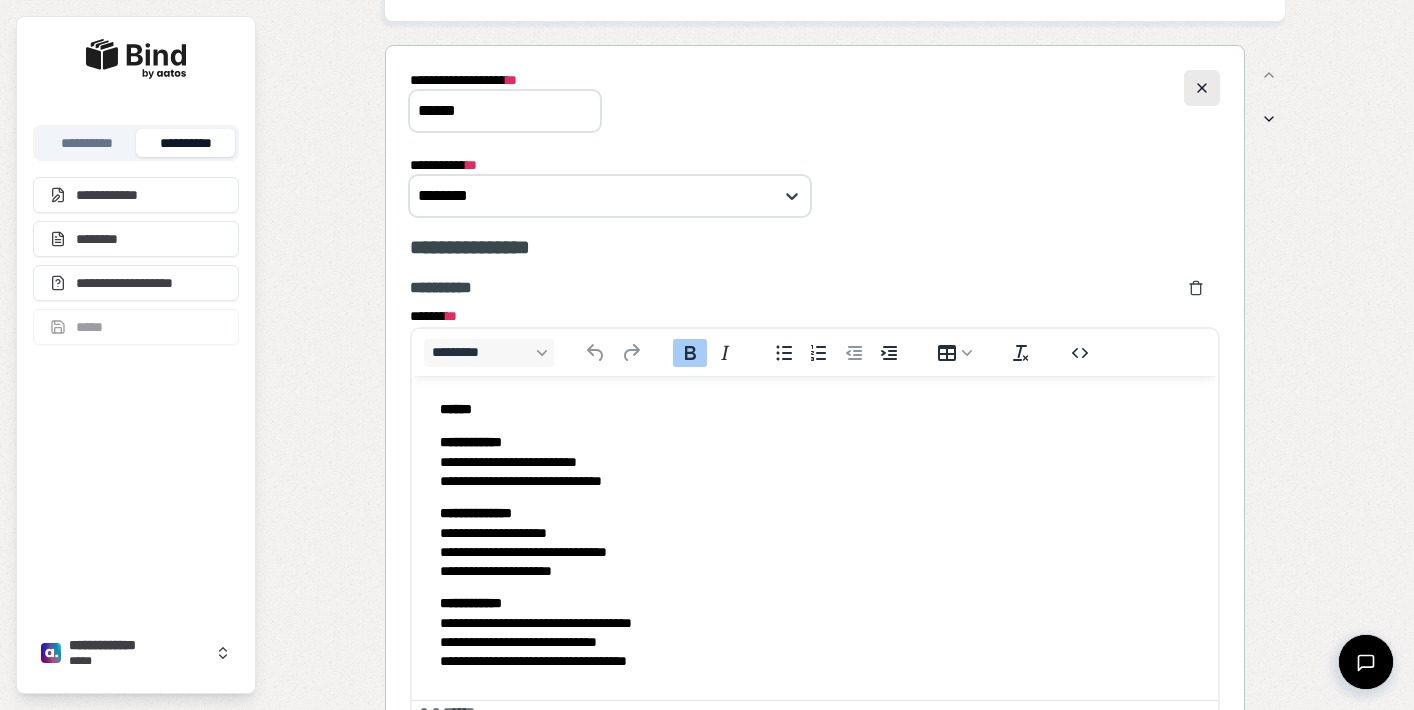 click at bounding box center (1202, 88) 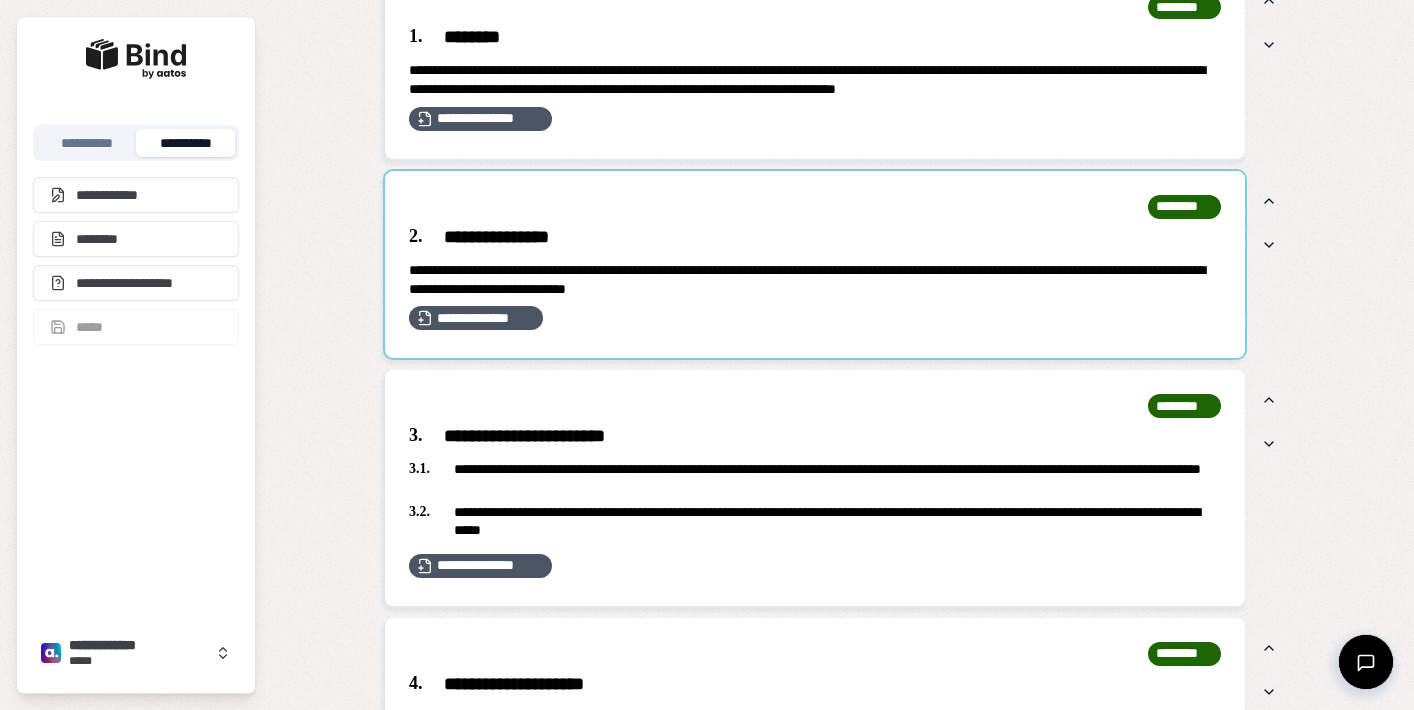 scroll, scrollTop: 883, scrollLeft: 0, axis: vertical 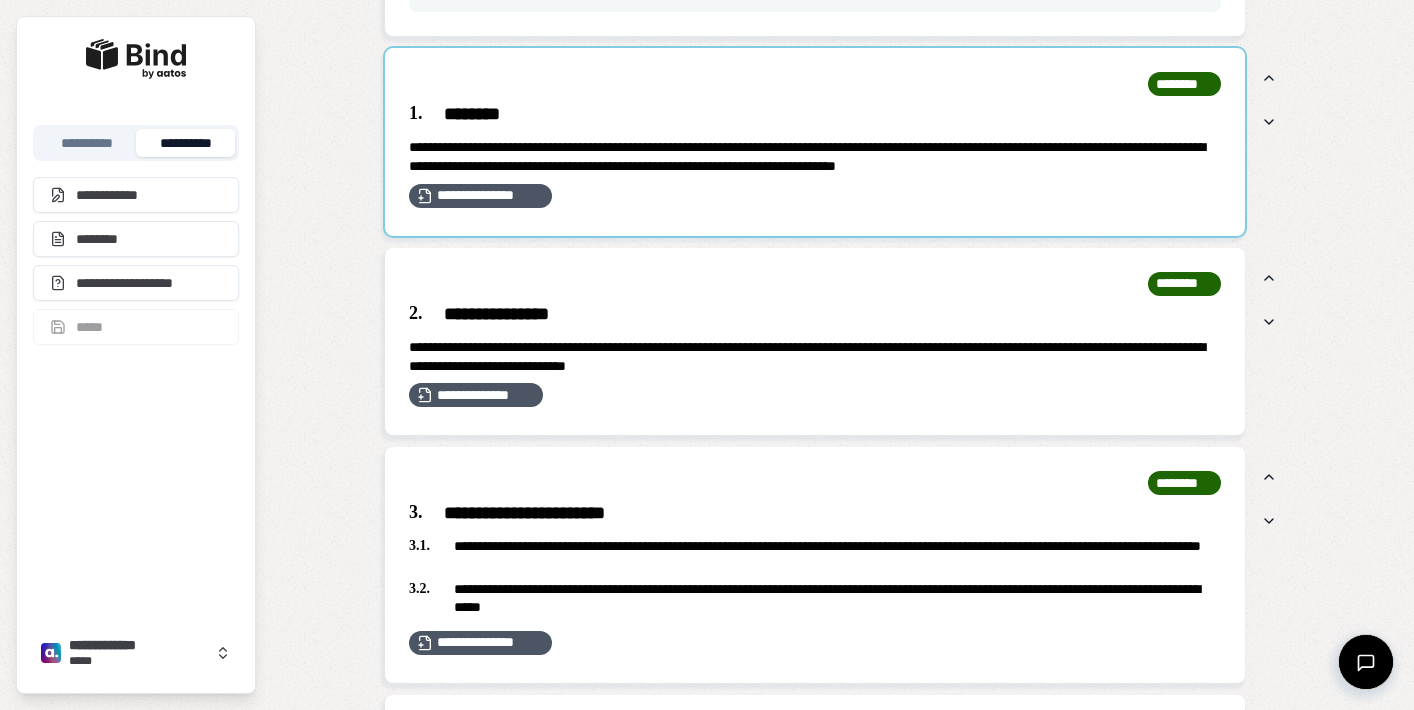 click at bounding box center [815, 142] 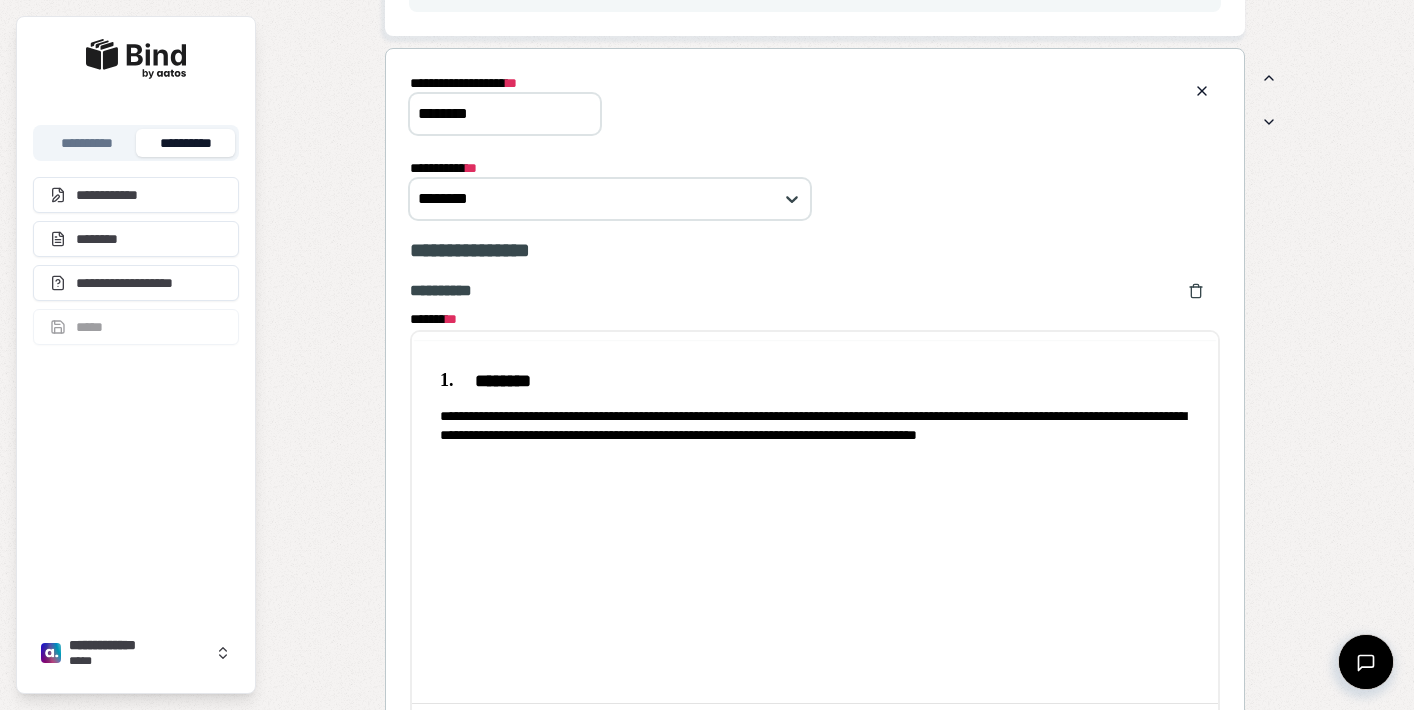 scroll, scrollTop: 0, scrollLeft: 0, axis: both 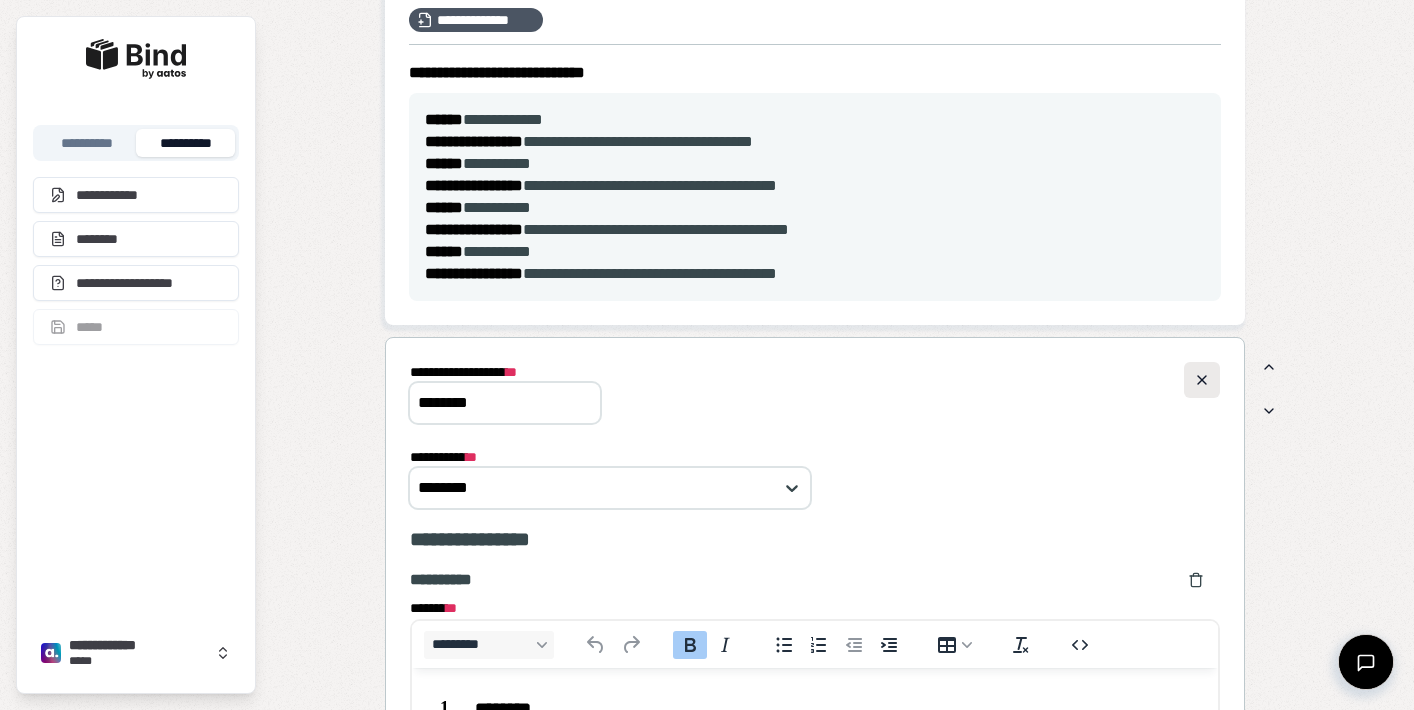 click at bounding box center [1202, 380] 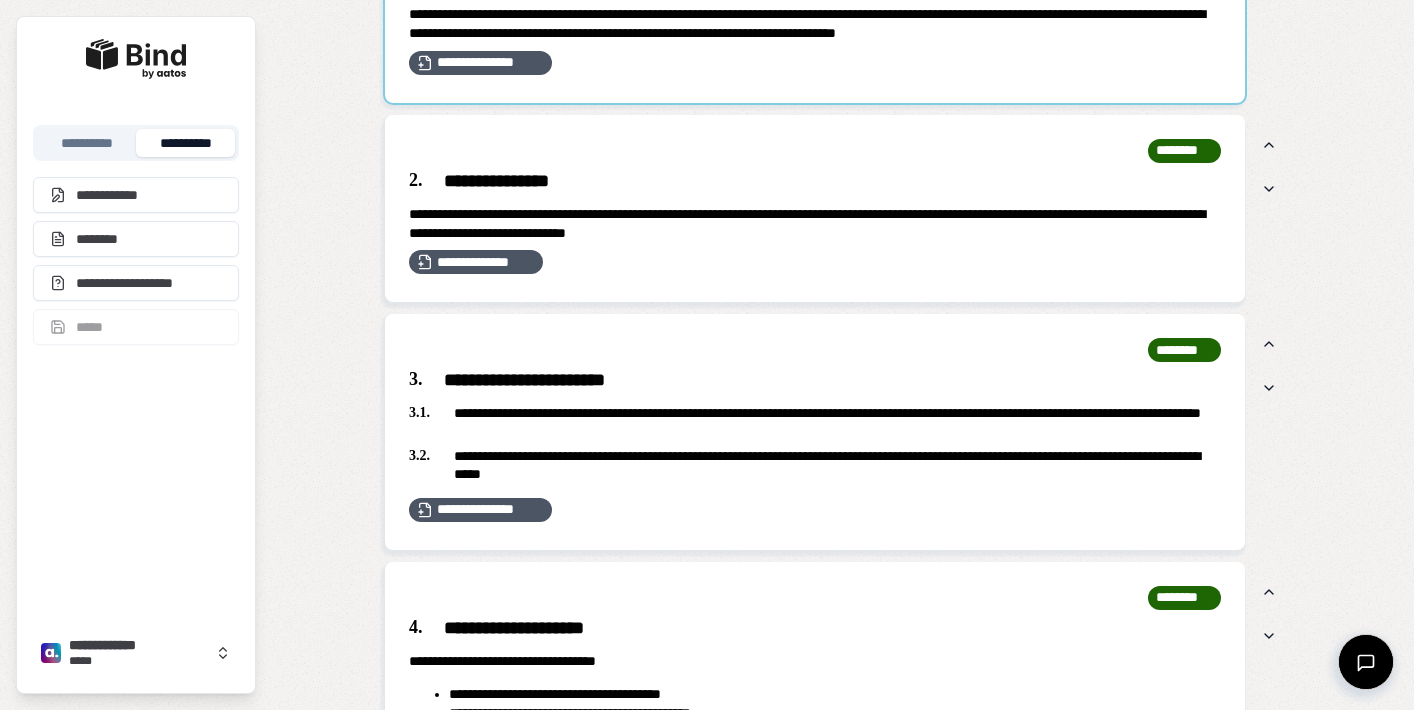 scroll, scrollTop: 1019, scrollLeft: 0, axis: vertical 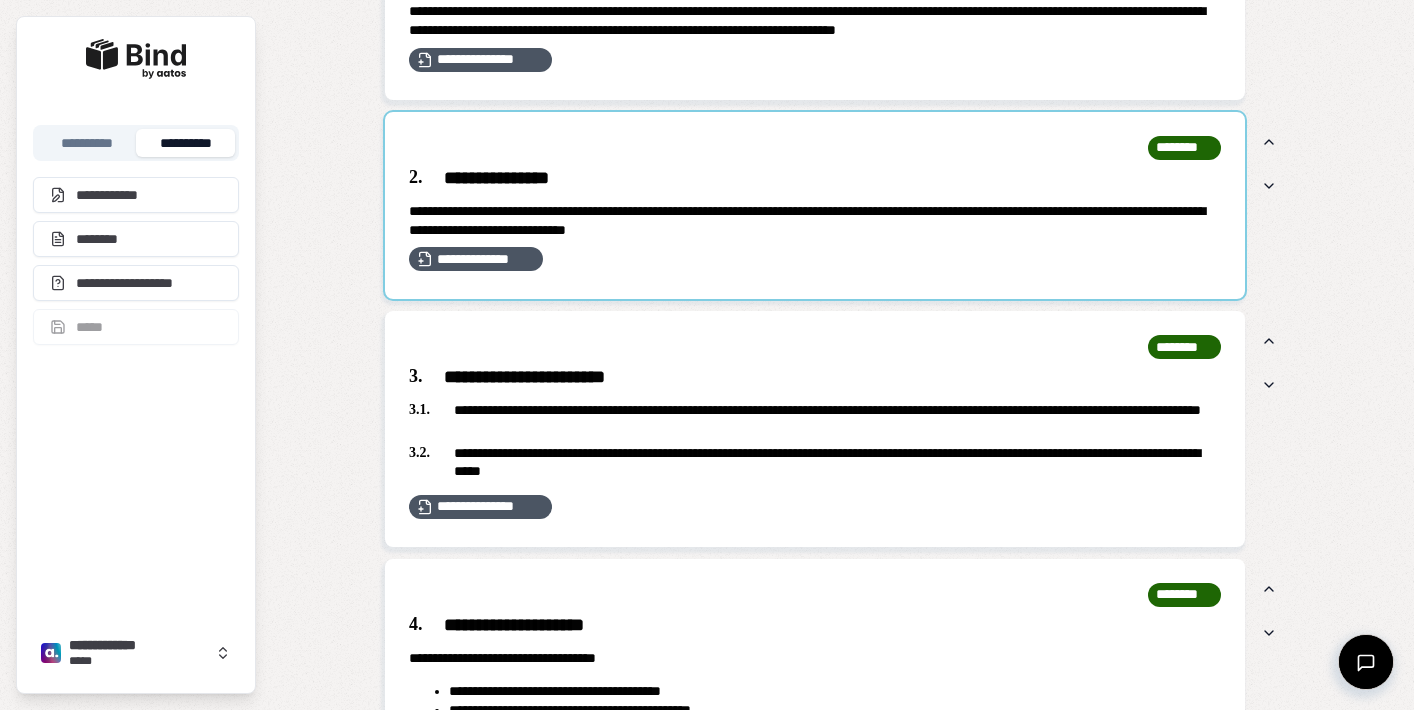 click at bounding box center (815, 206) 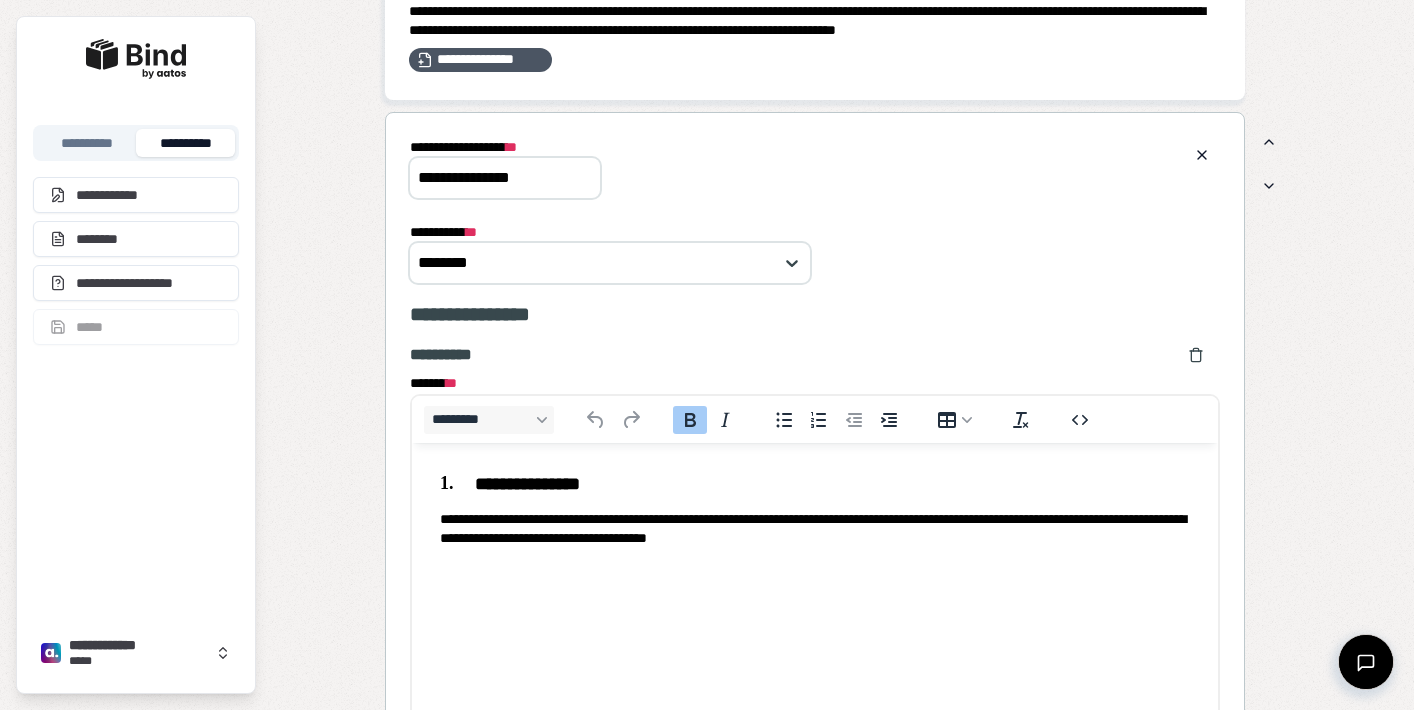 scroll, scrollTop: 0, scrollLeft: 0, axis: both 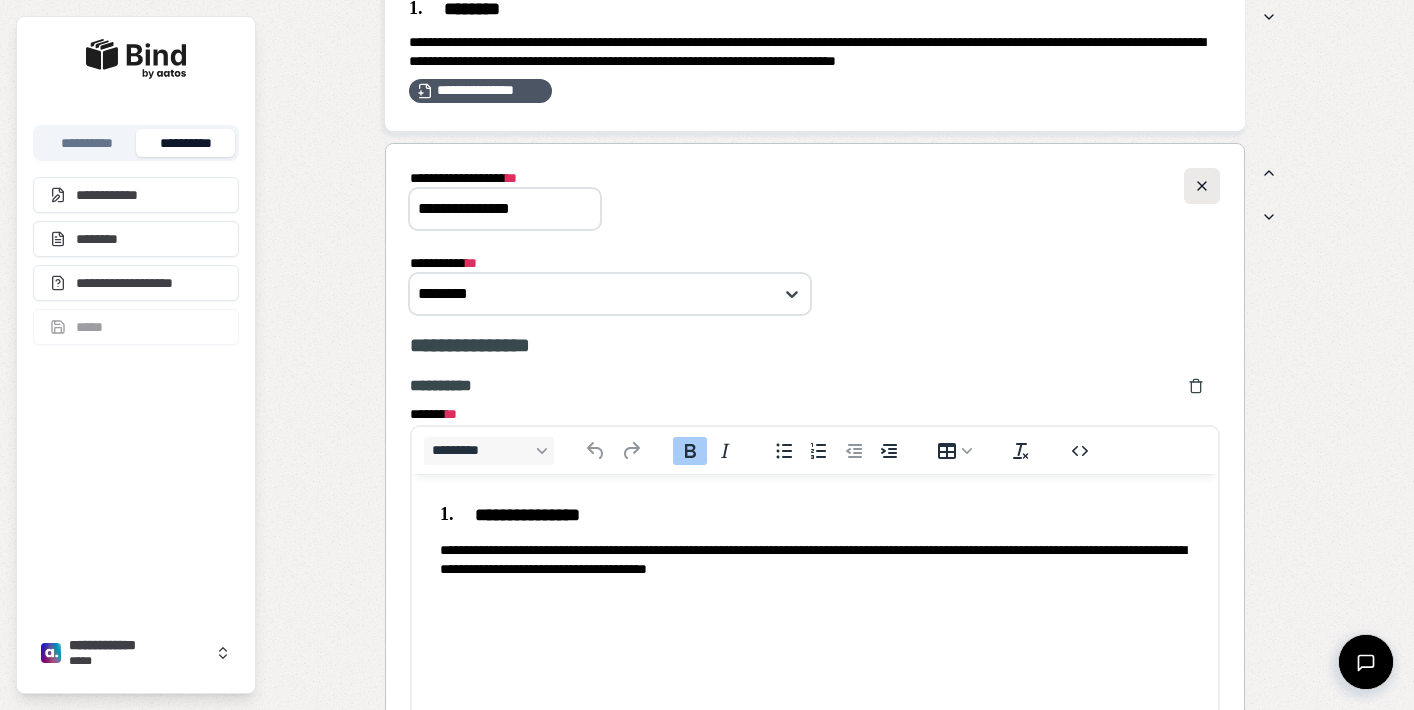 click at bounding box center [1202, 186] 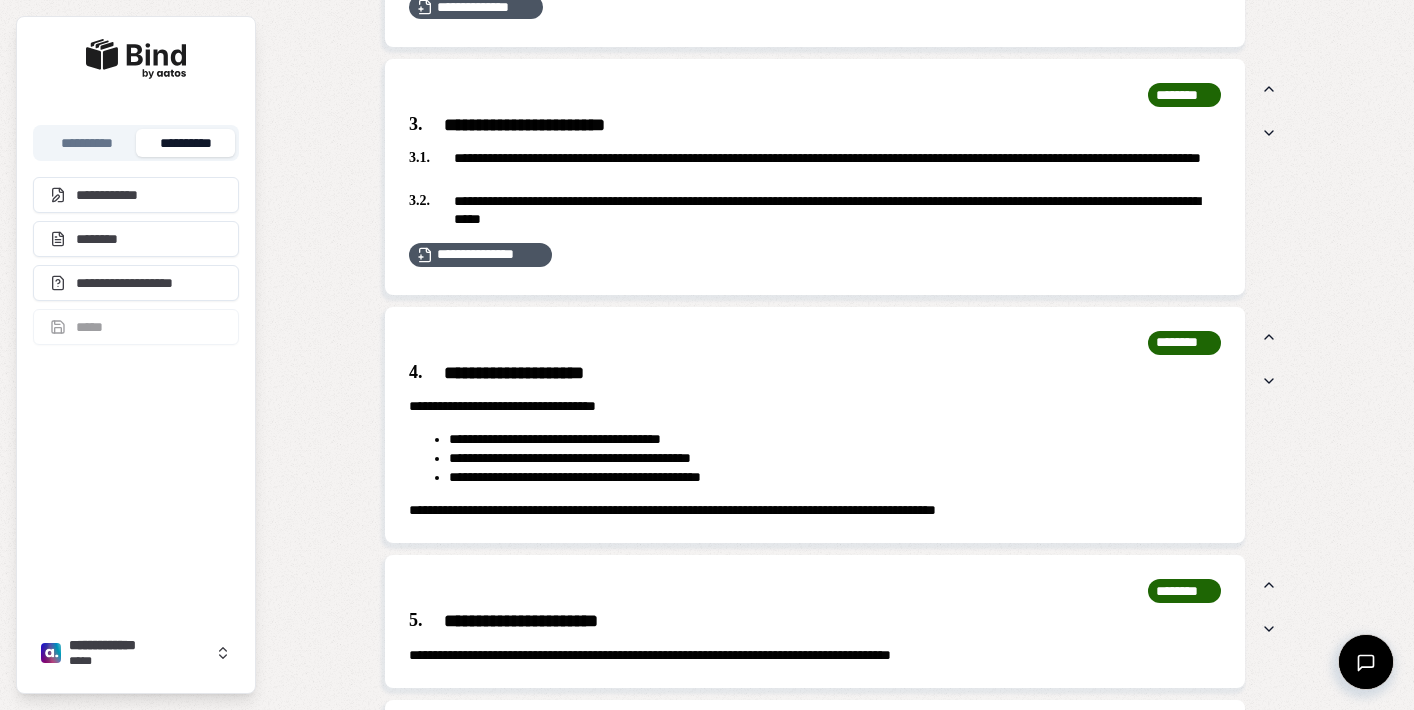 scroll, scrollTop: 1245, scrollLeft: 0, axis: vertical 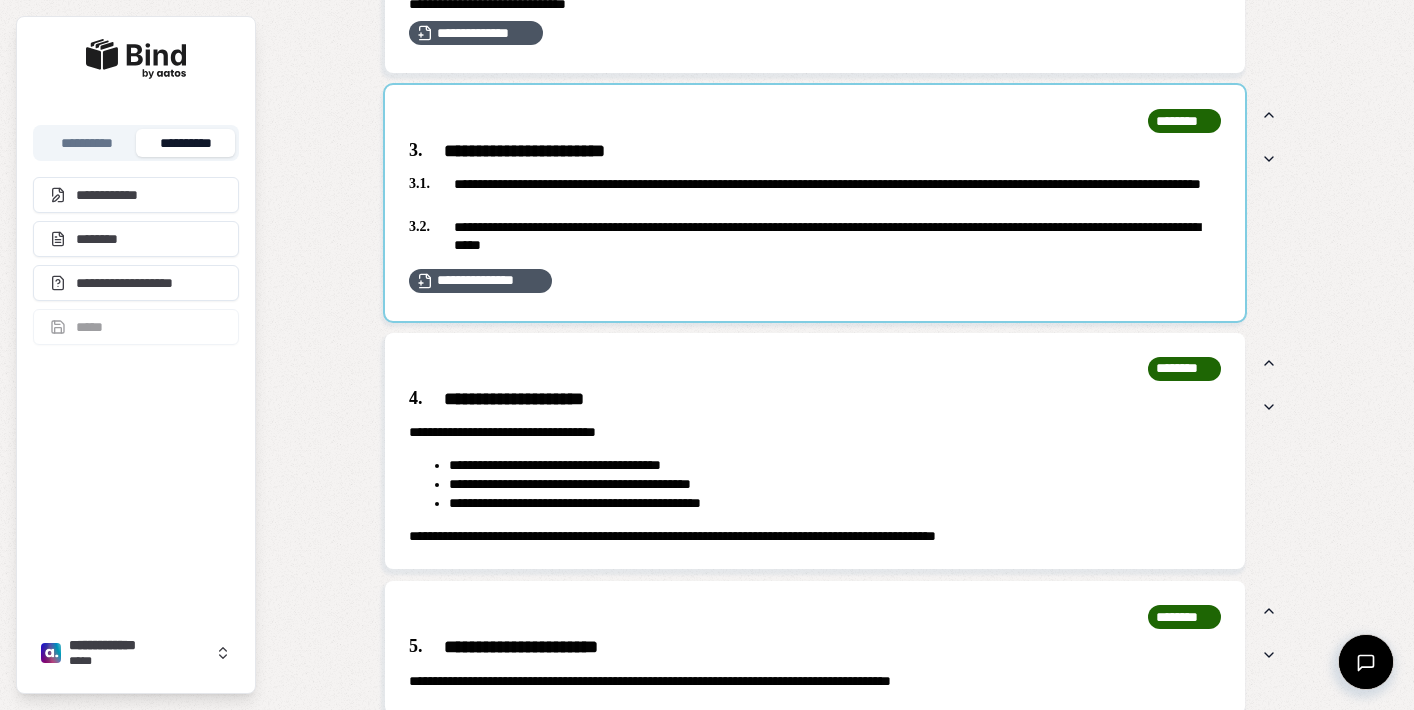 click at bounding box center (815, 203) 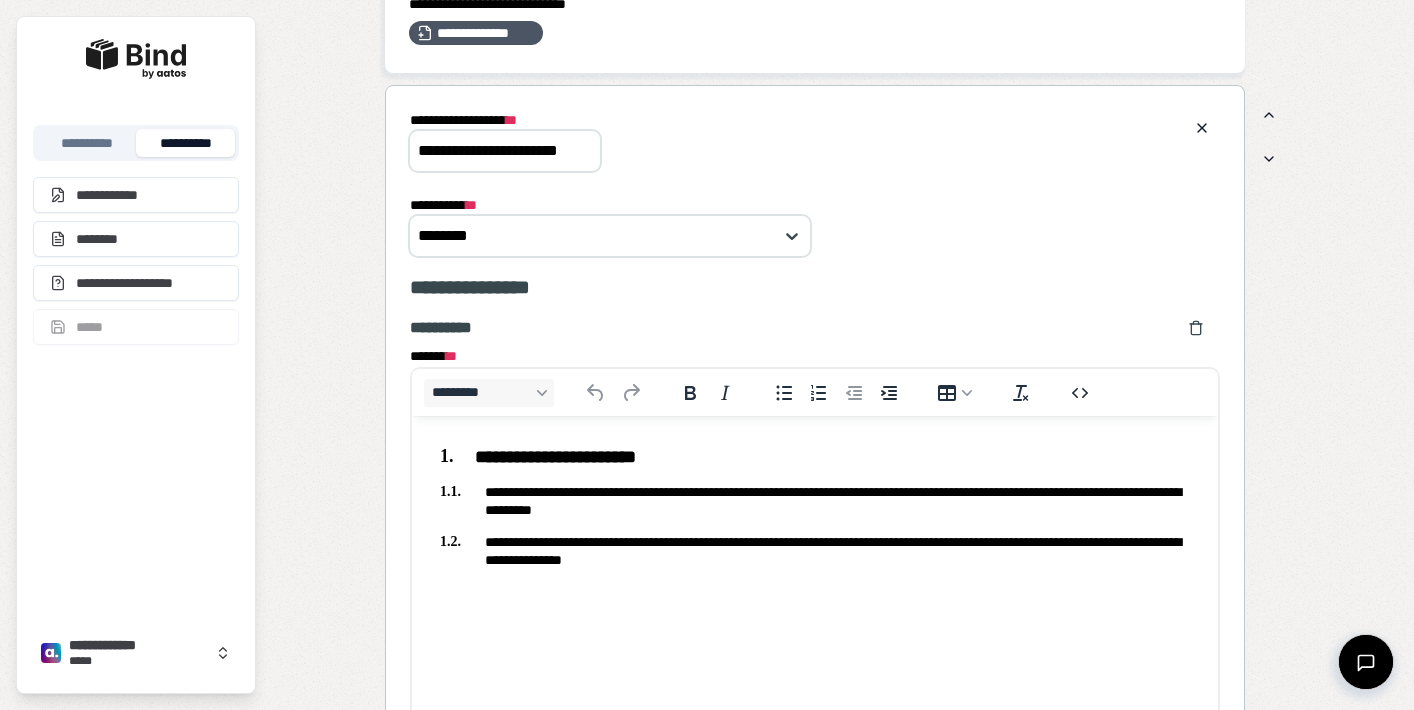 scroll, scrollTop: 0, scrollLeft: 0, axis: both 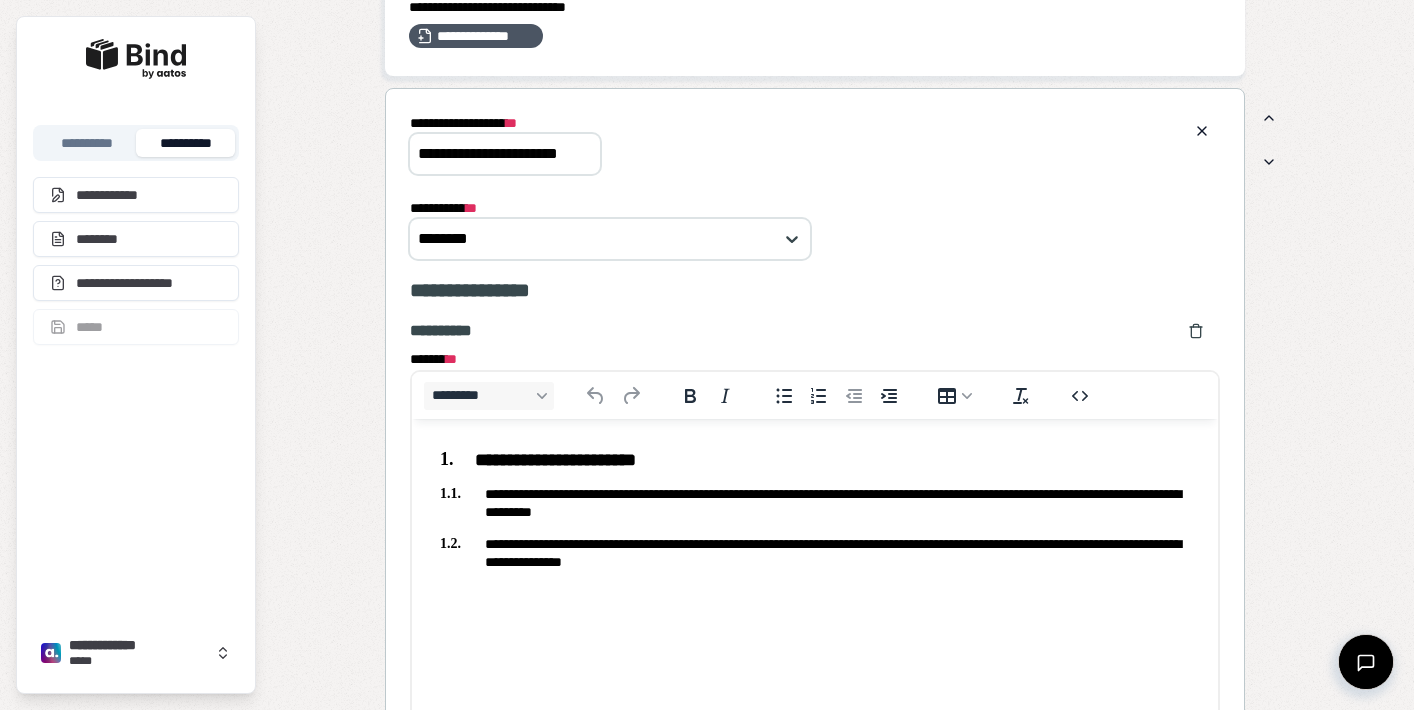 click on "**********" at bounding box center (815, 143) 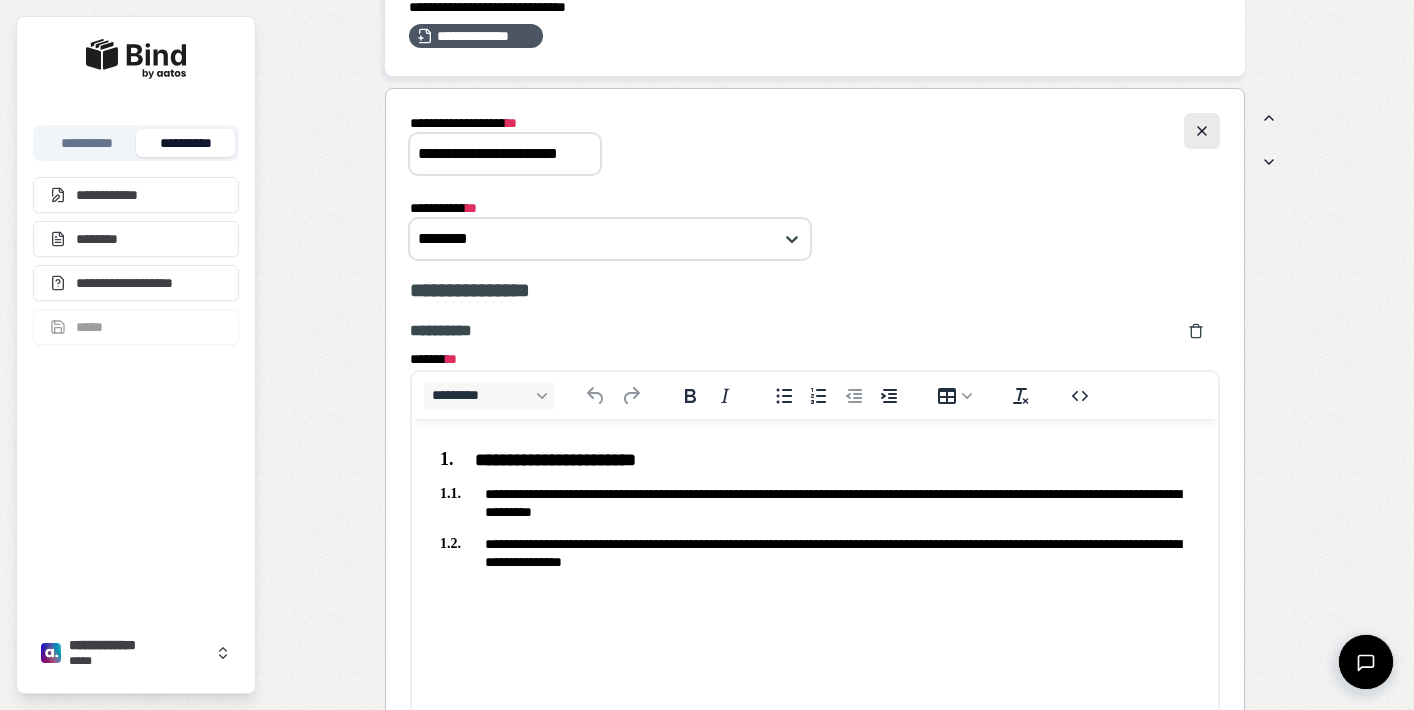 click at bounding box center (1202, 131) 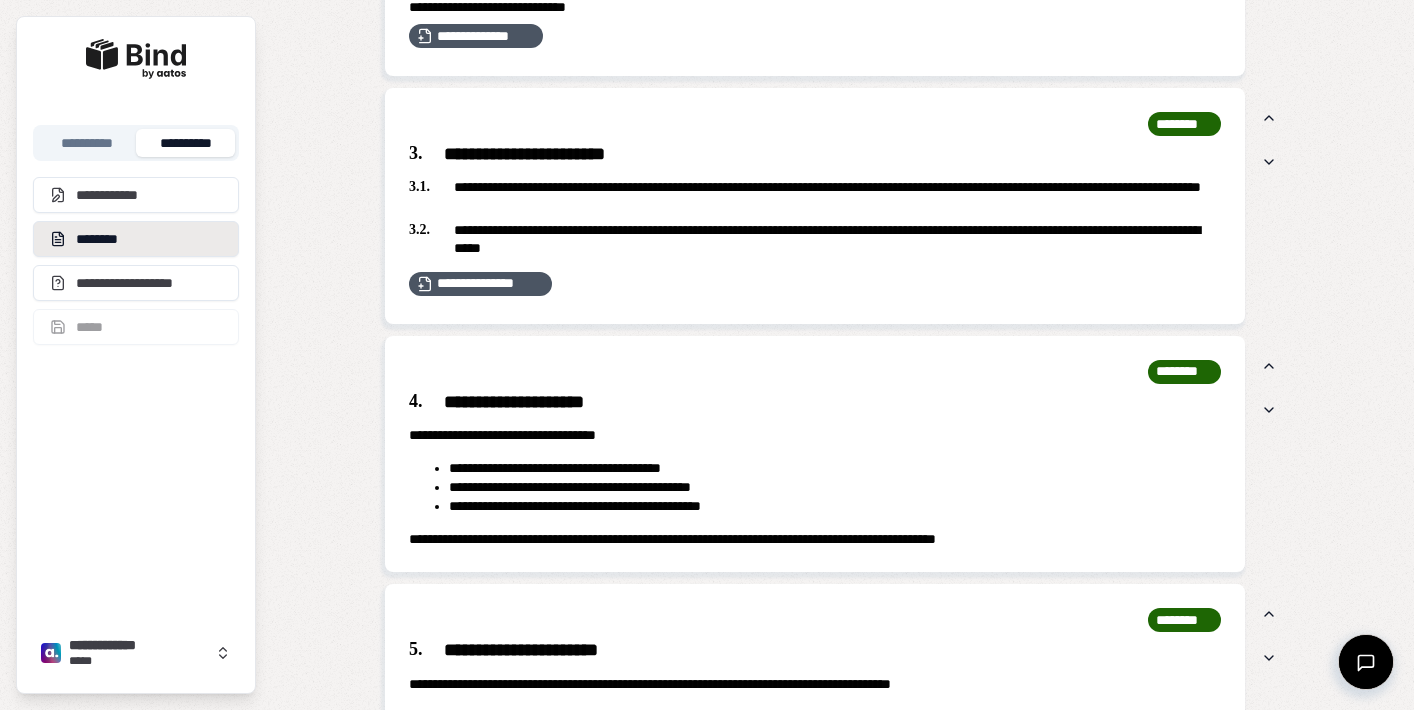 click on "********" at bounding box center (136, 239) 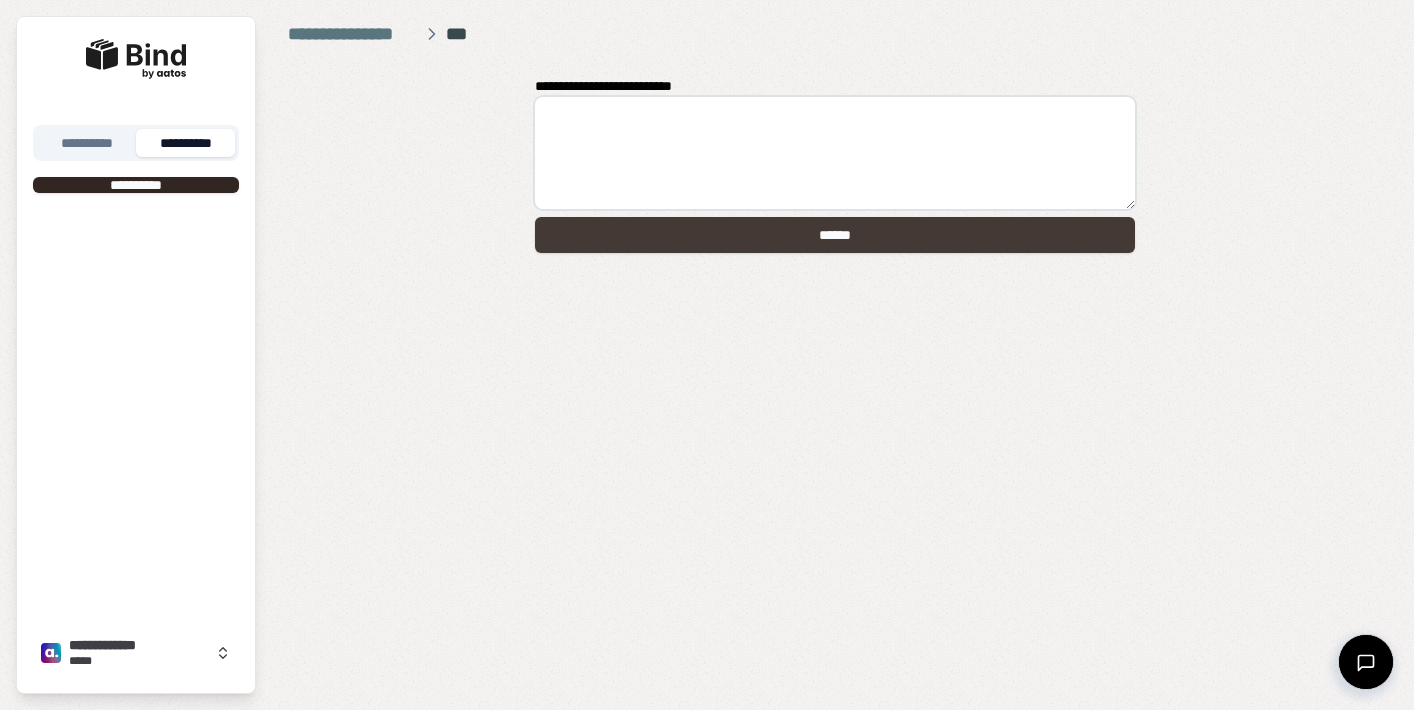 click on "******" at bounding box center (835, 235) 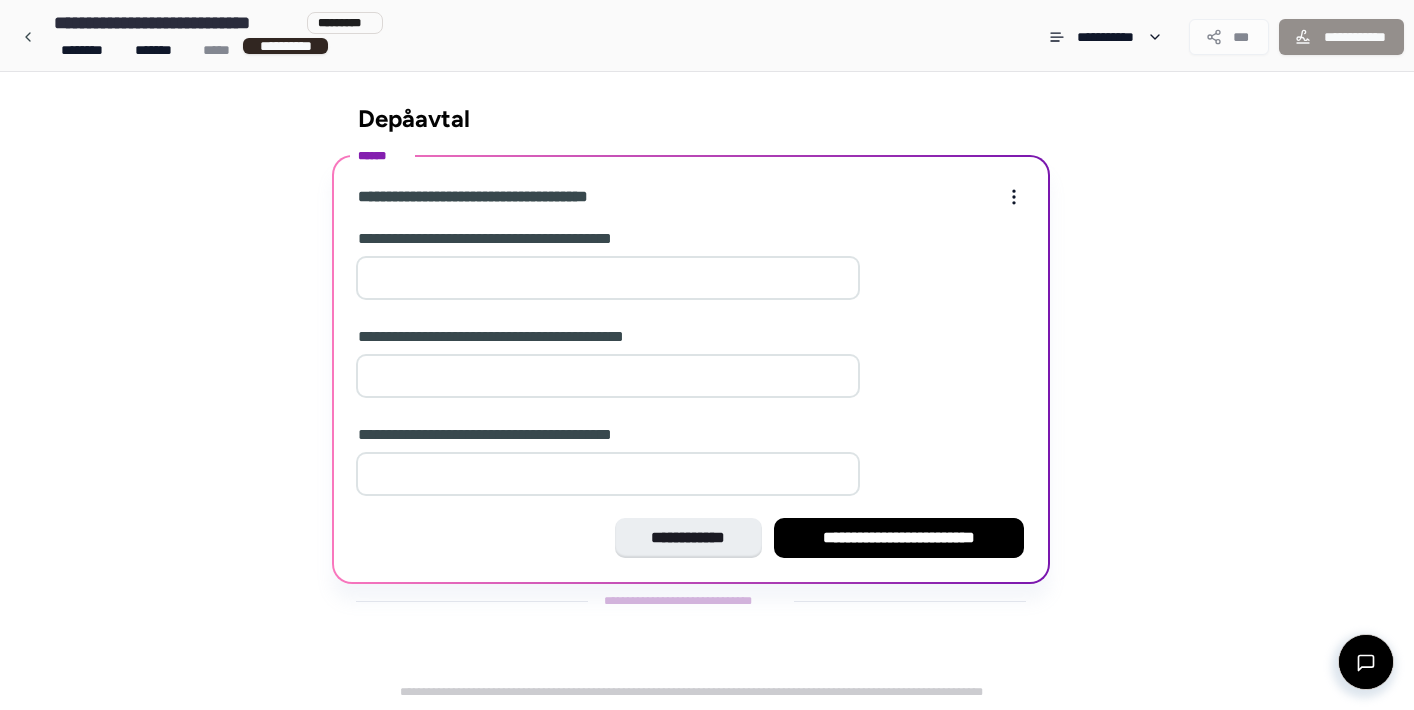 click at bounding box center [608, 278] 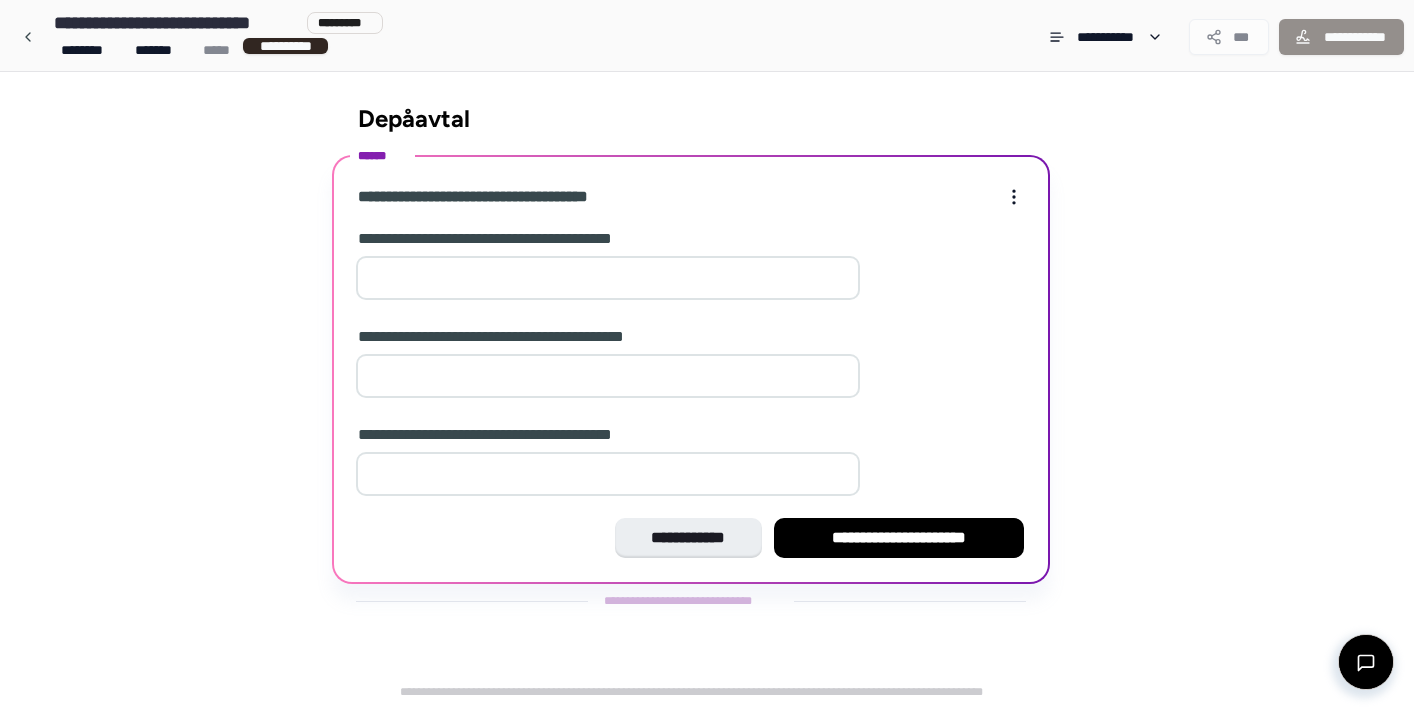 type on "*" 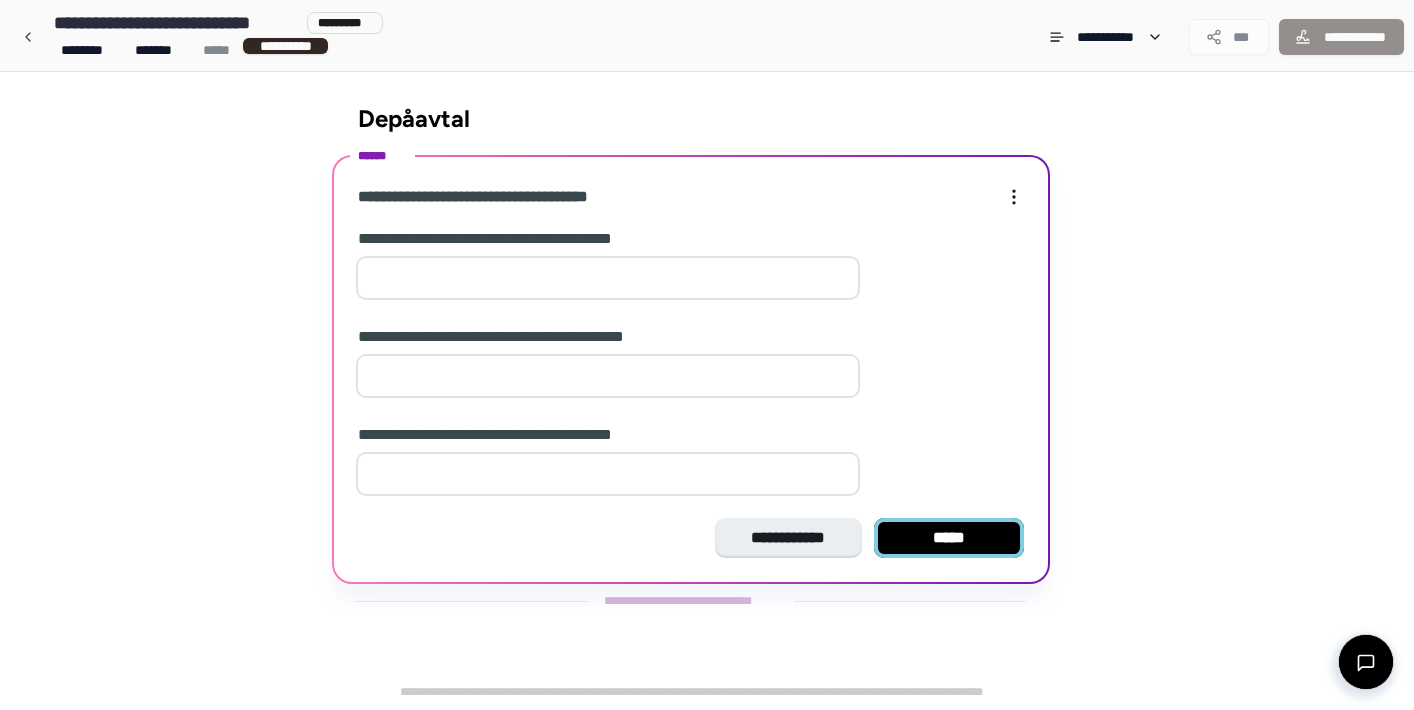 type on "*" 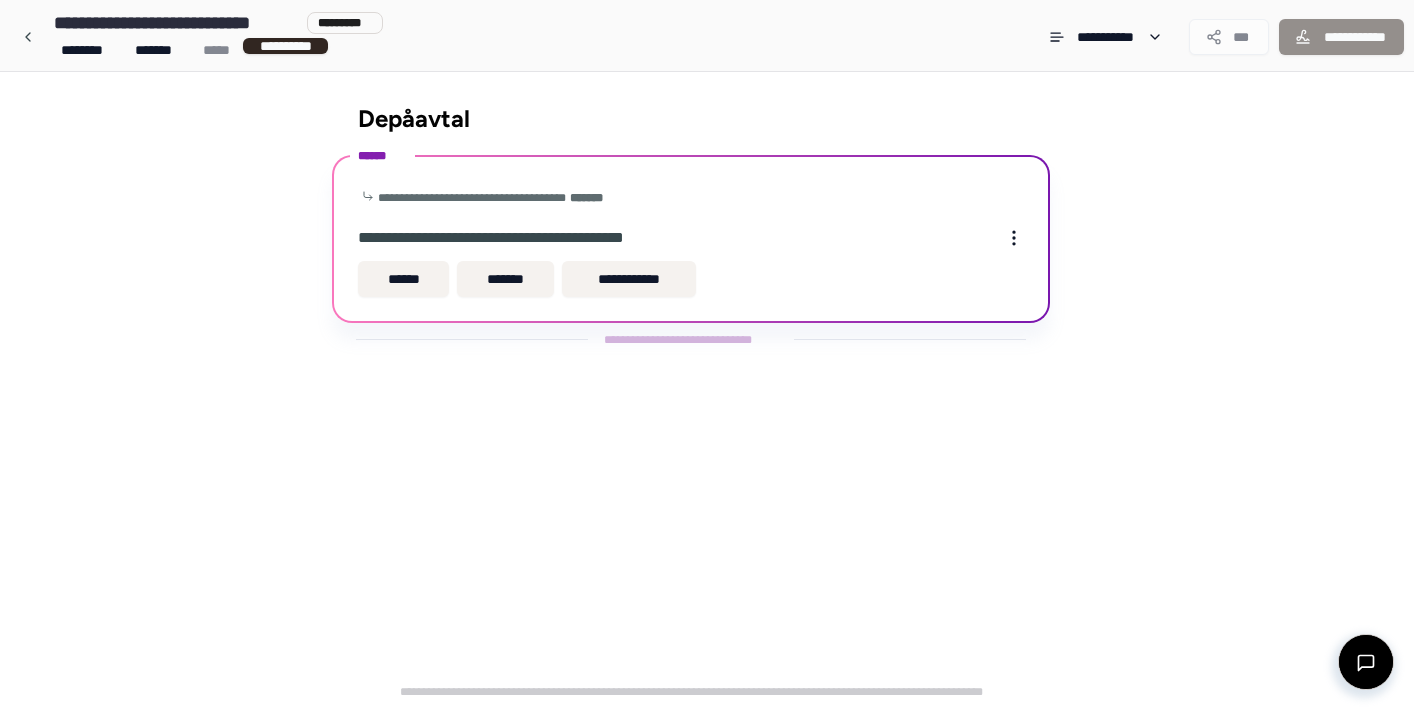 click on "**********" at bounding box center (707, 391) 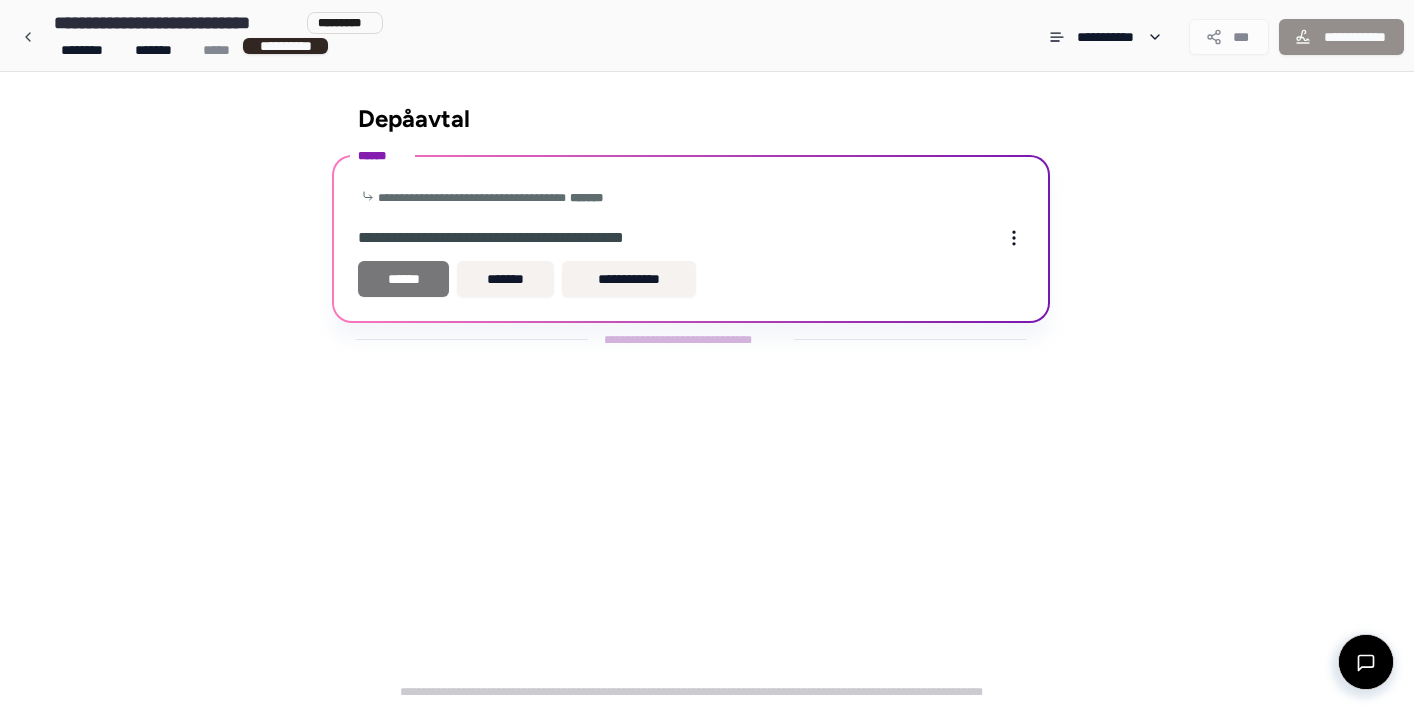 click on "******" at bounding box center [403, 279] 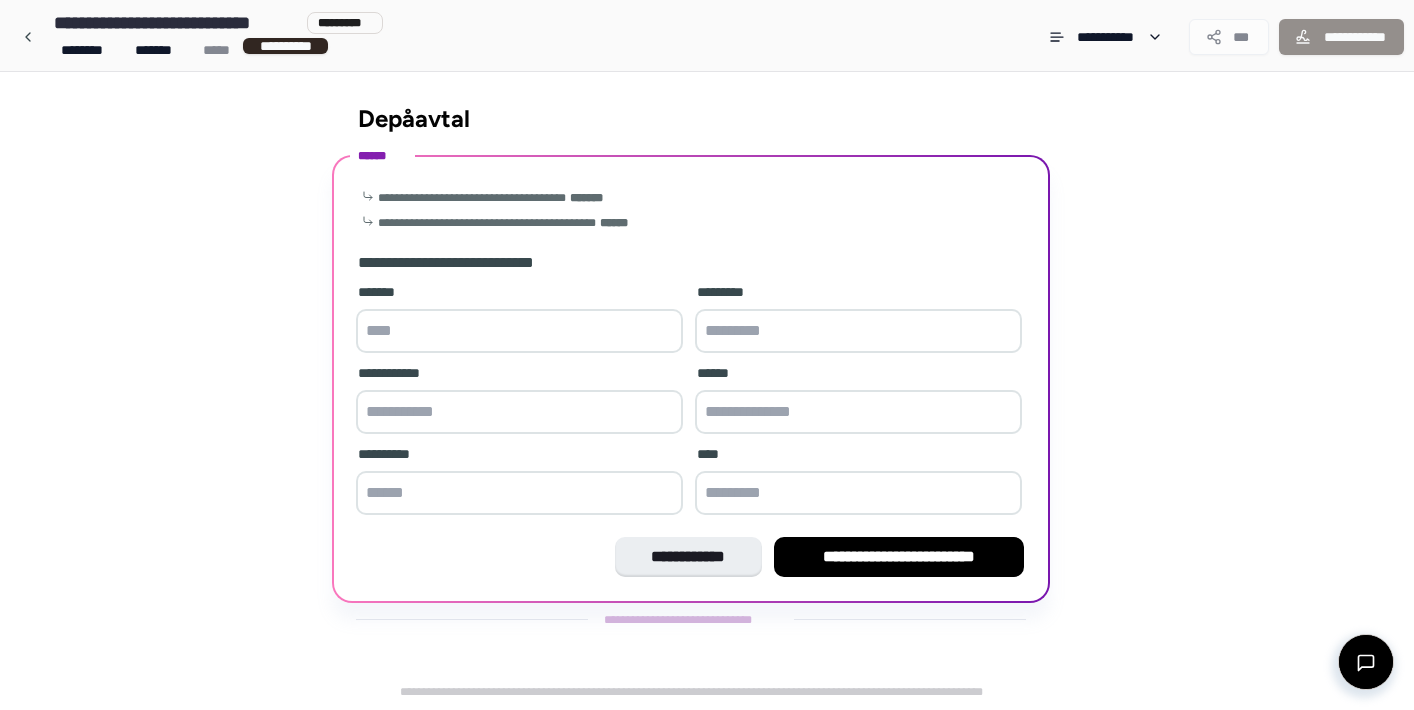 click at bounding box center [519, 331] 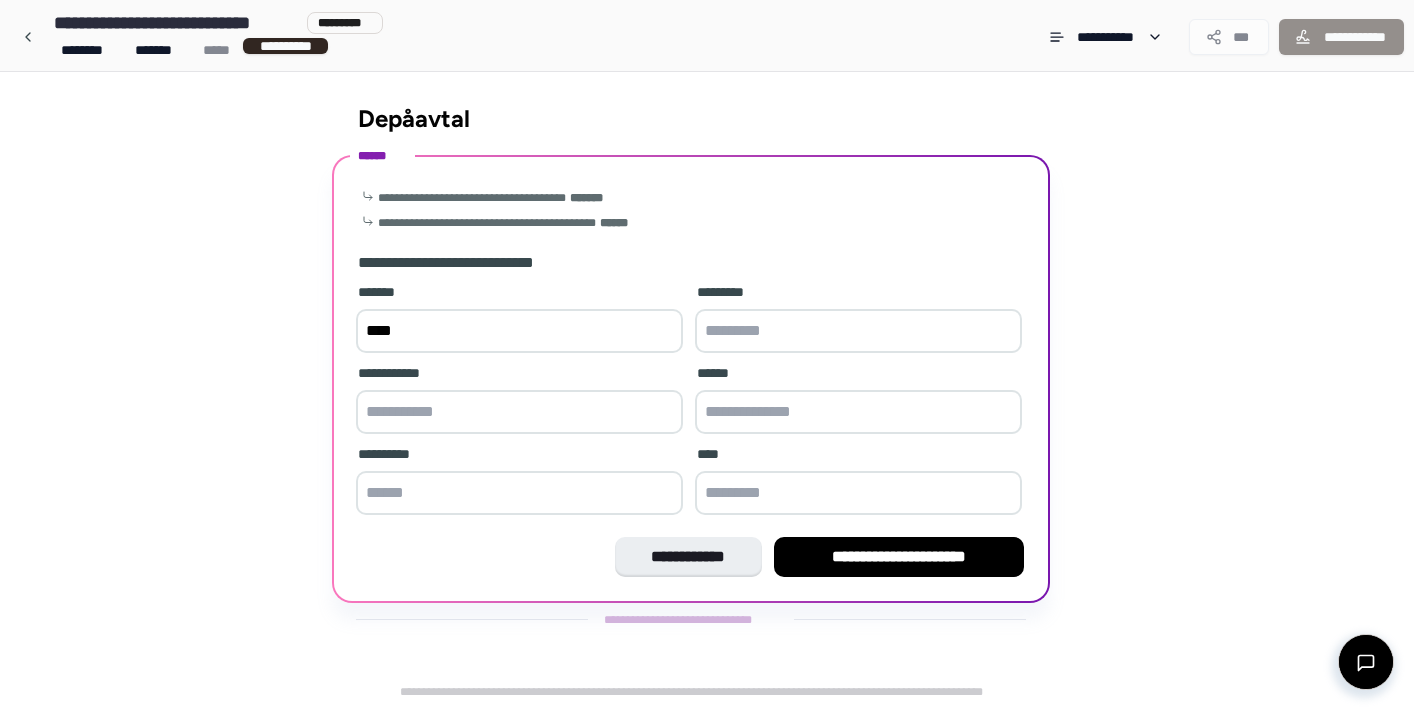 type on "*********" 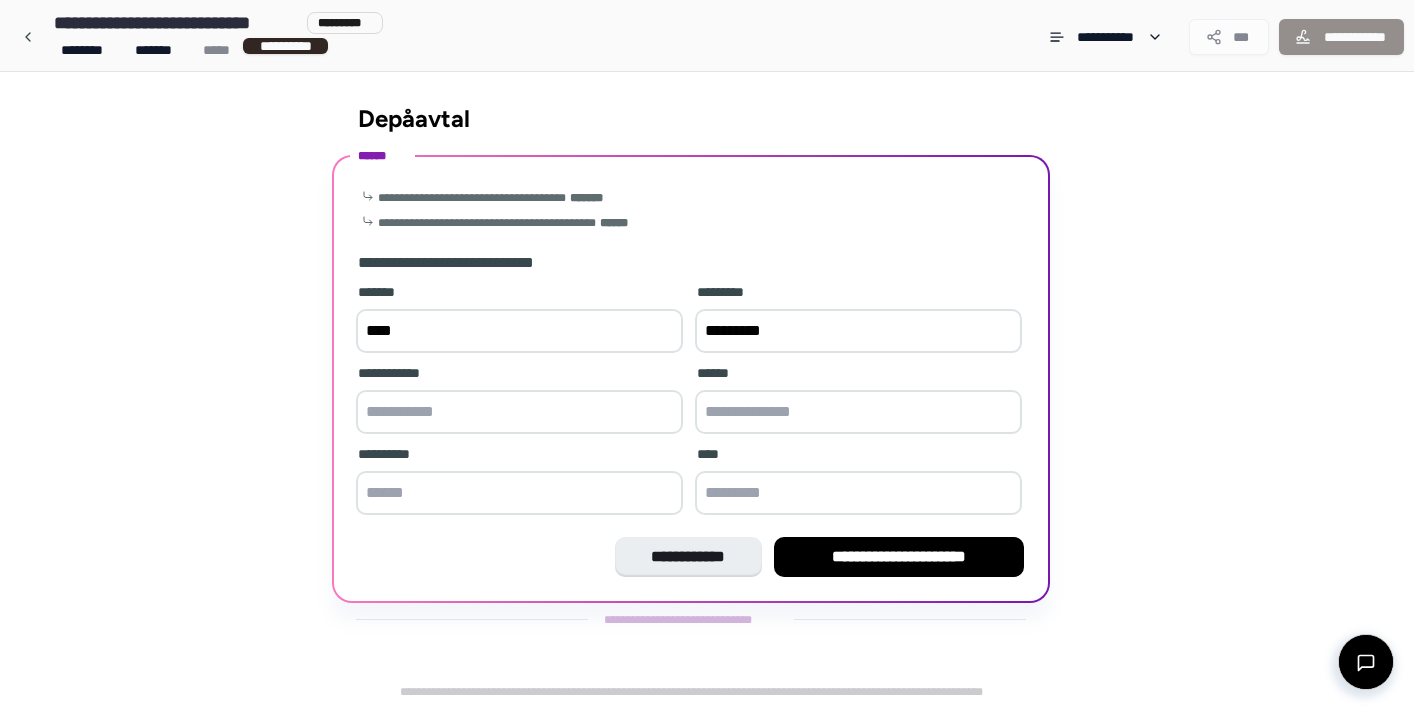 type on "**********" 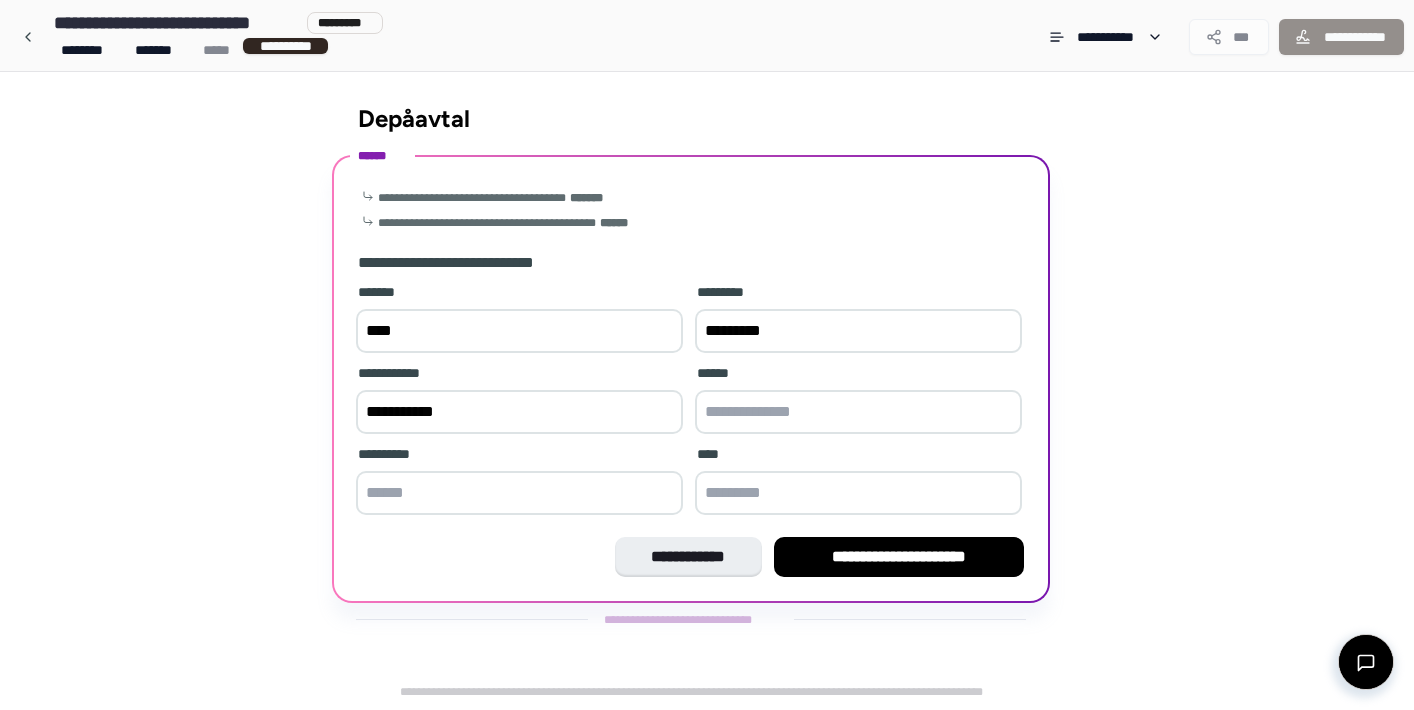 type on "**********" 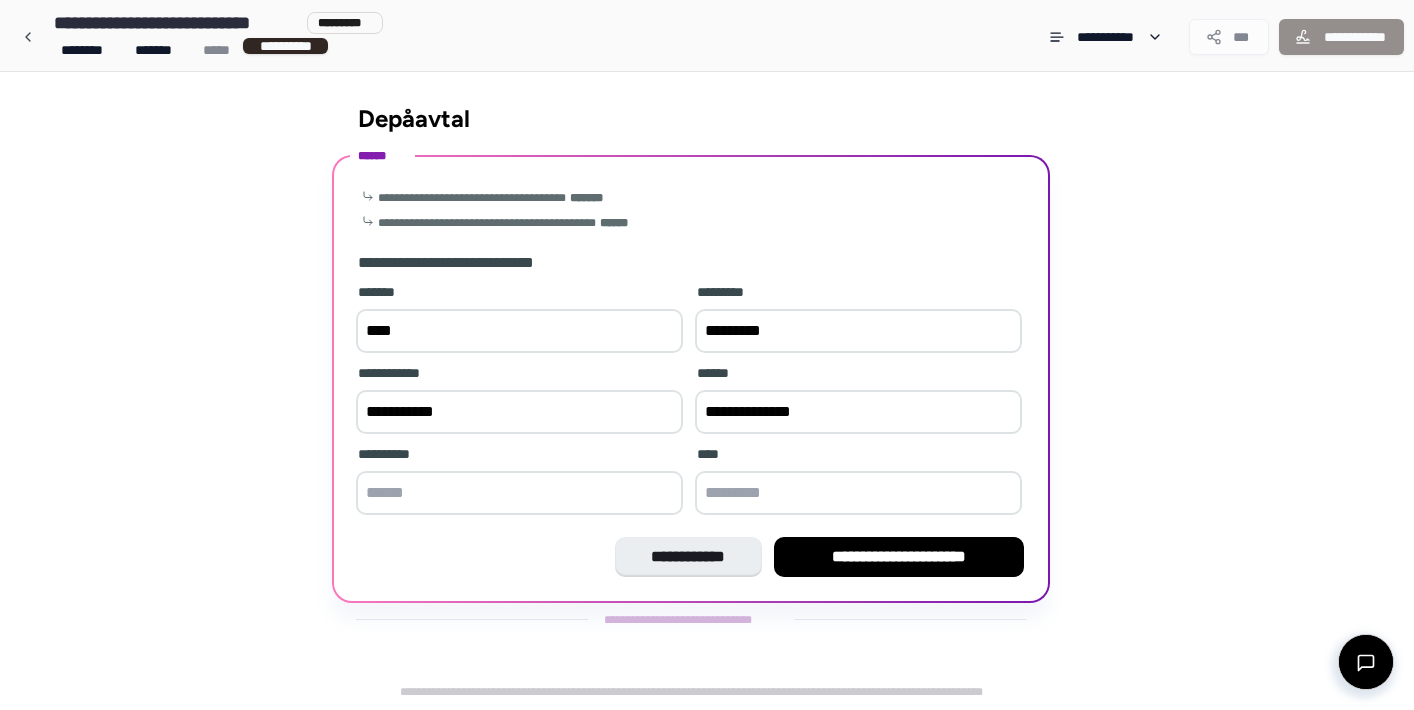 type on "******" 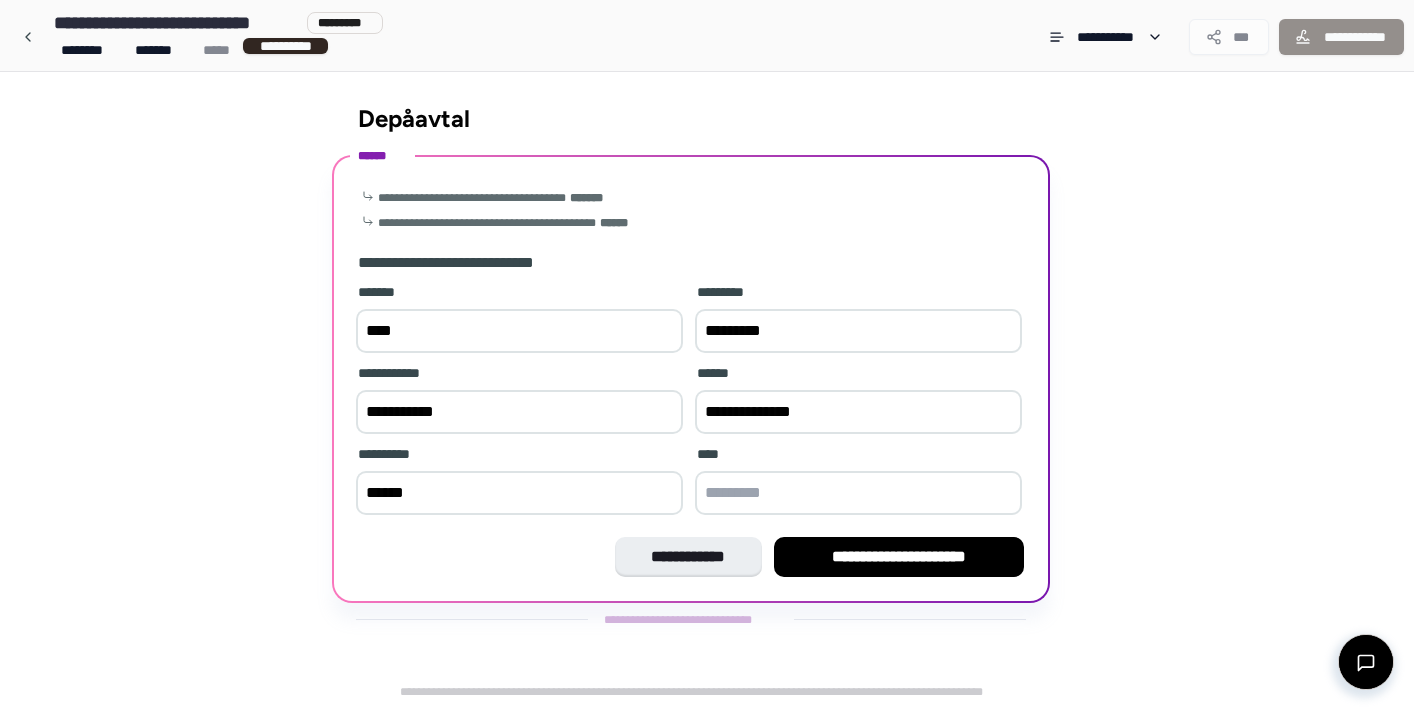 type on "*********" 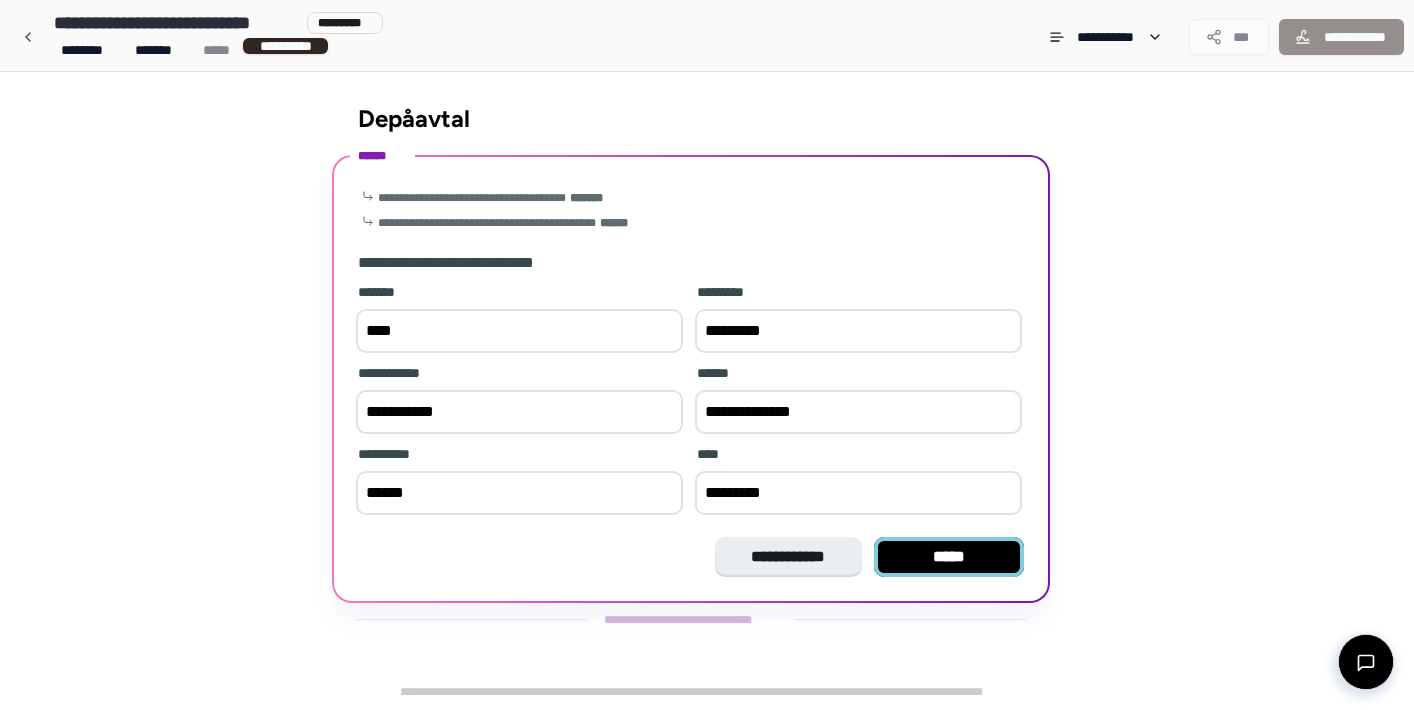 click on "*****" at bounding box center [949, 557] 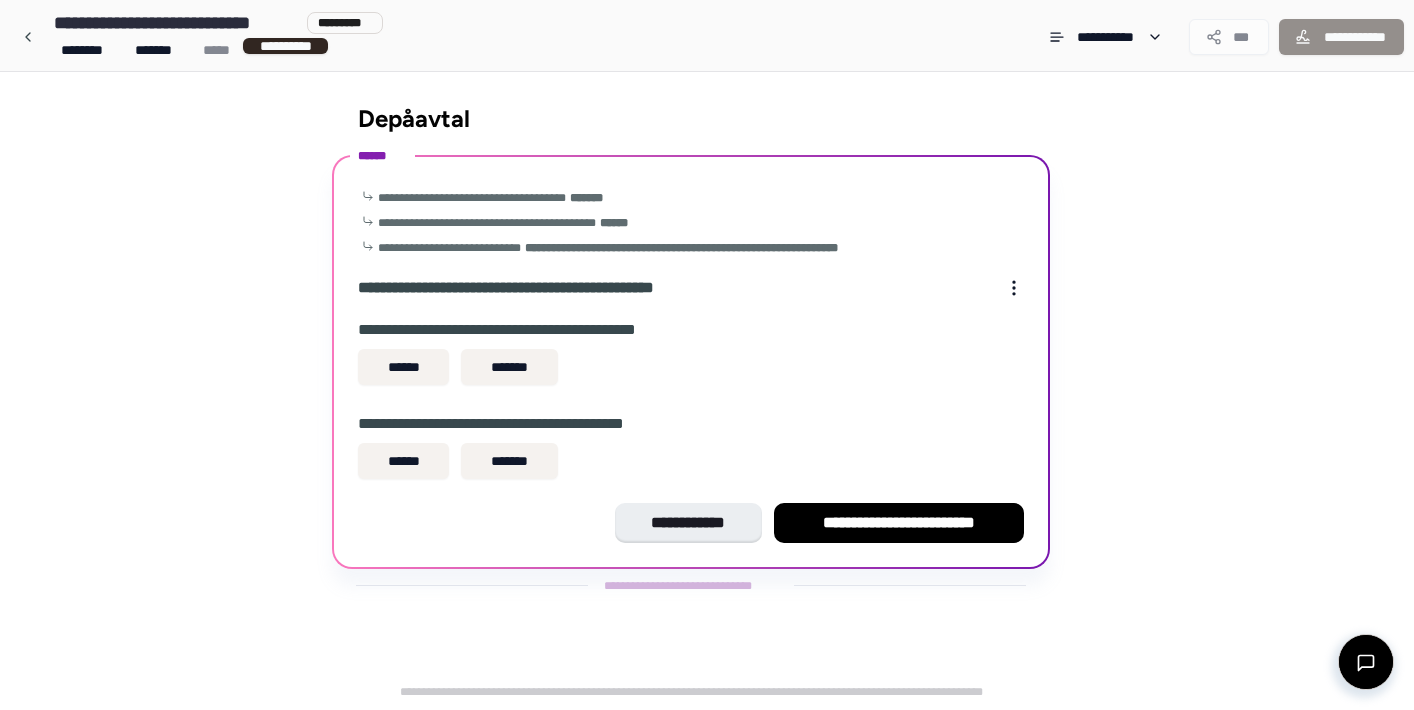 click on "**********" at bounding box center [691, 356] 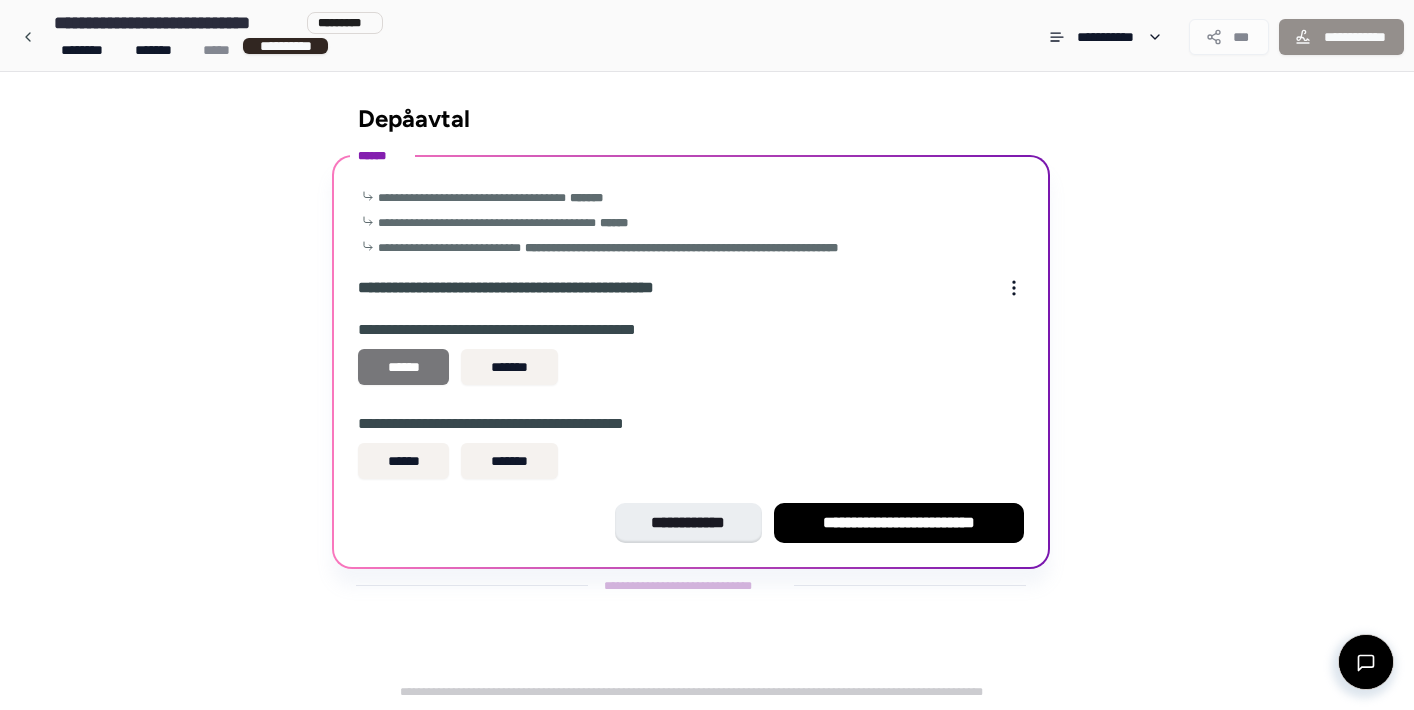 click on "******" at bounding box center [403, 367] 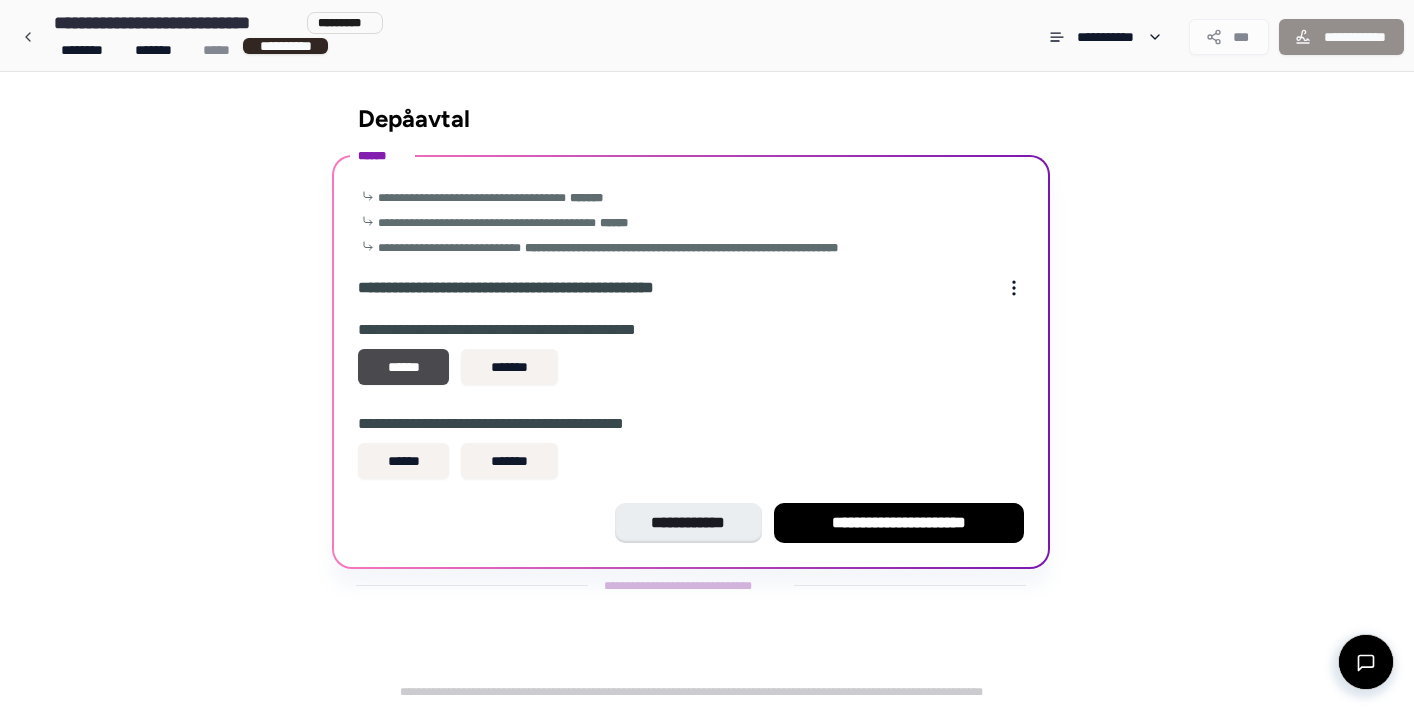 click on "**********" at bounding box center [691, 450] 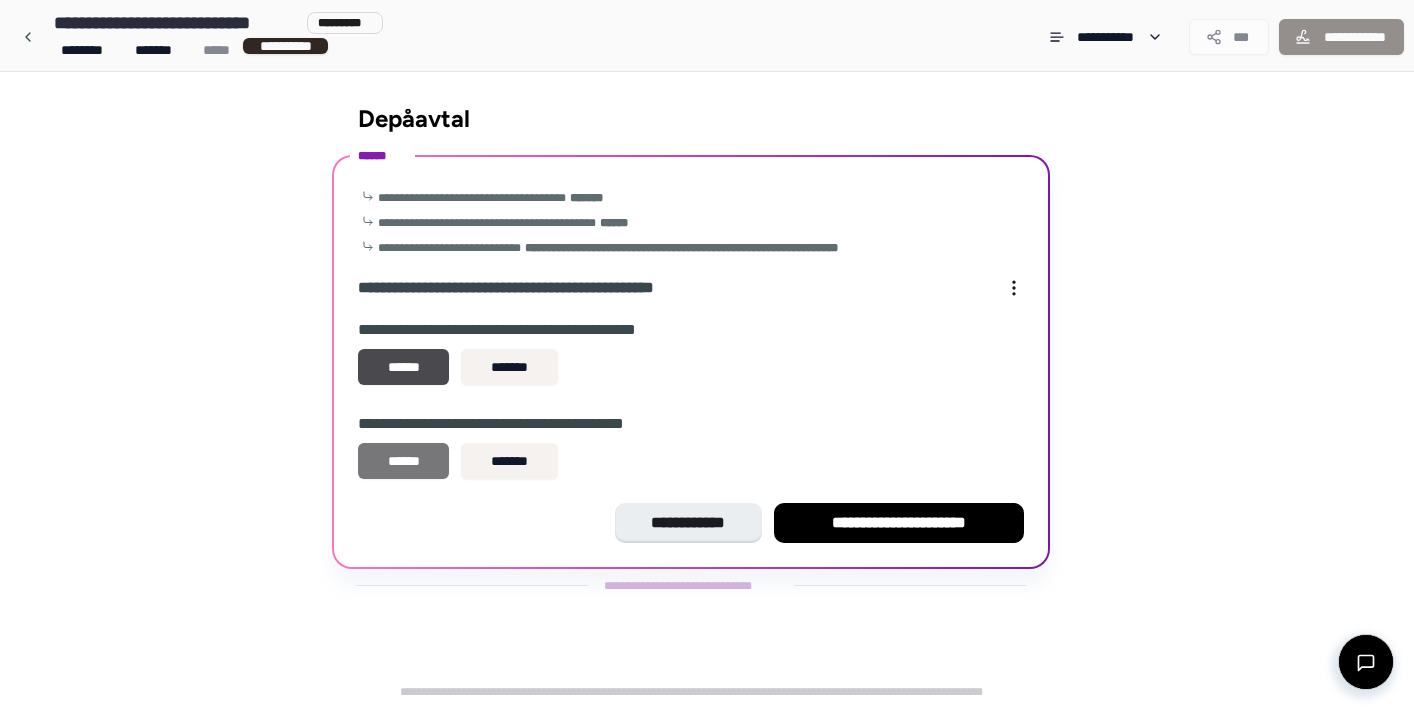 click on "******" at bounding box center (403, 461) 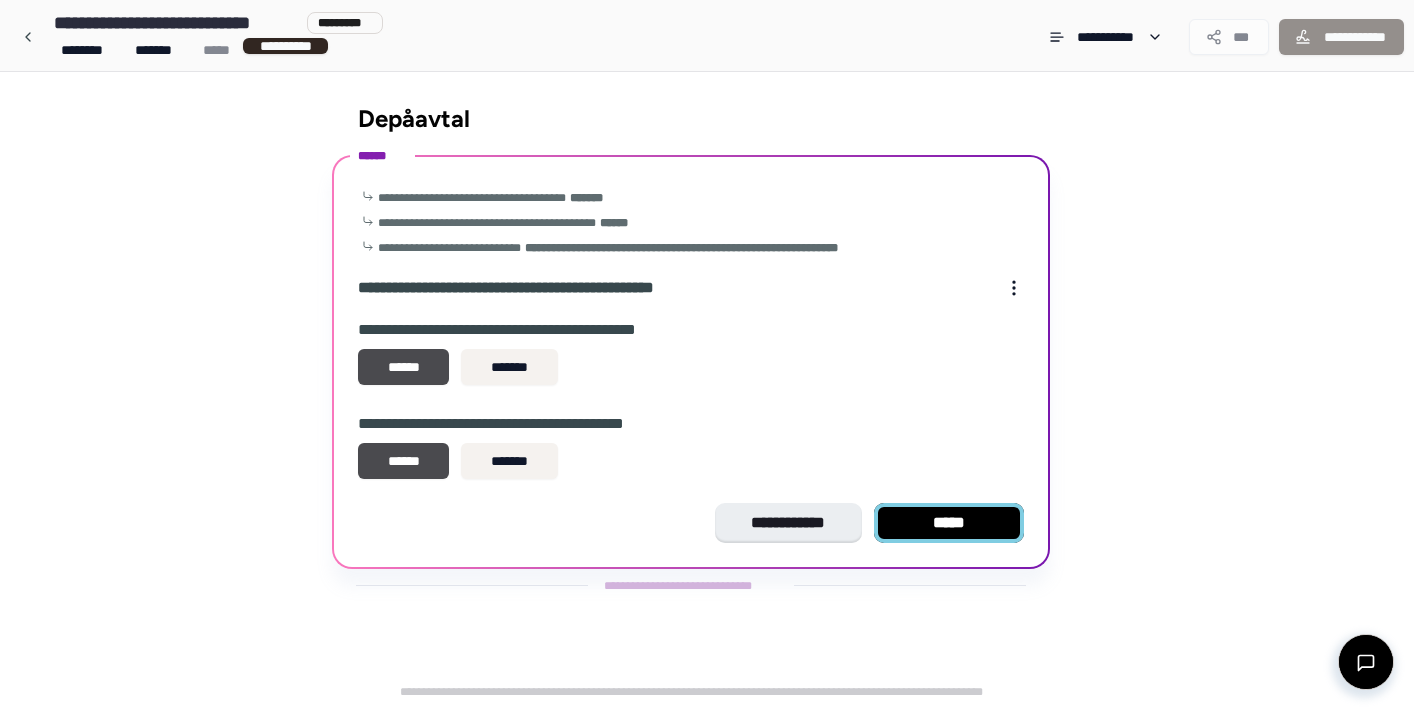 click on "*****" at bounding box center [949, 523] 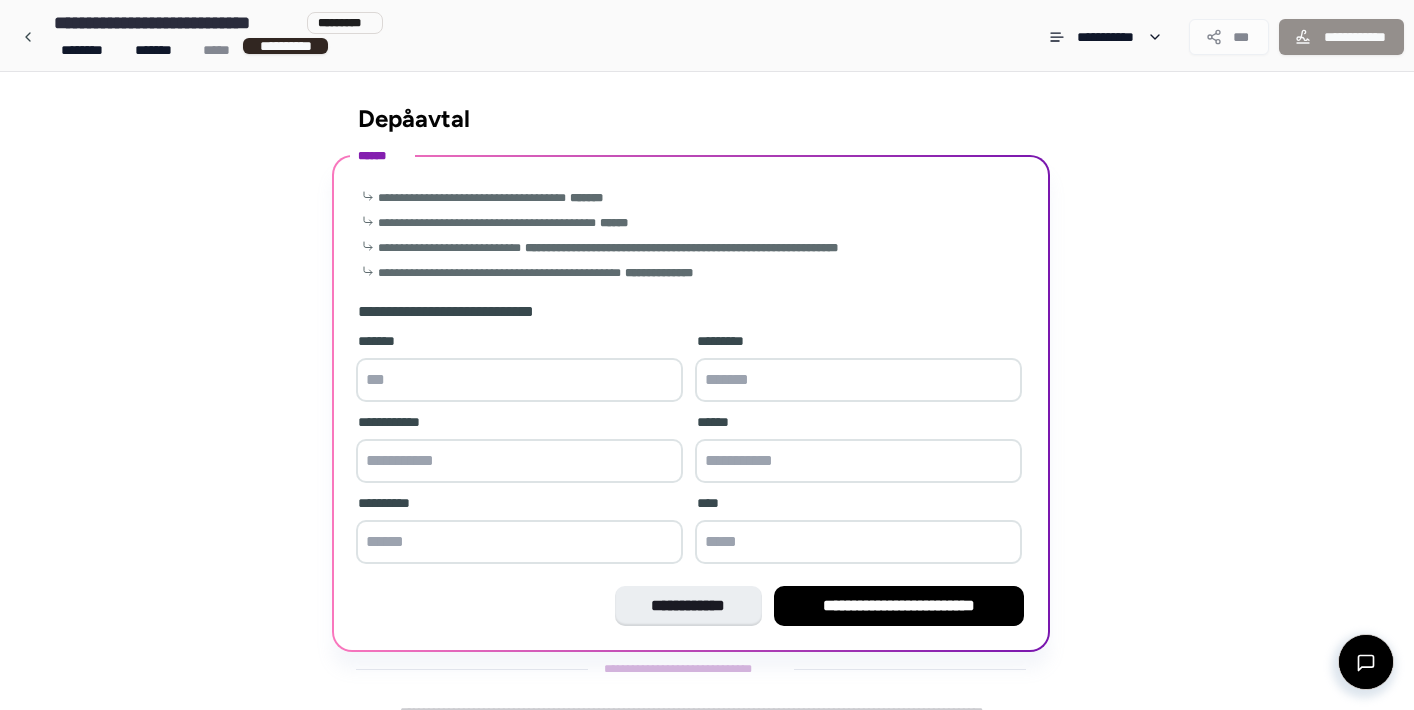 scroll, scrollTop: 21, scrollLeft: 0, axis: vertical 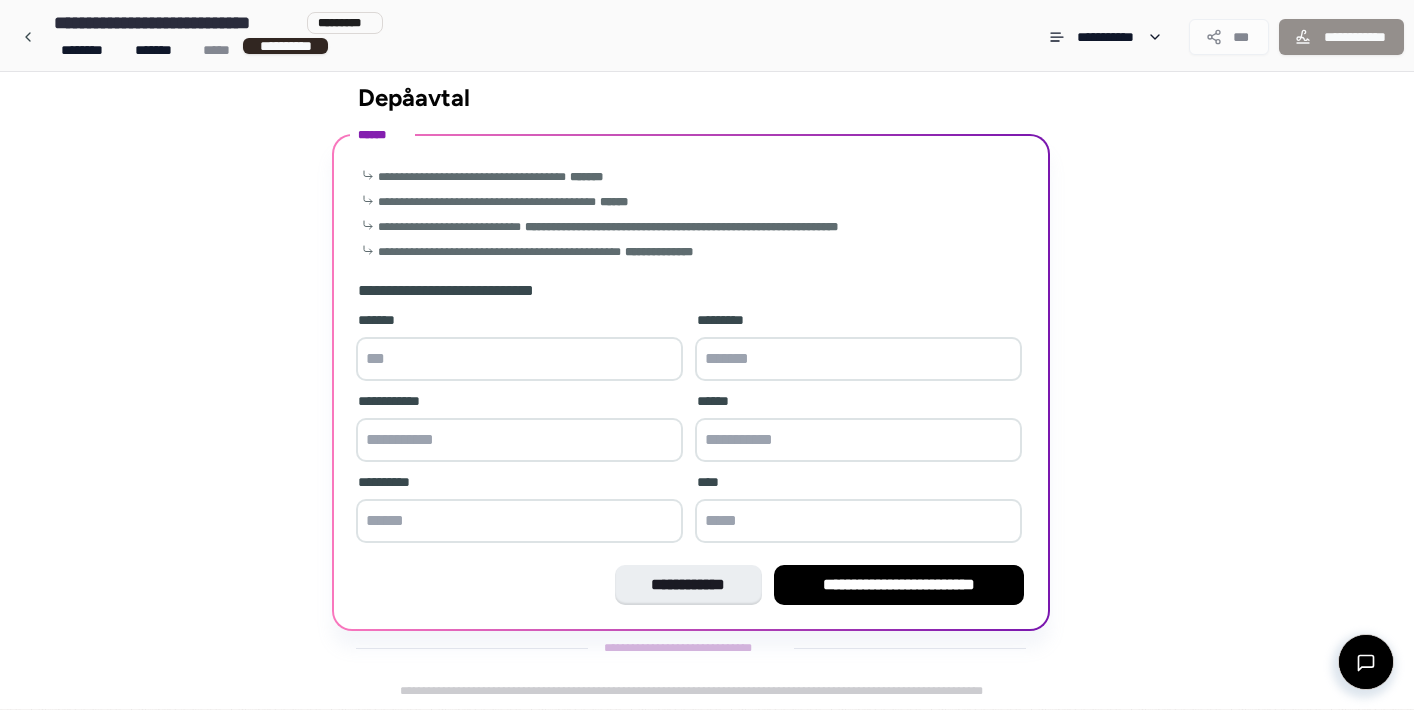 click at bounding box center [519, 359] 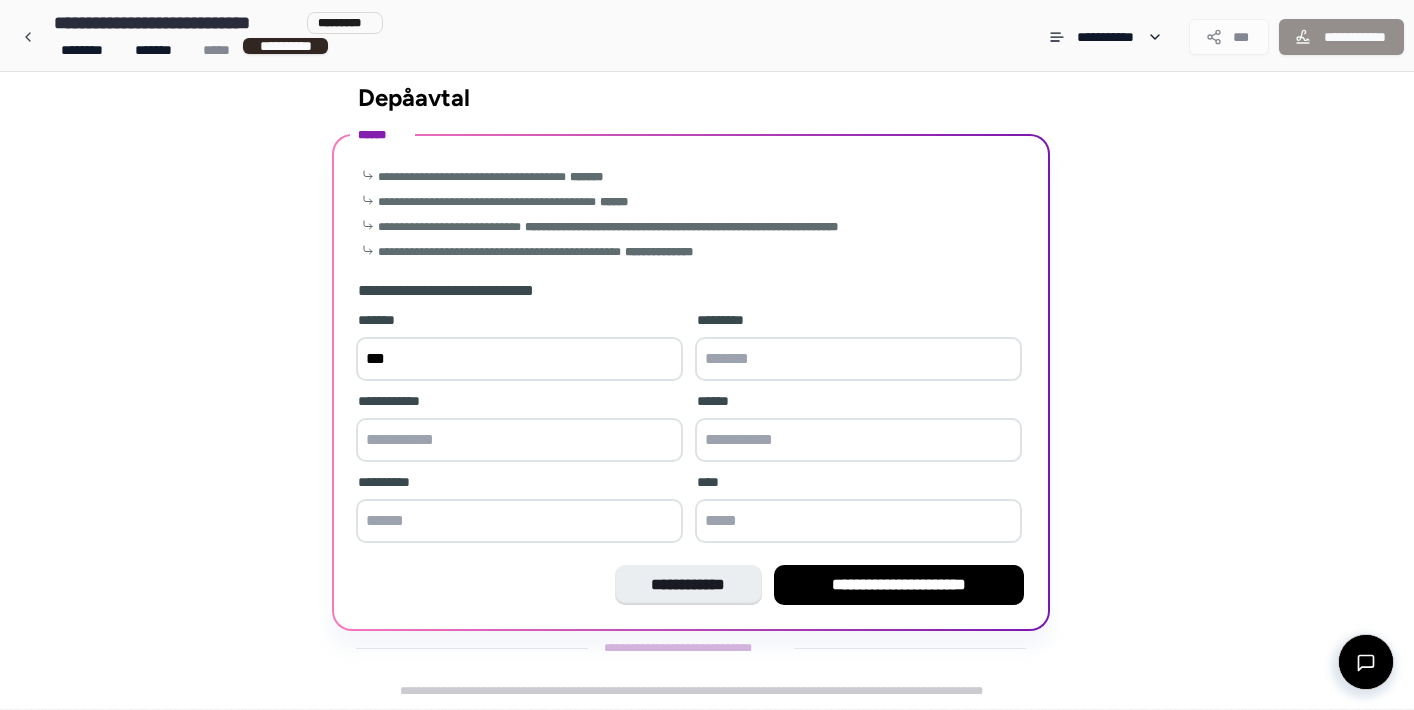 type on "*******" 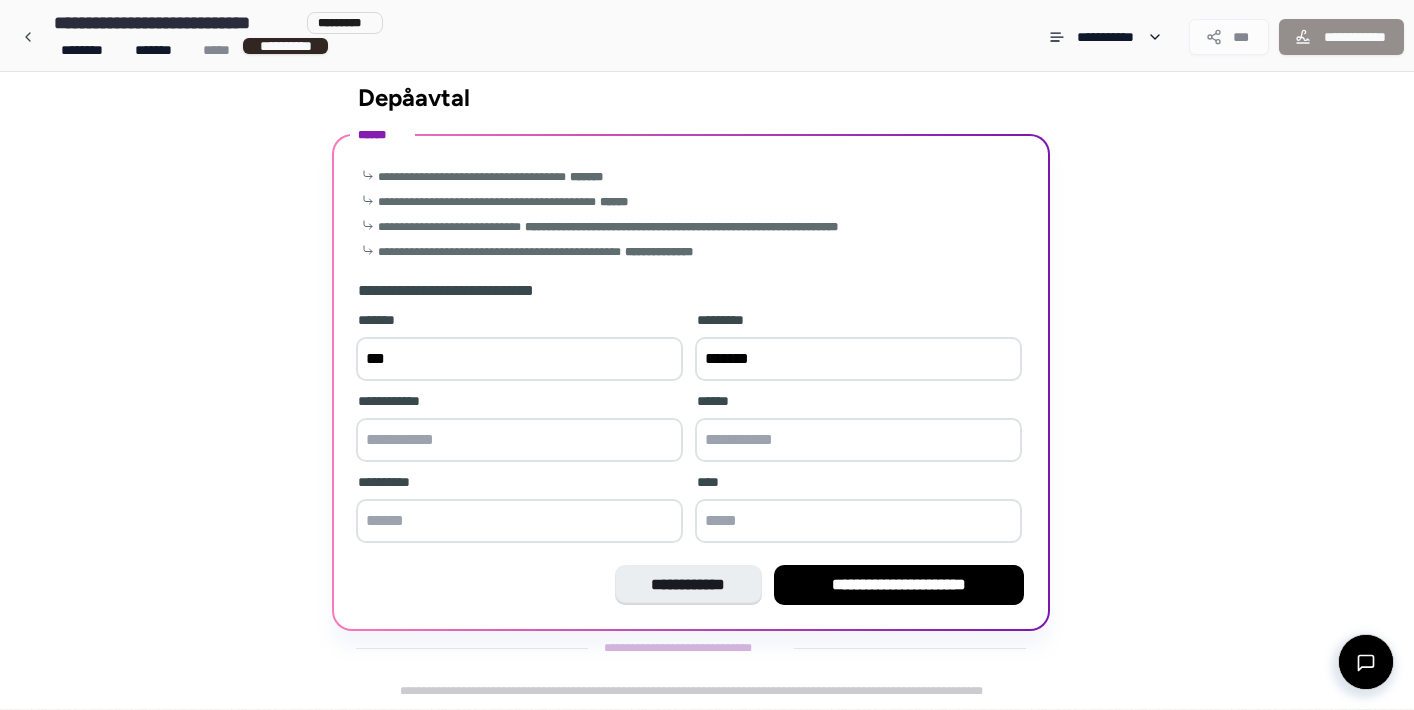 type on "**********" 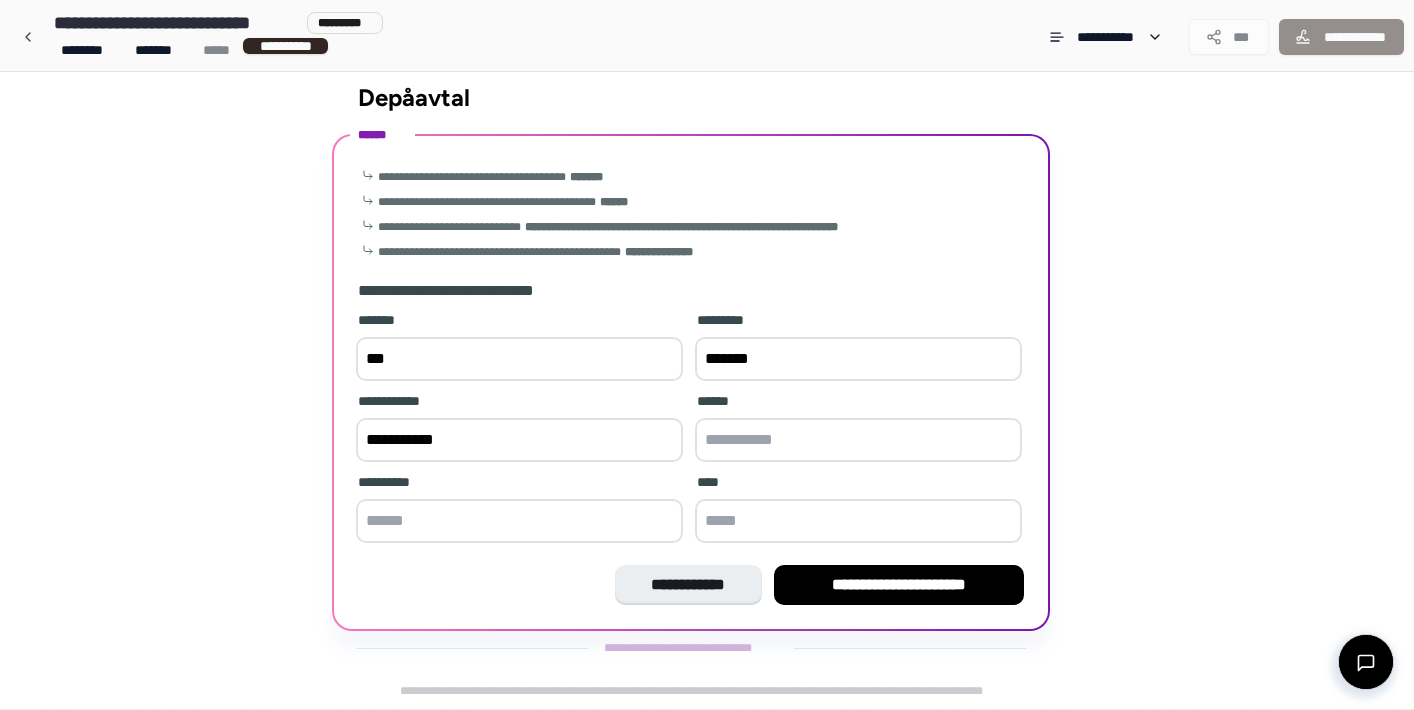 type on "**********" 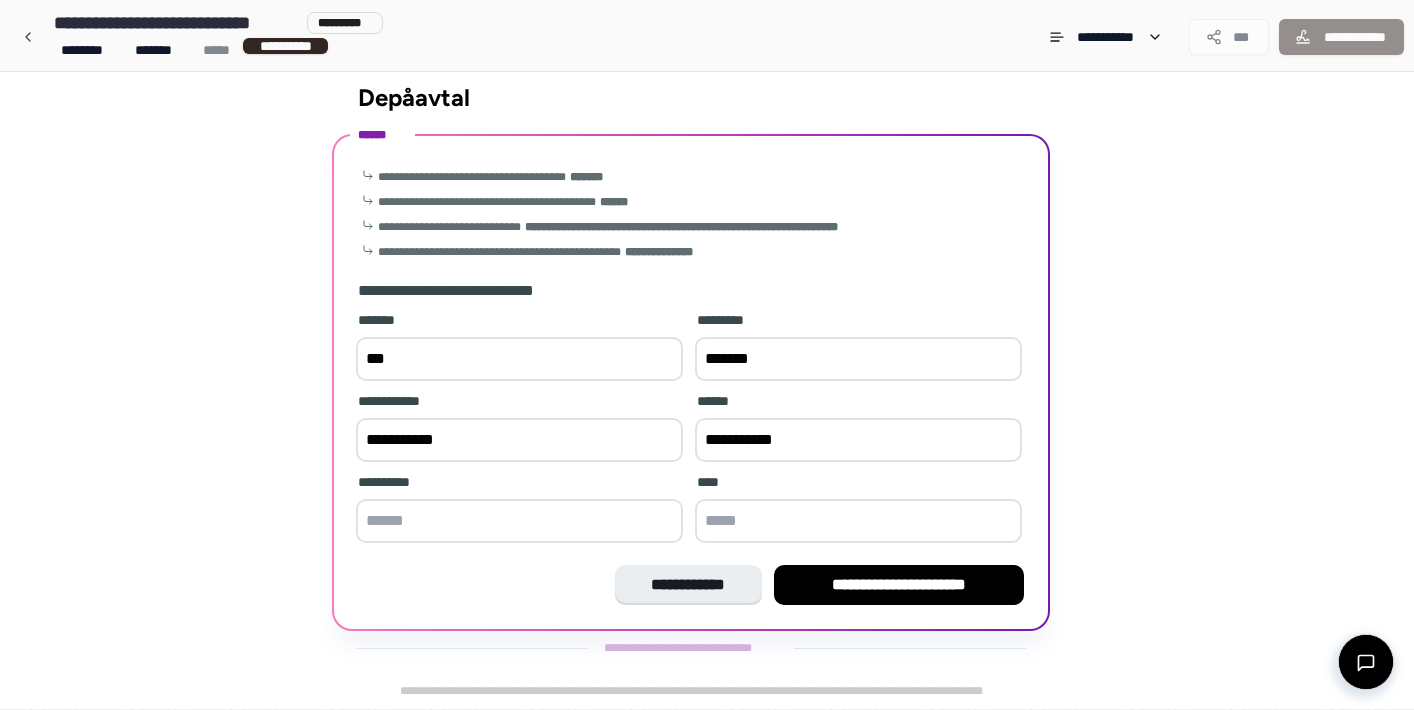 type on "******" 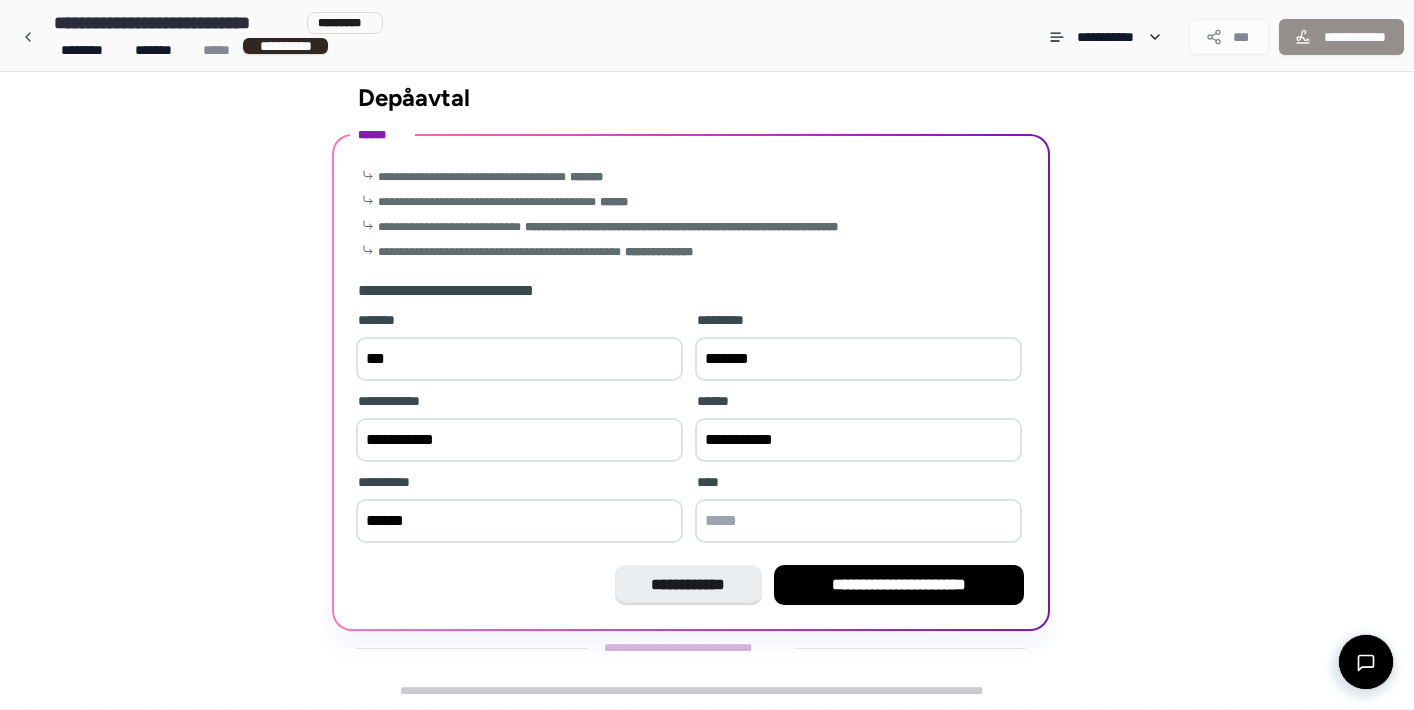 type on "*****" 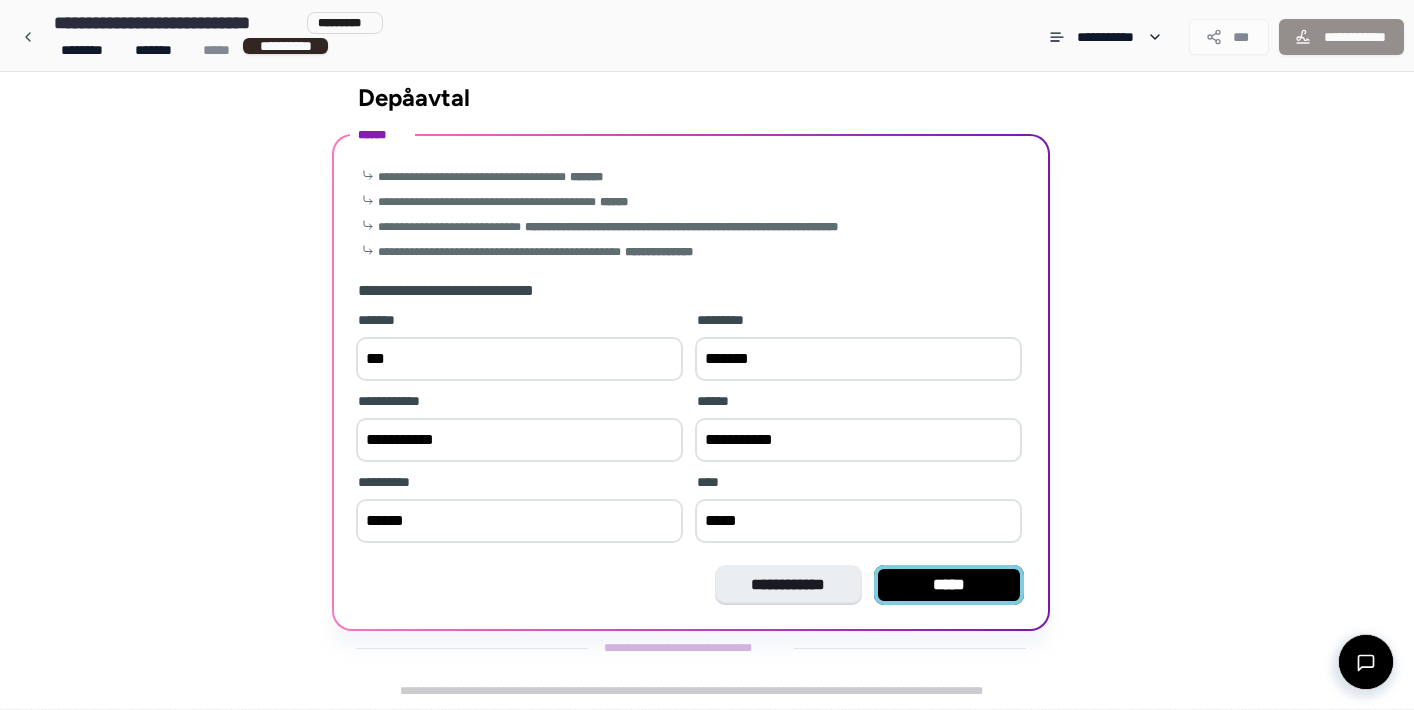 click on "*****" at bounding box center (949, 585) 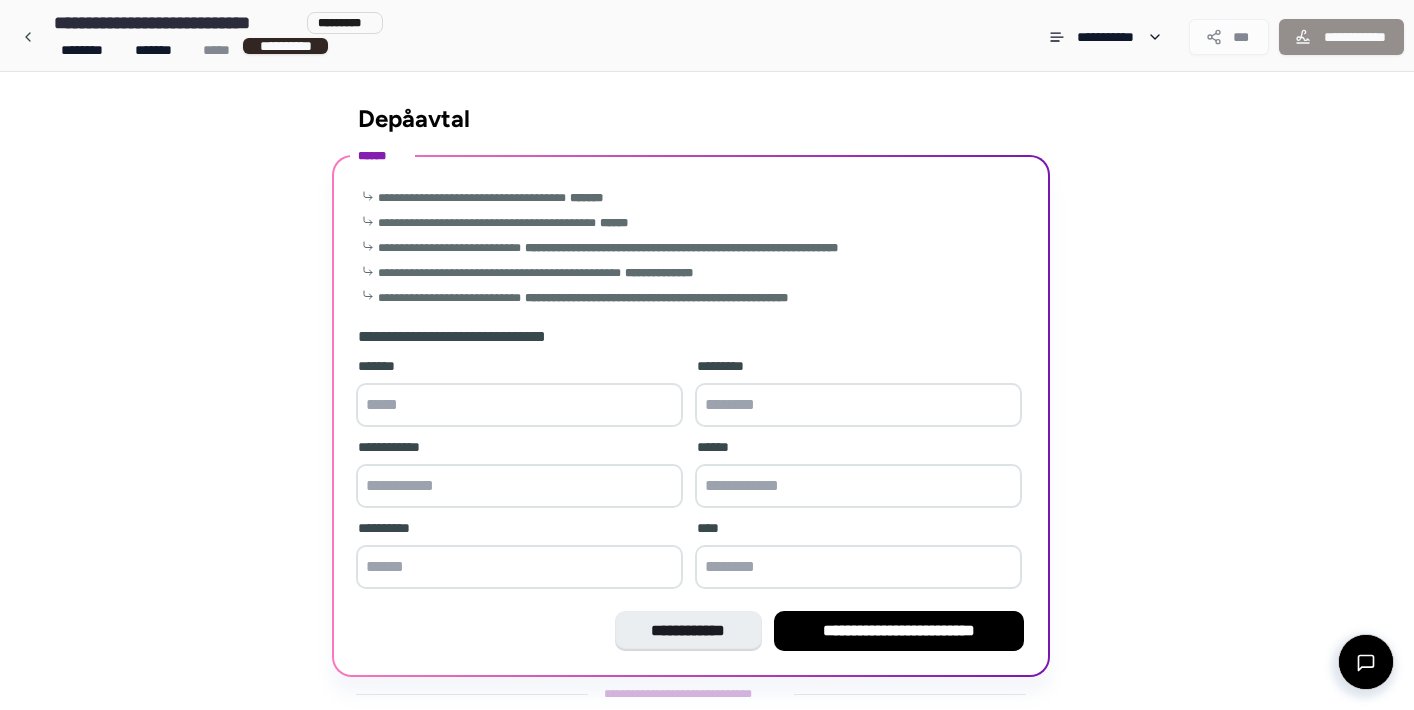 scroll, scrollTop: 46, scrollLeft: 0, axis: vertical 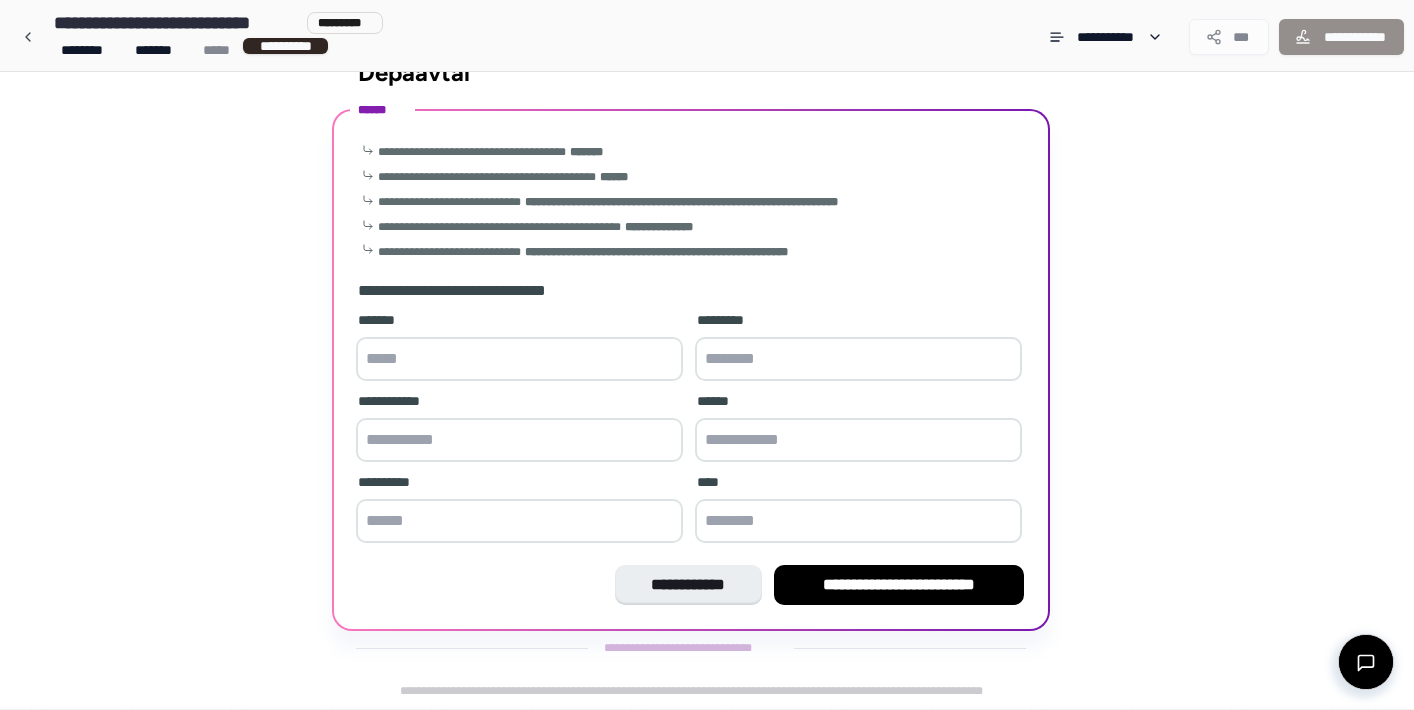 click at bounding box center [519, 359] 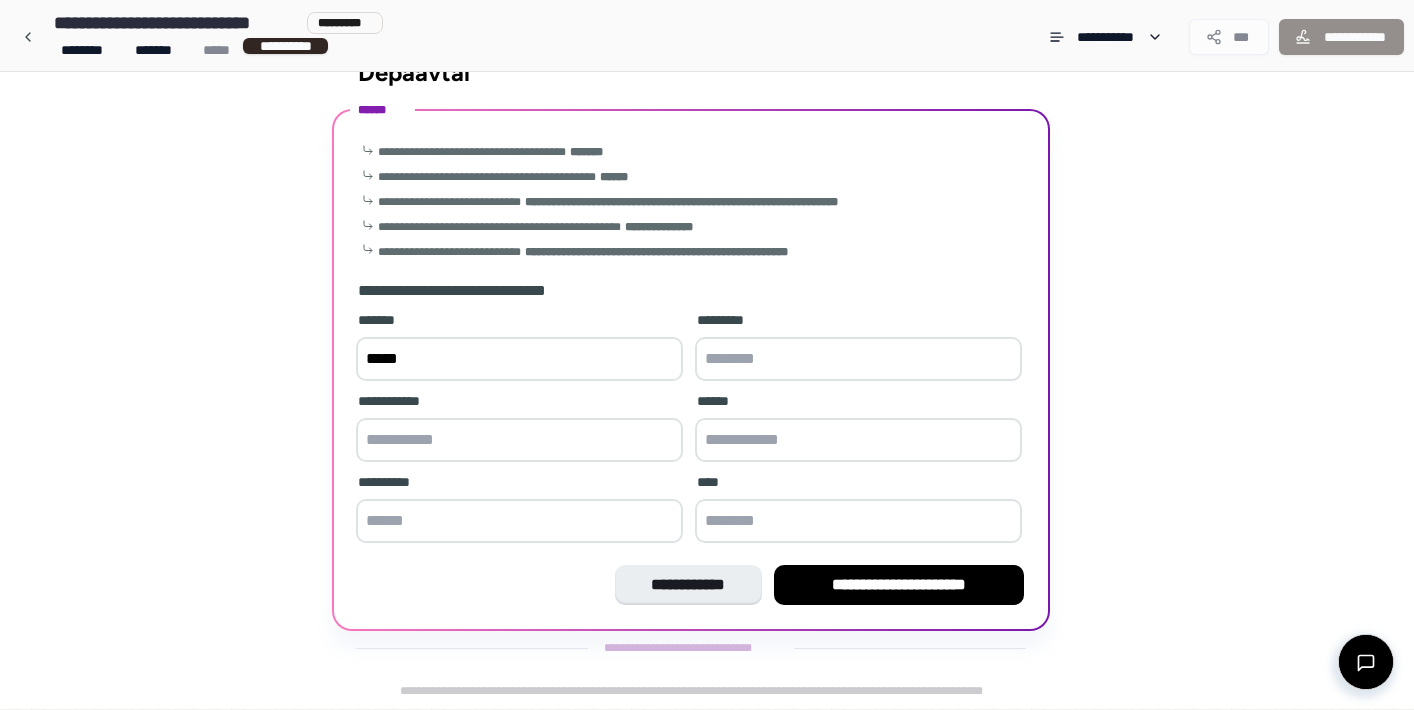 type on "********" 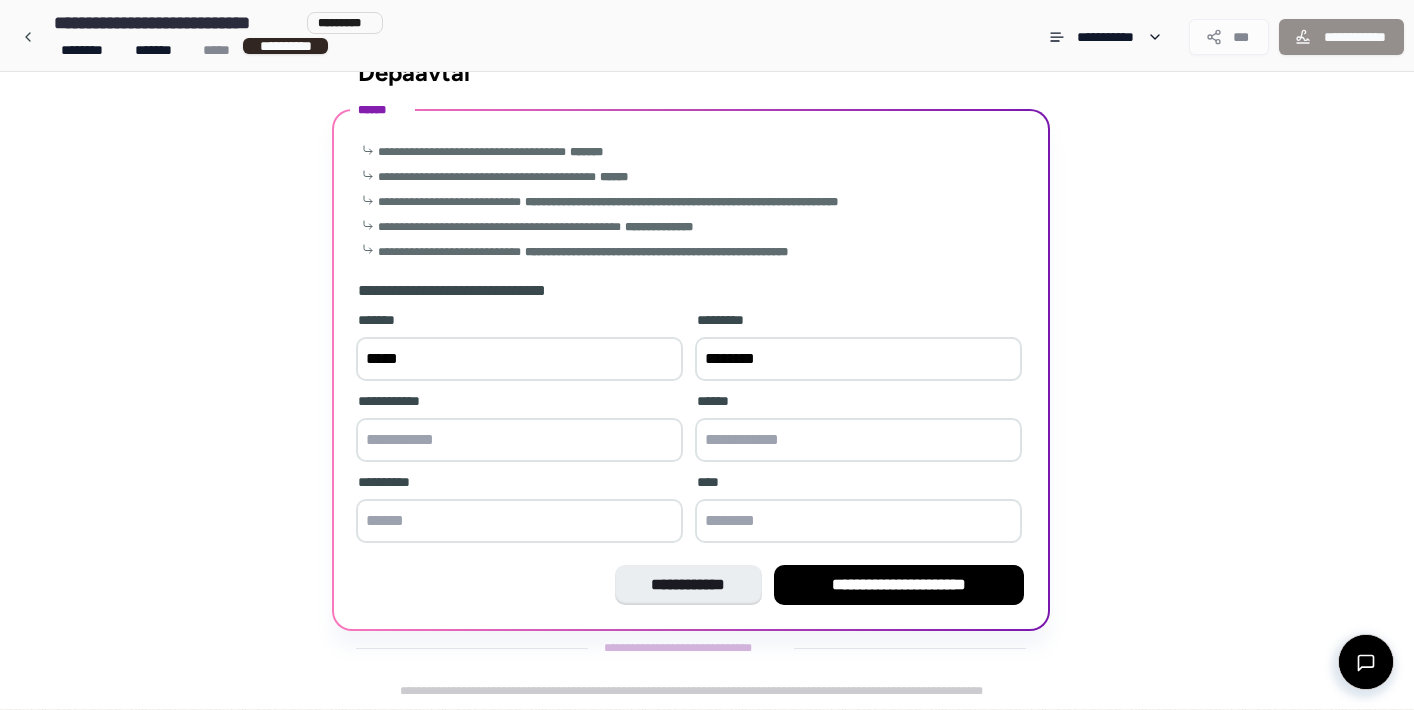 type on "**********" 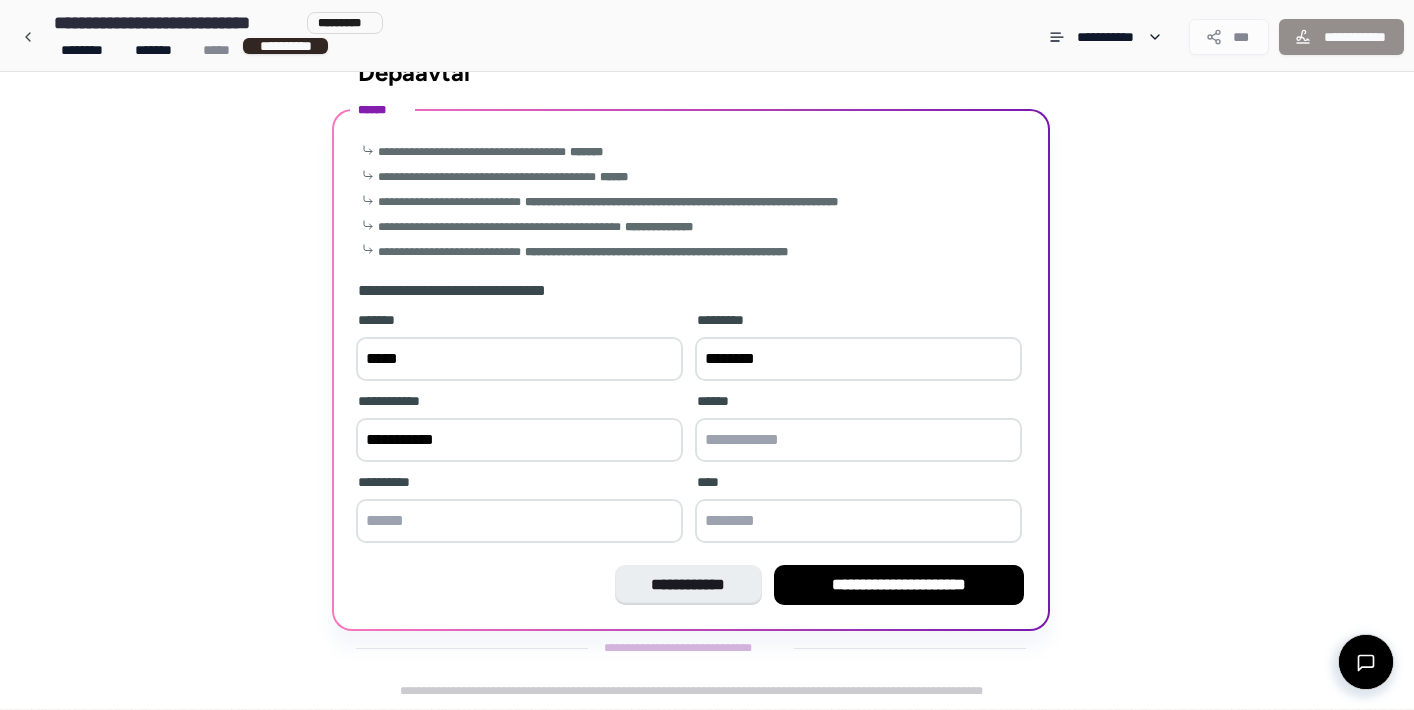 type on "**********" 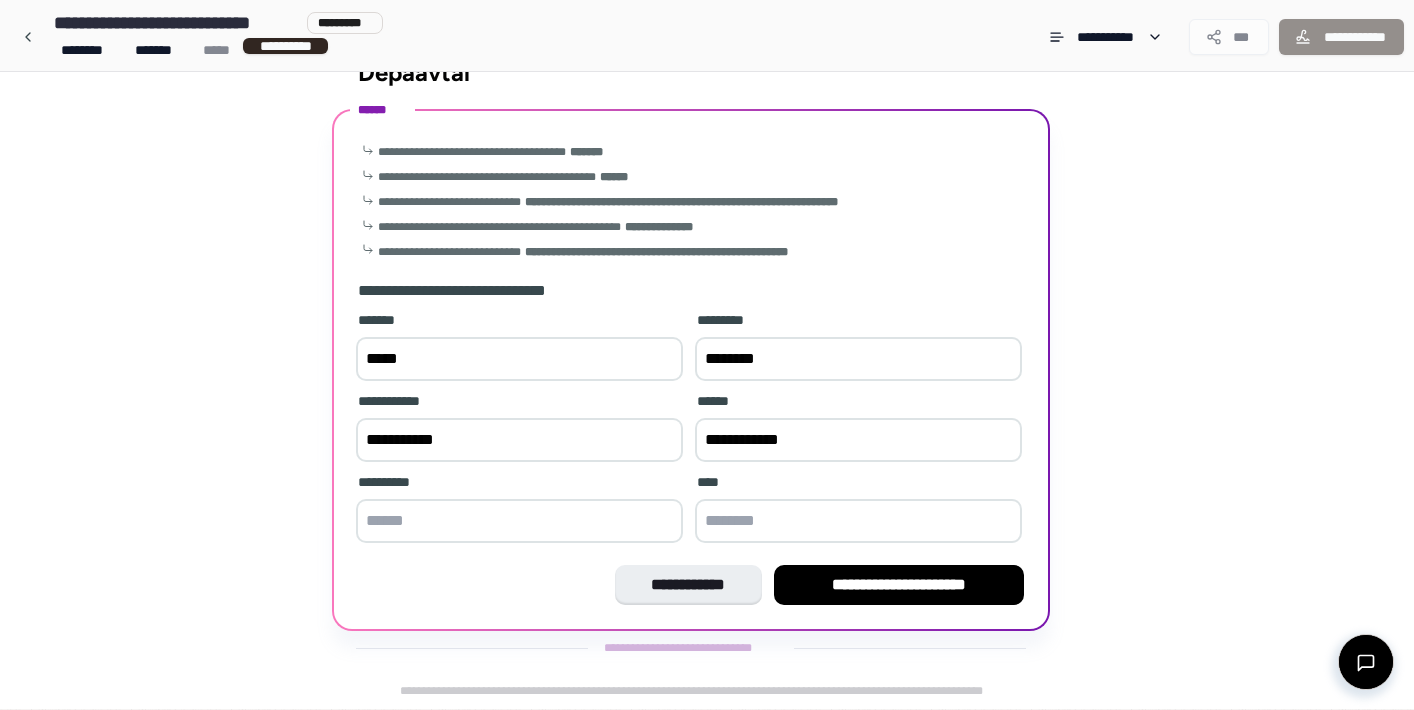 type on "******" 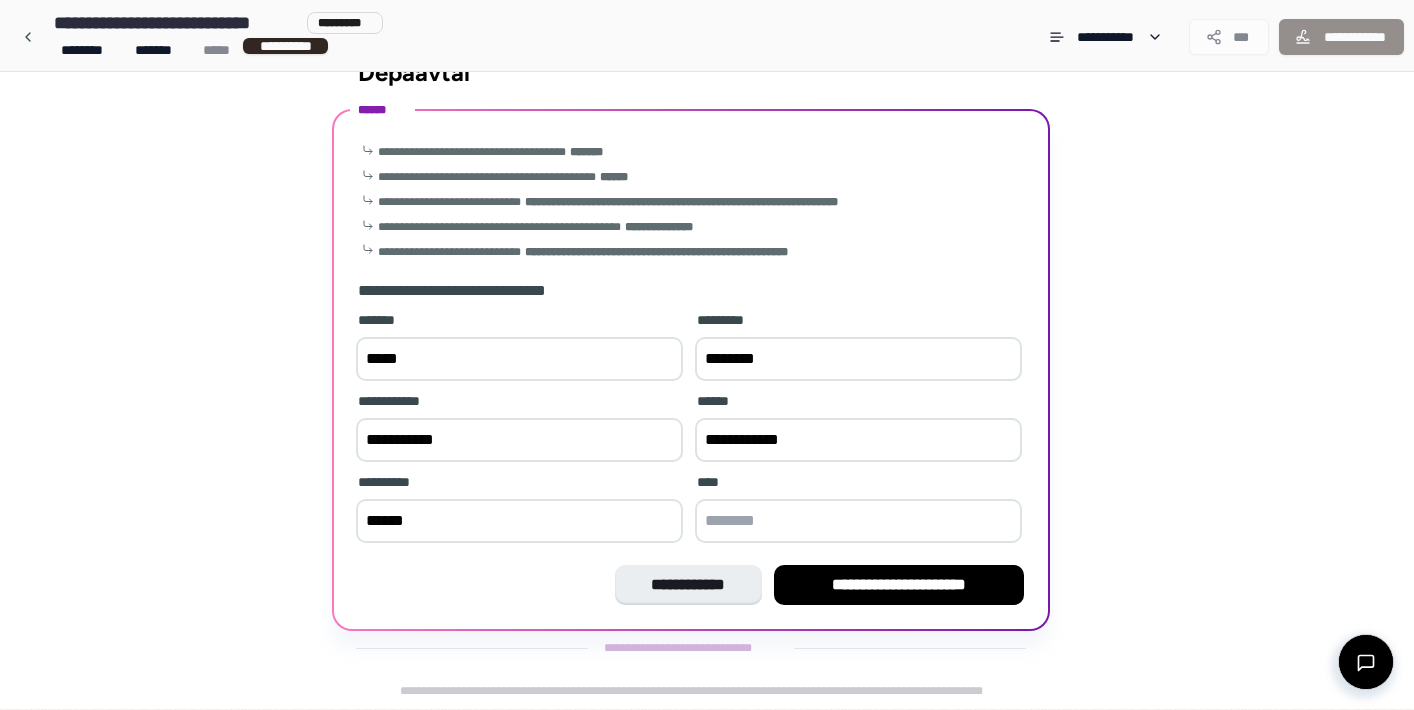 type on "********" 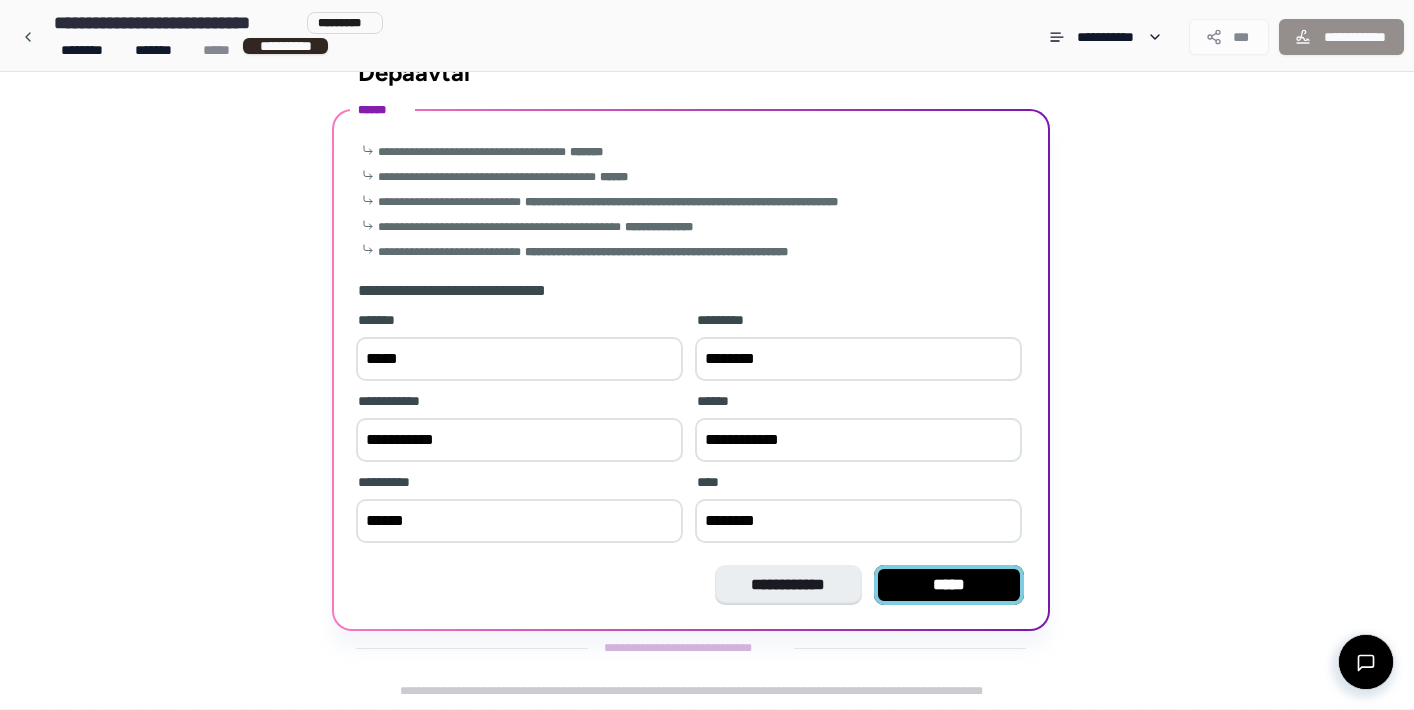 click on "*****" at bounding box center (949, 585) 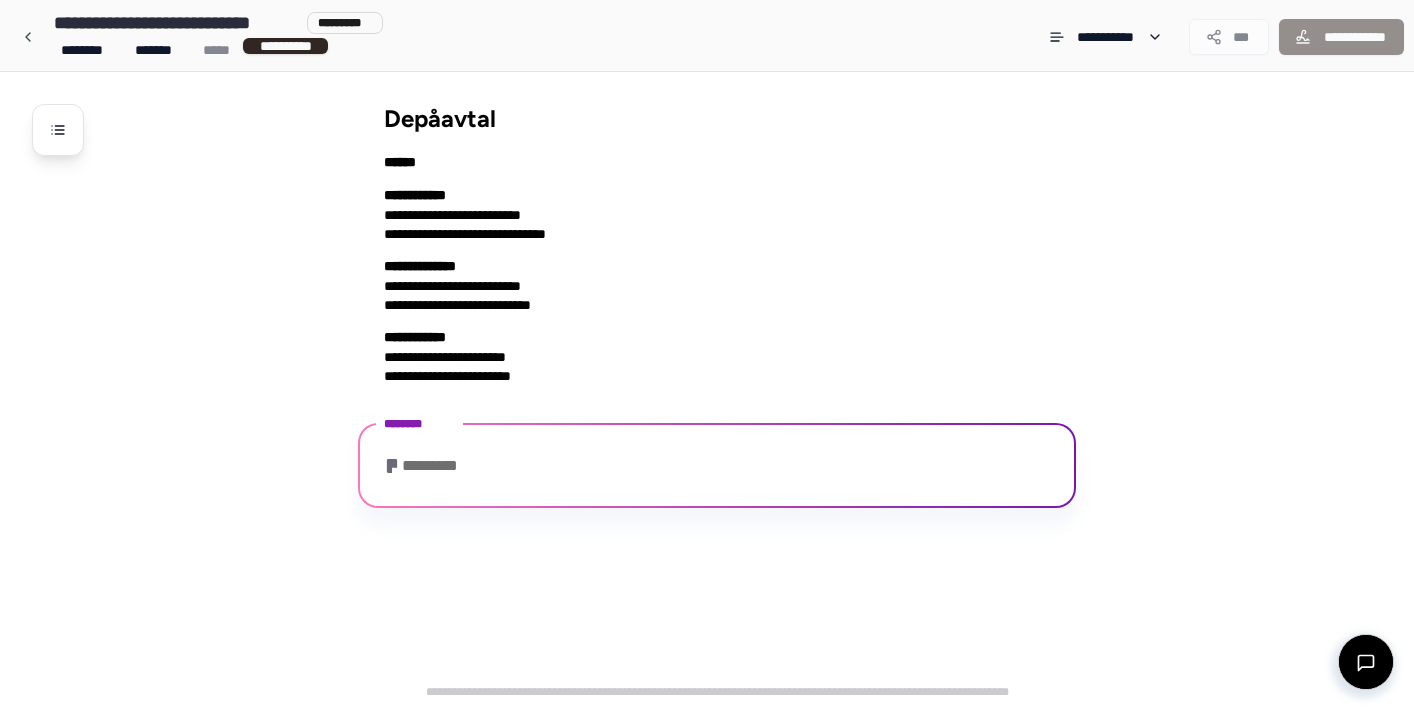 scroll, scrollTop: 92, scrollLeft: 0, axis: vertical 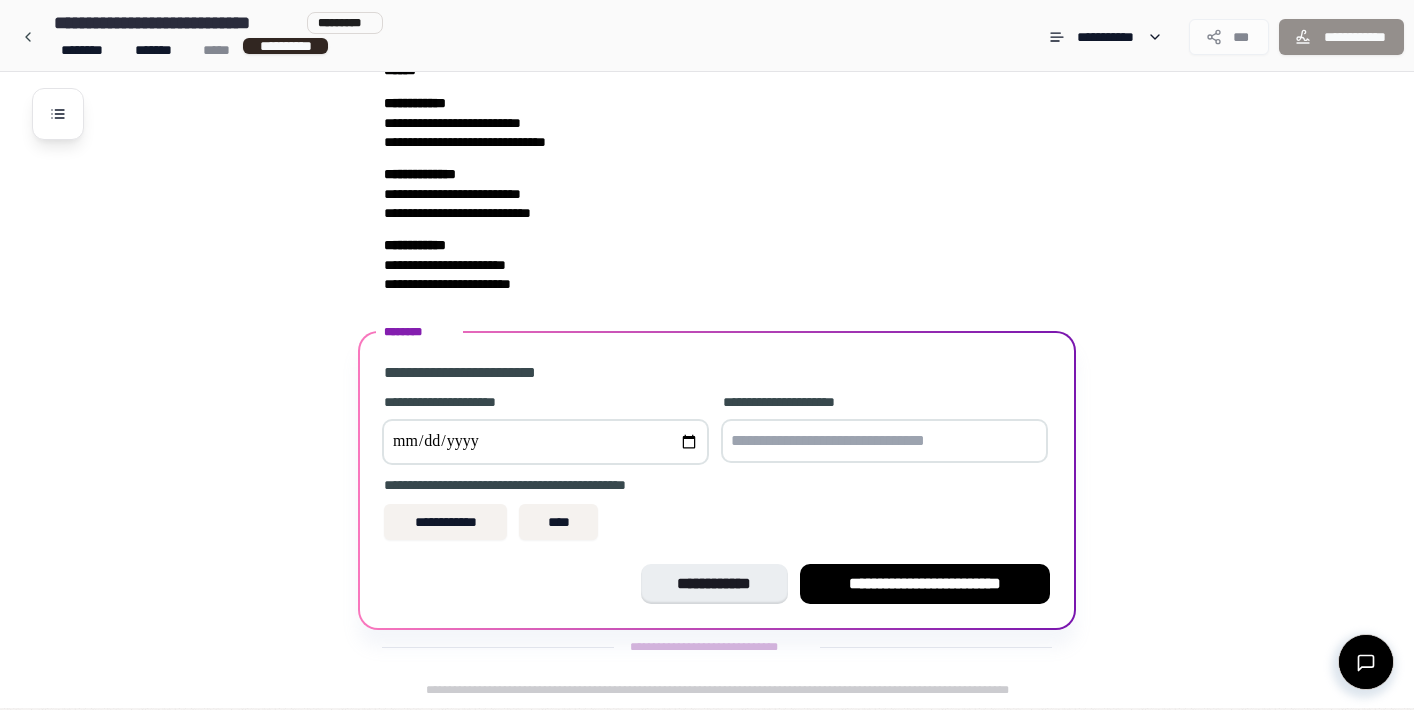 click at bounding box center [545, 442] 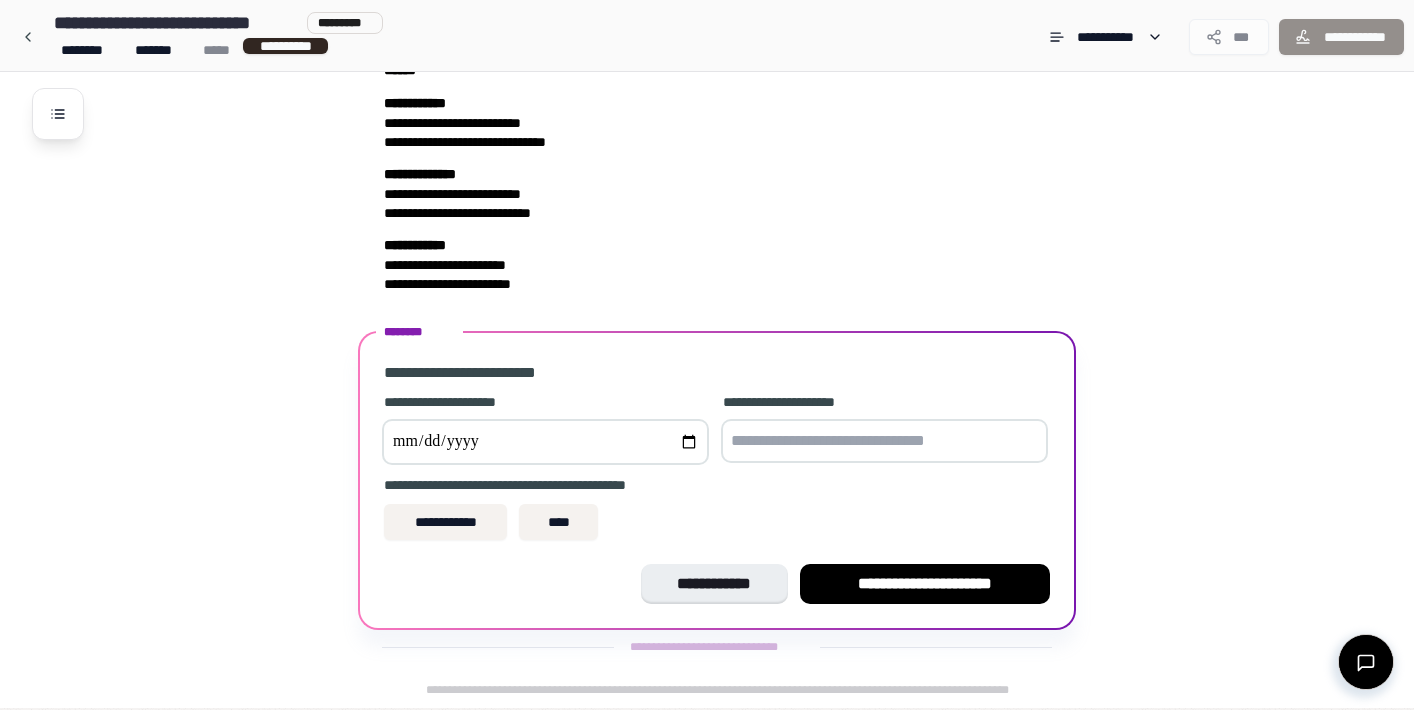 click at bounding box center [884, 441] 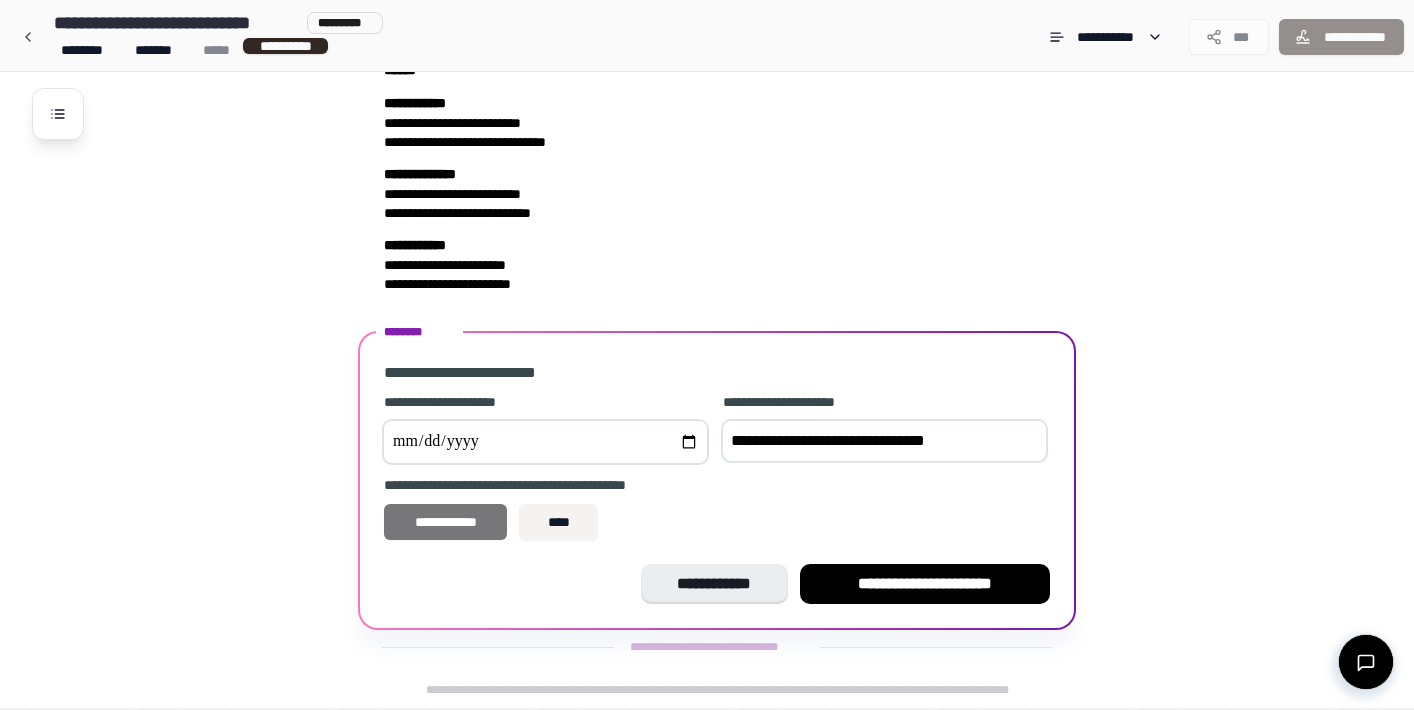click on "**********" at bounding box center [445, 522] 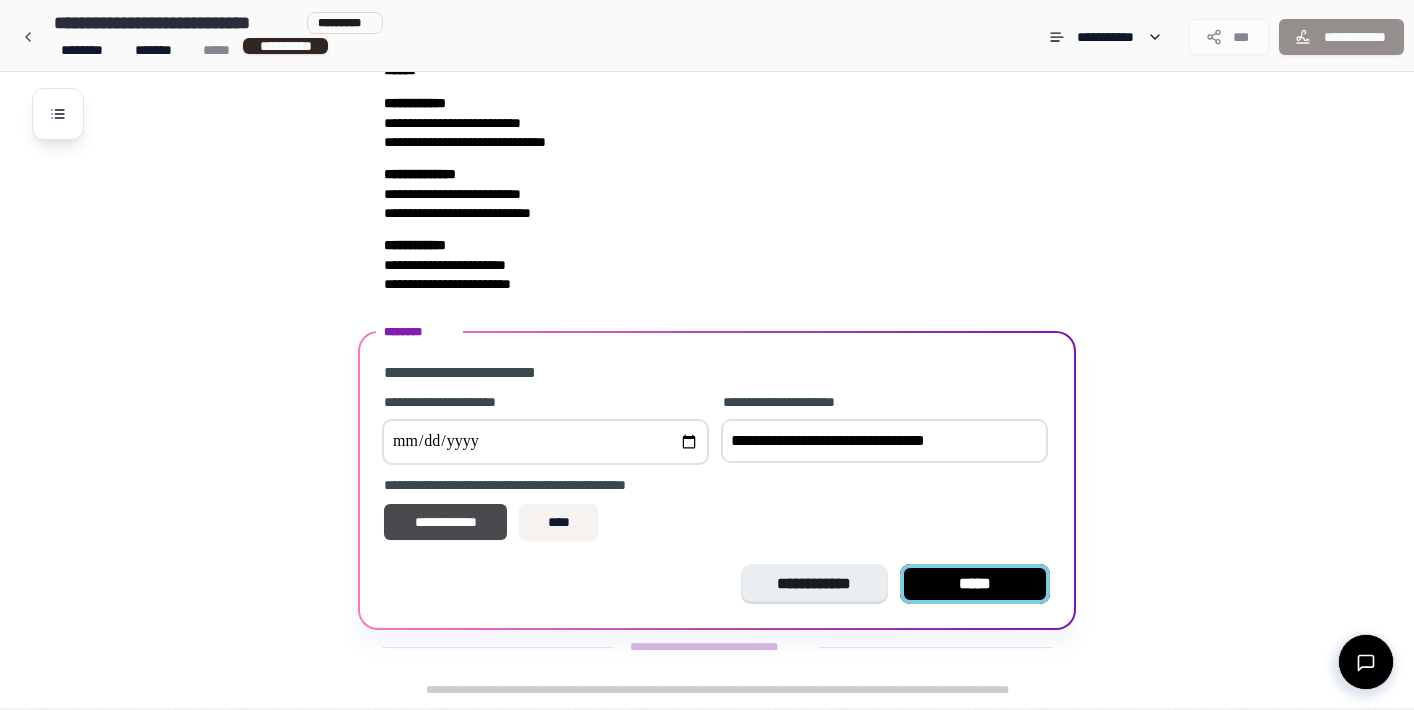 click on "*****" at bounding box center [975, 584] 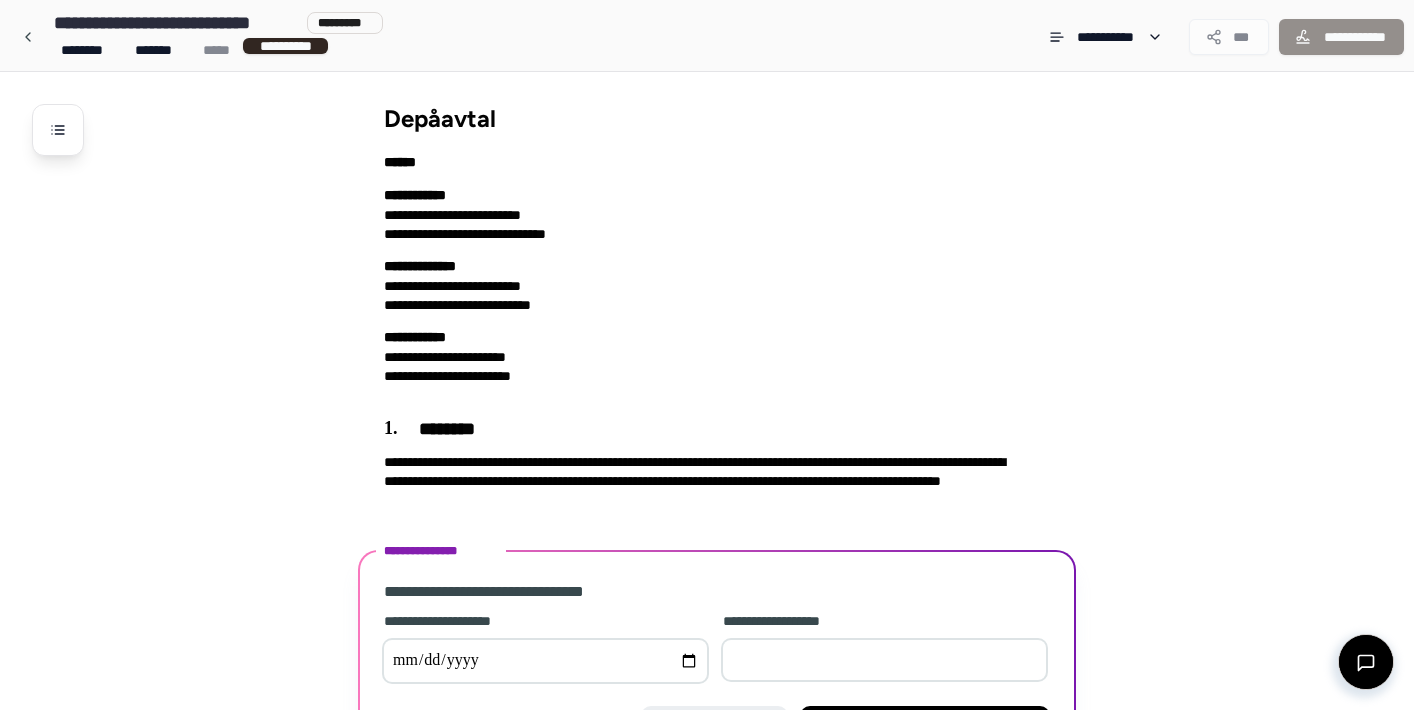 scroll, scrollTop: 142, scrollLeft: 0, axis: vertical 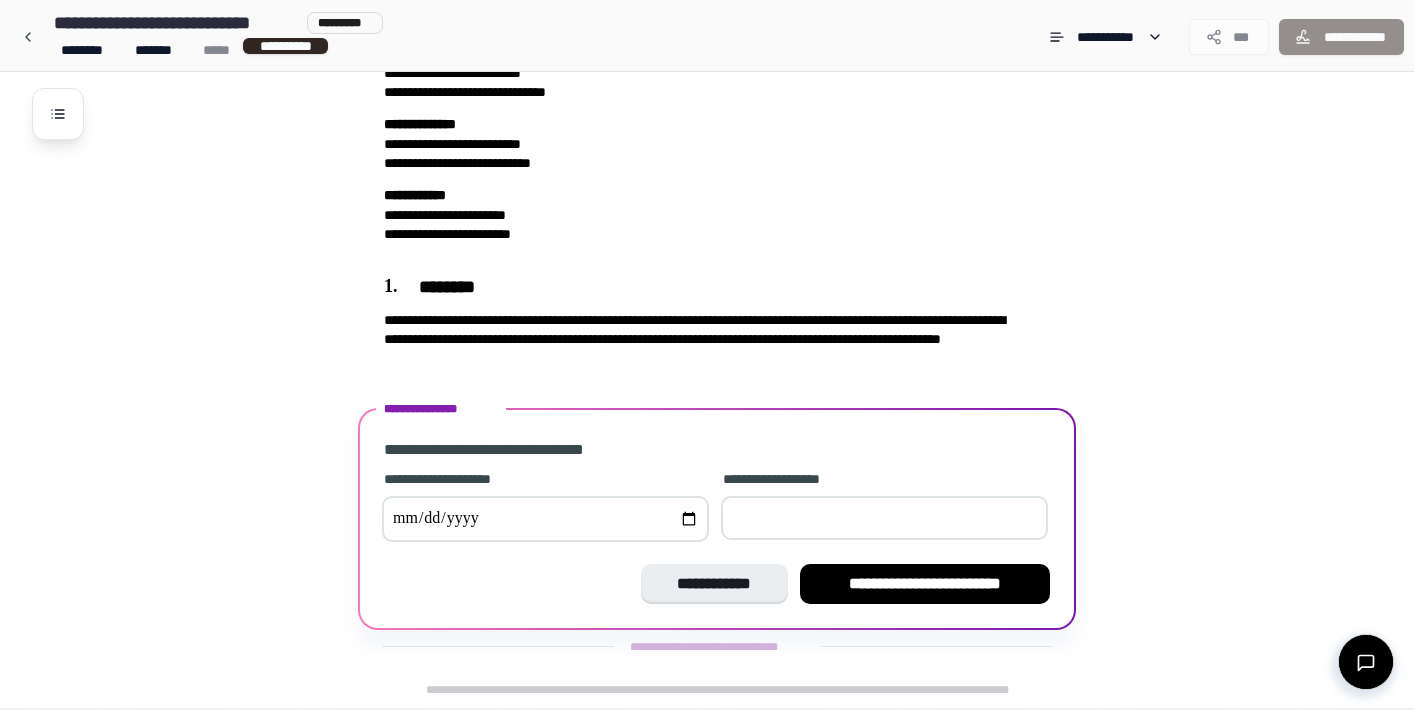 click at bounding box center (545, 519) 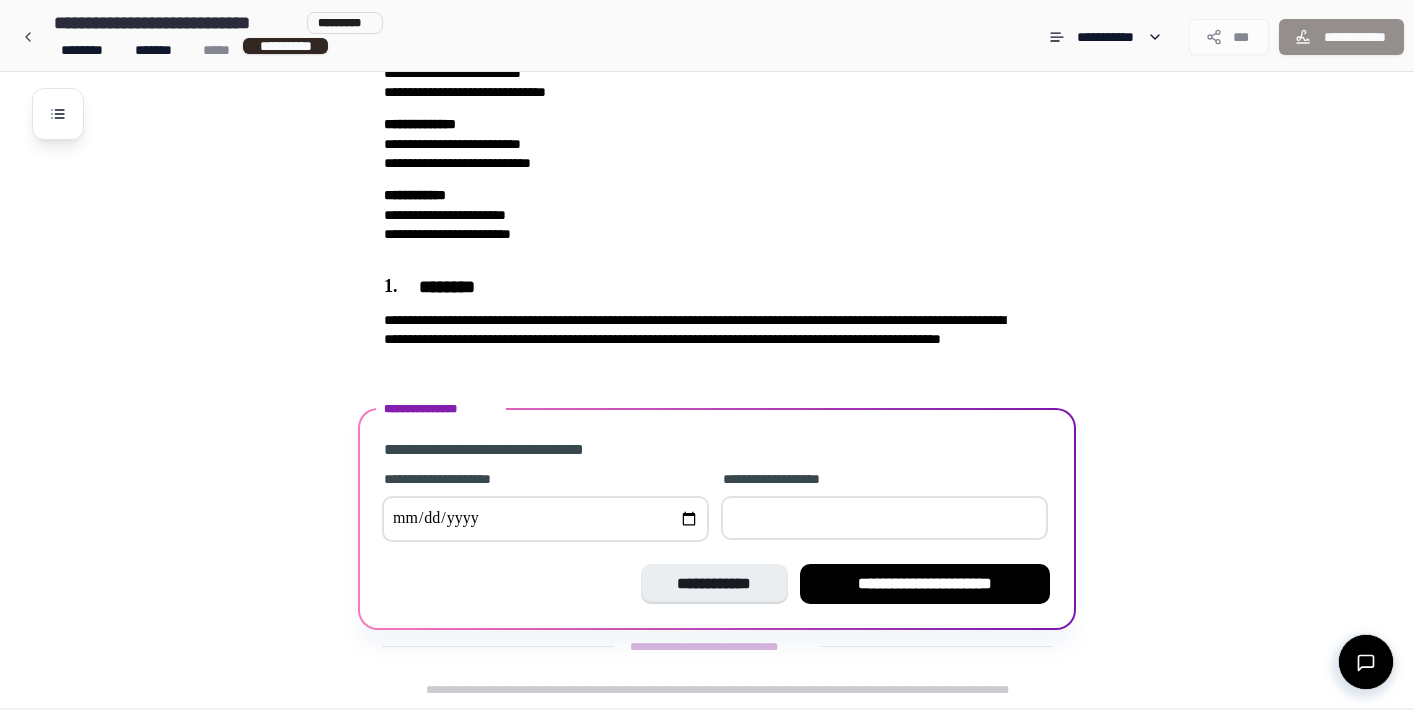 click at bounding box center [884, 518] 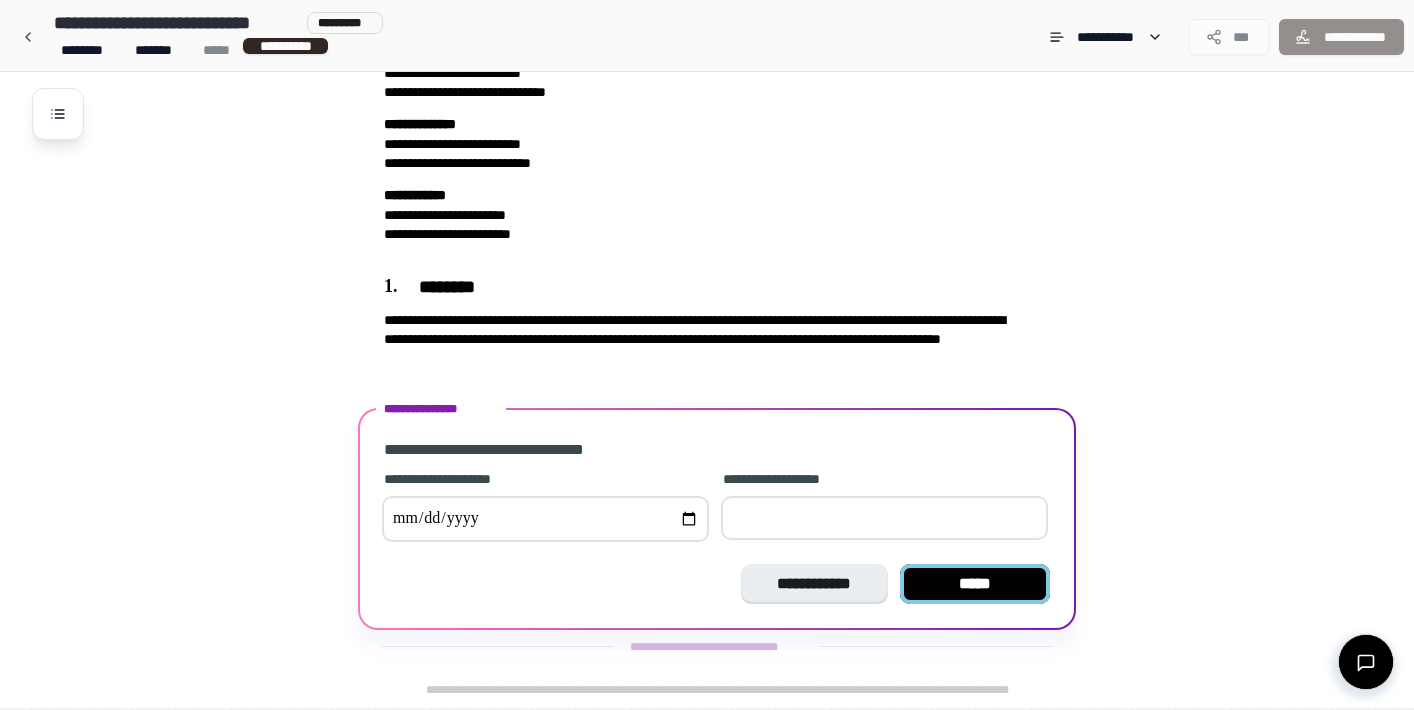 type on "******" 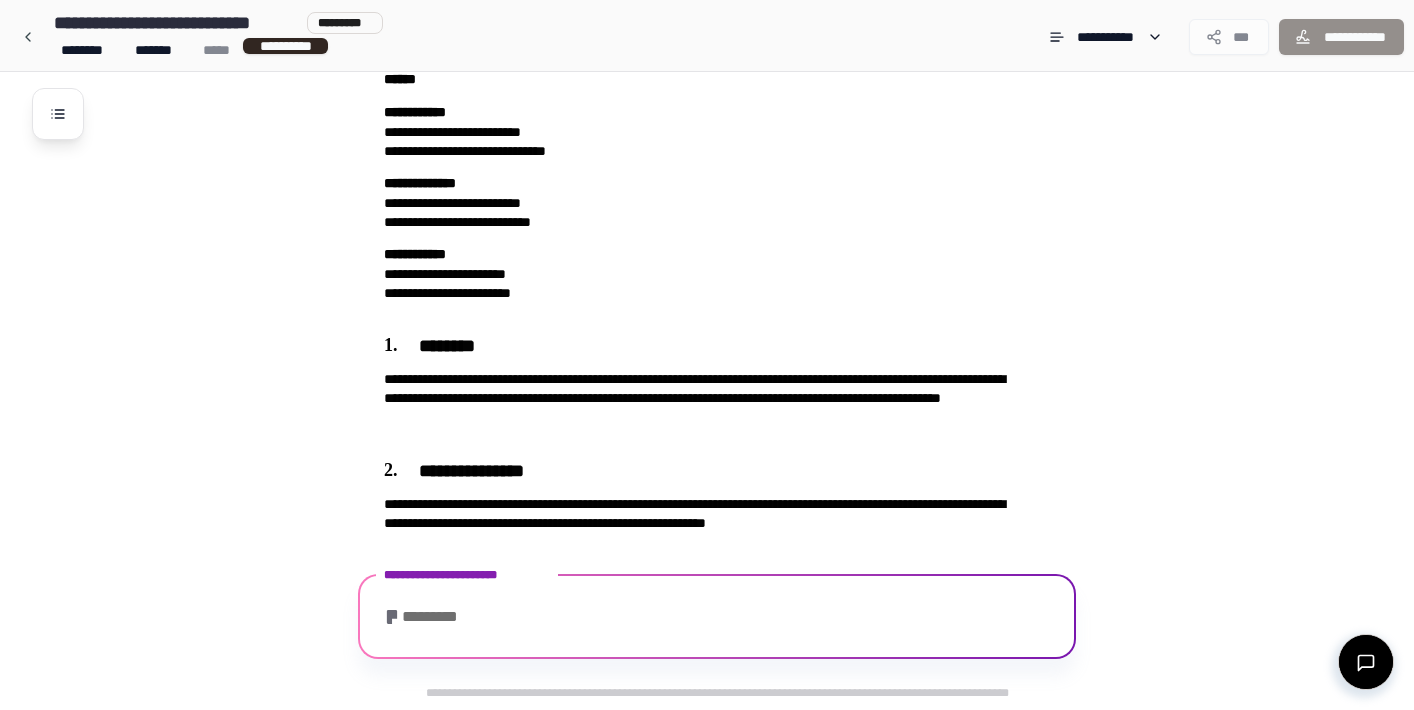 scroll, scrollTop: 444, scrollLeft: 0, axis: vertical 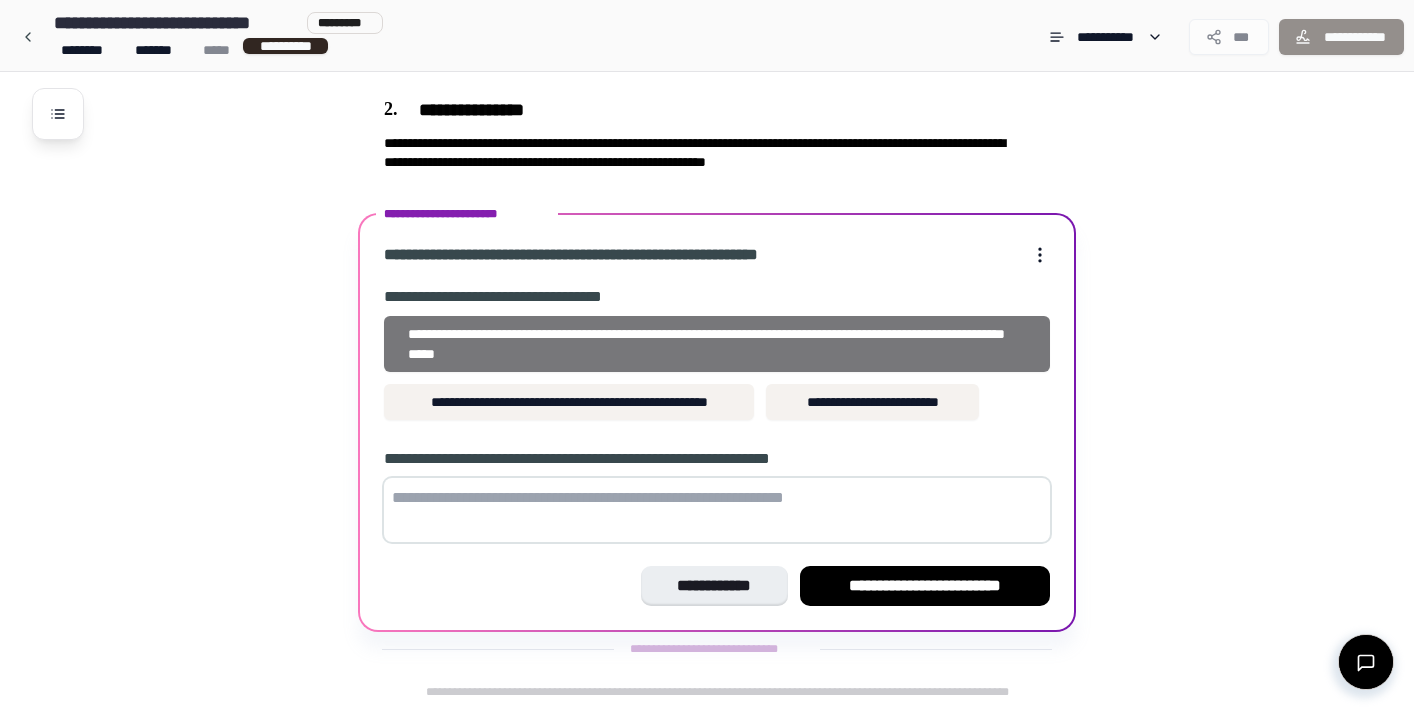 click on "**********" at bounding box center (717, 344) 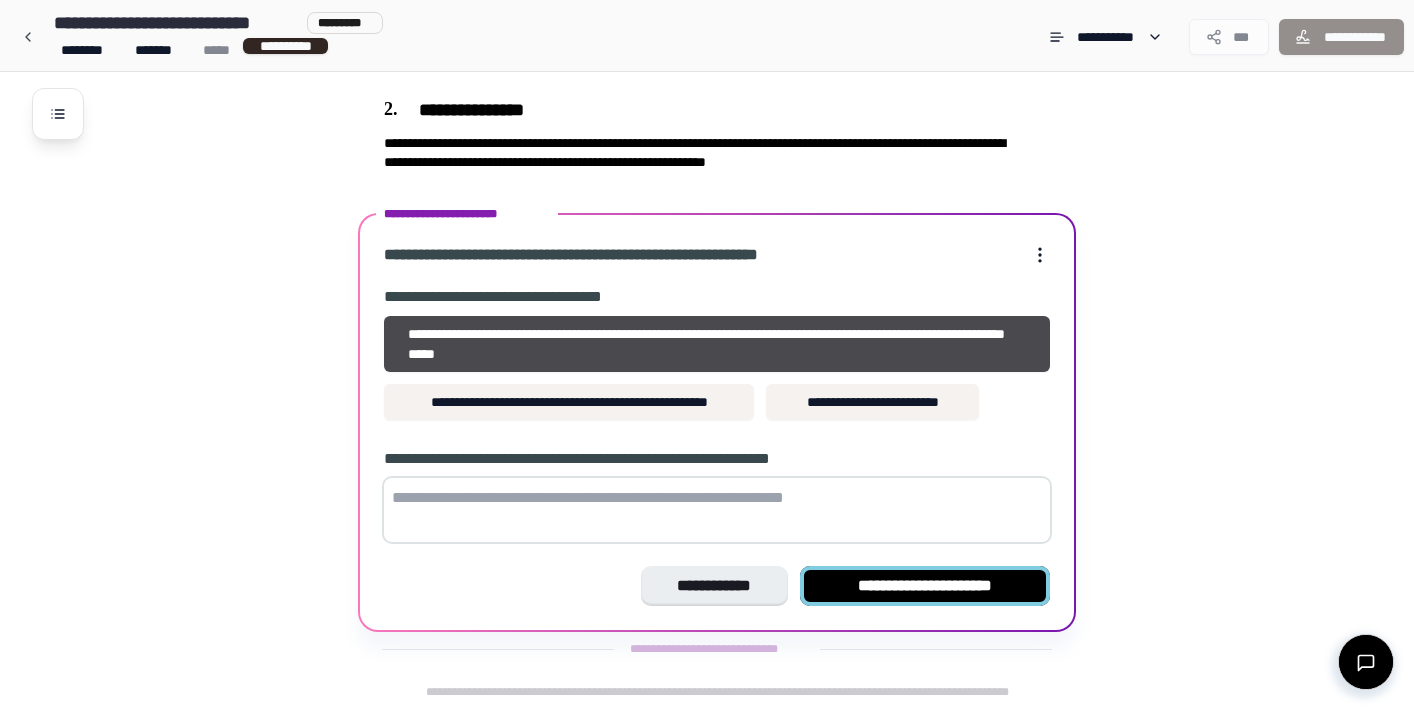 click on "**********" at bounding box center [925, 586] 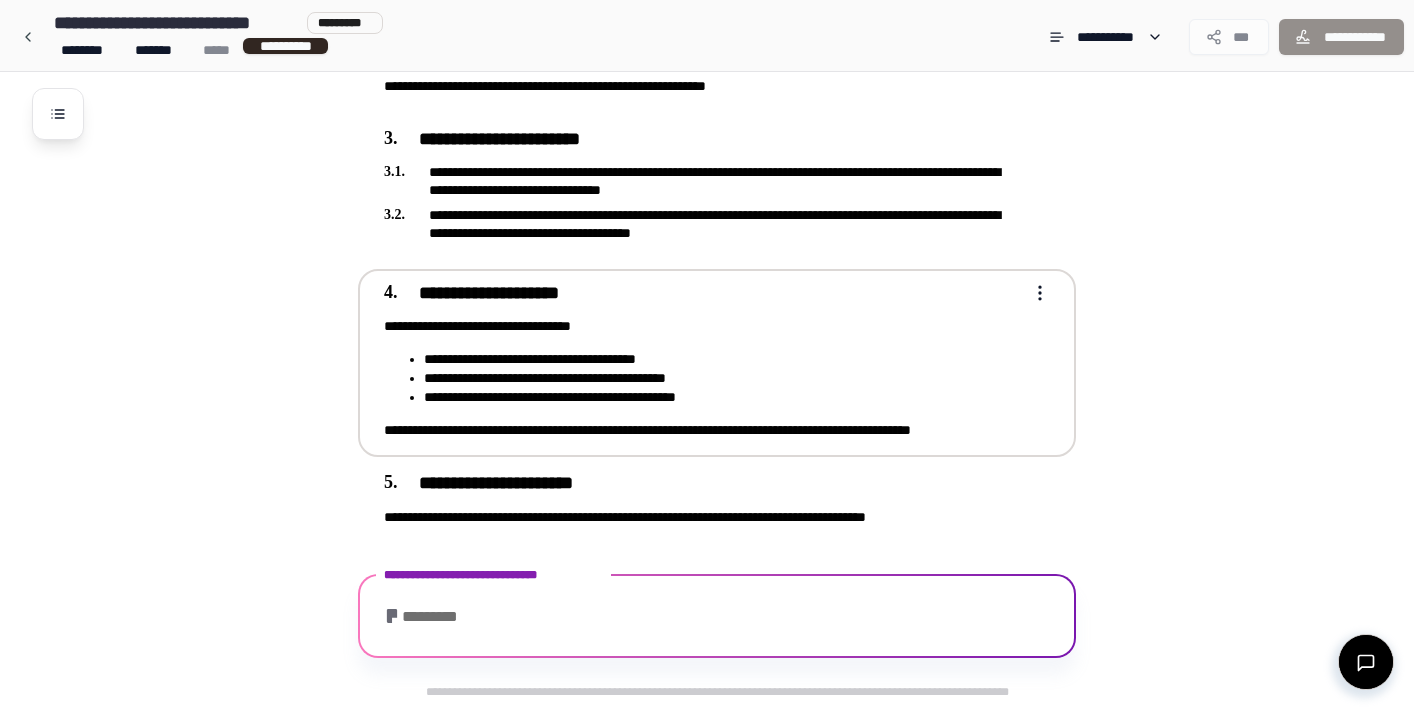 scroll, scrollTop: 589, scrollLeft: 0, axis: vertical 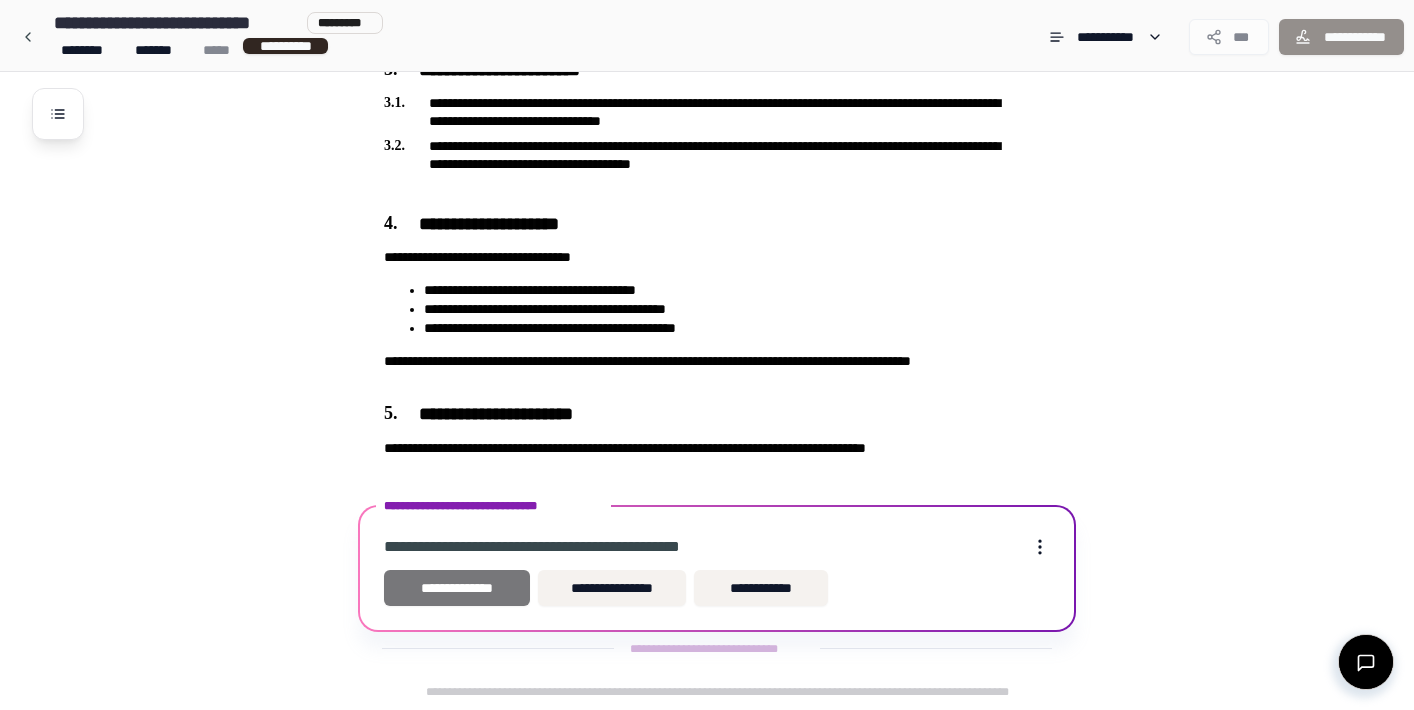 click on "**********" at bounding box center (457, 588) 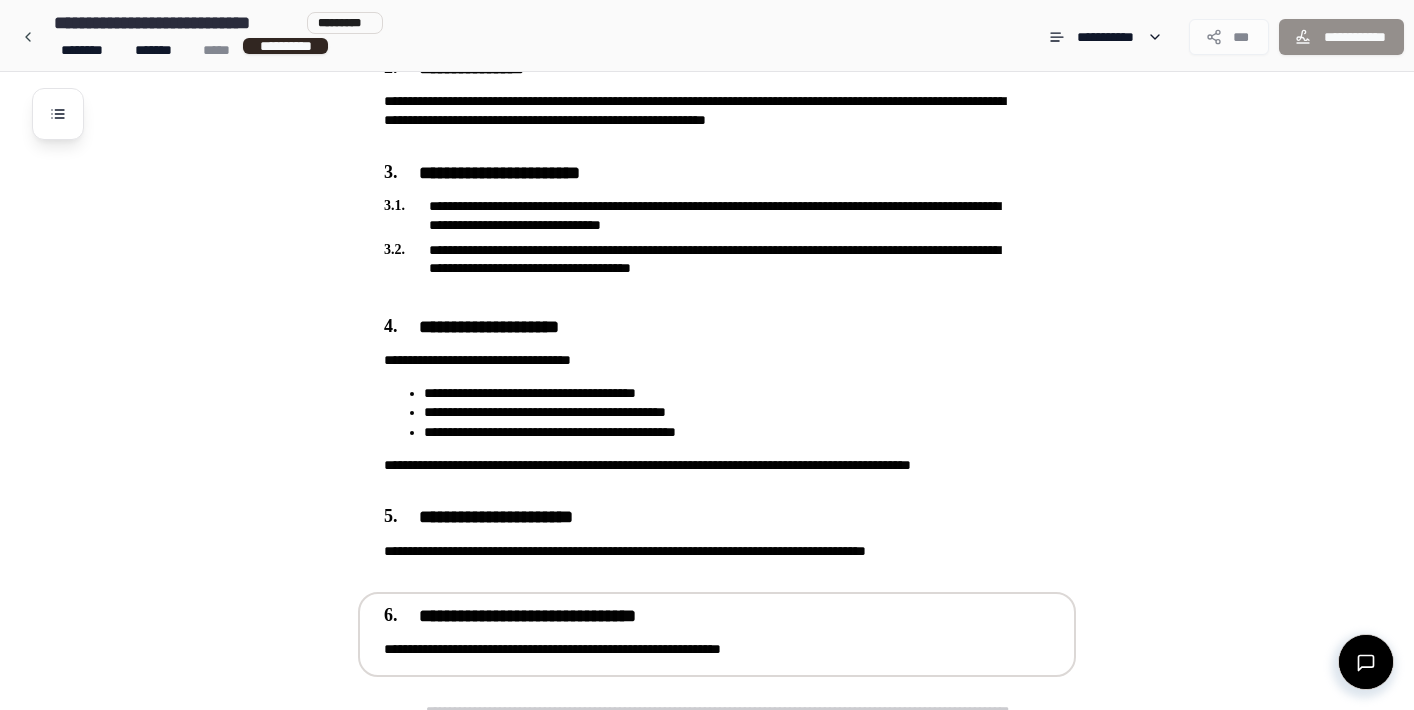 scroll, scrollTop: 917, scrollLeft: 0, axis: vertical 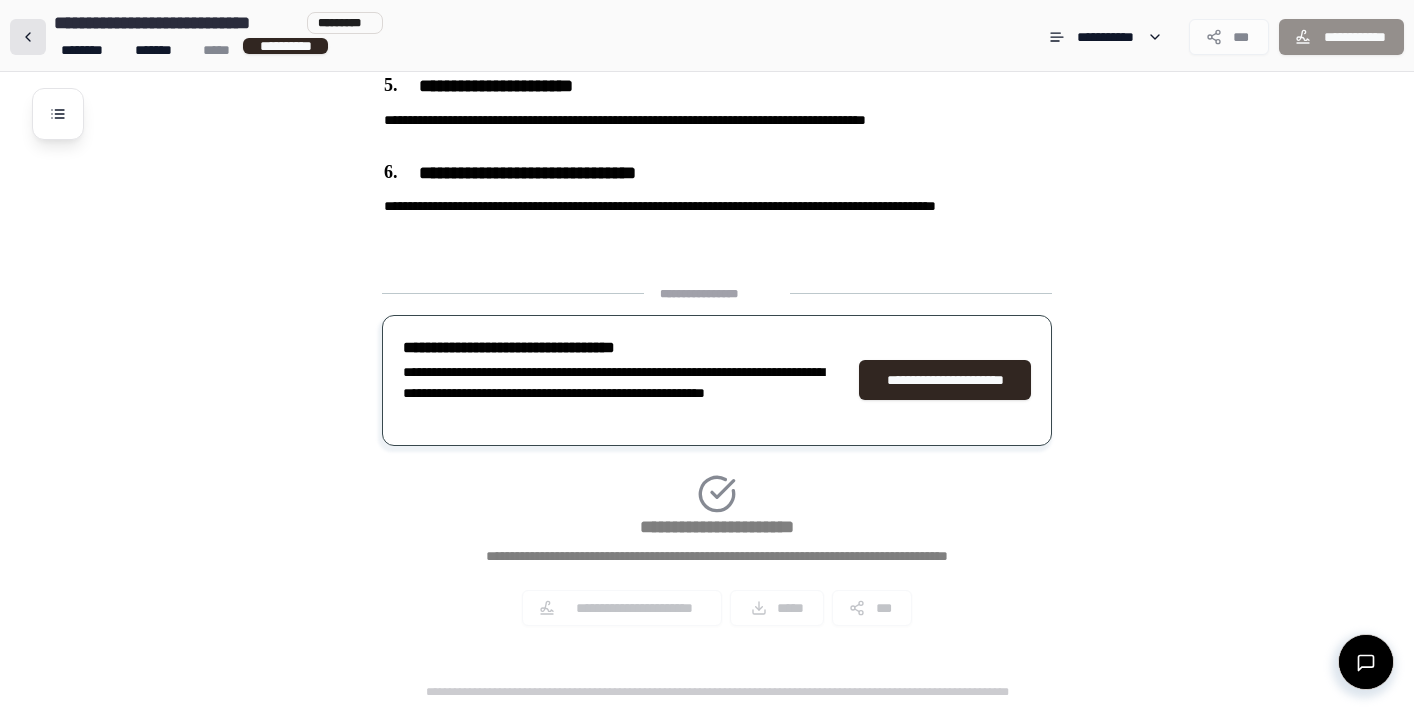 click at bounding box center (28, 37) 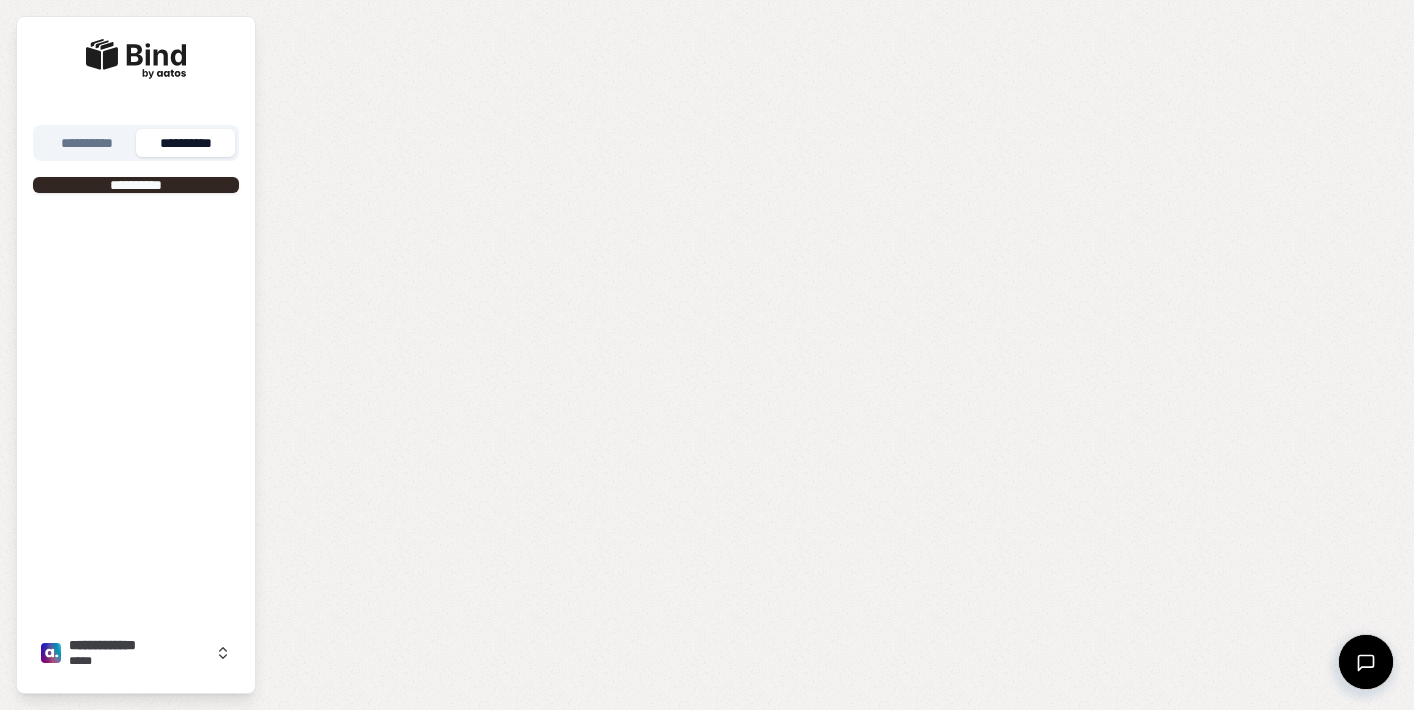 scroll, scrollTop: 0, scrollLeft: 0, axis: both 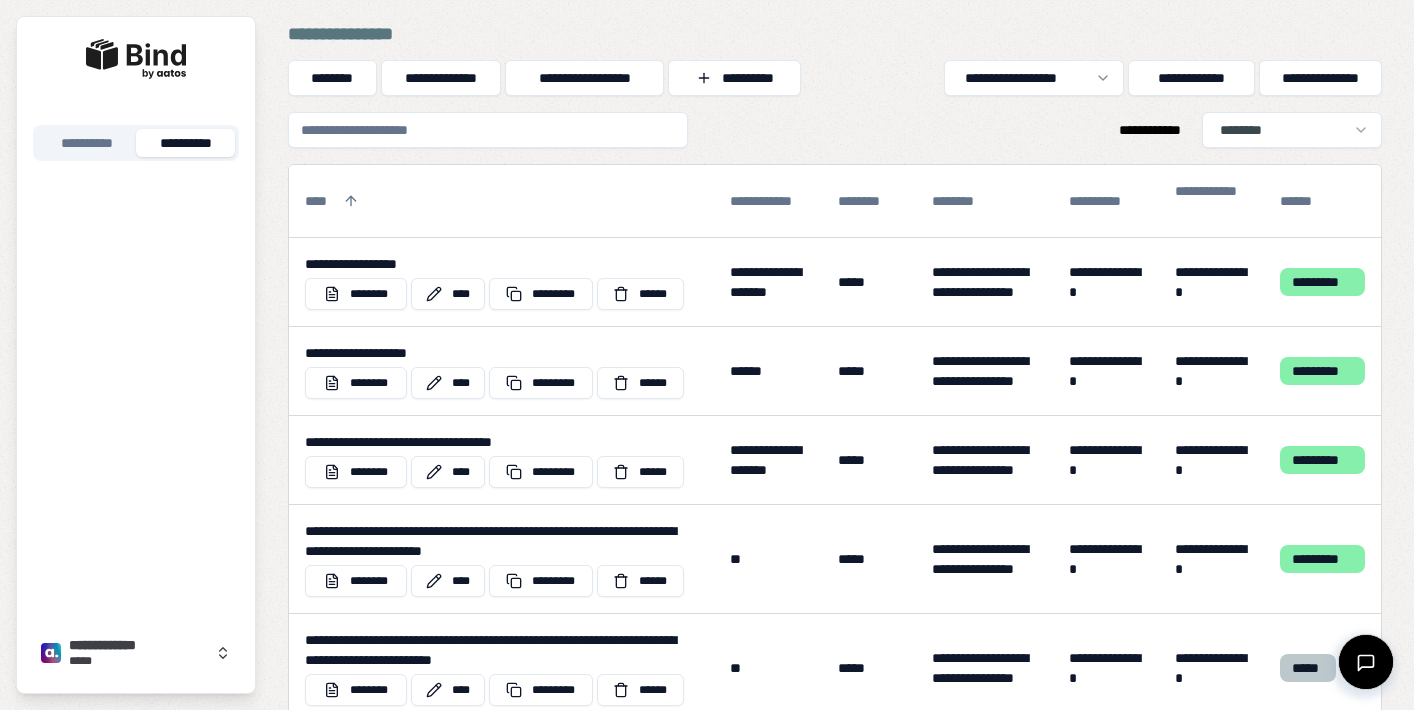 click at bounding box center (488, 130) 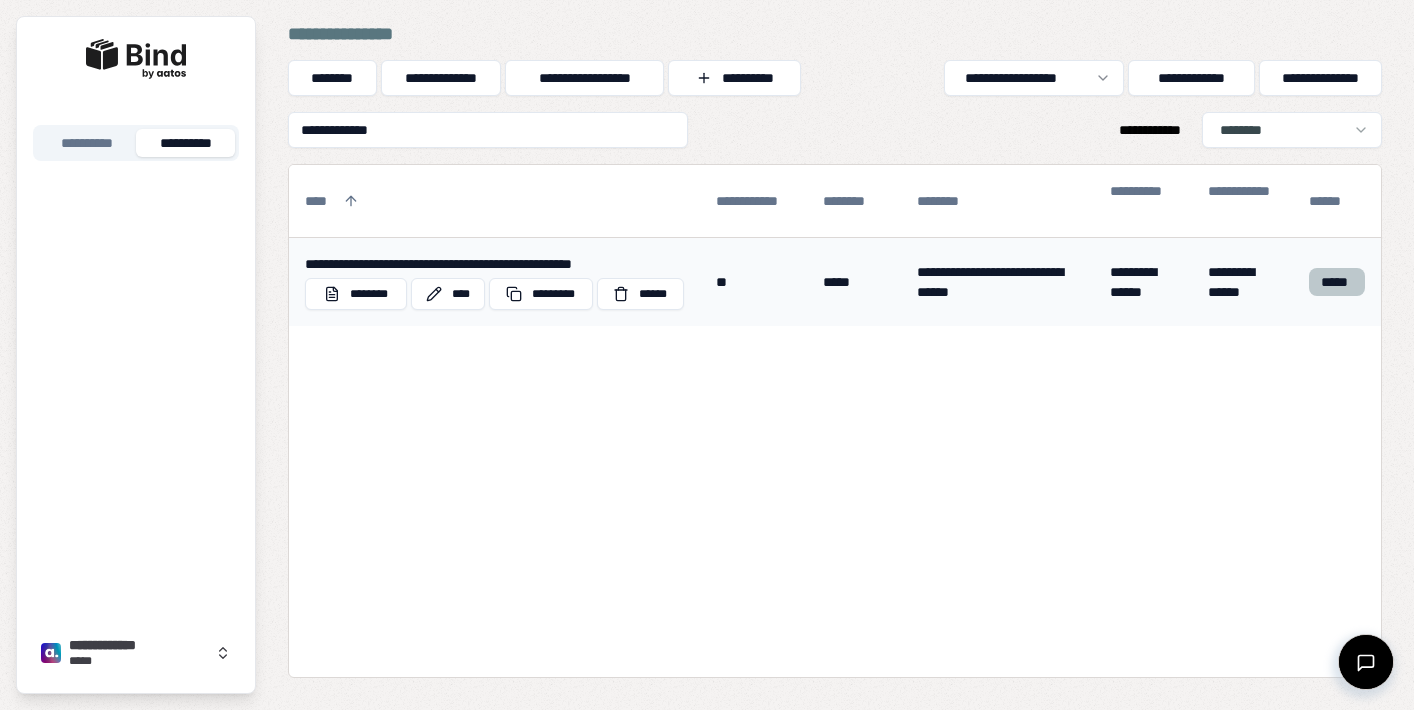 type on "**********" 